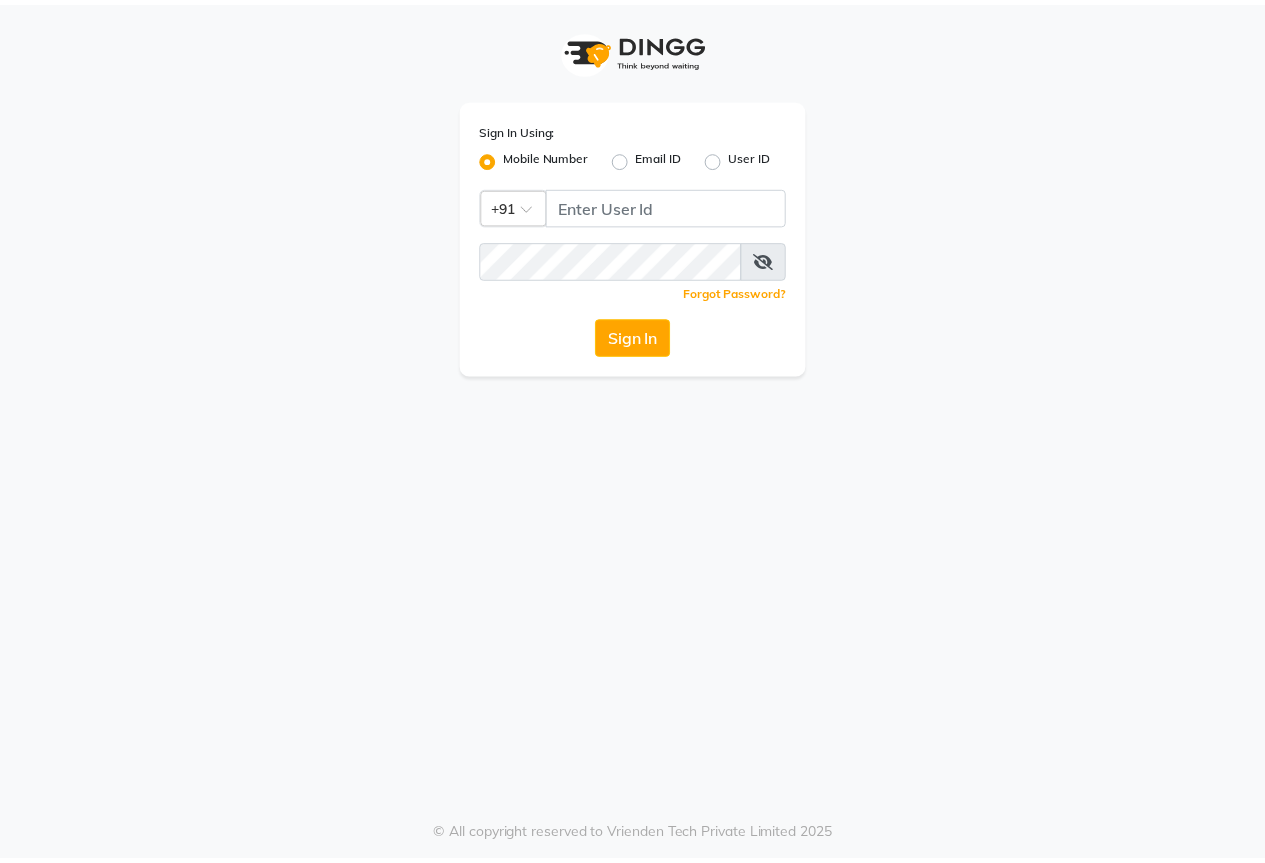 scroll, scrollTop: 0, scrollLeft: 0, axis: both 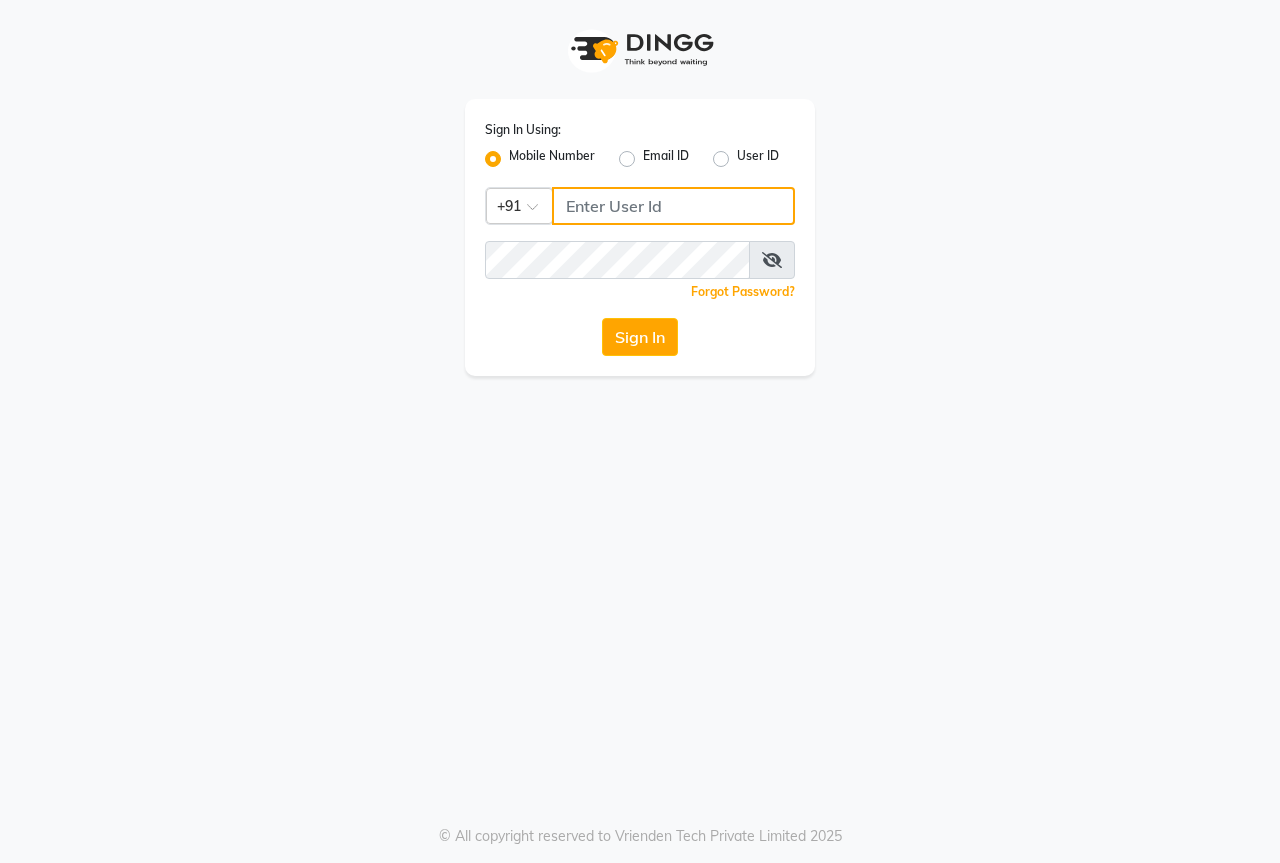 click 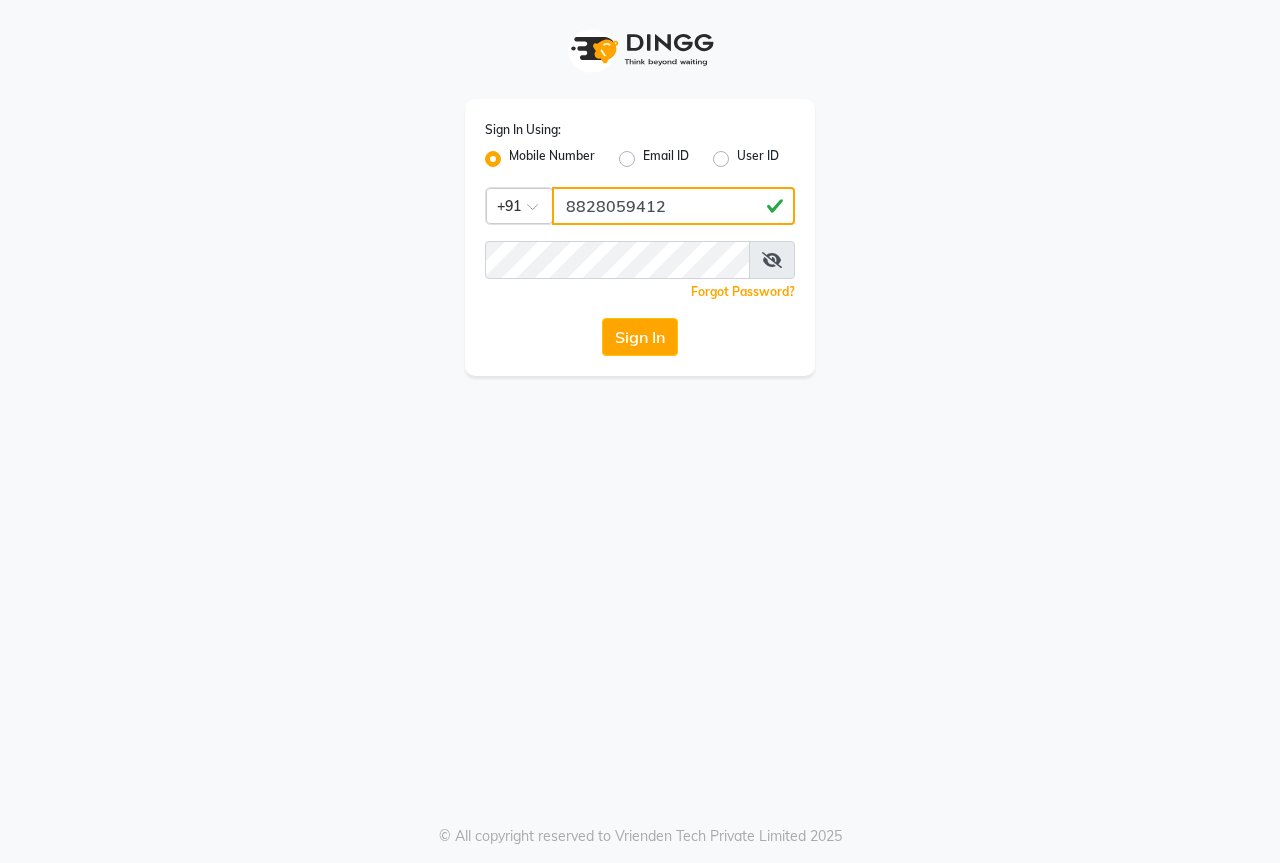 type on "8828059412" 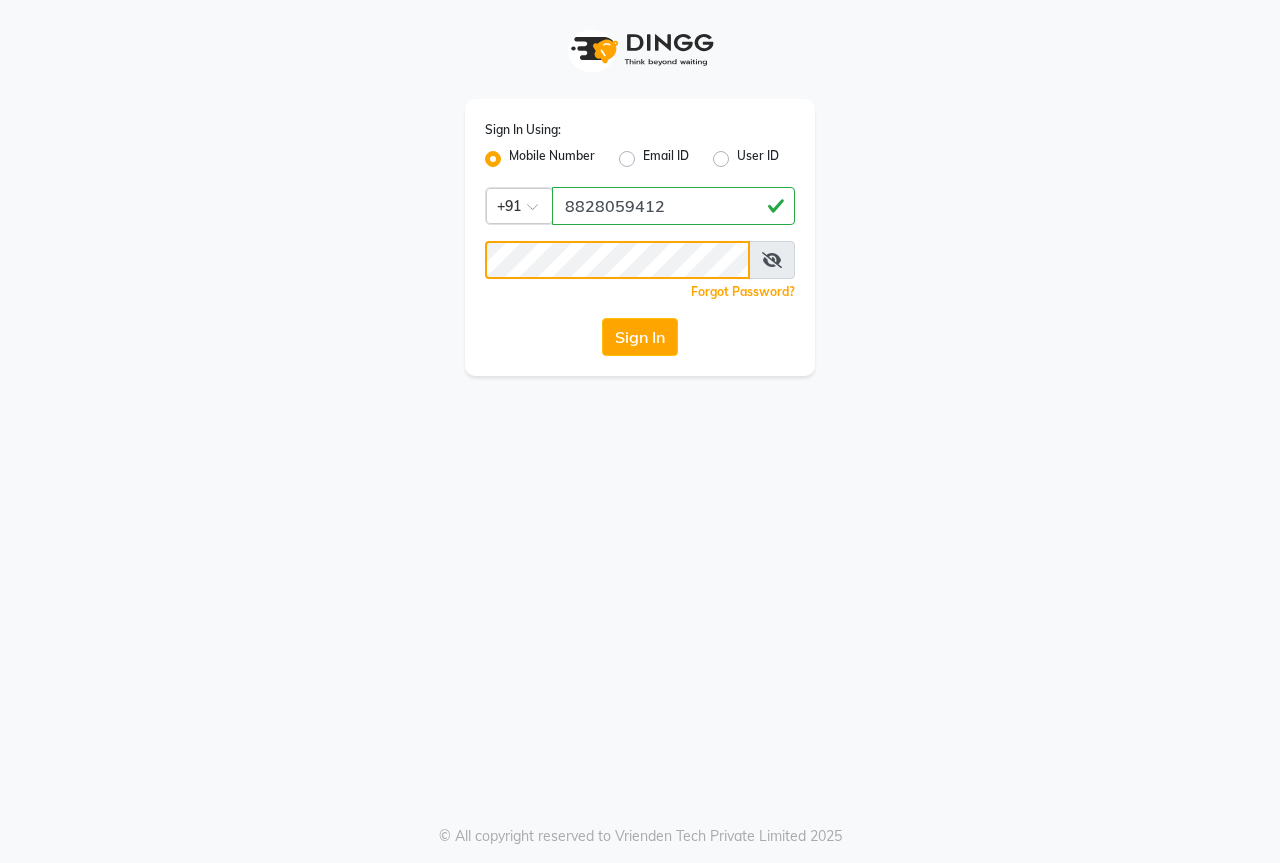 click on "Sign In" 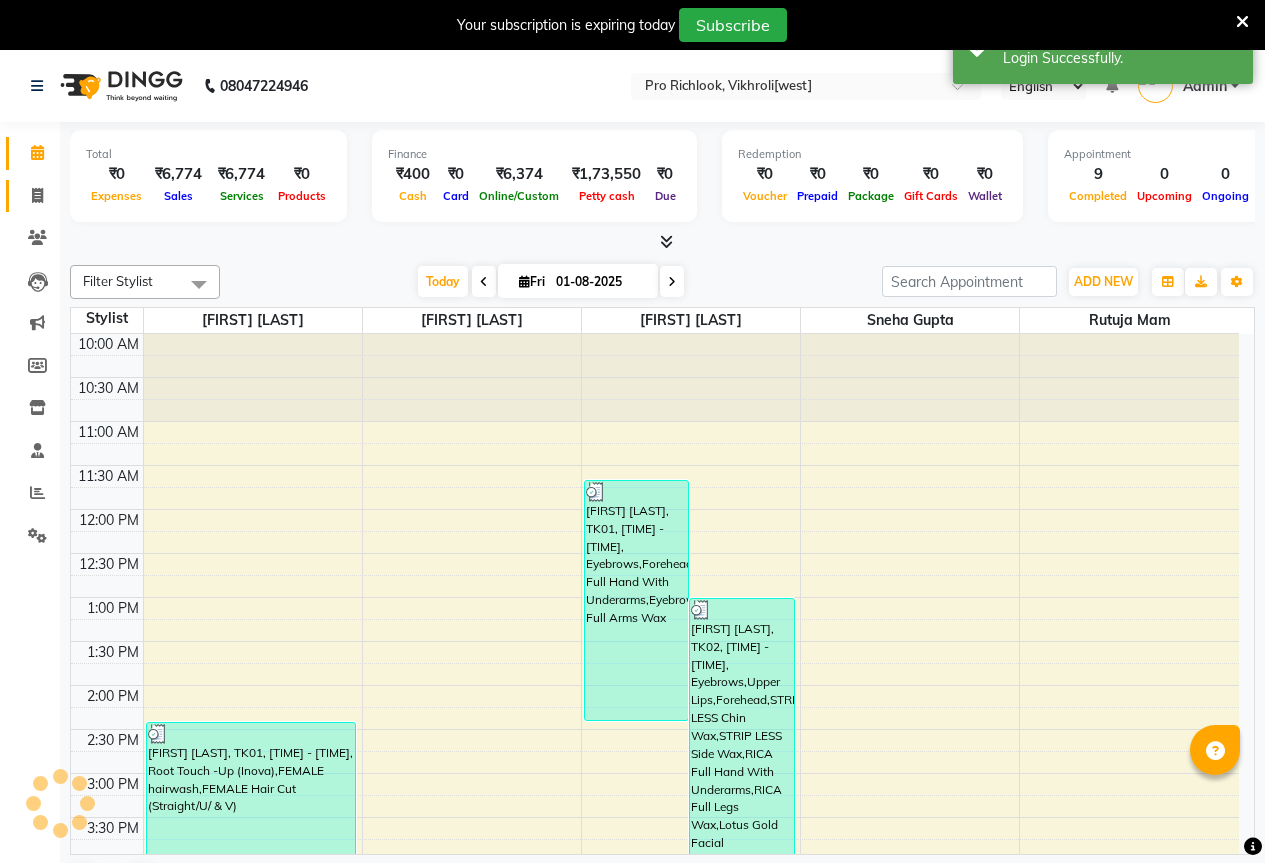scroll, scrollTop: 0, scrollLeft: 0, axis: both 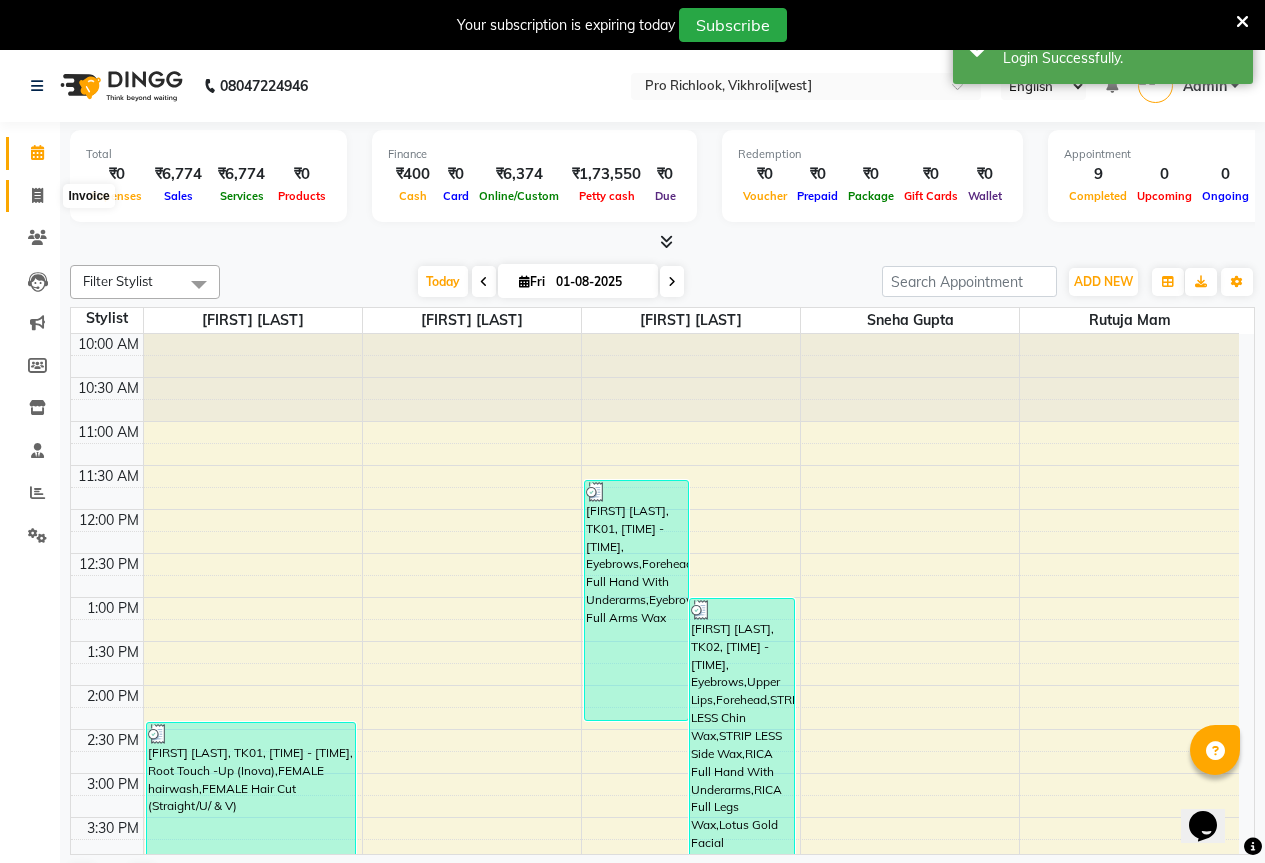 click 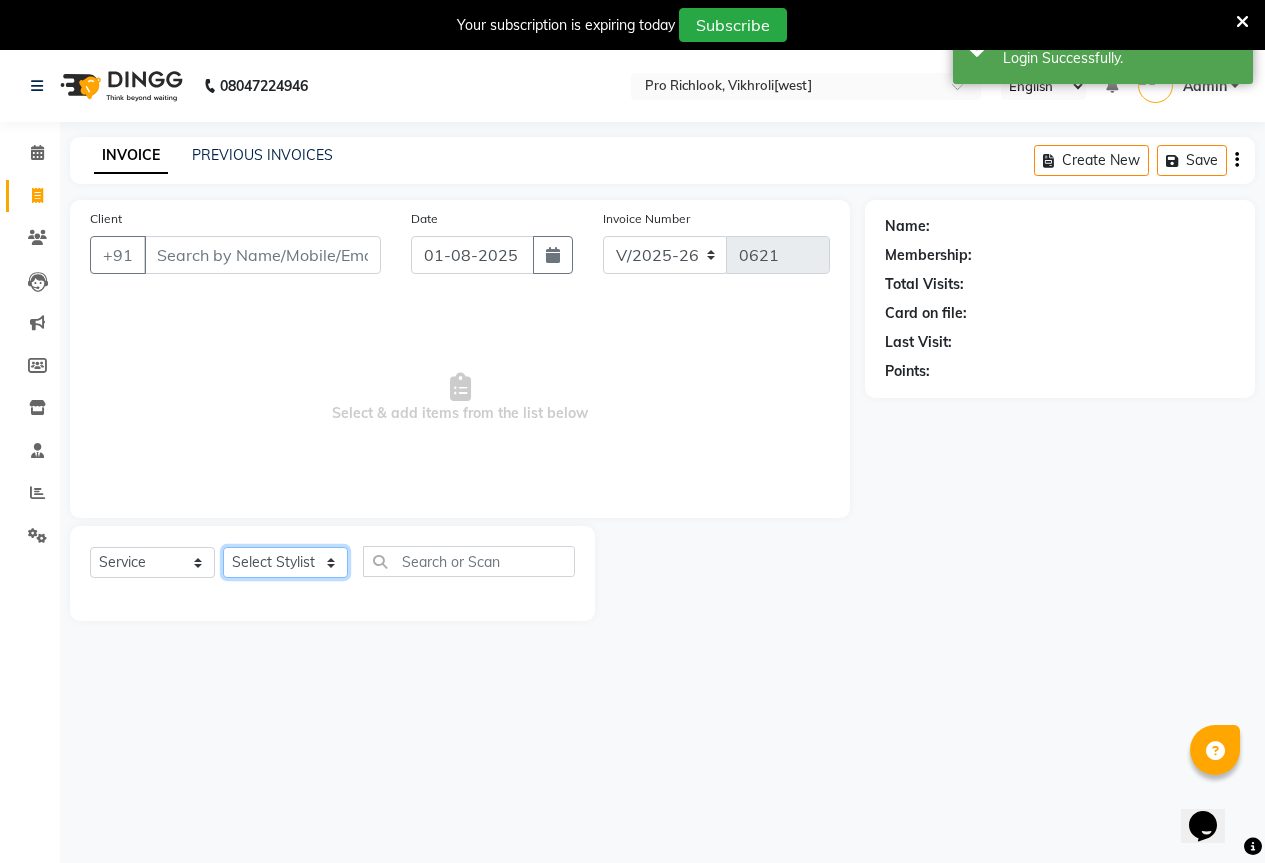 click on "Select Stylist Akanksha Gajre Akash Shinde Rutuja Mam Shaila Atkar Sneha Gupta" 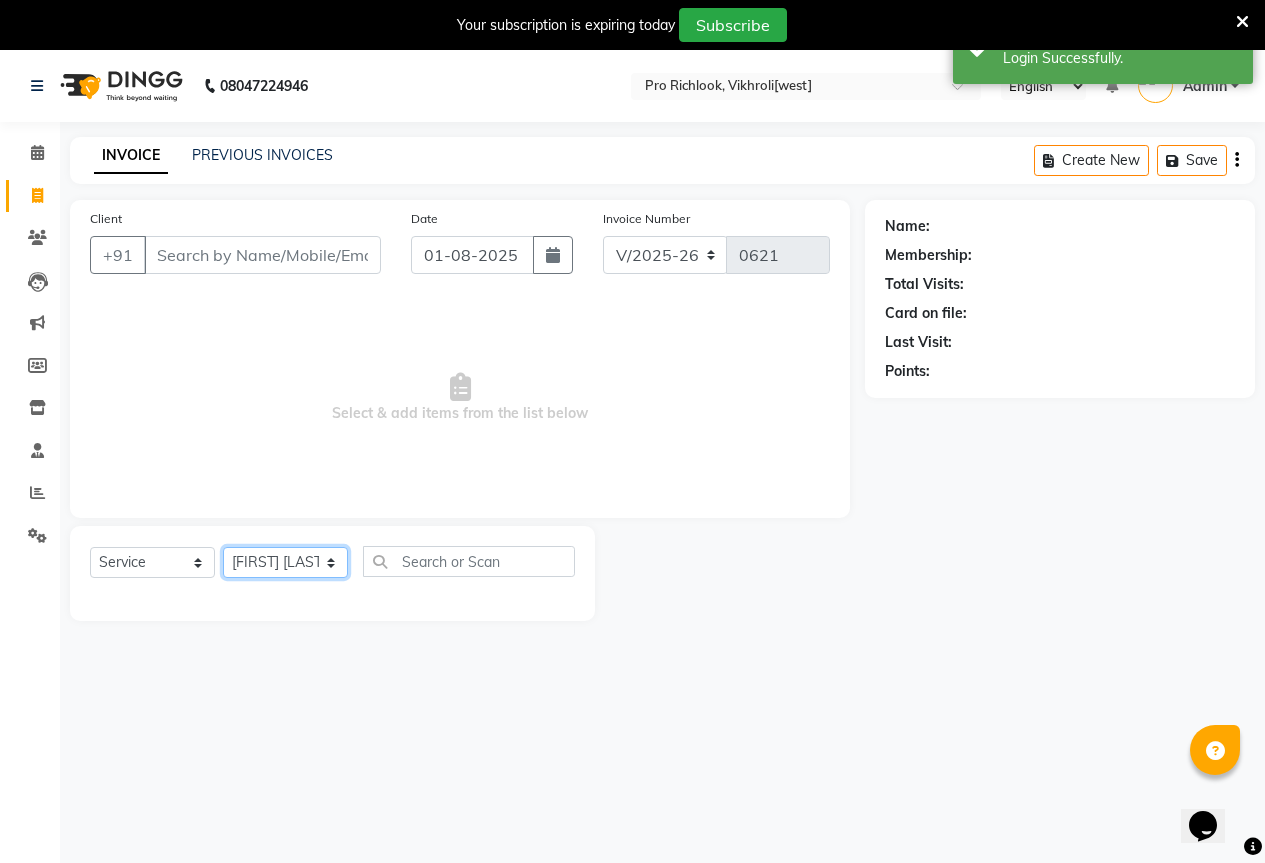 click on "Select Stylist Akanksha Gajre Akash Shinde Rutuja Mam Shaila Atkar Sneha Gupta" 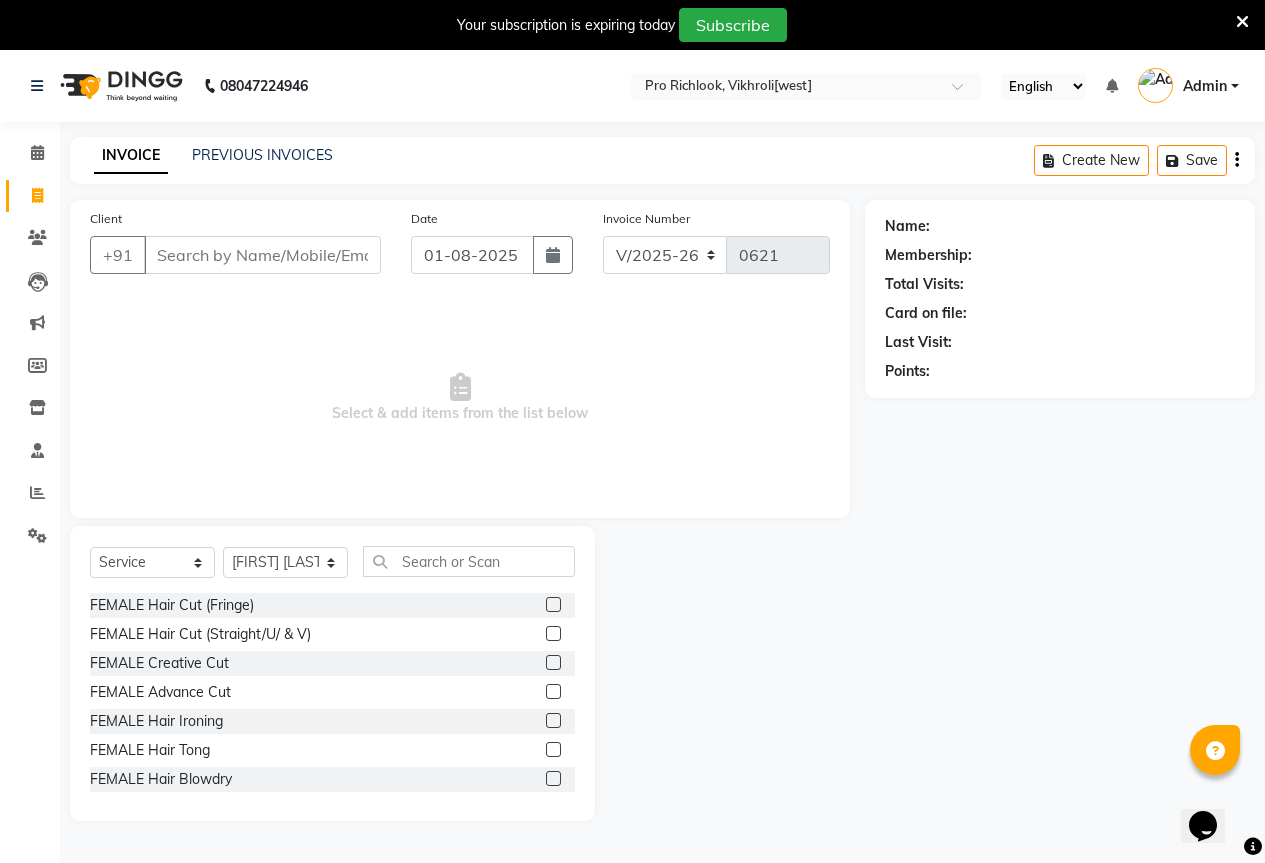 drag, startPoint x: 461, startPoint y: 524, endPoint x: 461, endPoint y: 541, distance: 17 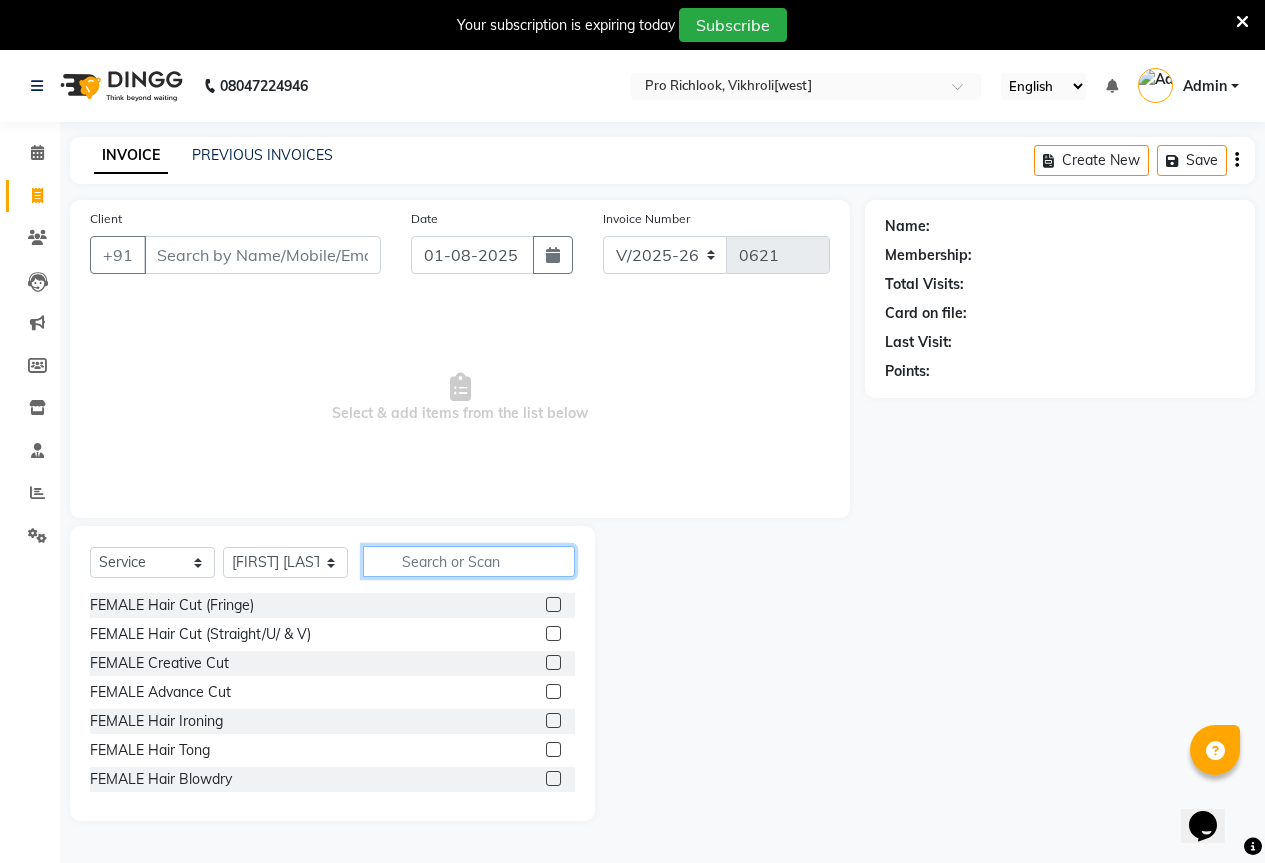click 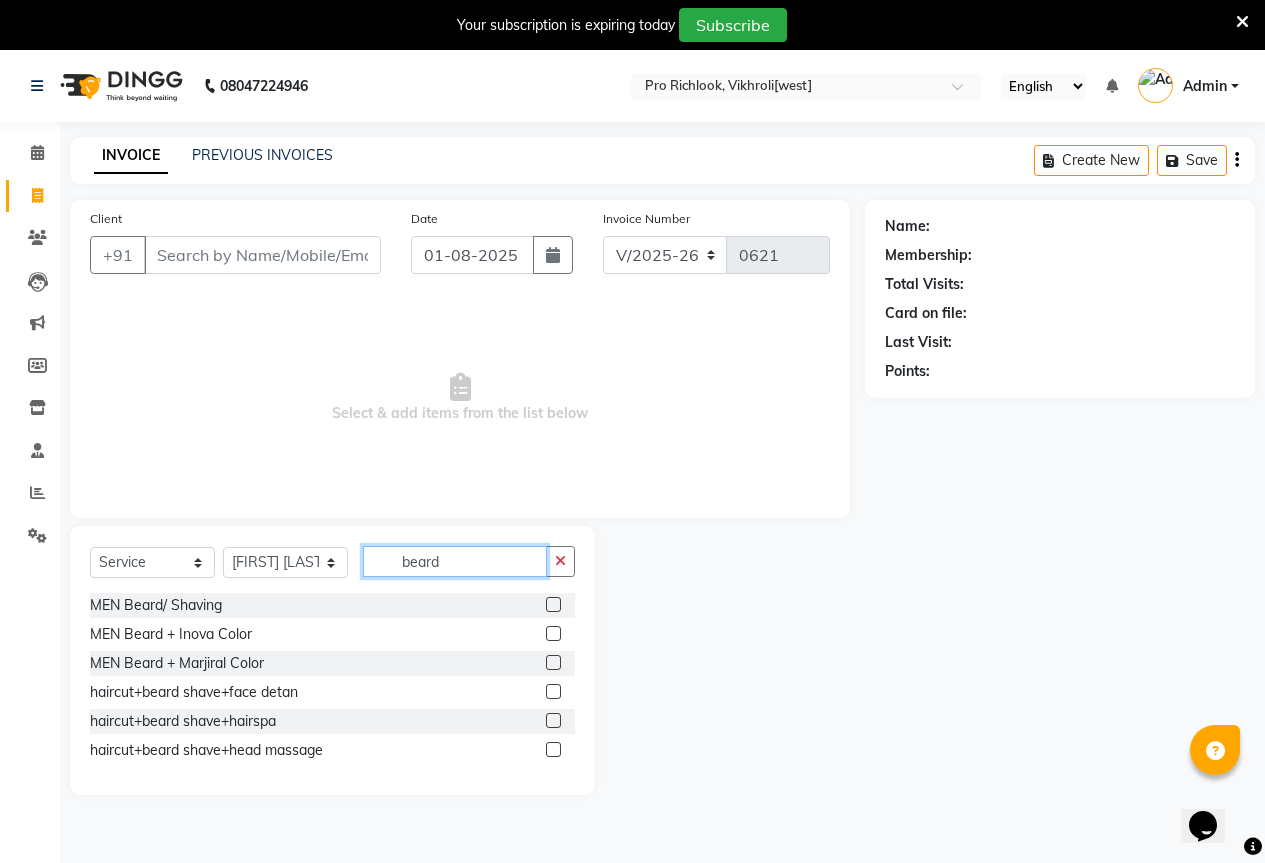 type on "beard" 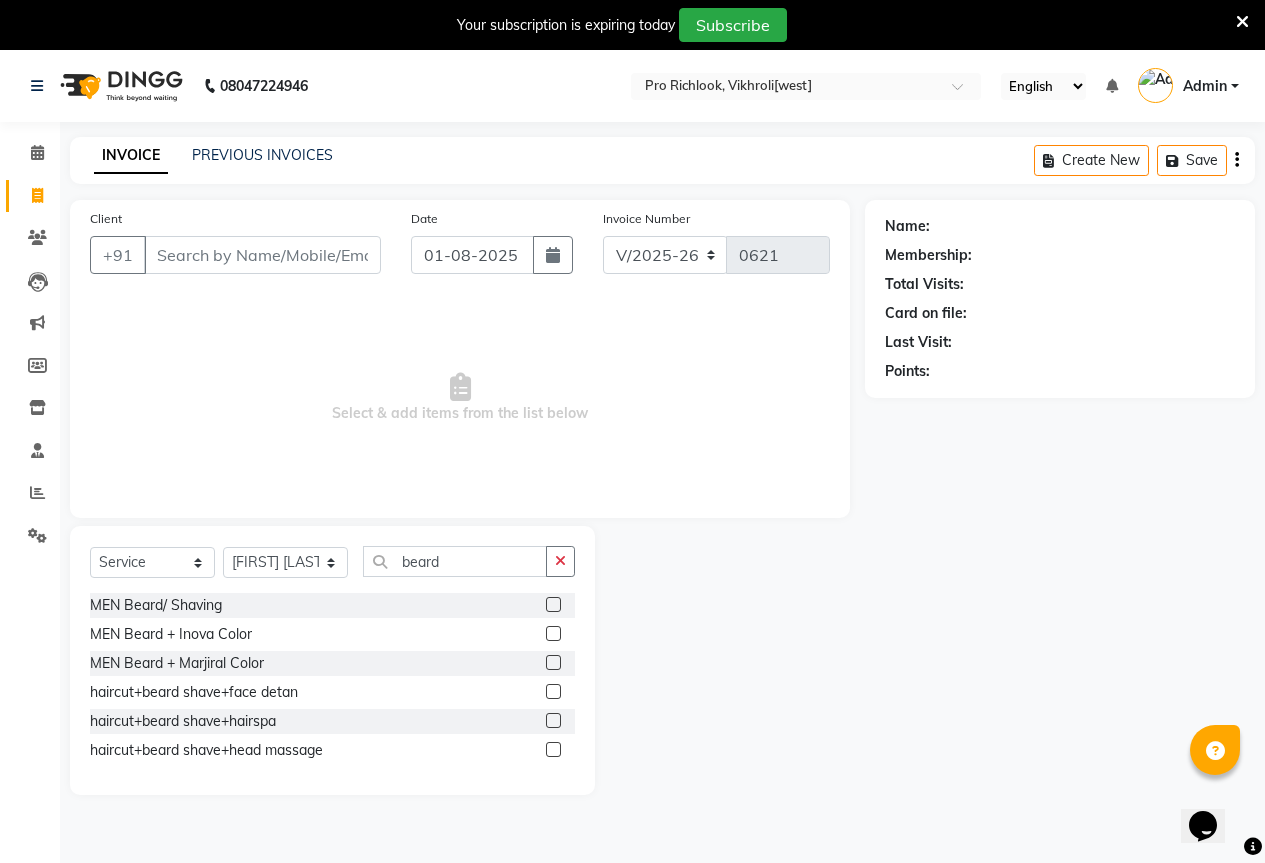 click 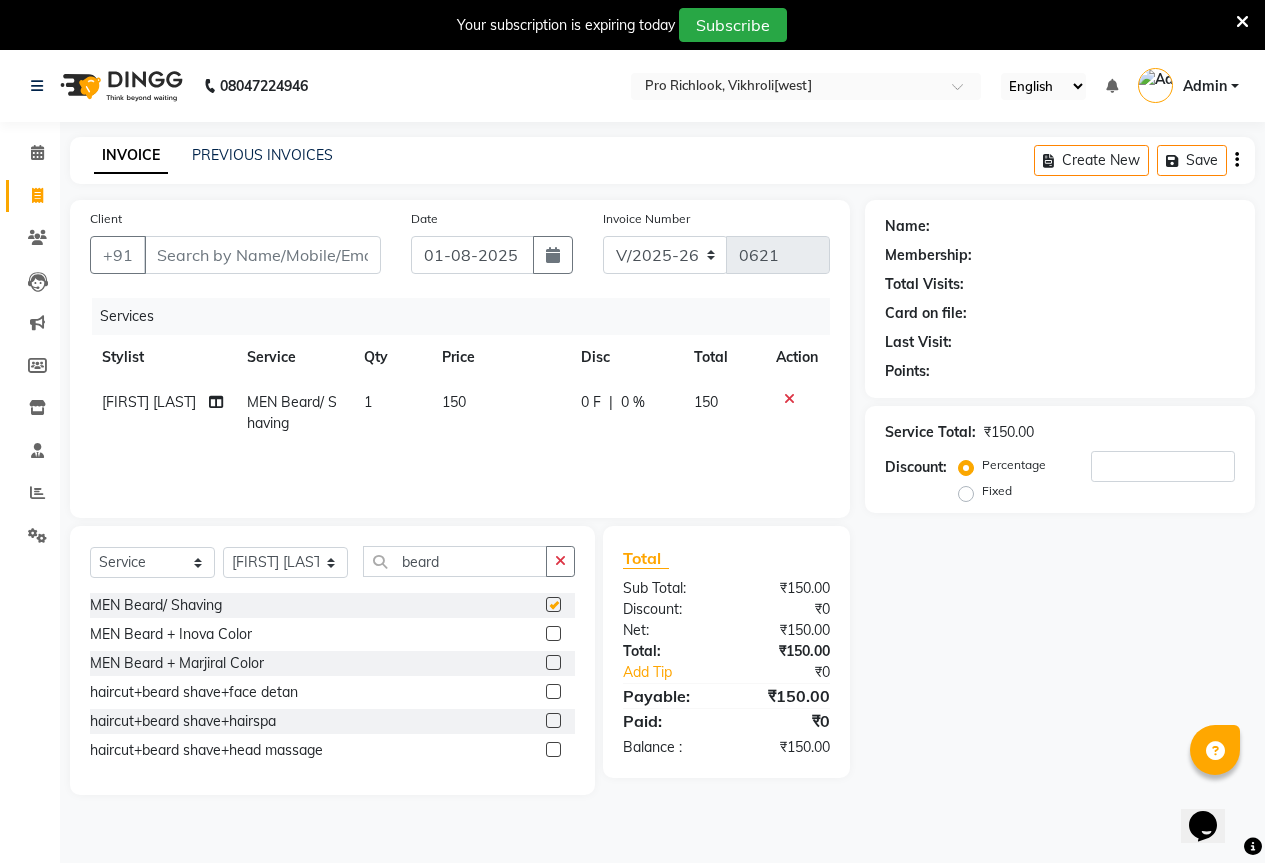 checkbox on "false" 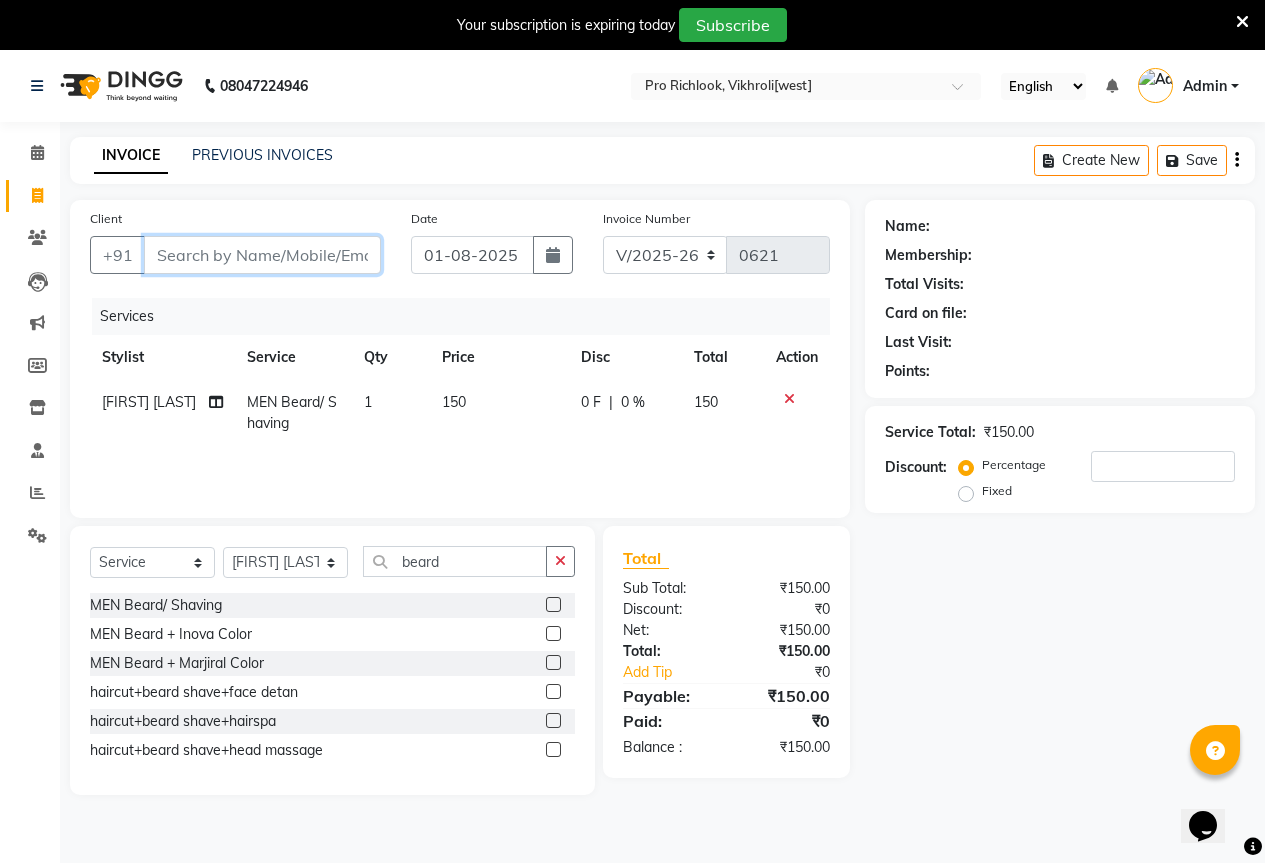 click on "Client" at bounding box center (262, 255) 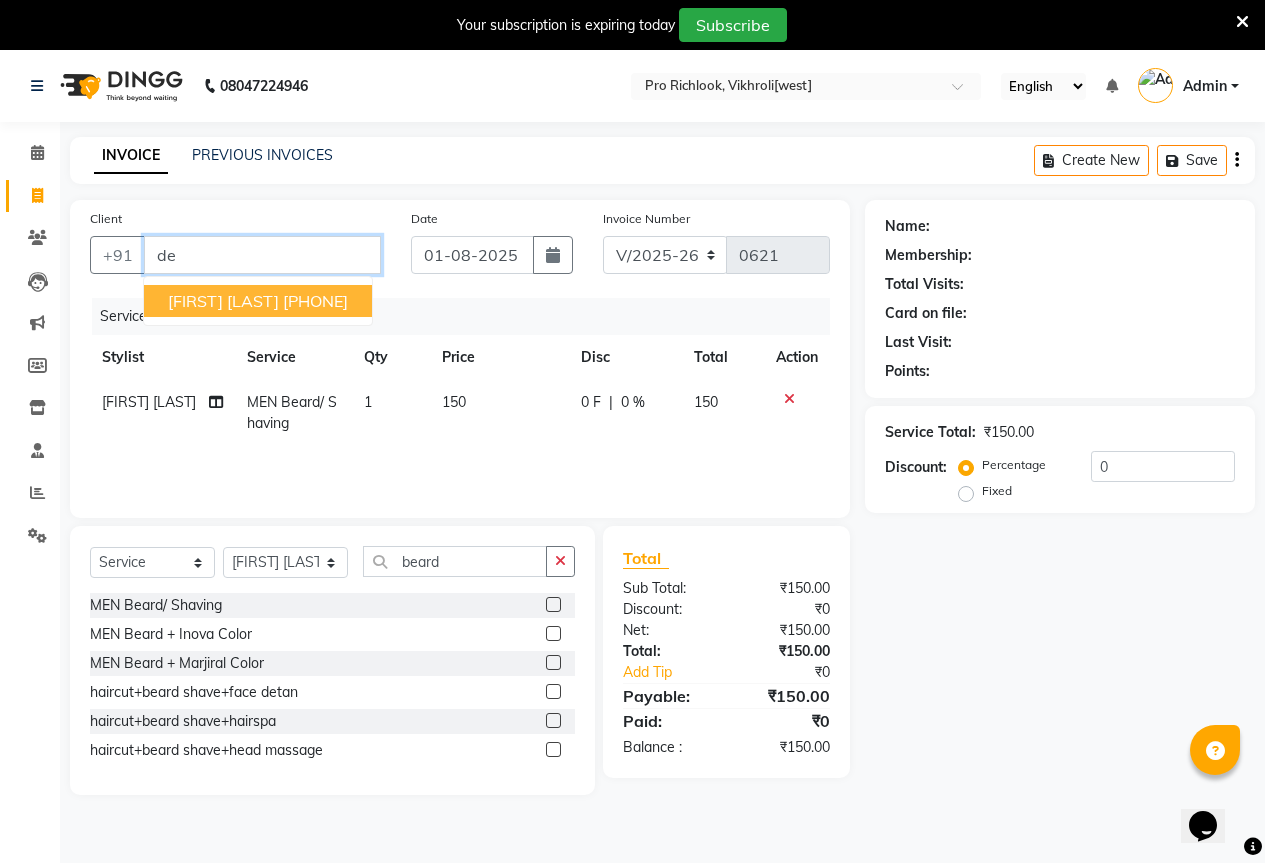 type on "d" 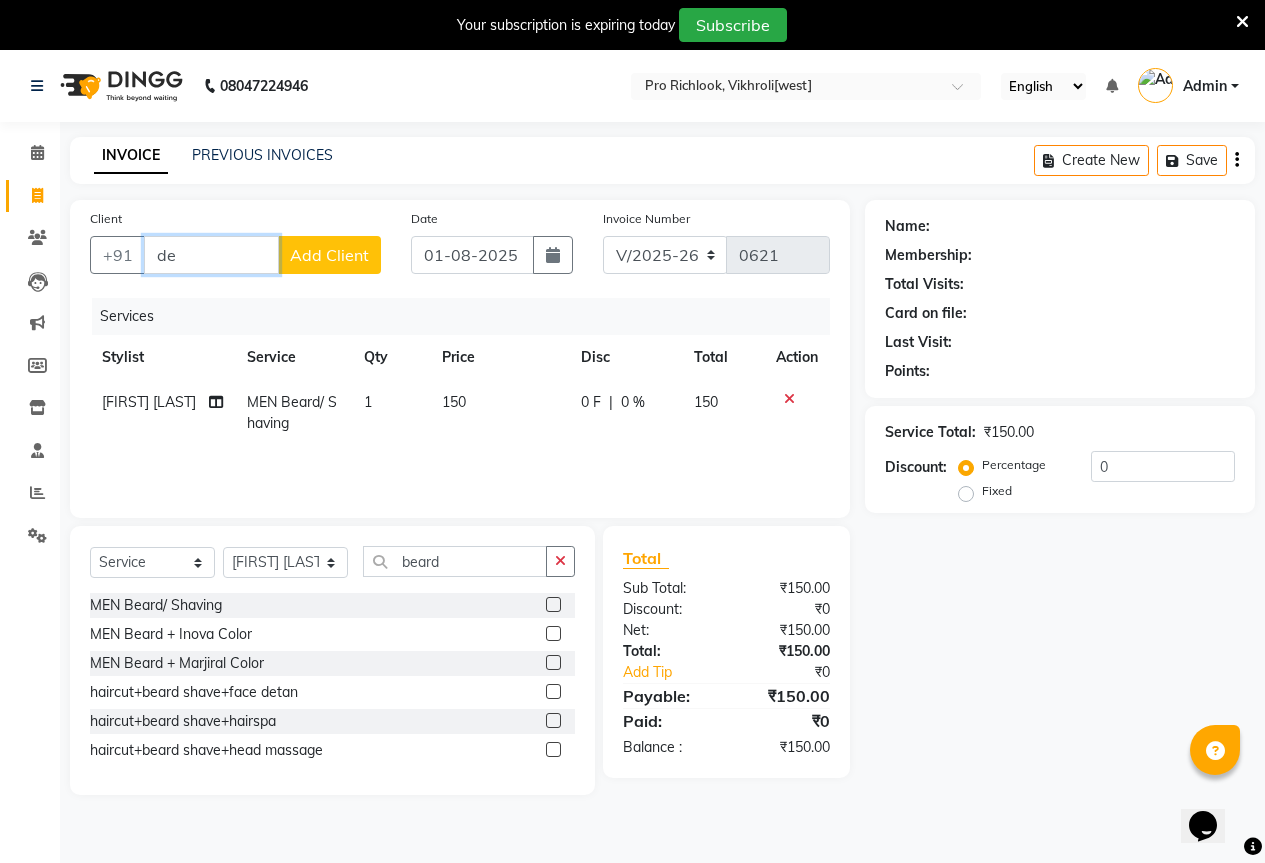 type on "d" 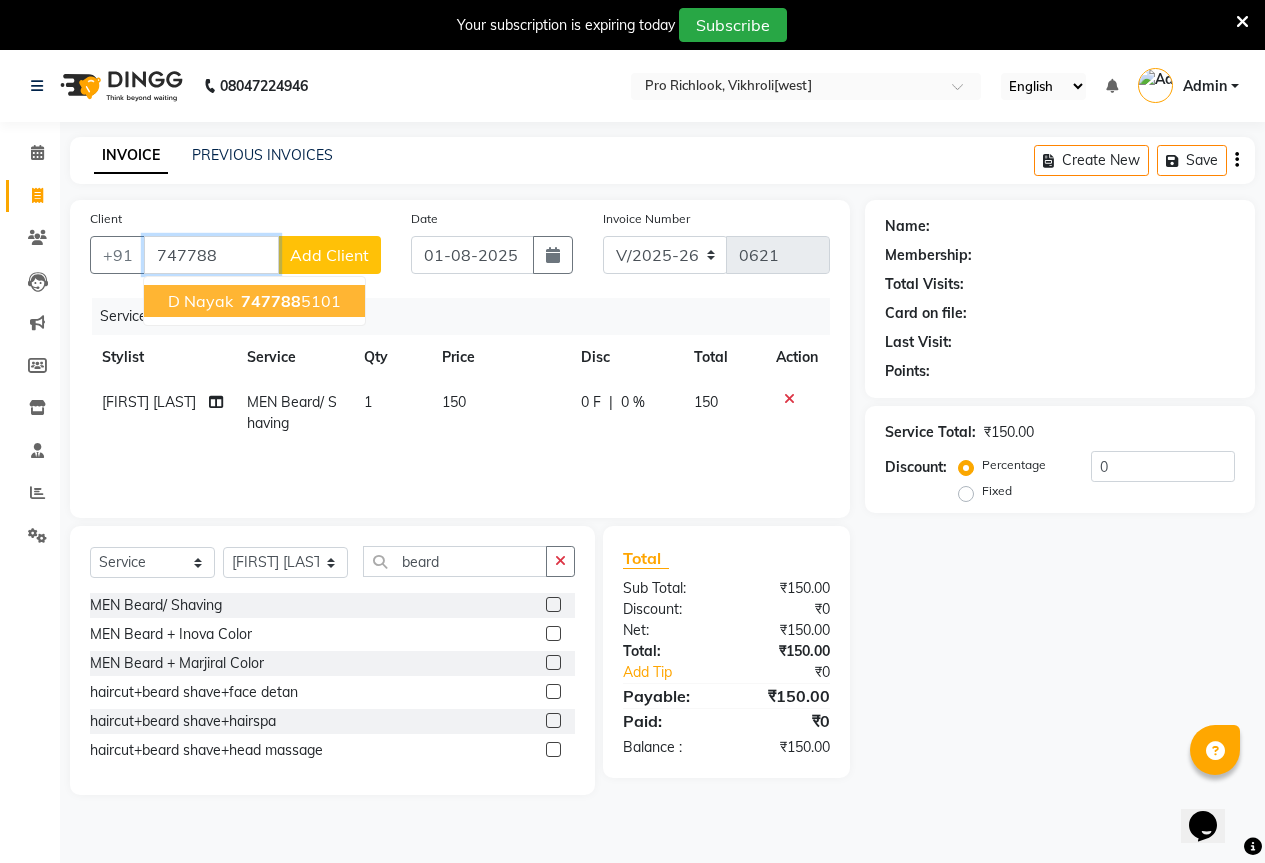 click on "747788 5101" at bounding box center [289, 301] 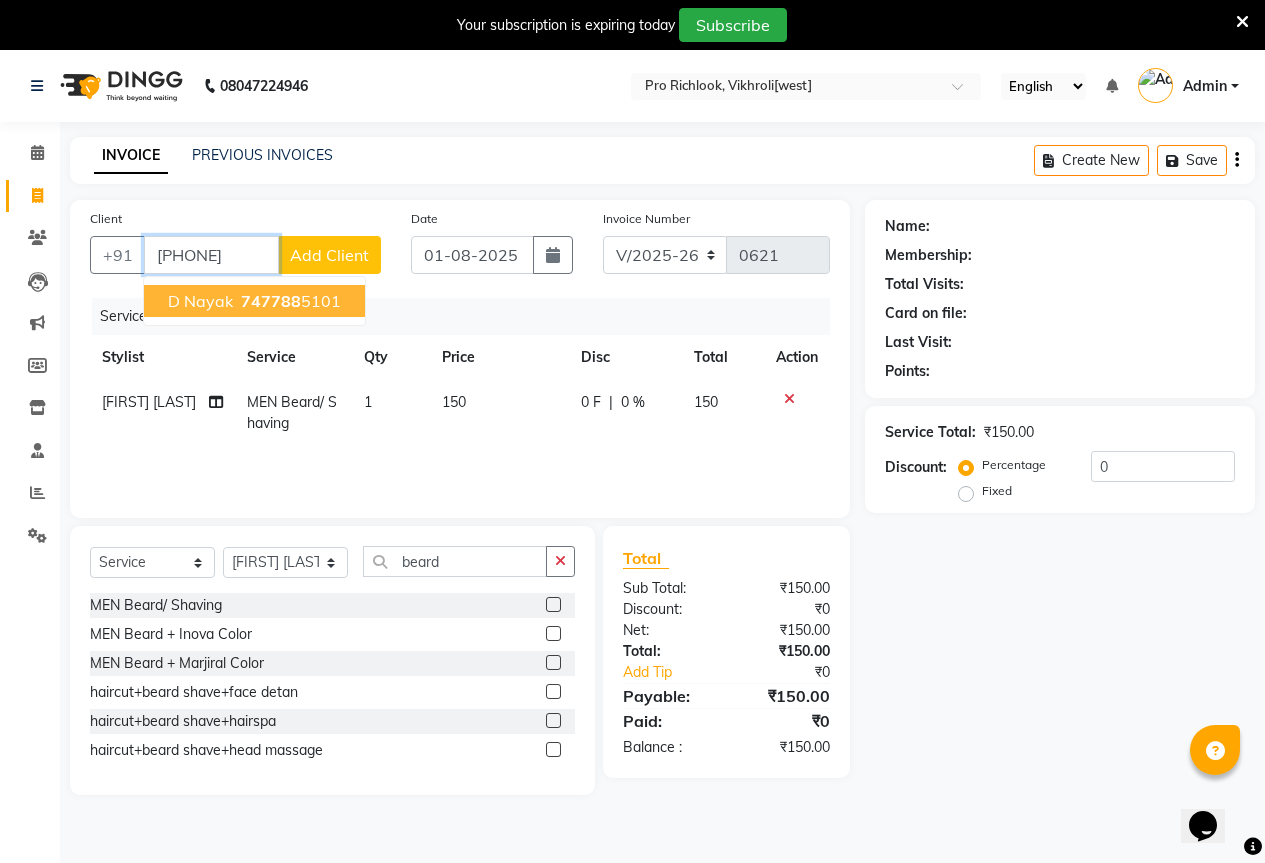 type on "[PHONE]" 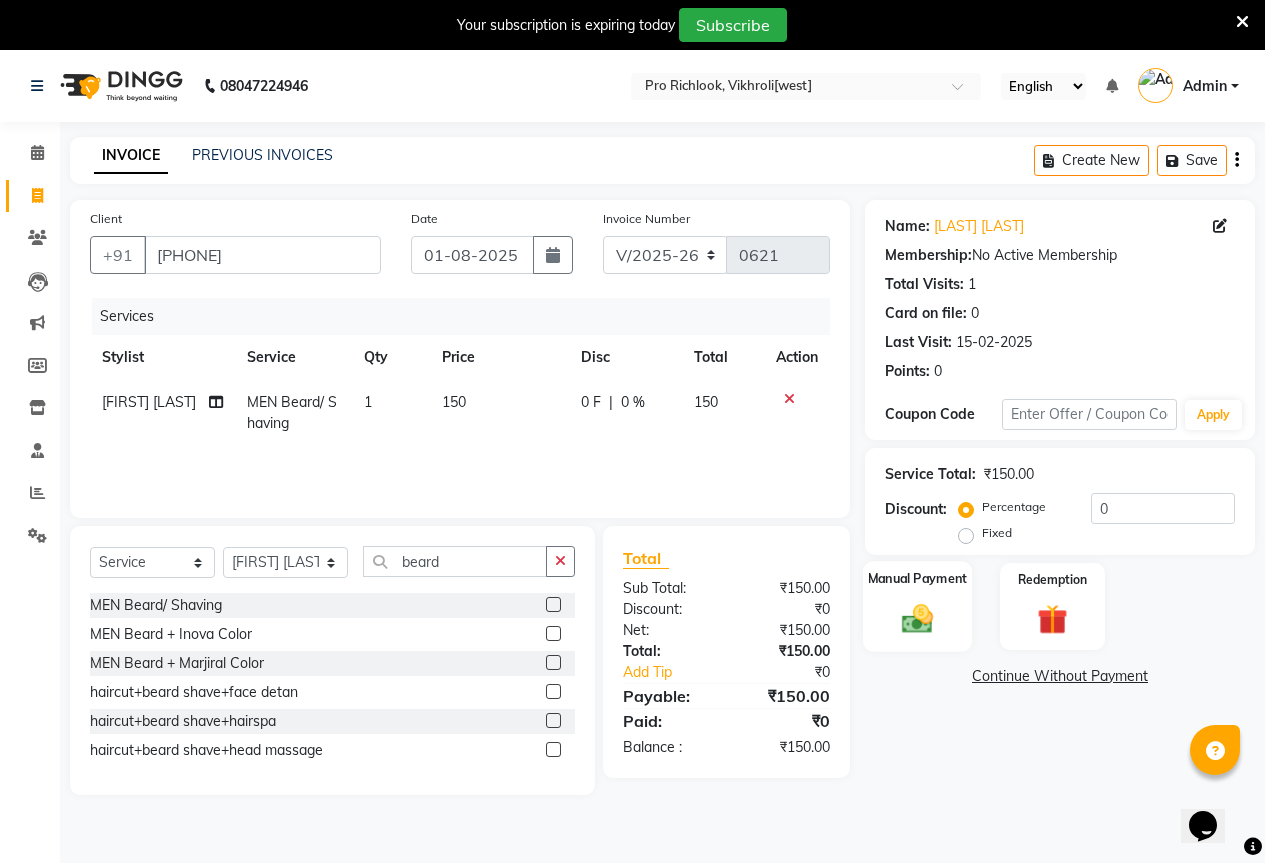 click 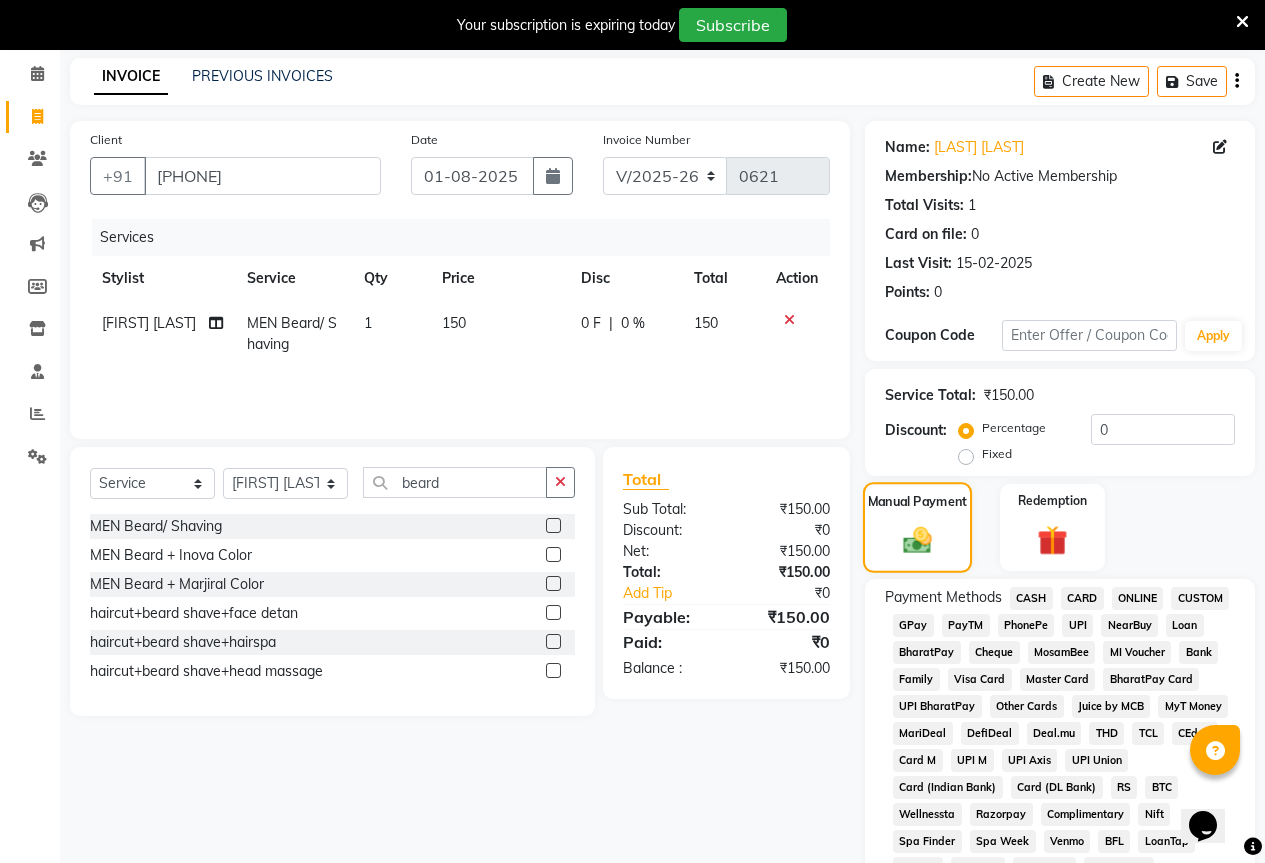 scroll, scrollTop: 200, scrollLeft: 0, axis: vertical 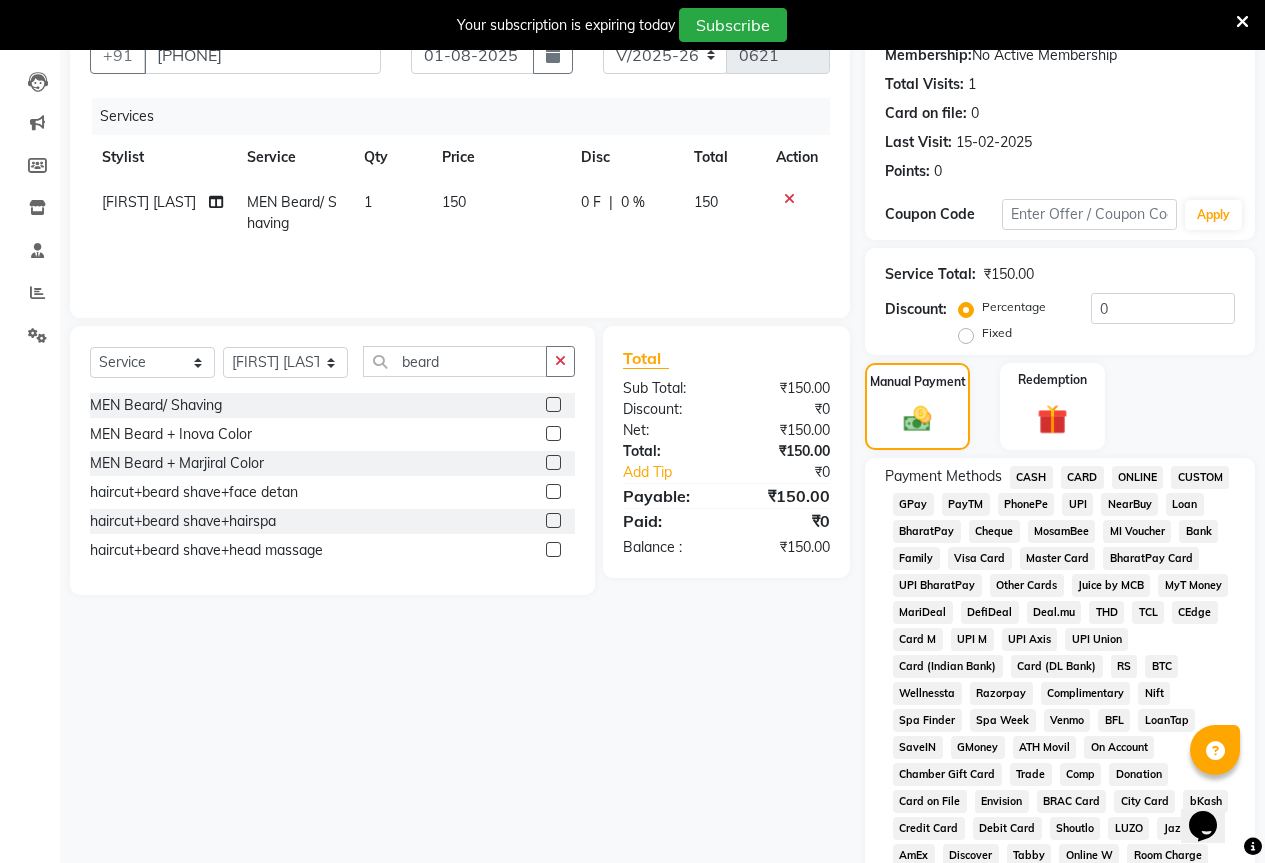 click on "CASH" 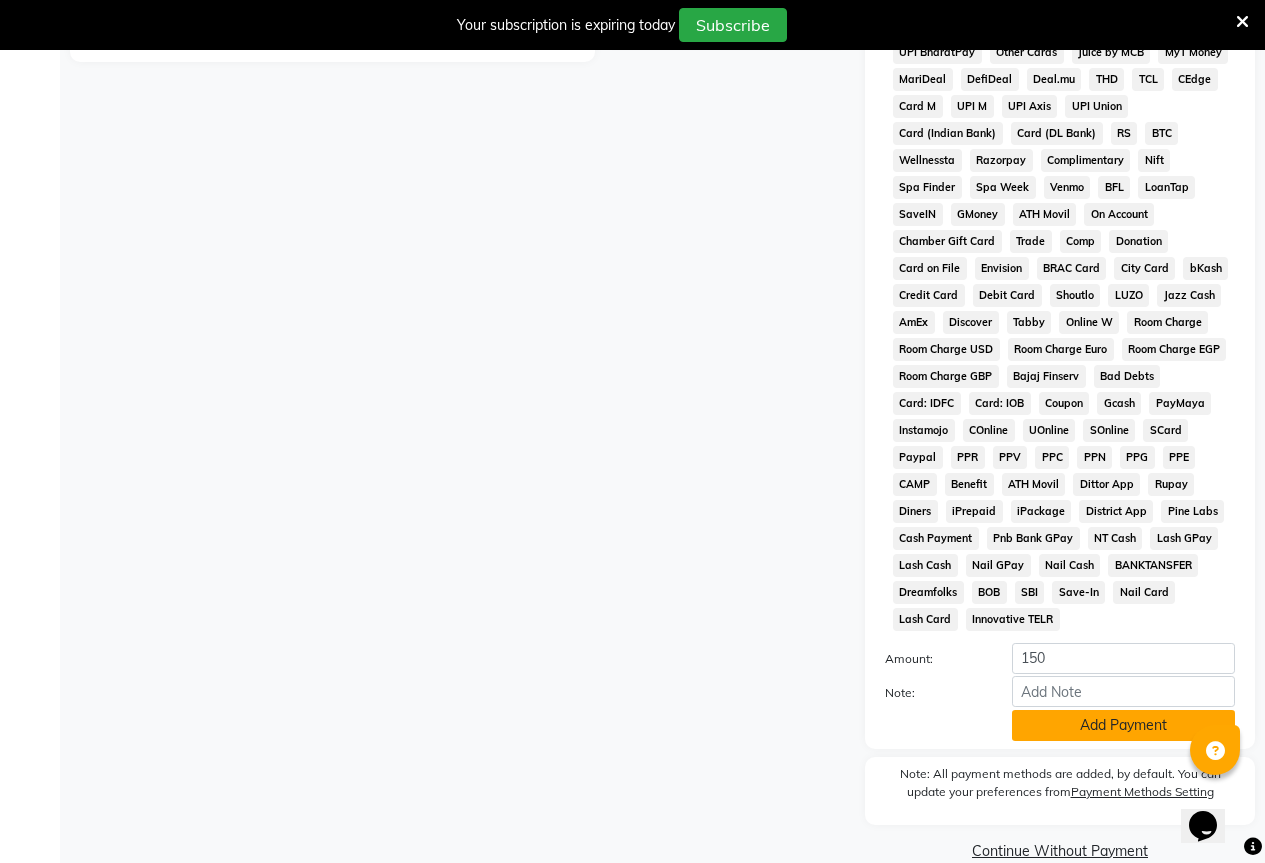 scroll, scrollTop: 766, scrollLeft: 0, axis: vertical 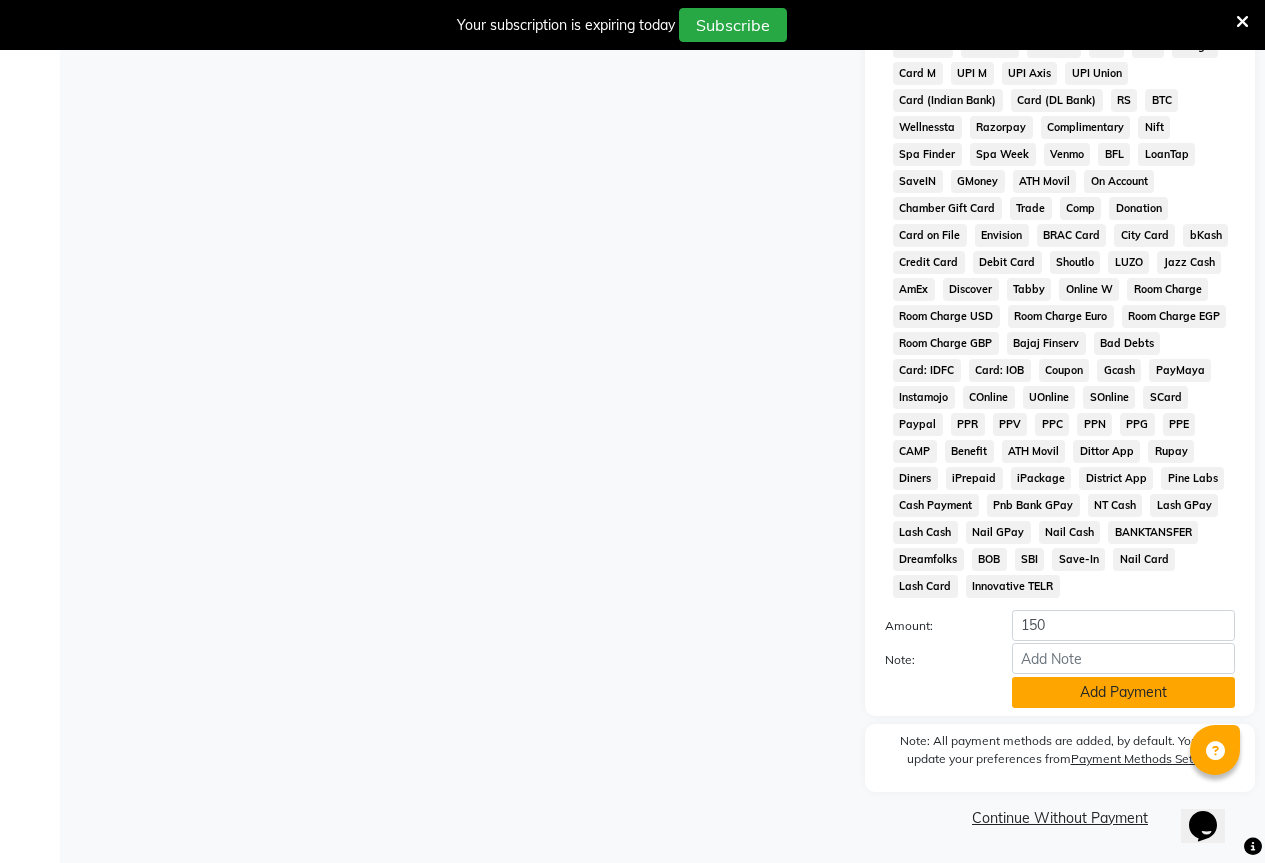 click on "Add Payment" 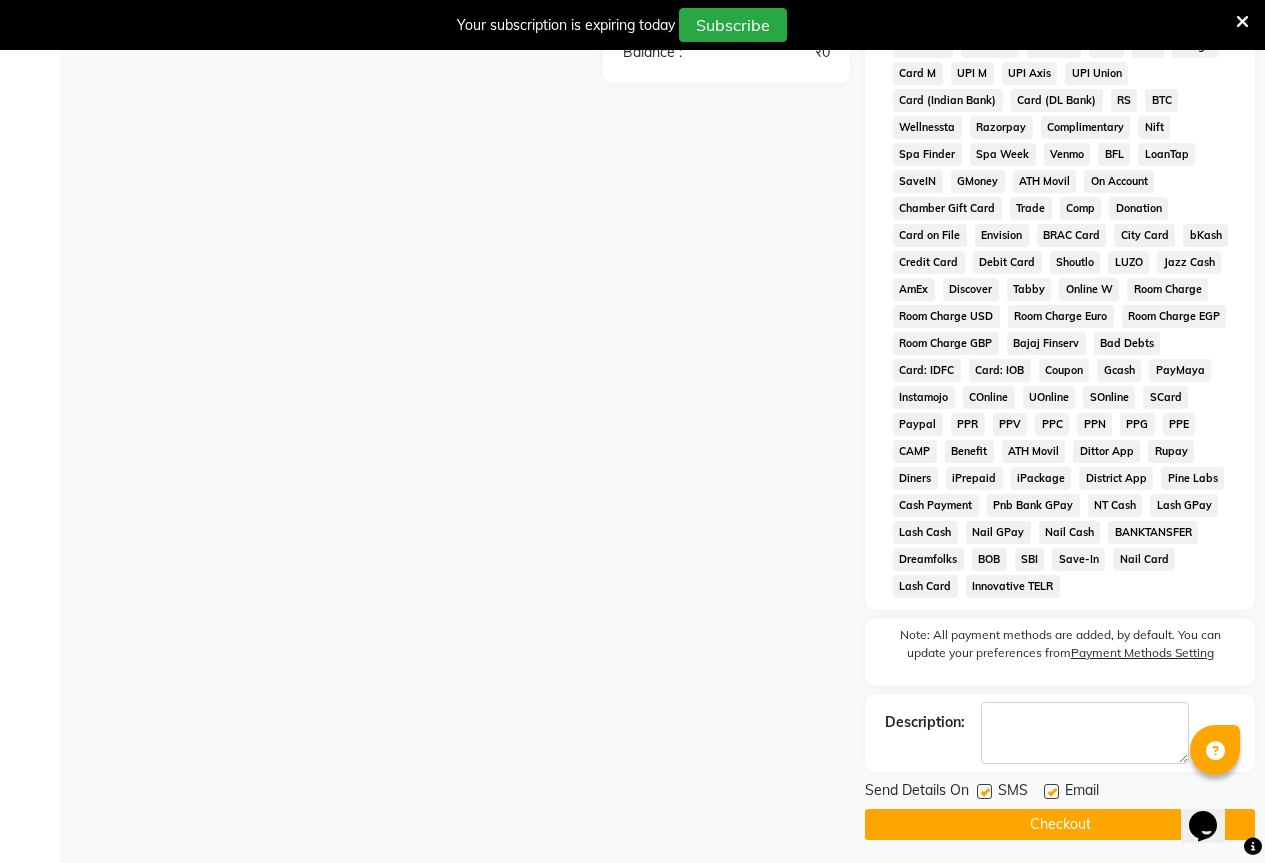 click on "Checkout" 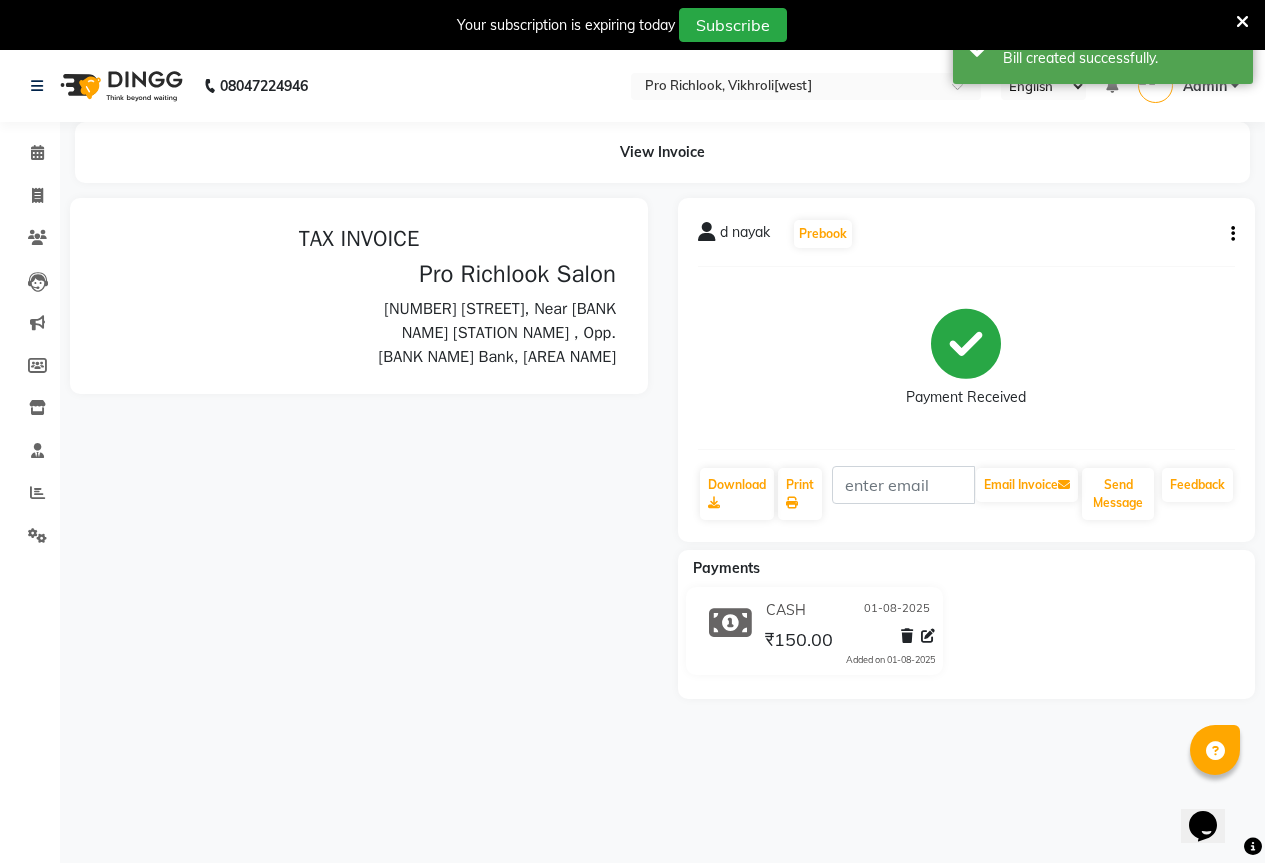scroll, scrollTop: 0, scrollLeft: 0, axis: both 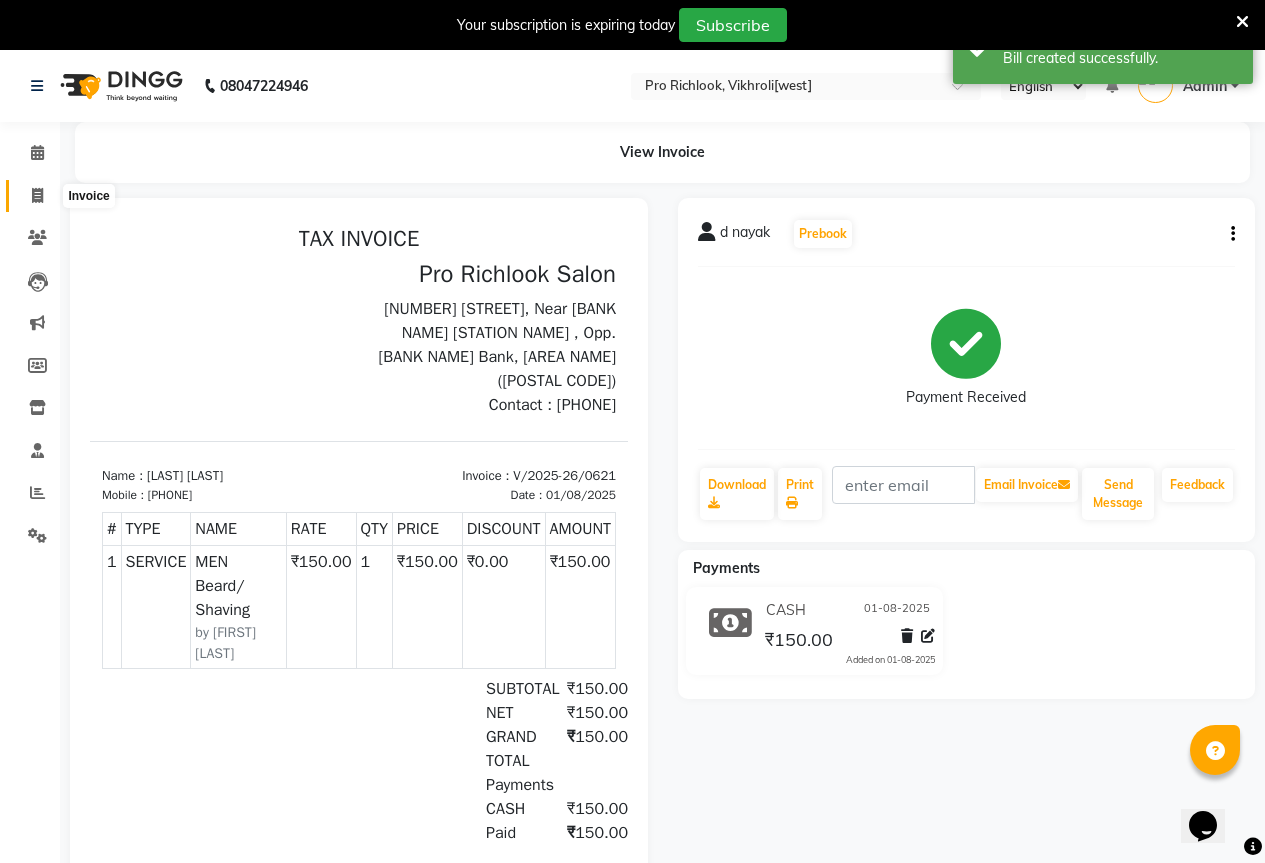 click 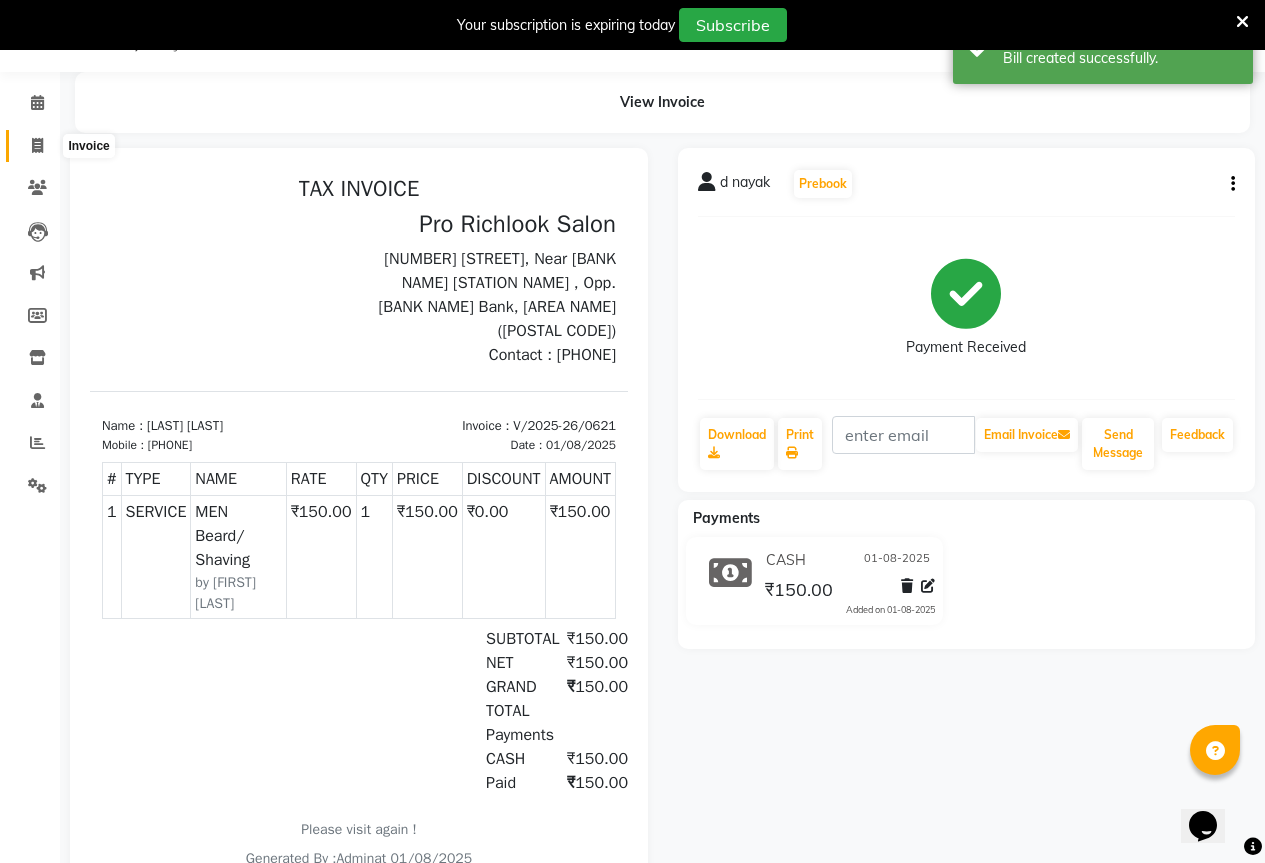 select on "6670" 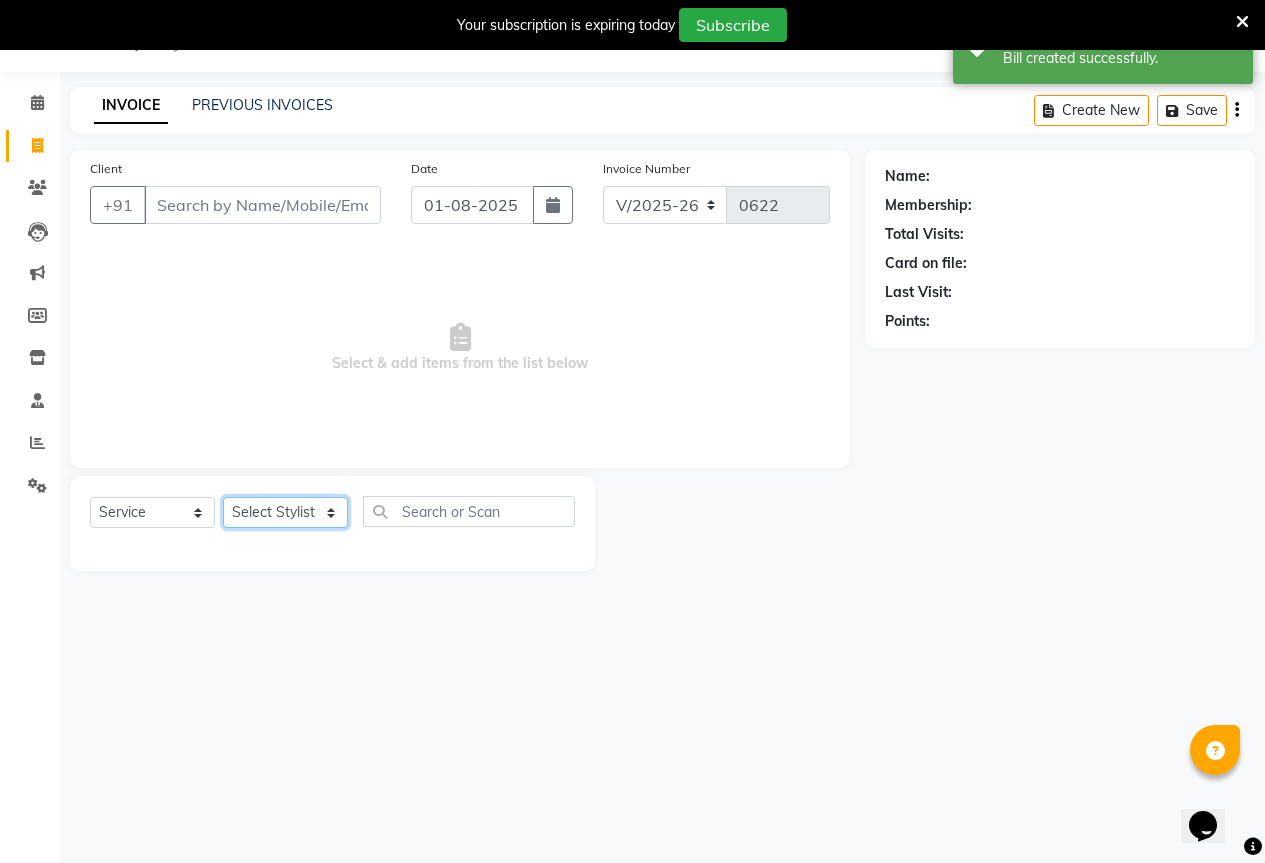 click on "Select Stylist Akanksha Gajre Akash Shinde Rutuja Mam Shaila Atkar Sneha Gupta" 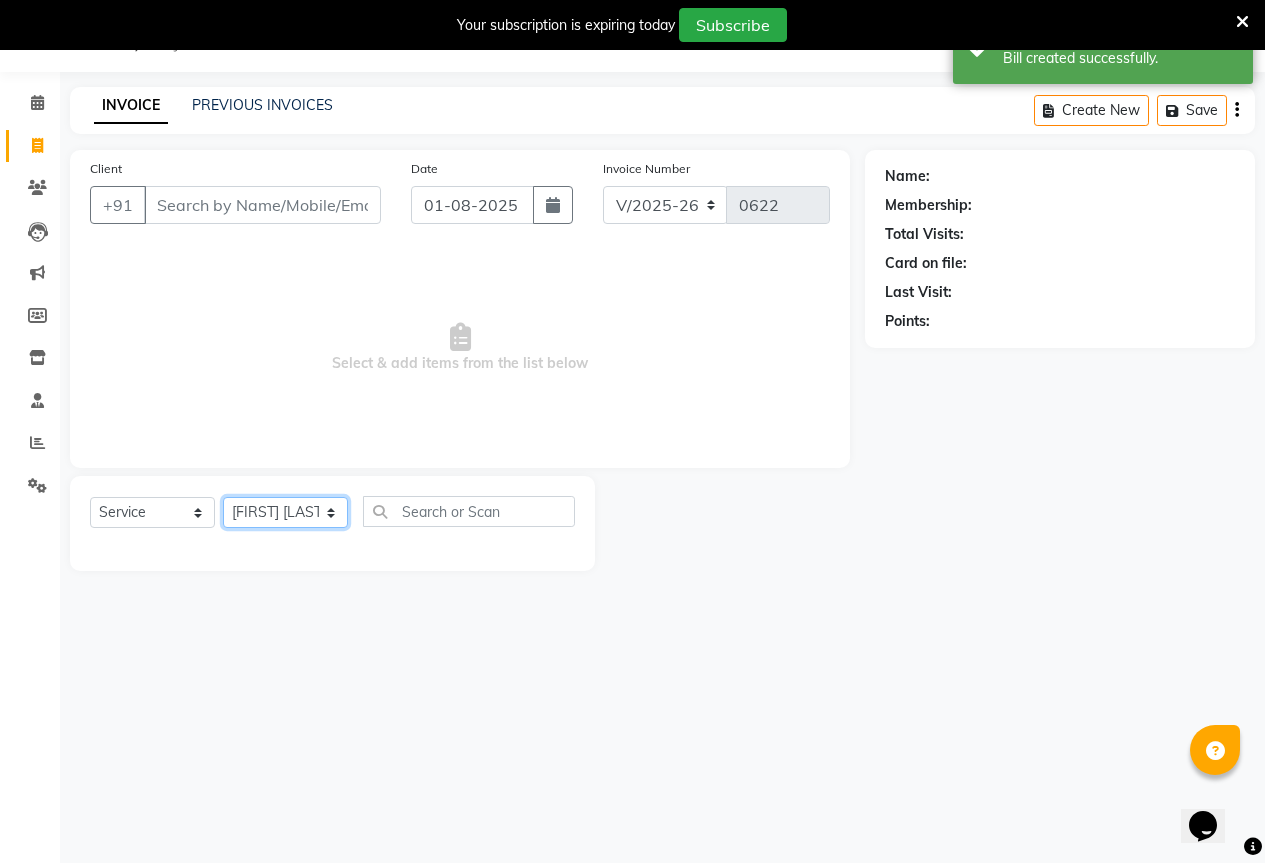click on "Select Stylist Akanksha Gajre Akash Shinde Rutuja Mam Shaila Atkar Sneha Gupta" 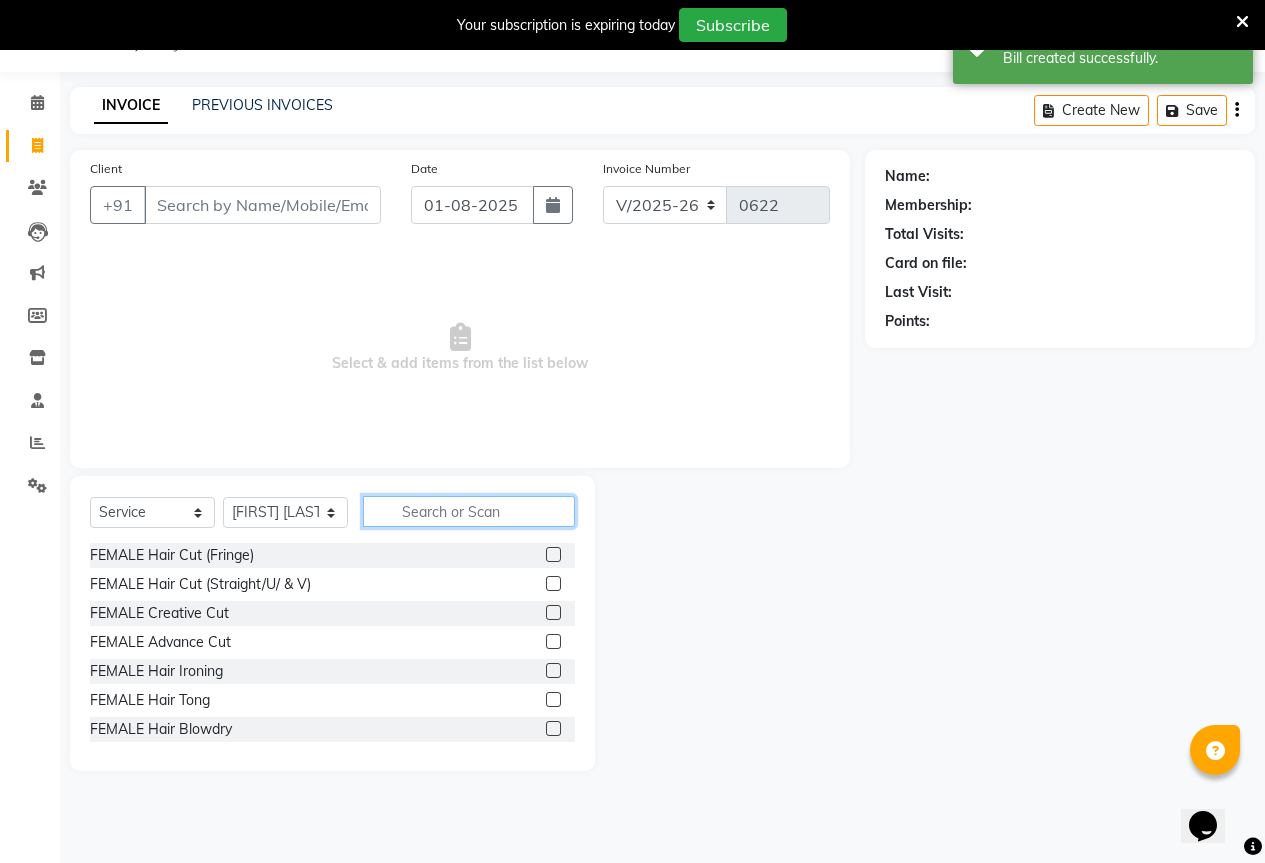 click 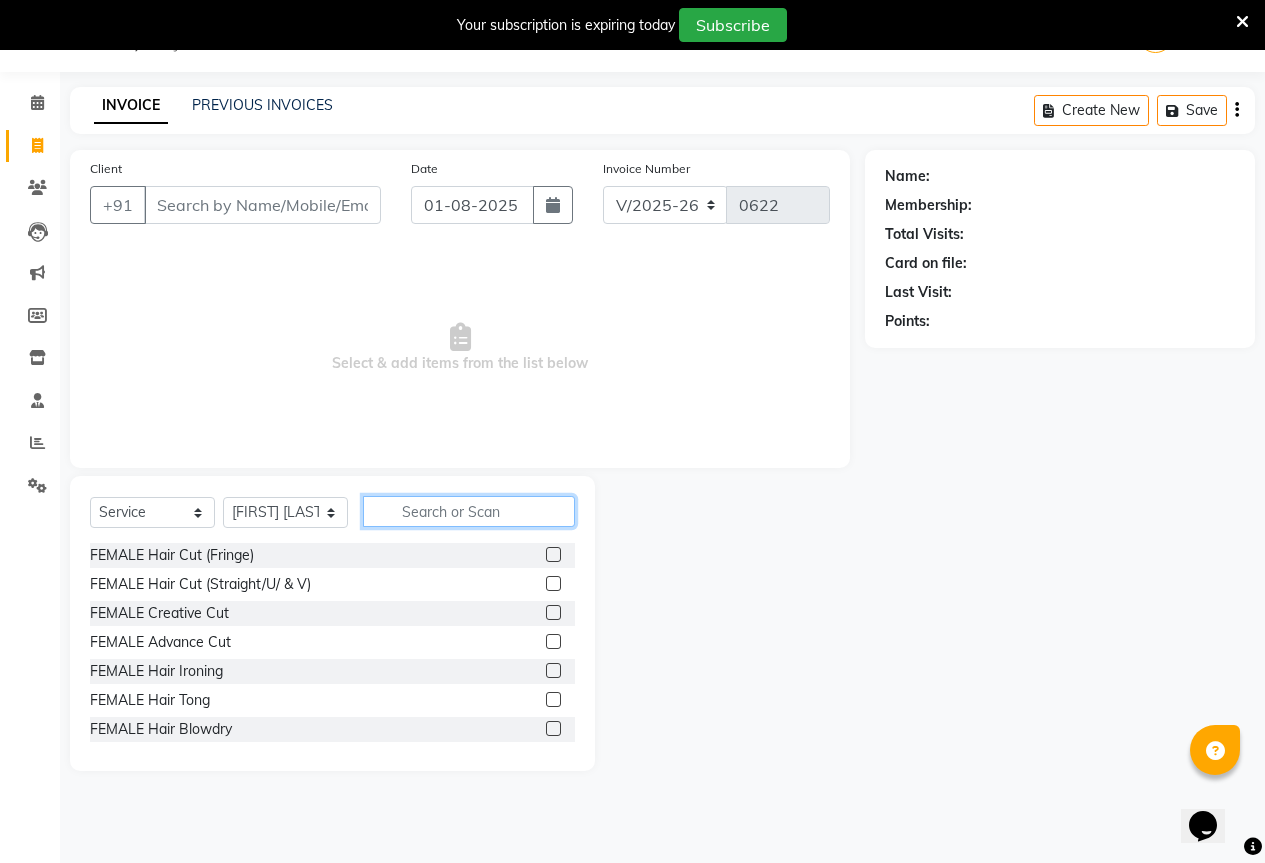 click 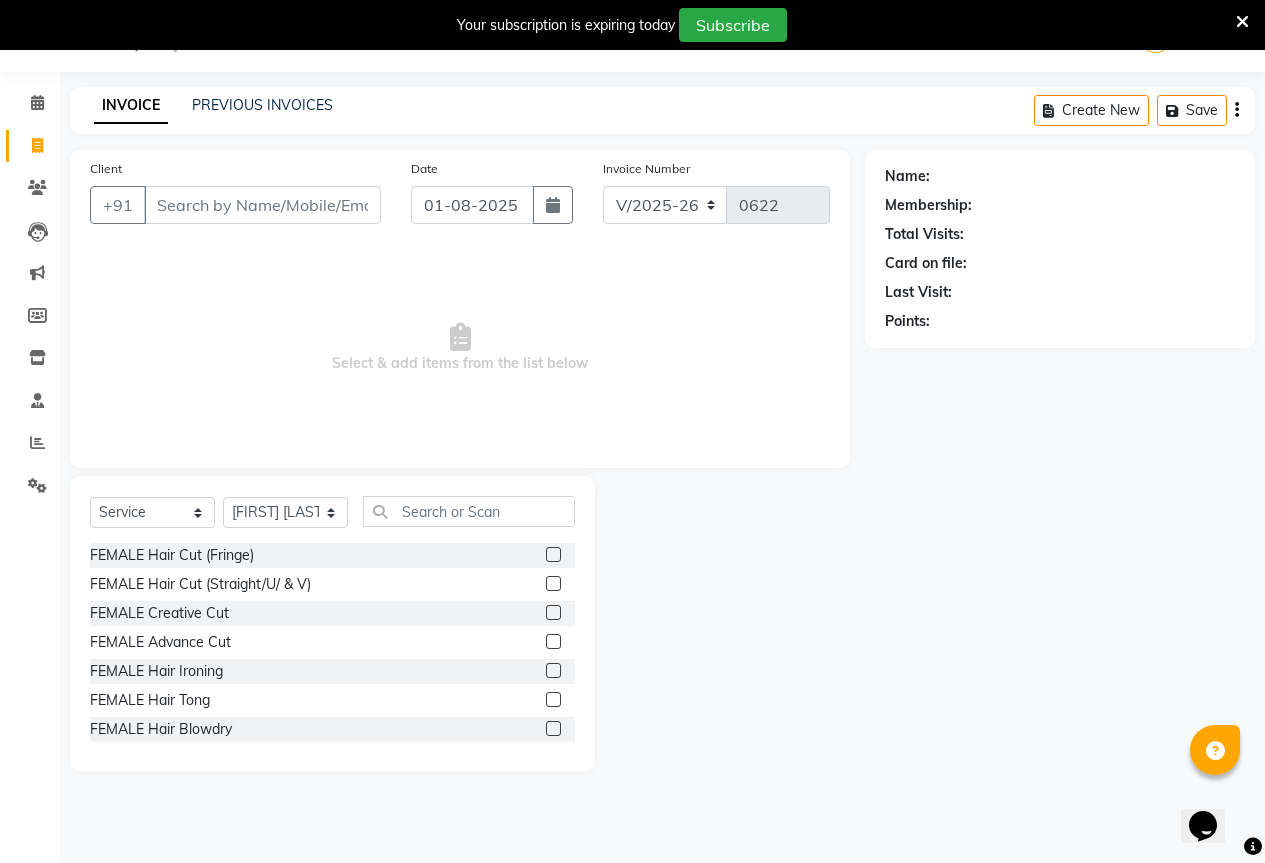 click 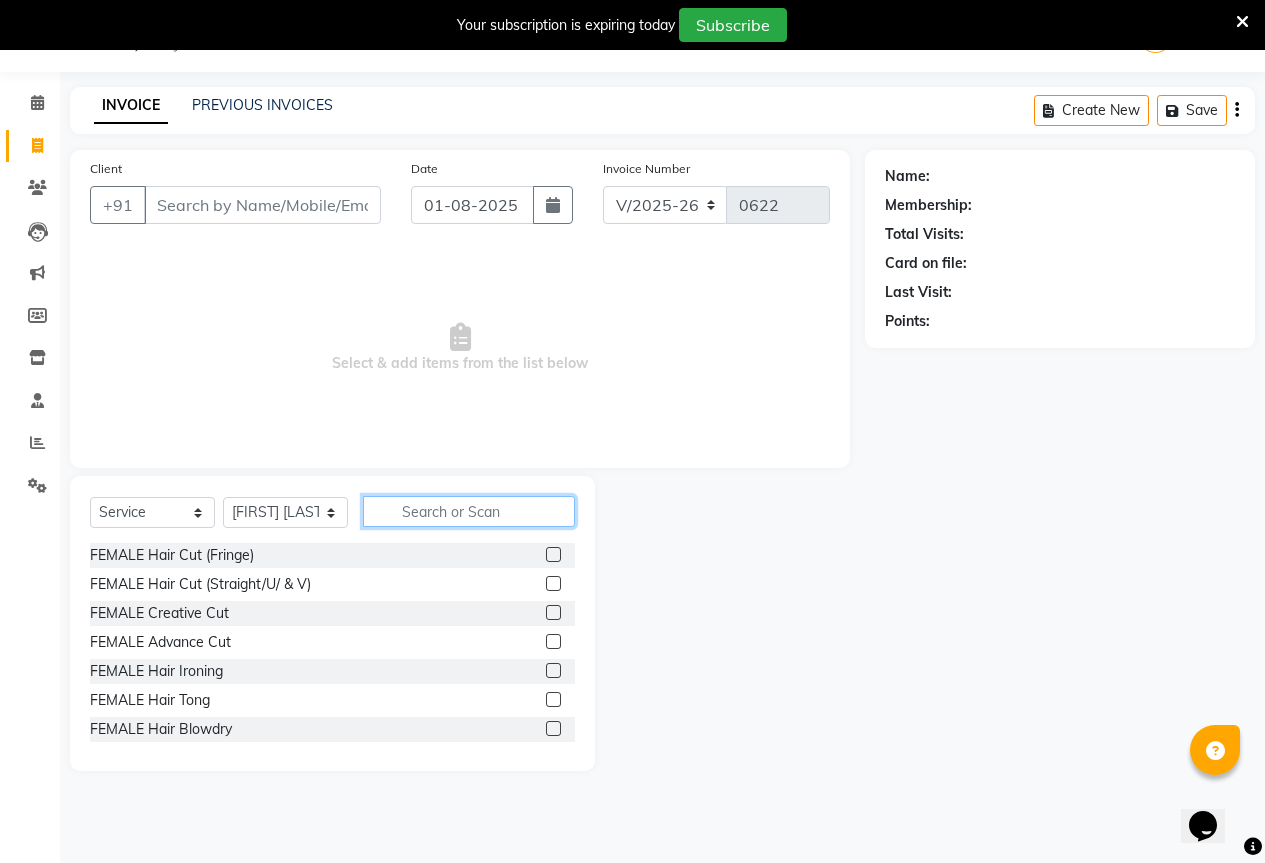click 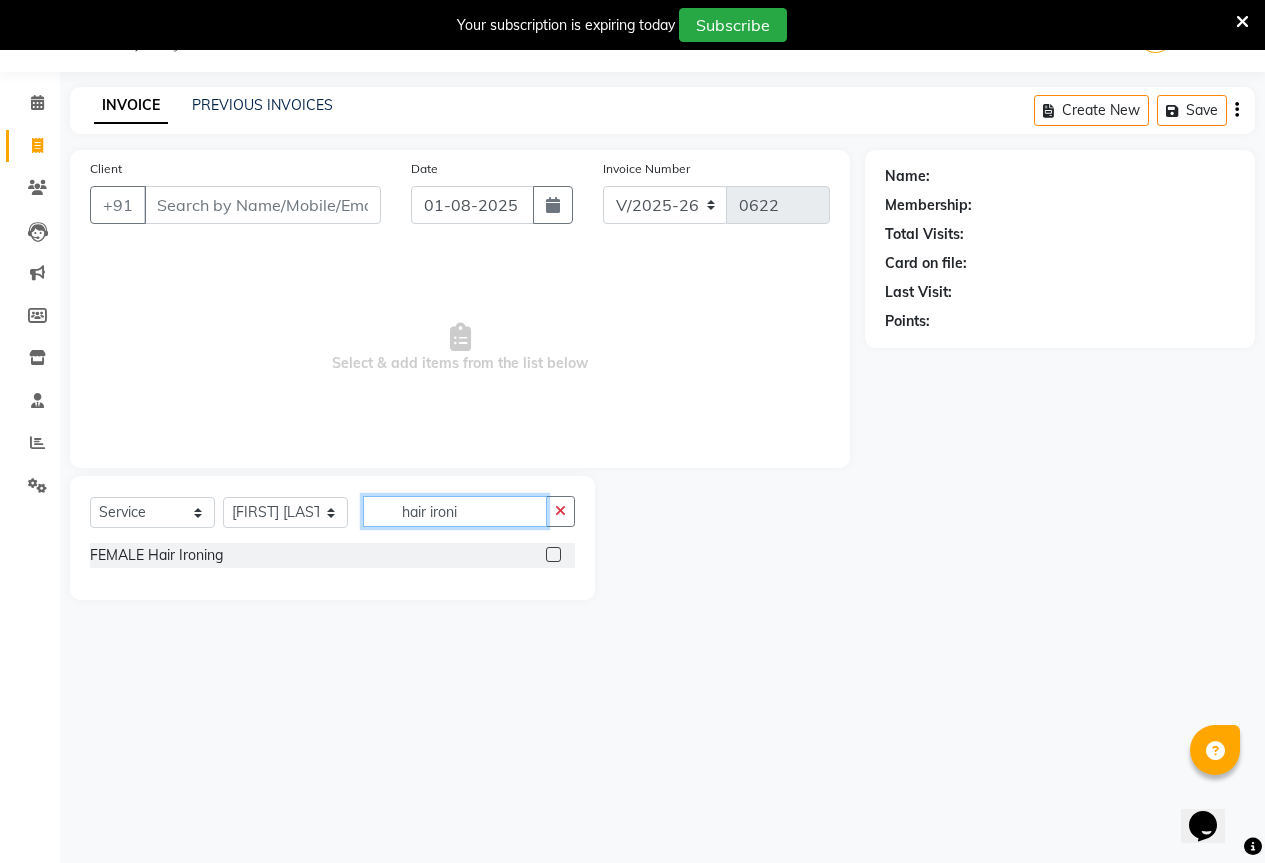 type on "hair ironi" 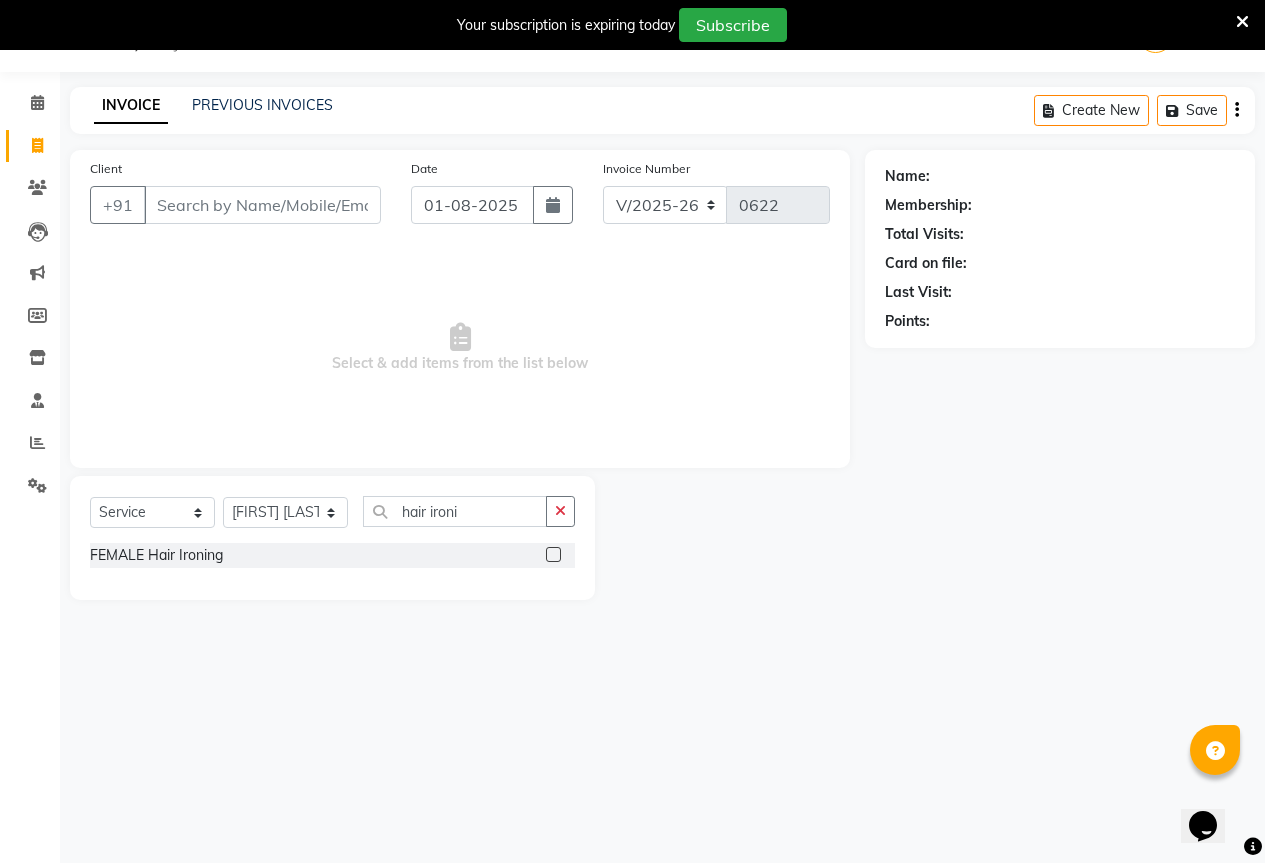 click 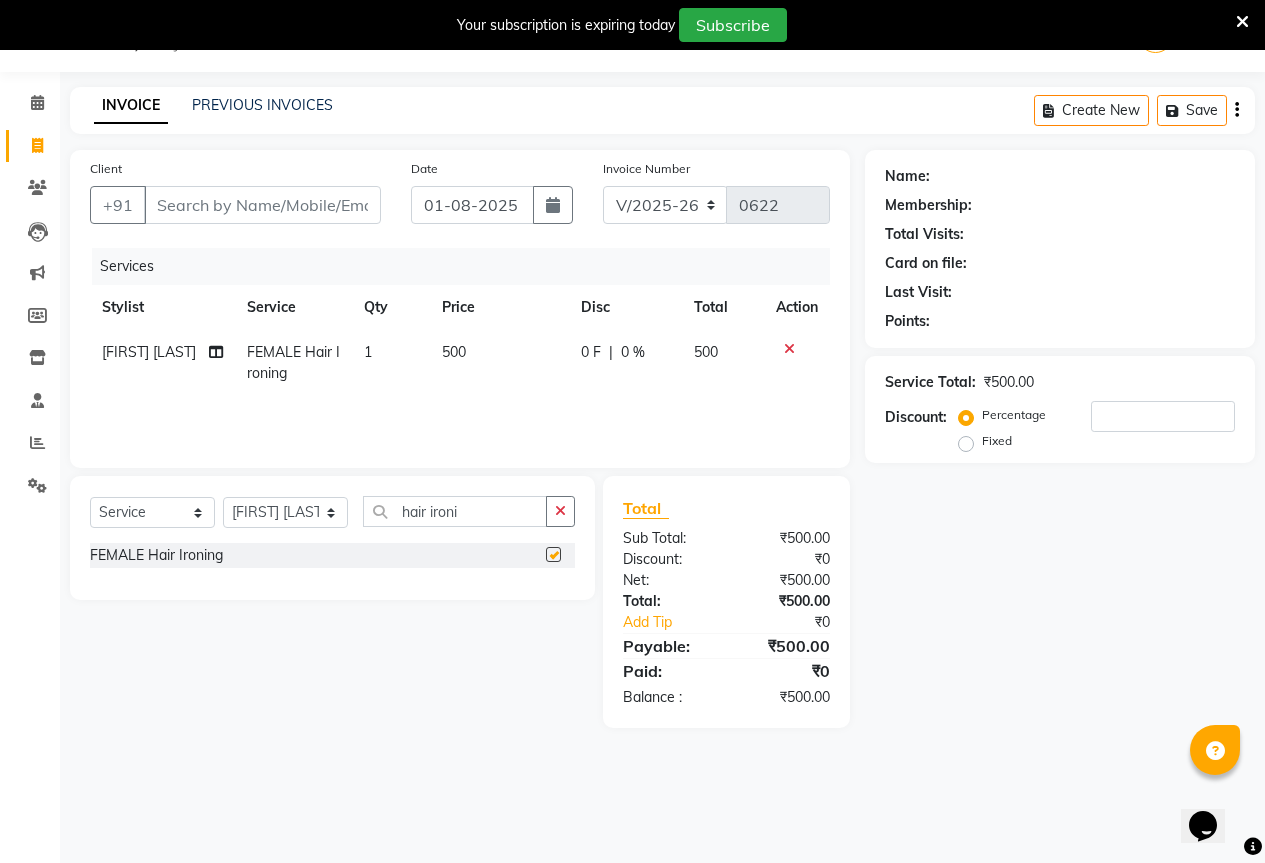 checkbox on "false" 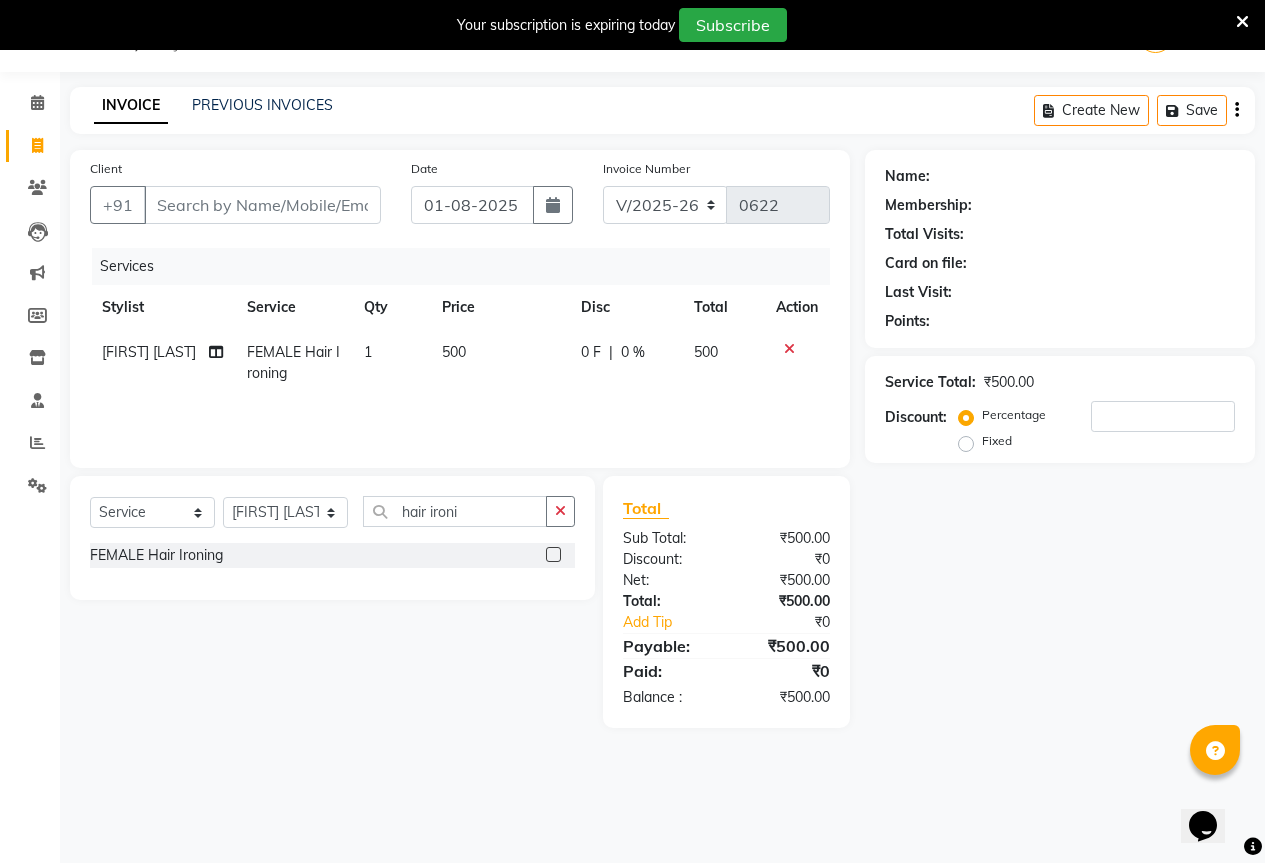 scroll, scrollTop: 0, scrollLeft: 0, axis: both 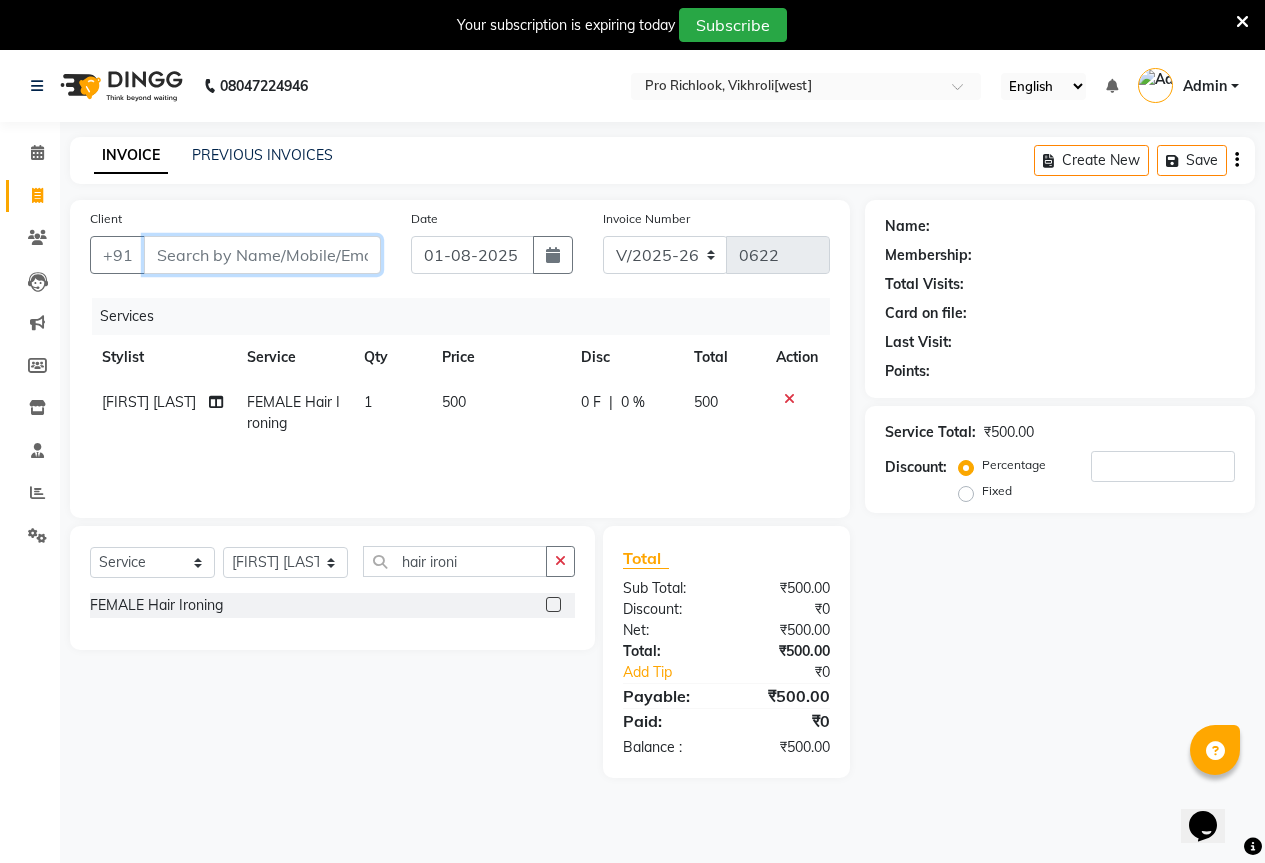 click on "Client" at bounding box center (262, 255) 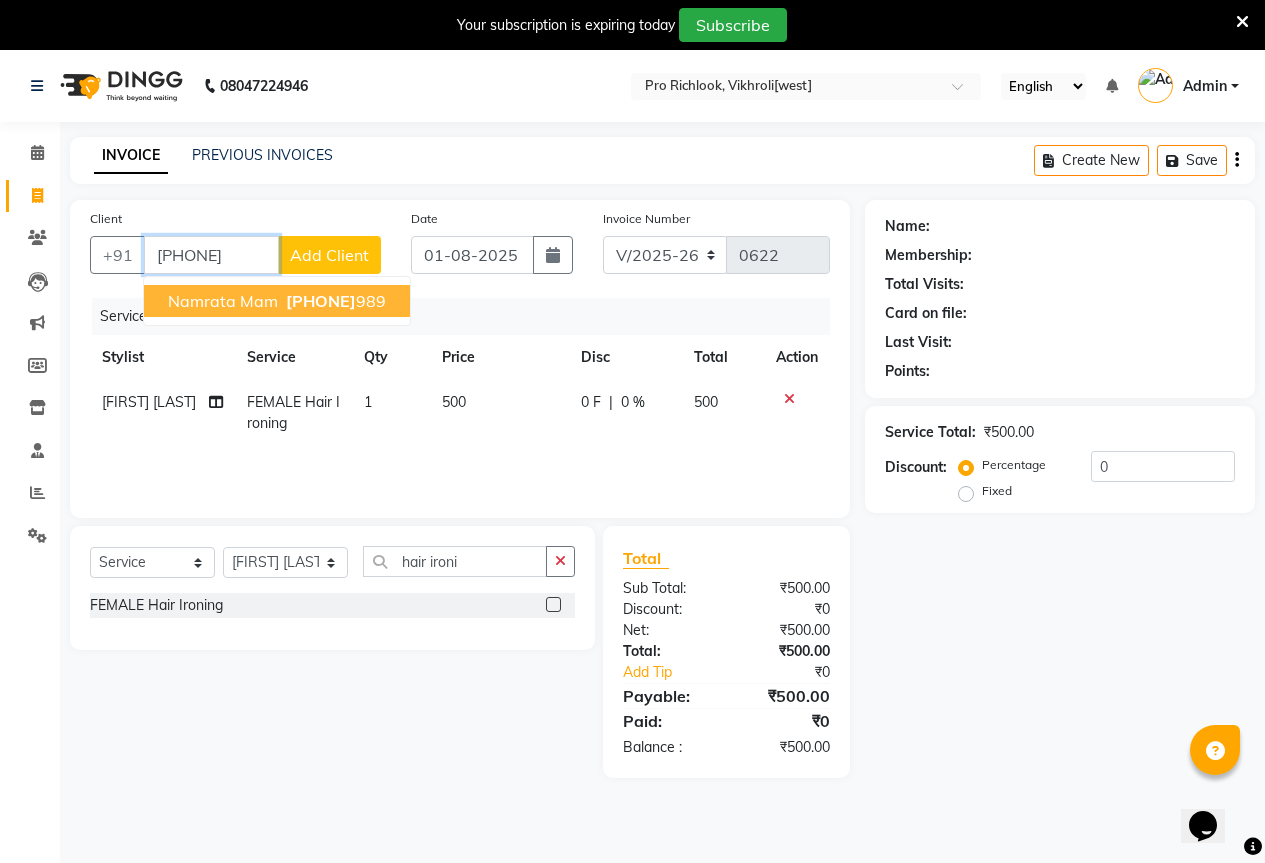 type on "[PHONE]" 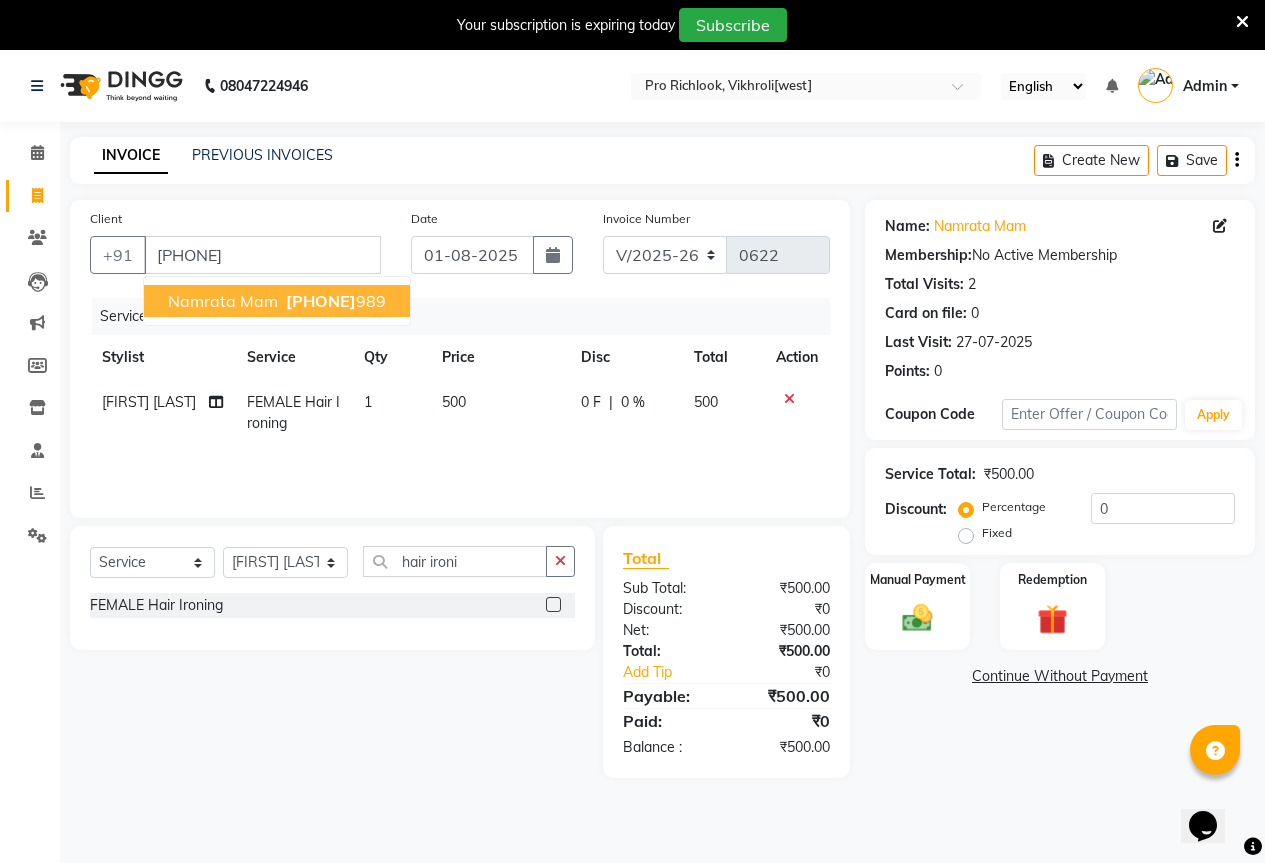 click on "namrata mam" at bounding box center [223, 301] 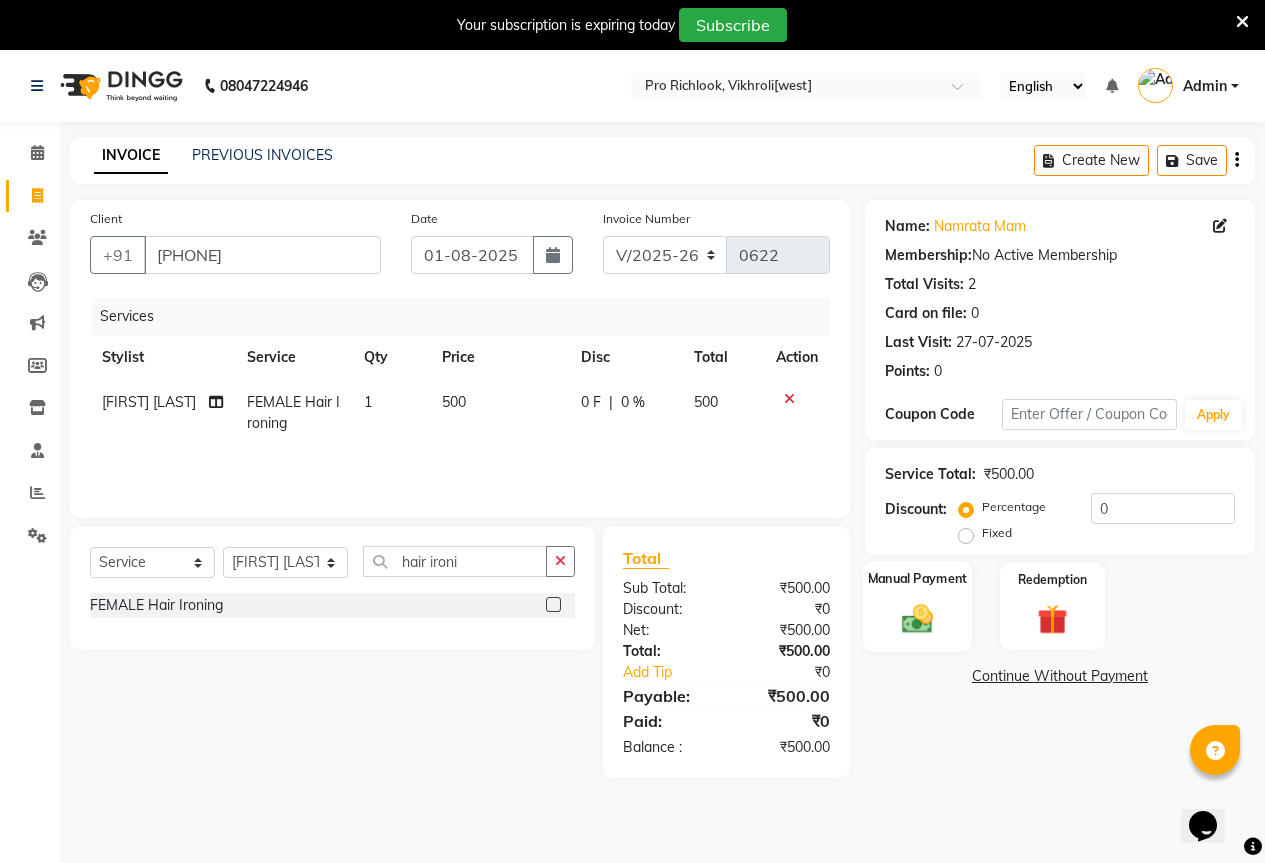 click 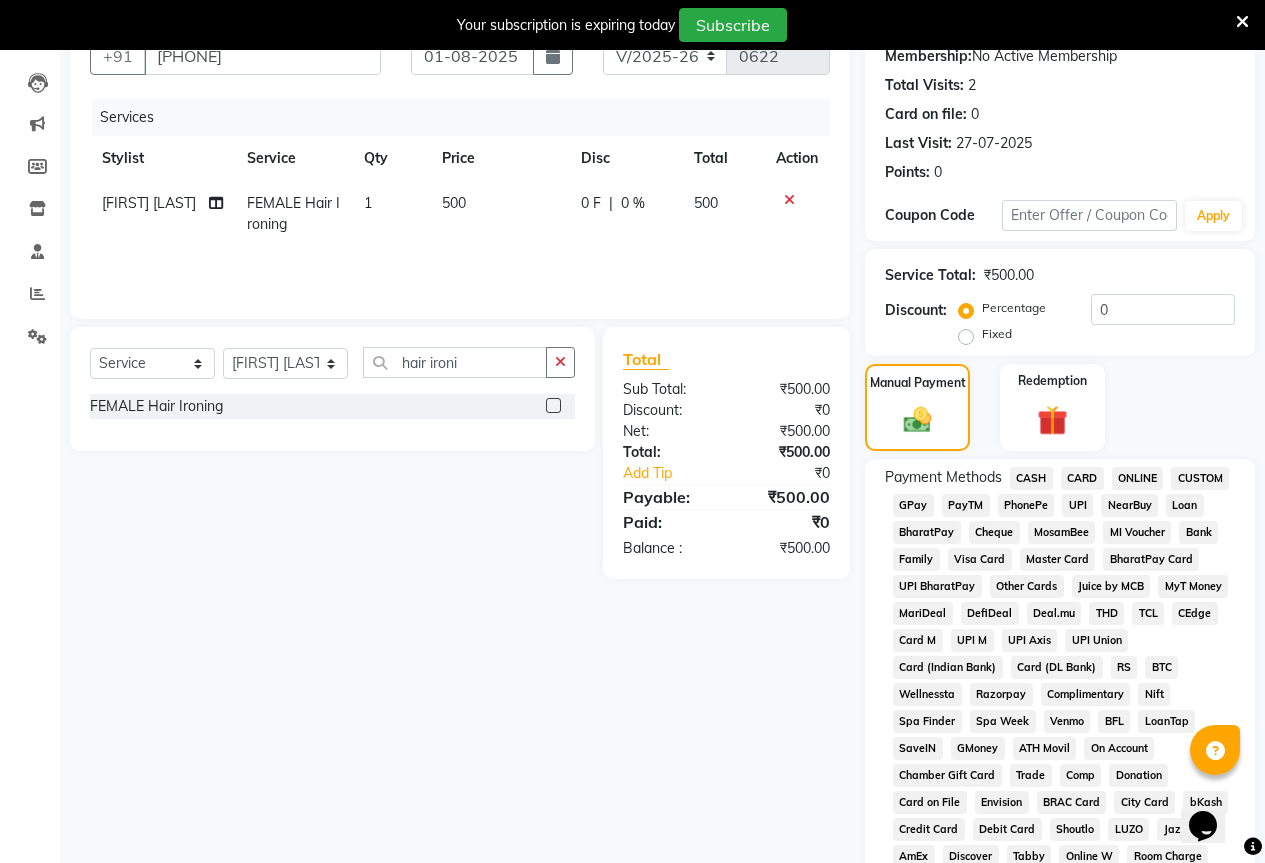 scroll, scrollTop: 200, scrollLeft: 0, axis: vertical 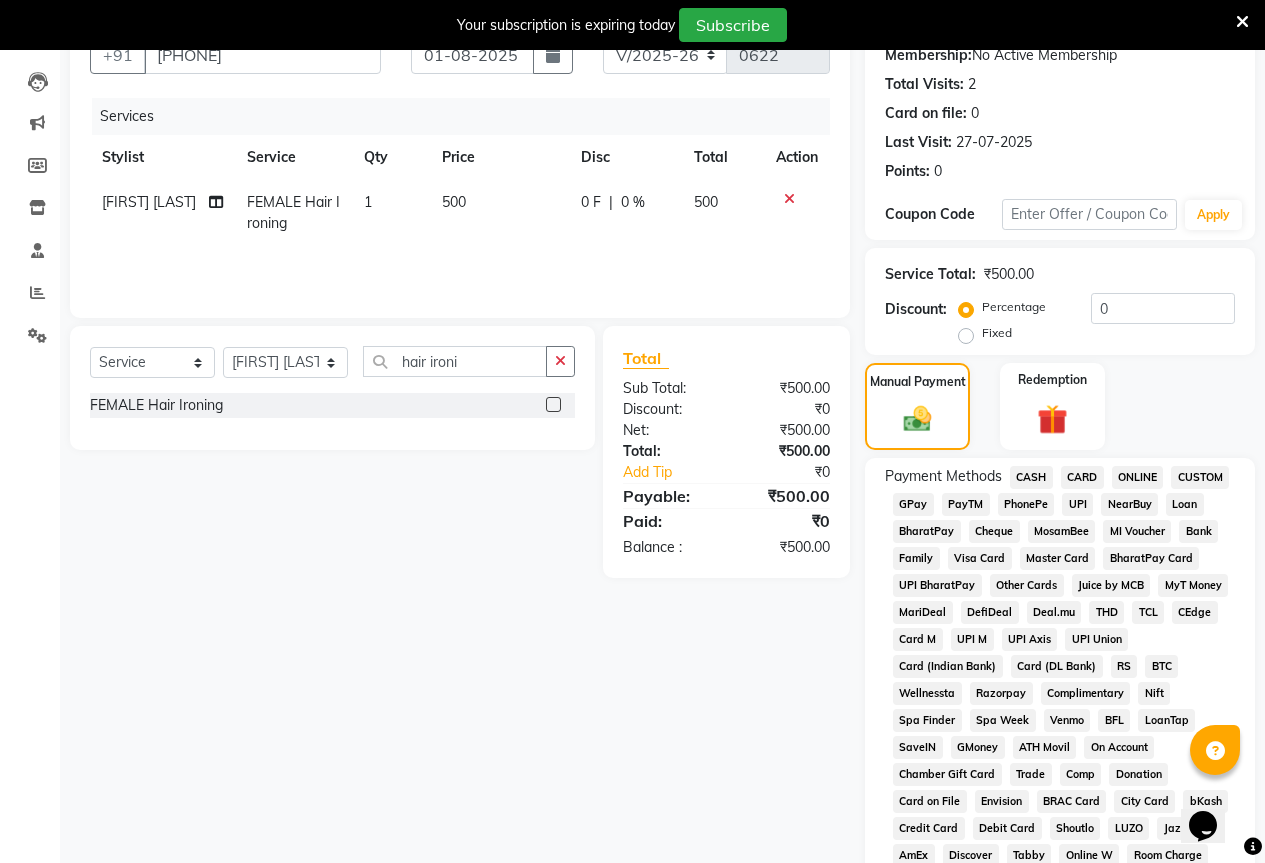 click on "GPay" 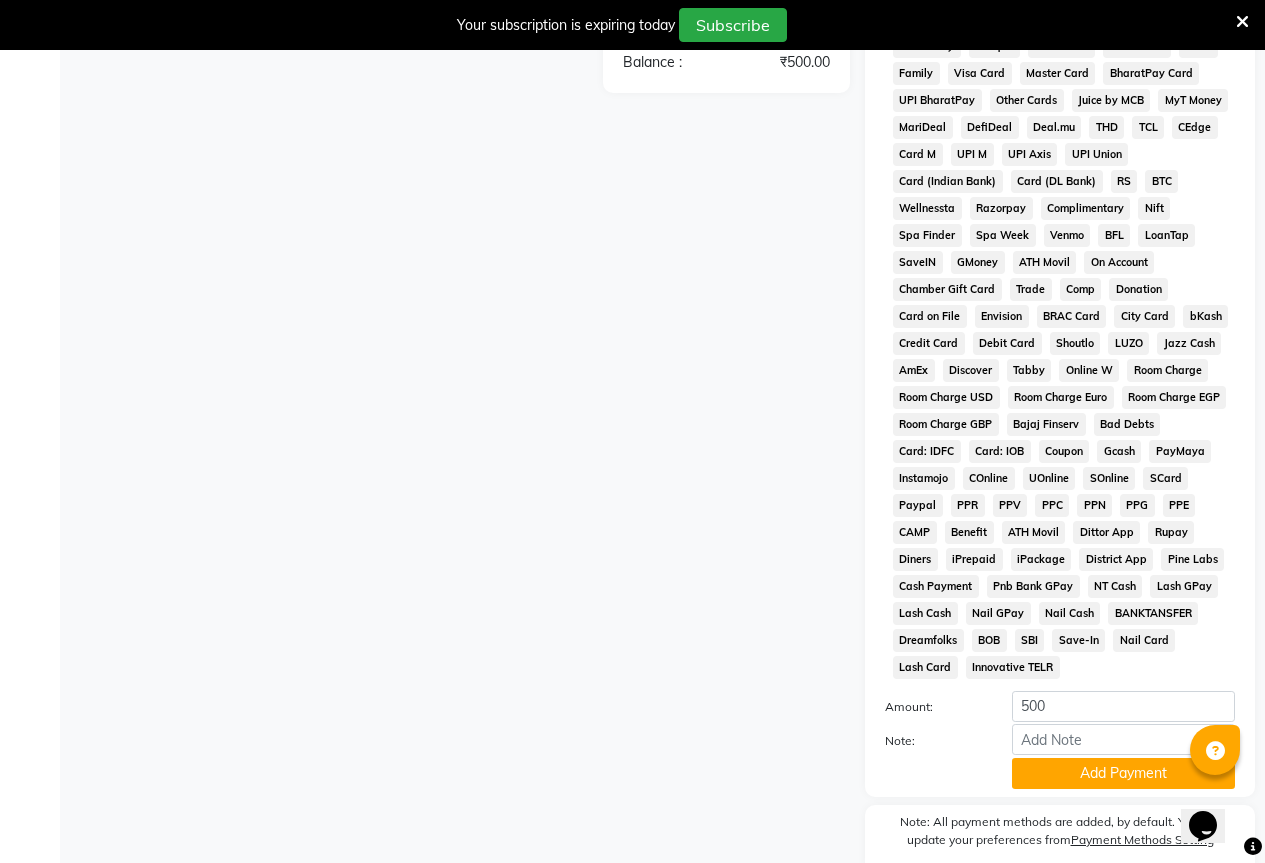 scroll, scrollTop: 766, scrollLeft: 0, axis: vertical 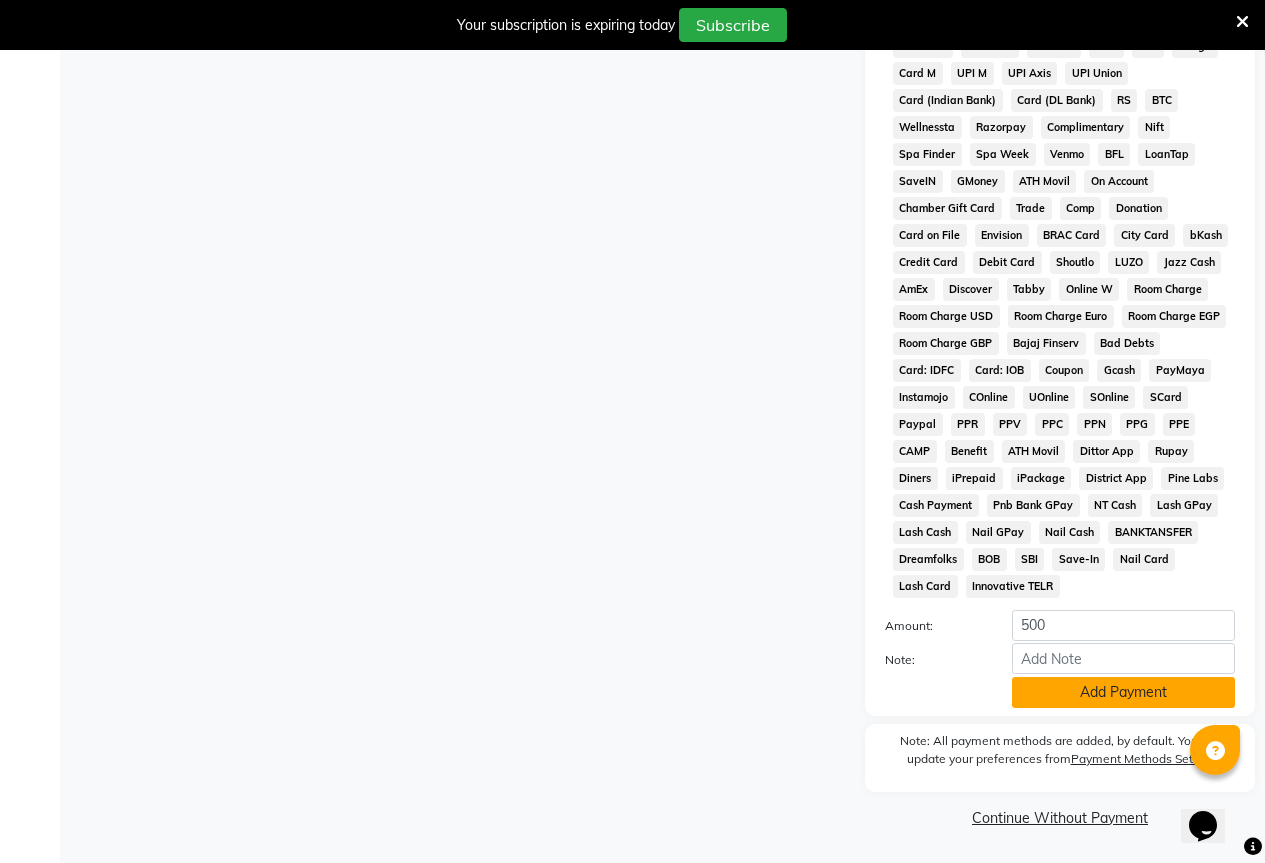 click on "Add Payment" 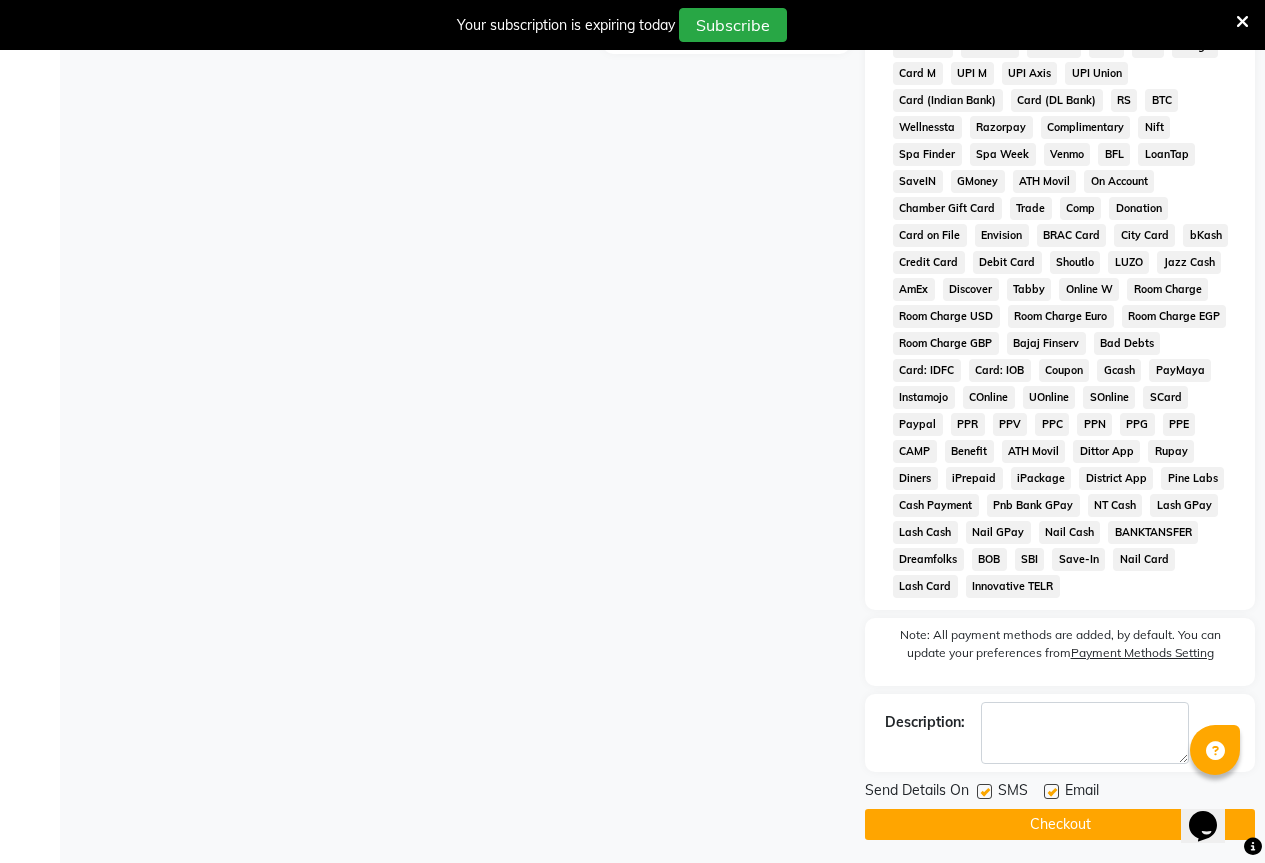 drag, startPoint x: 985, startPoint y: 789, endPoint x: 1017, endPoint y: 790, distance: 32.01562 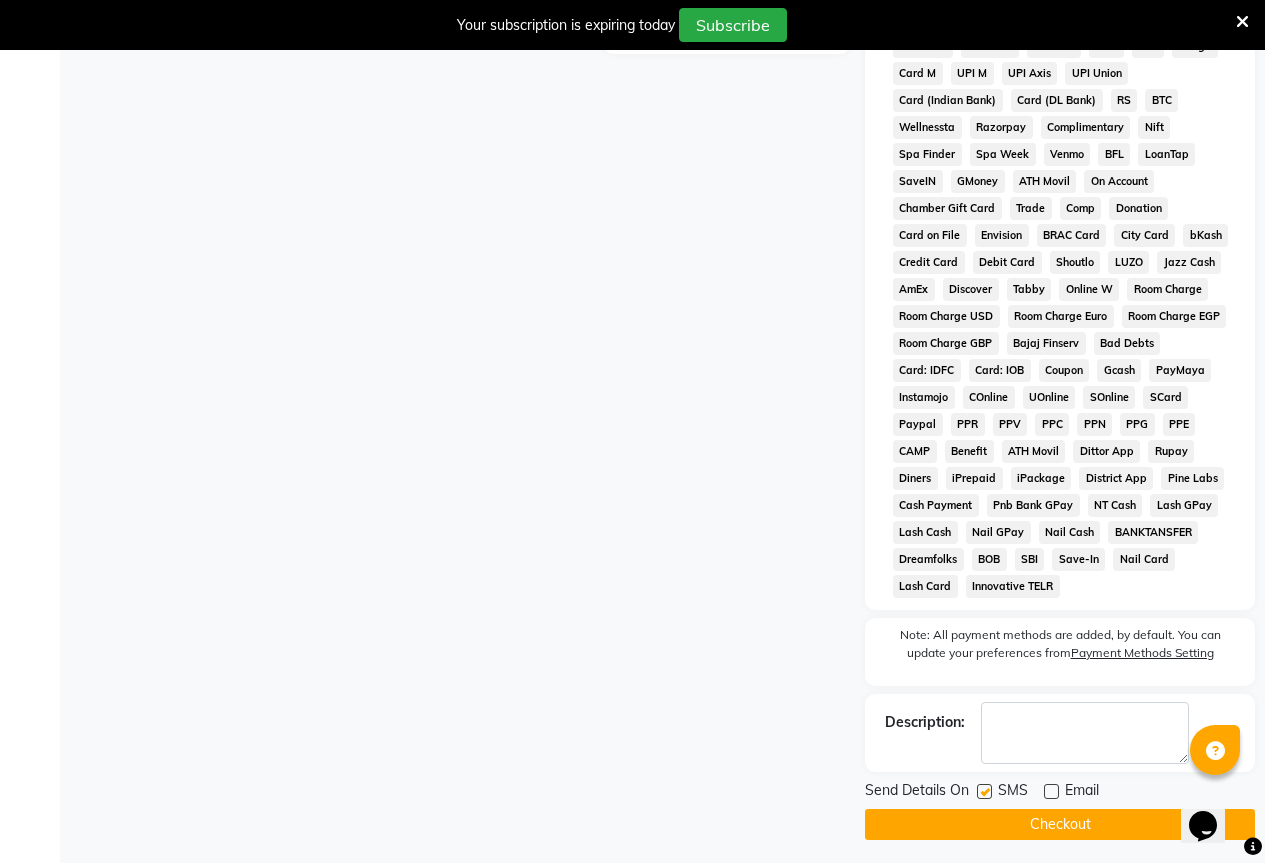 click 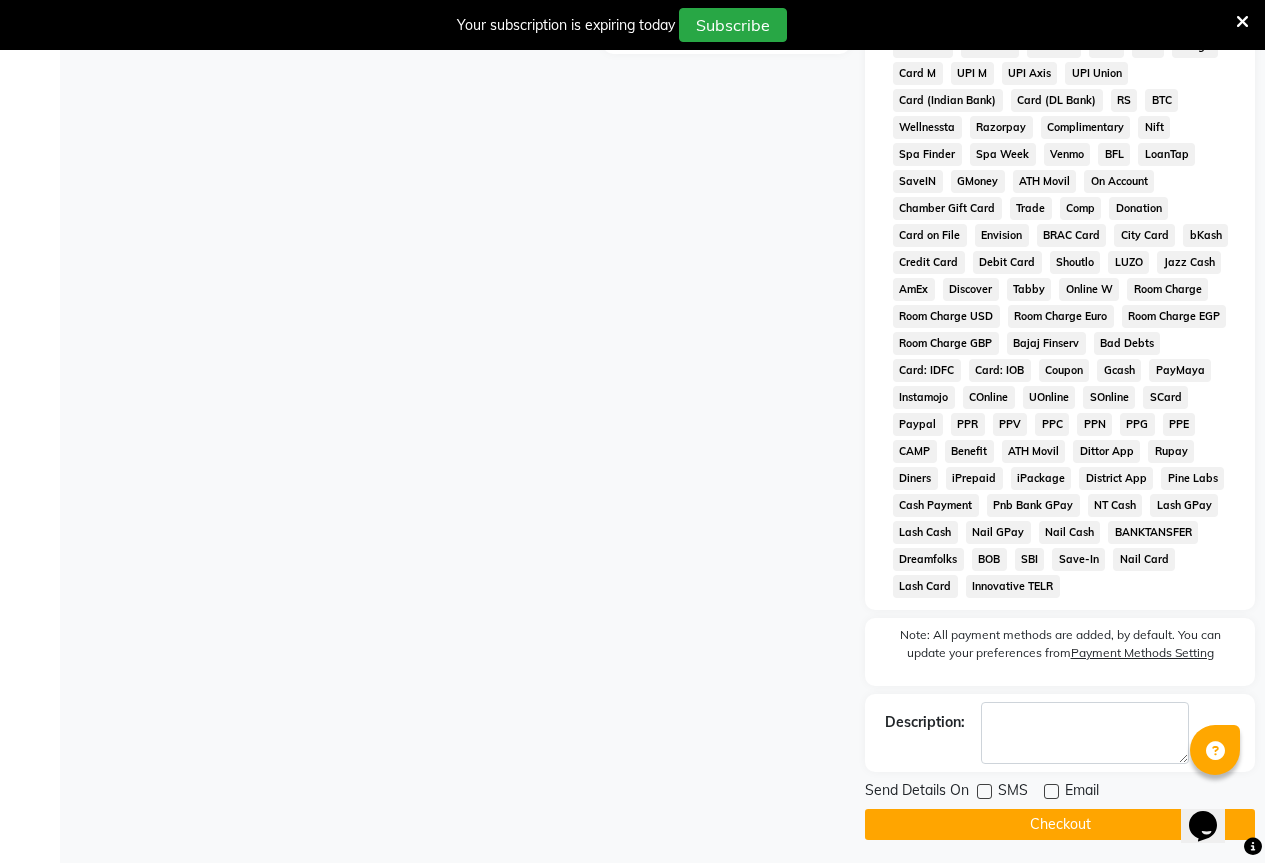click on "Checkout" 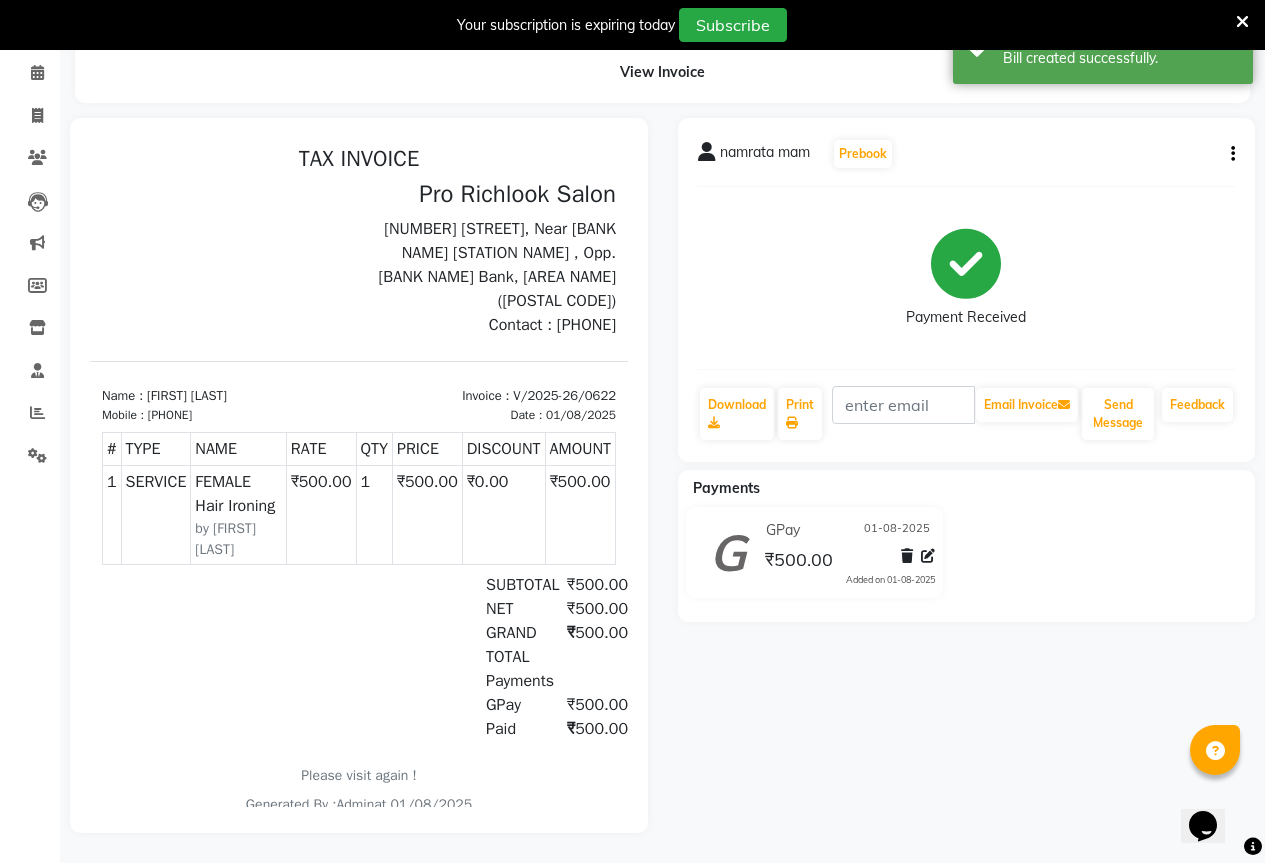 scroll, scrollTop: 0, scrollLeft: 0, axis: both 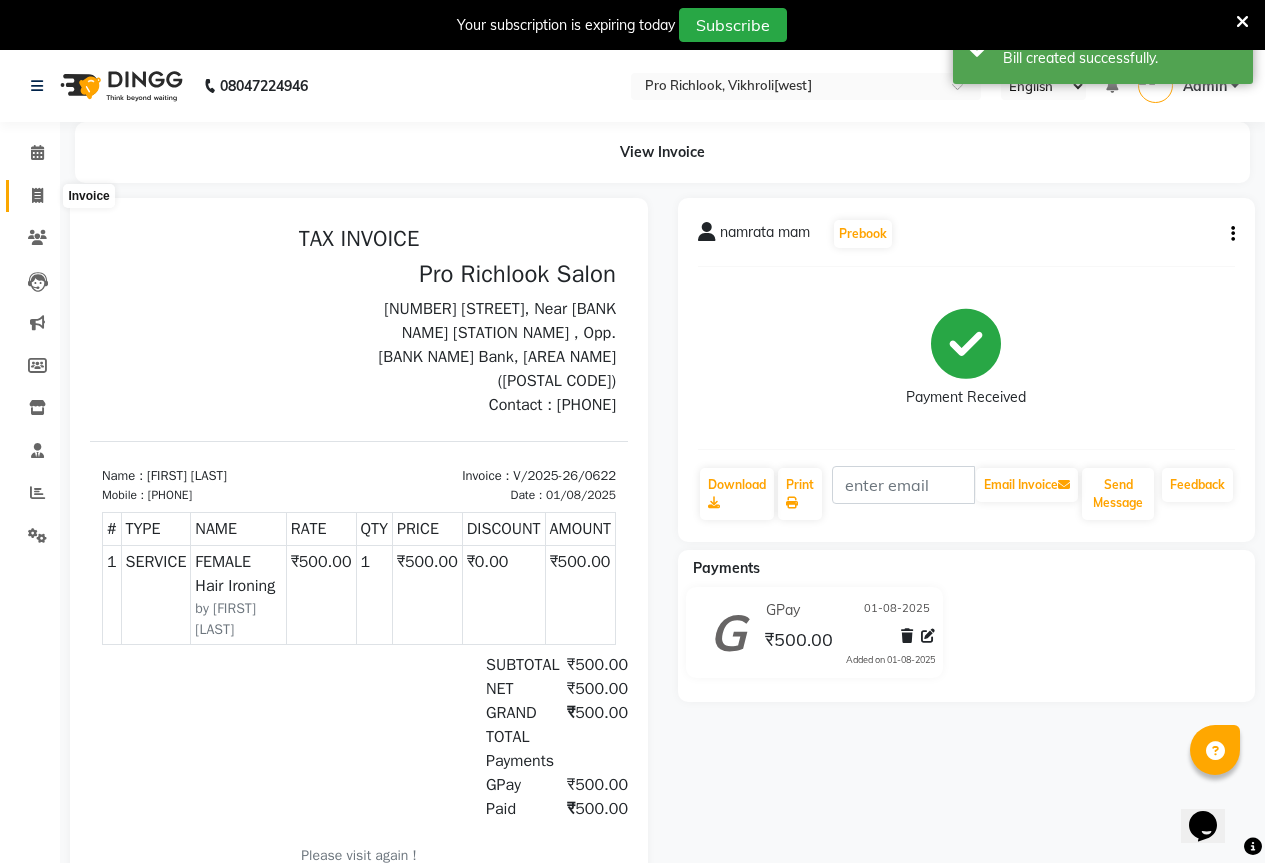 click 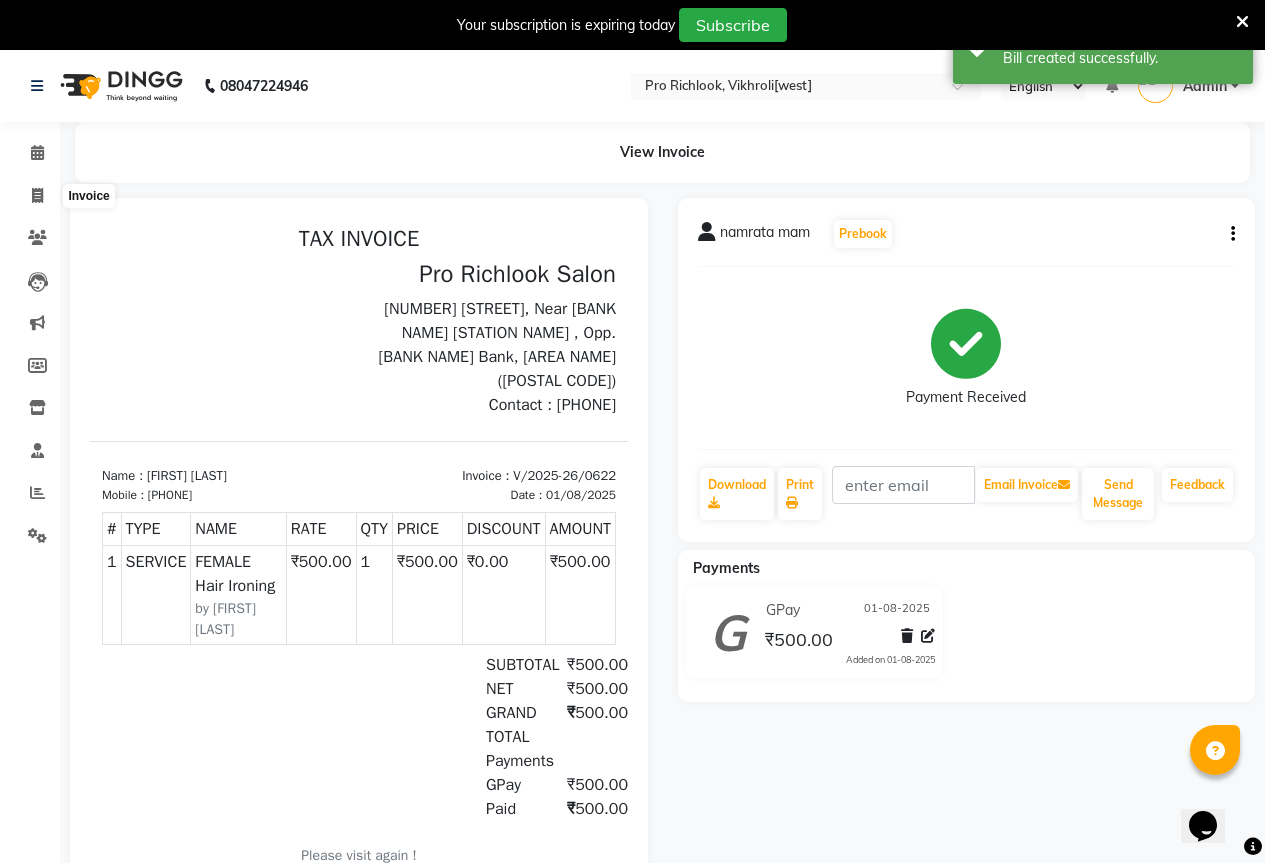 select on "6670" 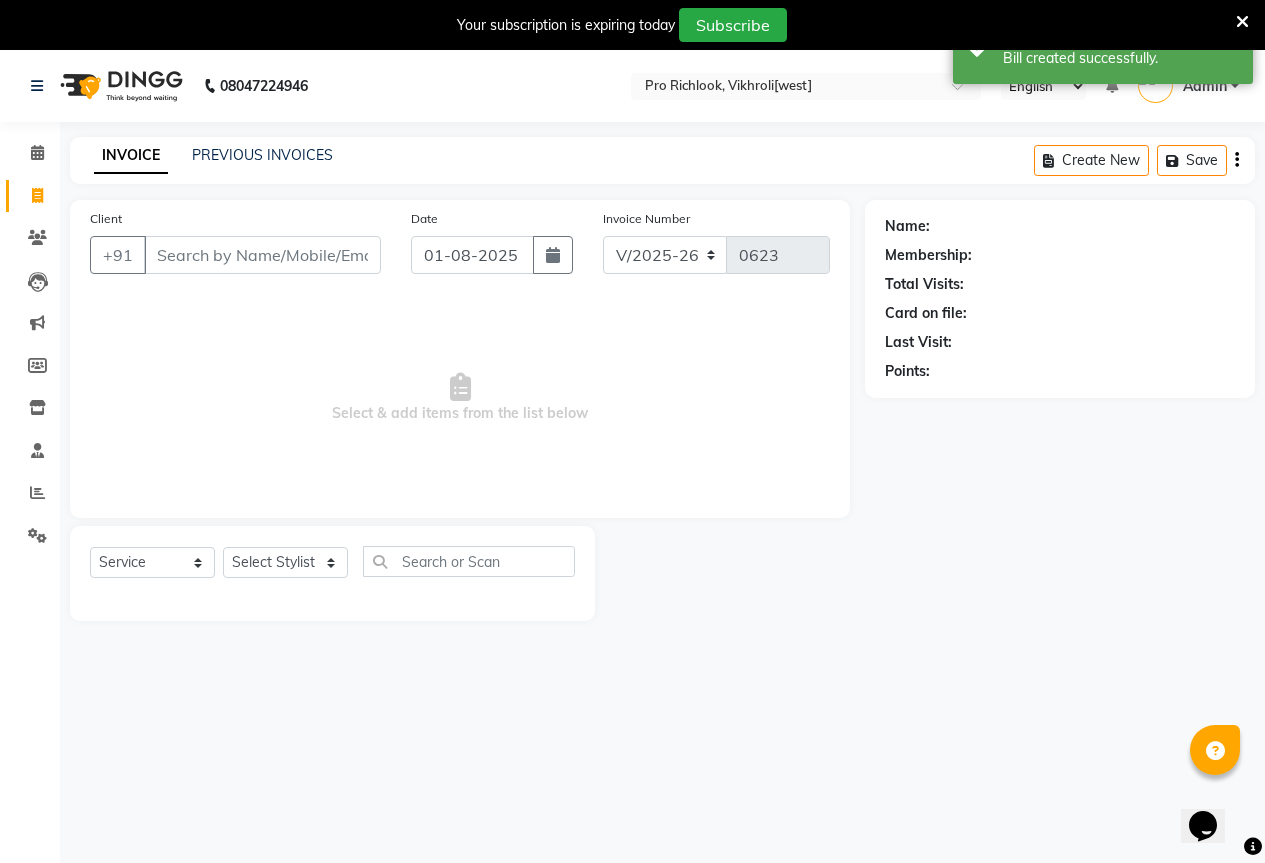scroll, scrollTop: 50, scrollLeft: 0, axis: vertical 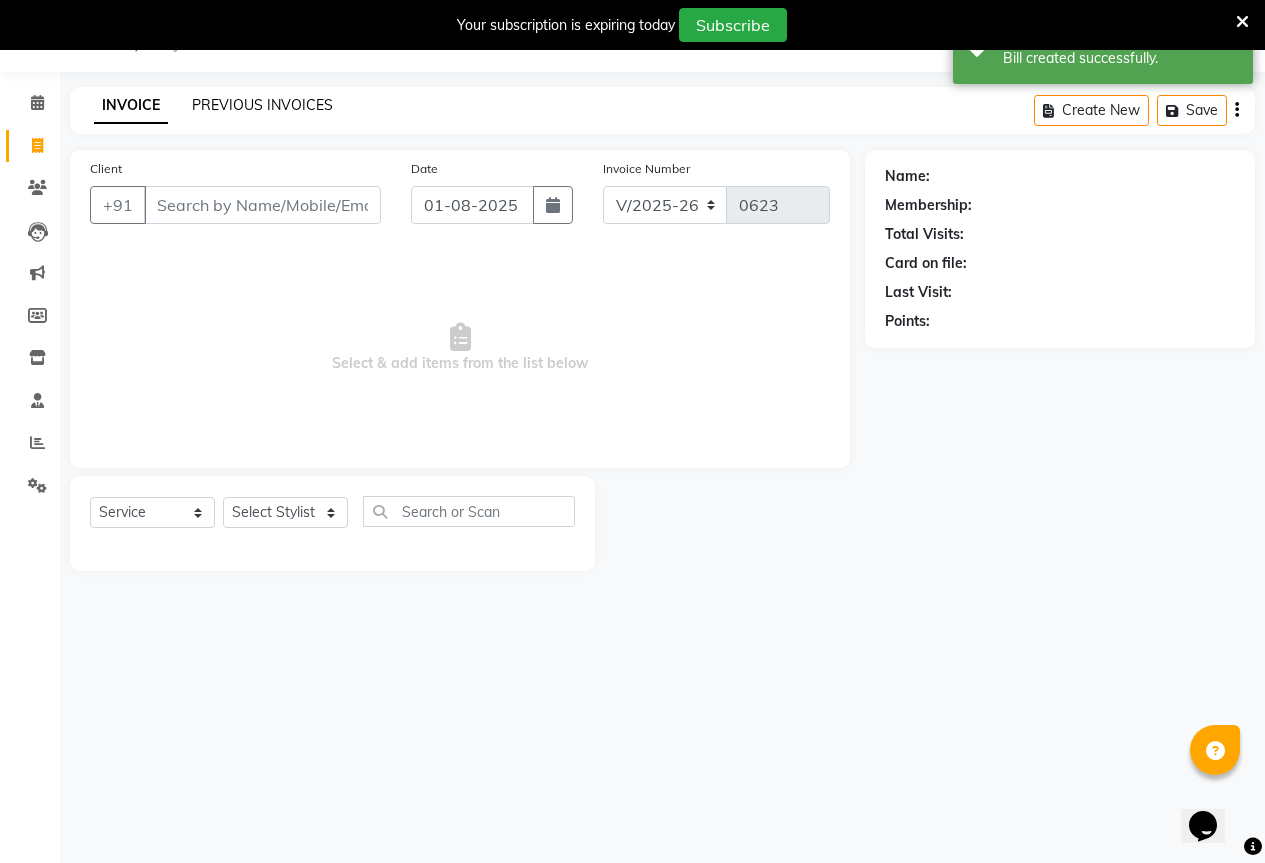 click on "PREVIOUS INVOICES" 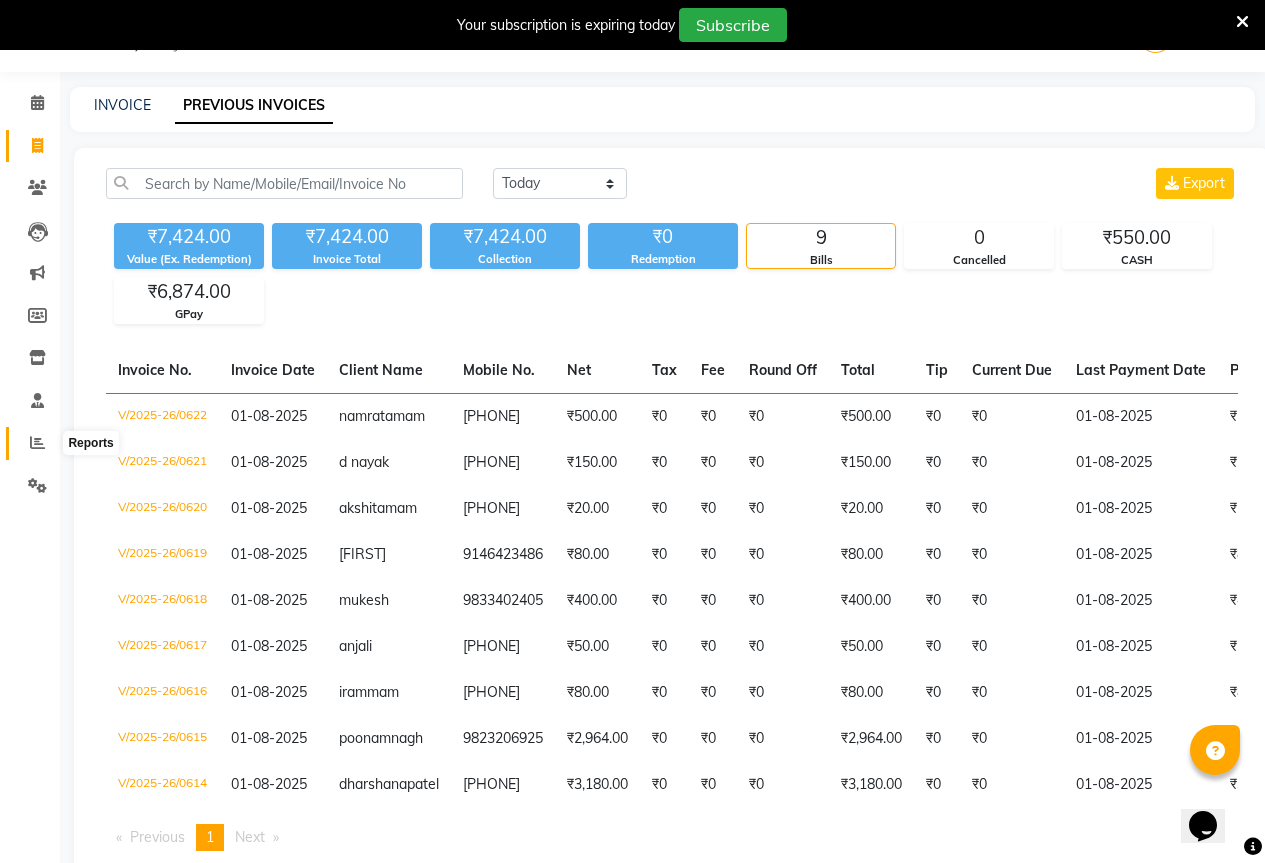 click 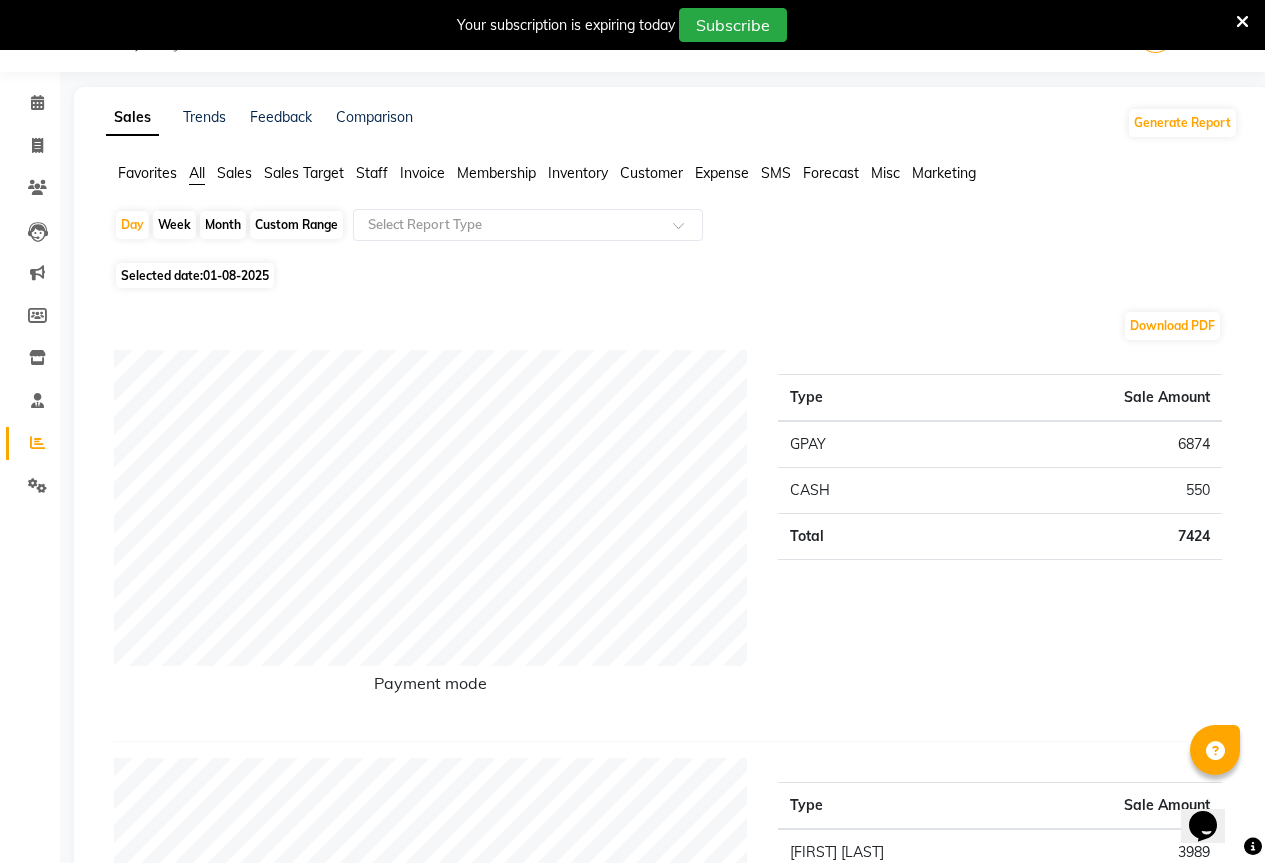 click on "Month" 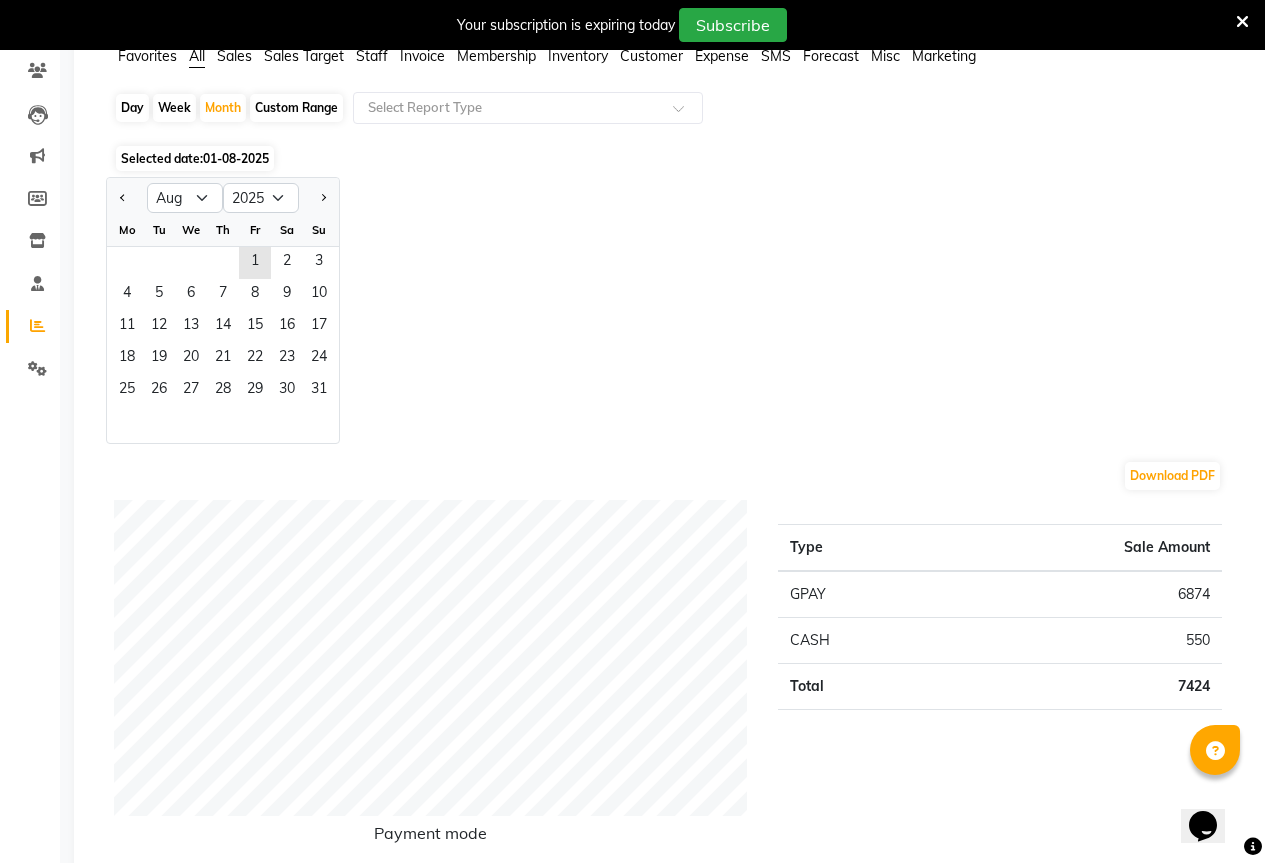 scroll, scrollTop: 50, scrollLeft: 0, axis: vertical 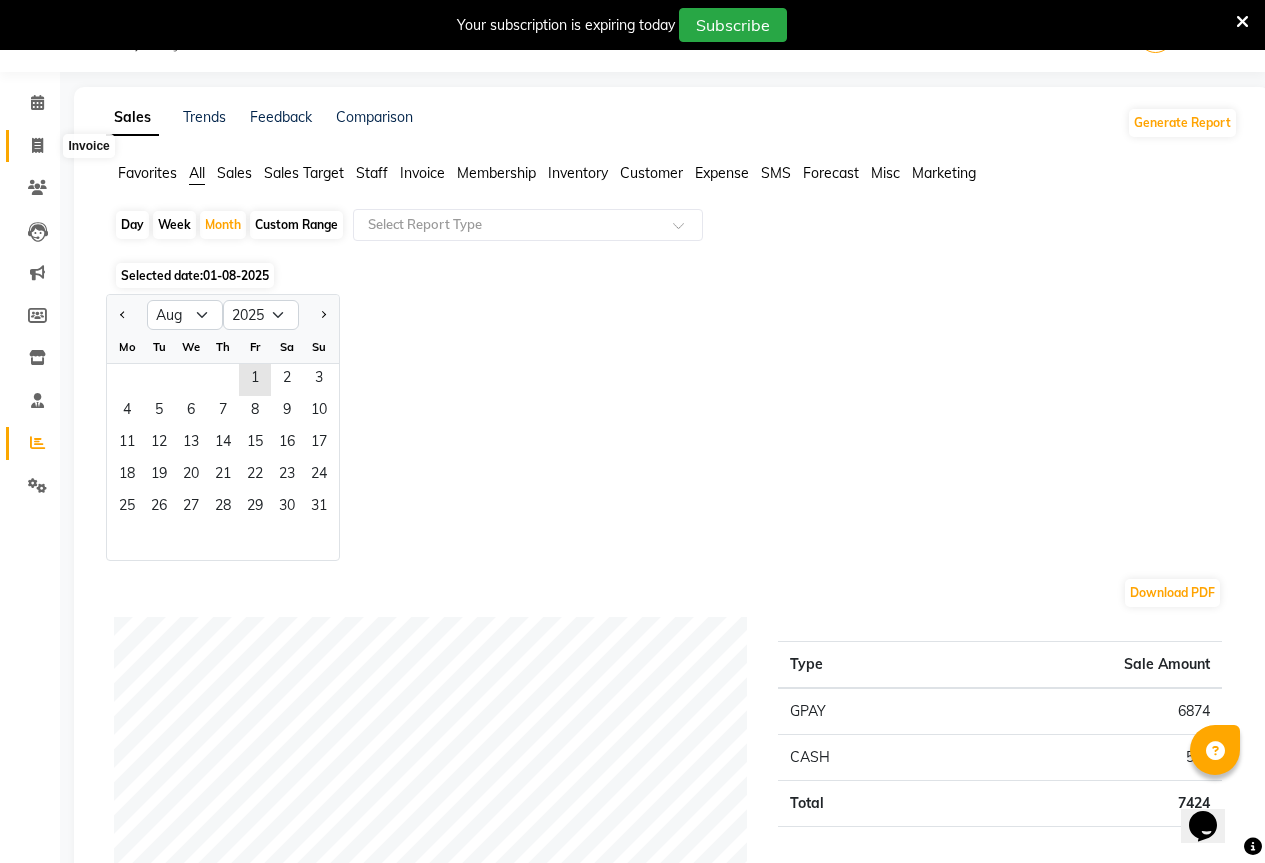 click 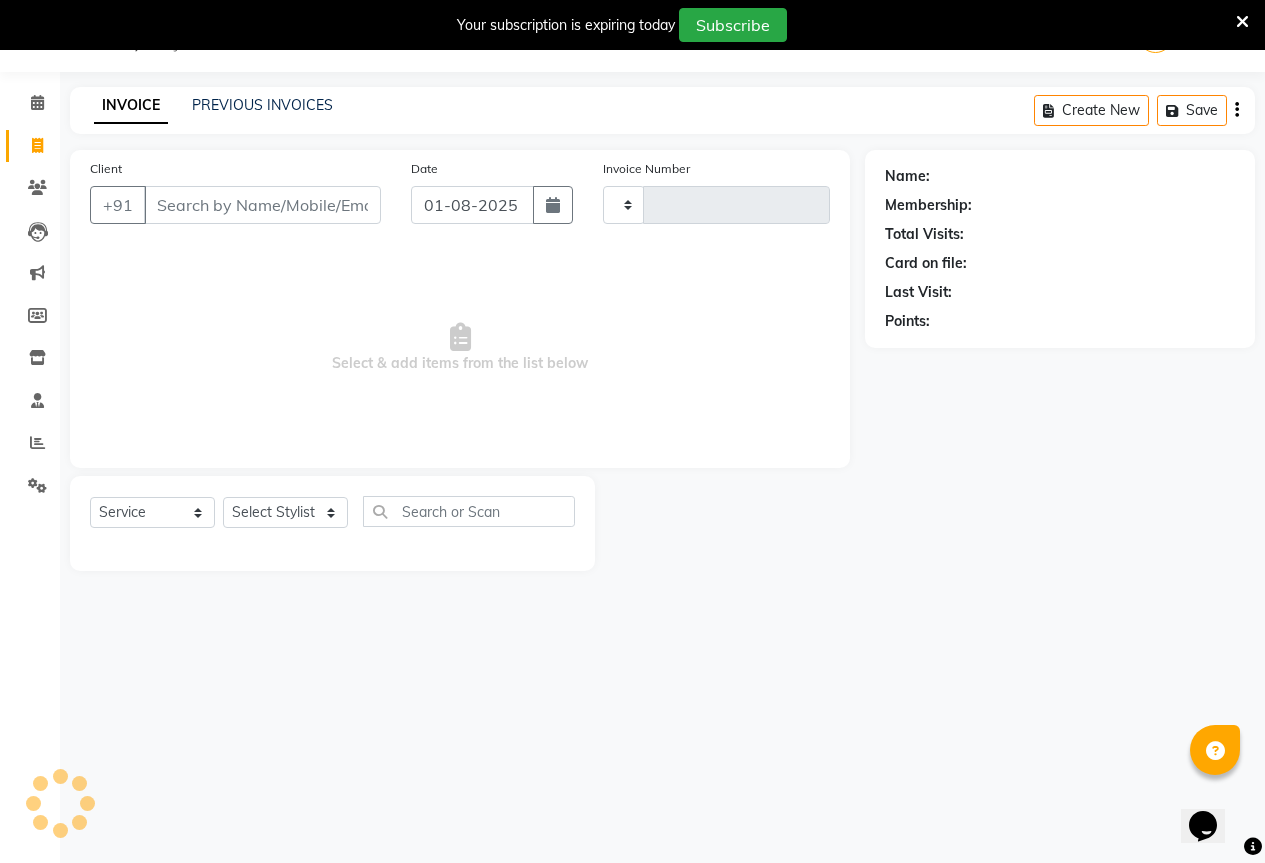 type on "0623" 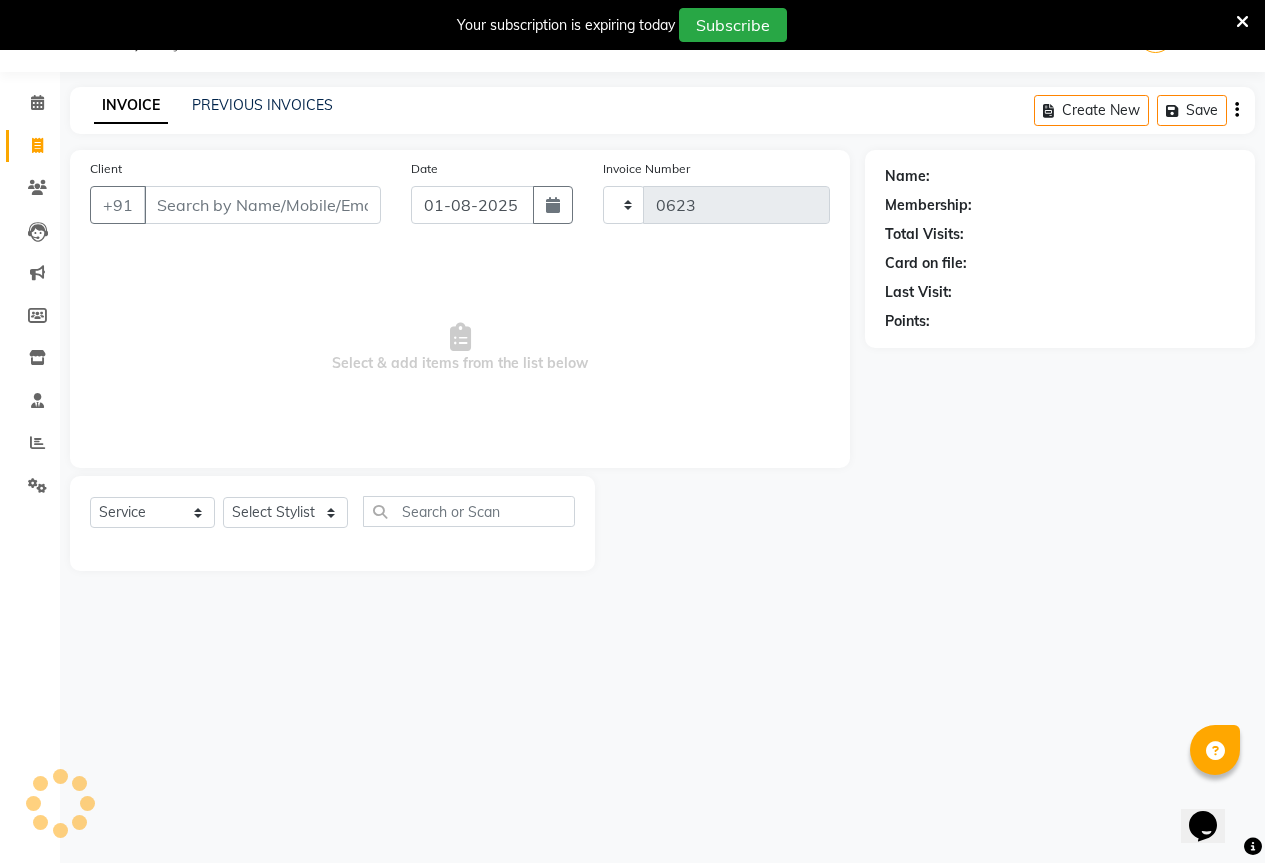 select on "6670" 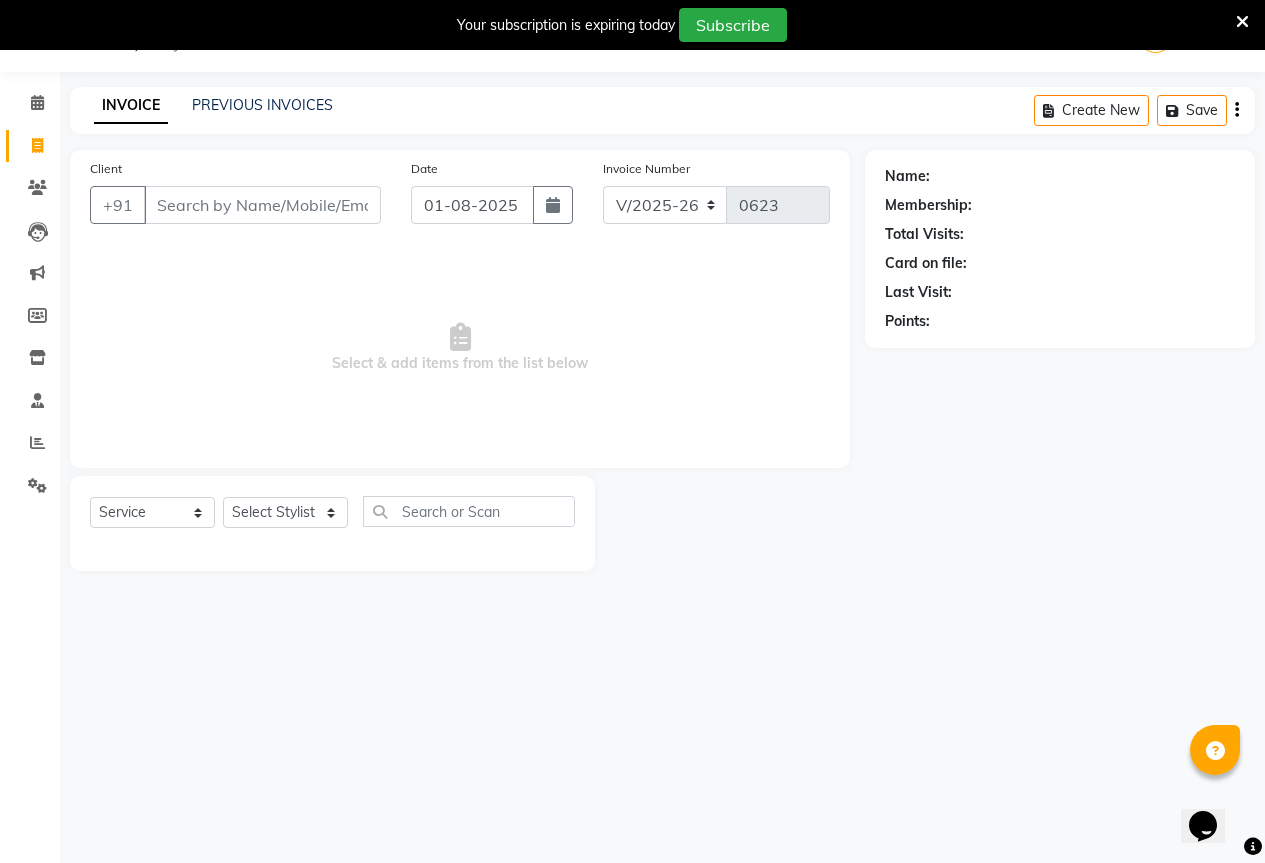 click on "08047224946 Select Location × Pro Richlook, Vikhroli[west] English ENGLISH Español العربية मराठी हिंदी ગુજરાતી தமிழ் 中文 Notifications nothing to show Admin Manage Profile Change Password Sign out  Version:3.15.11  ☀ Pro Richlook, Vikhroli[west]  Calendar  Invoice  Clients  Leads   Marketing  Members  Inventory  Staff  Reports  Settings Completed InProgress Upcoming Dropped Tentative Check-In Confirm Bookings Generate Report Segments Page Builder INVOICE PREVIOUS INVOICES Create New   Save  Client +91 Date 01-08-2025 Invoice Number V/2025 V/2025-26 0623  Select & add items from the list below  Select  Service  Product  Membership  Package Voucher Prepaid Gift Card  Select Stylist Akanksha Gajre Akash Shinde Rutuja Mam Shaila Atkar Sneha Gupta Name: Membership: Total Visits: Card on file: Last Visit:  Points:" at bounding box center (632, 431) 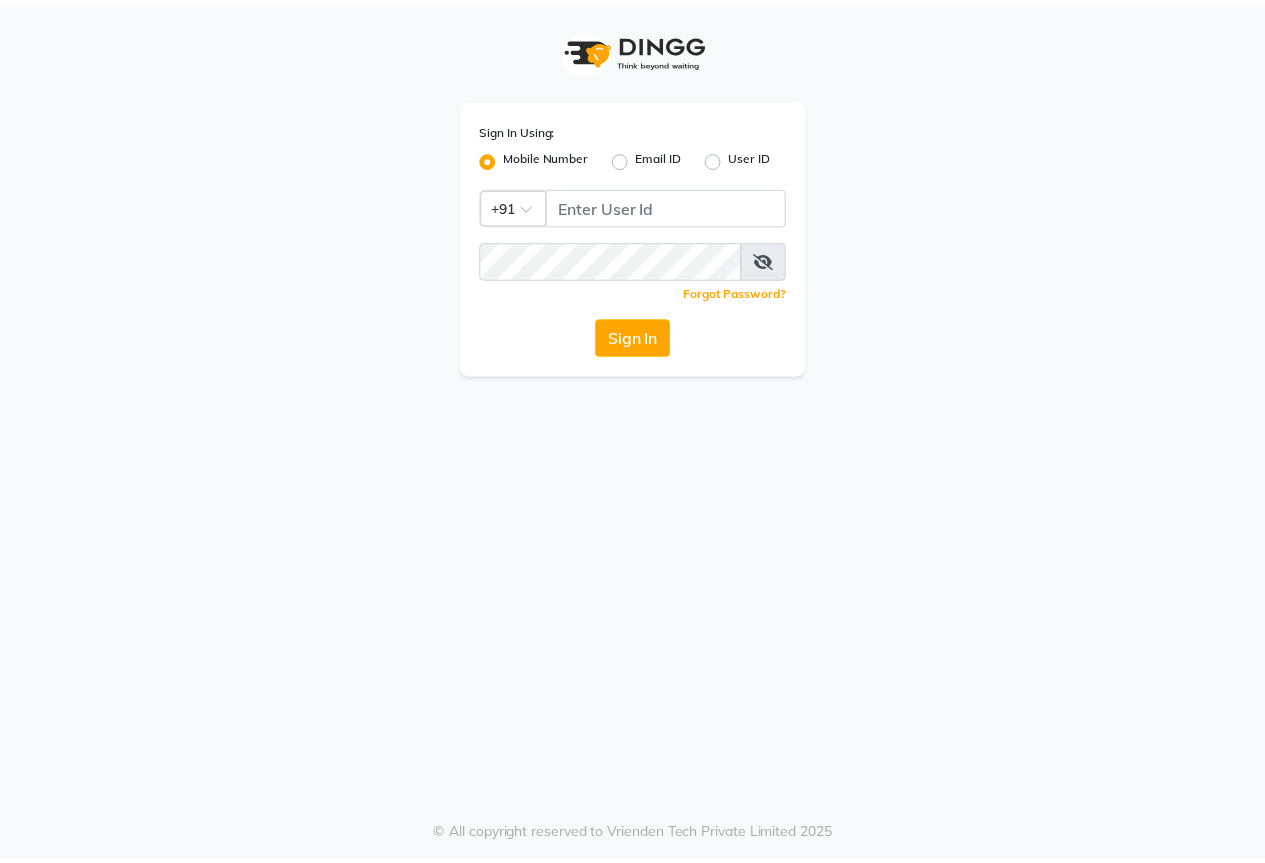 scroll, scrollTop: 0, scrollLeft: 0, axis: both 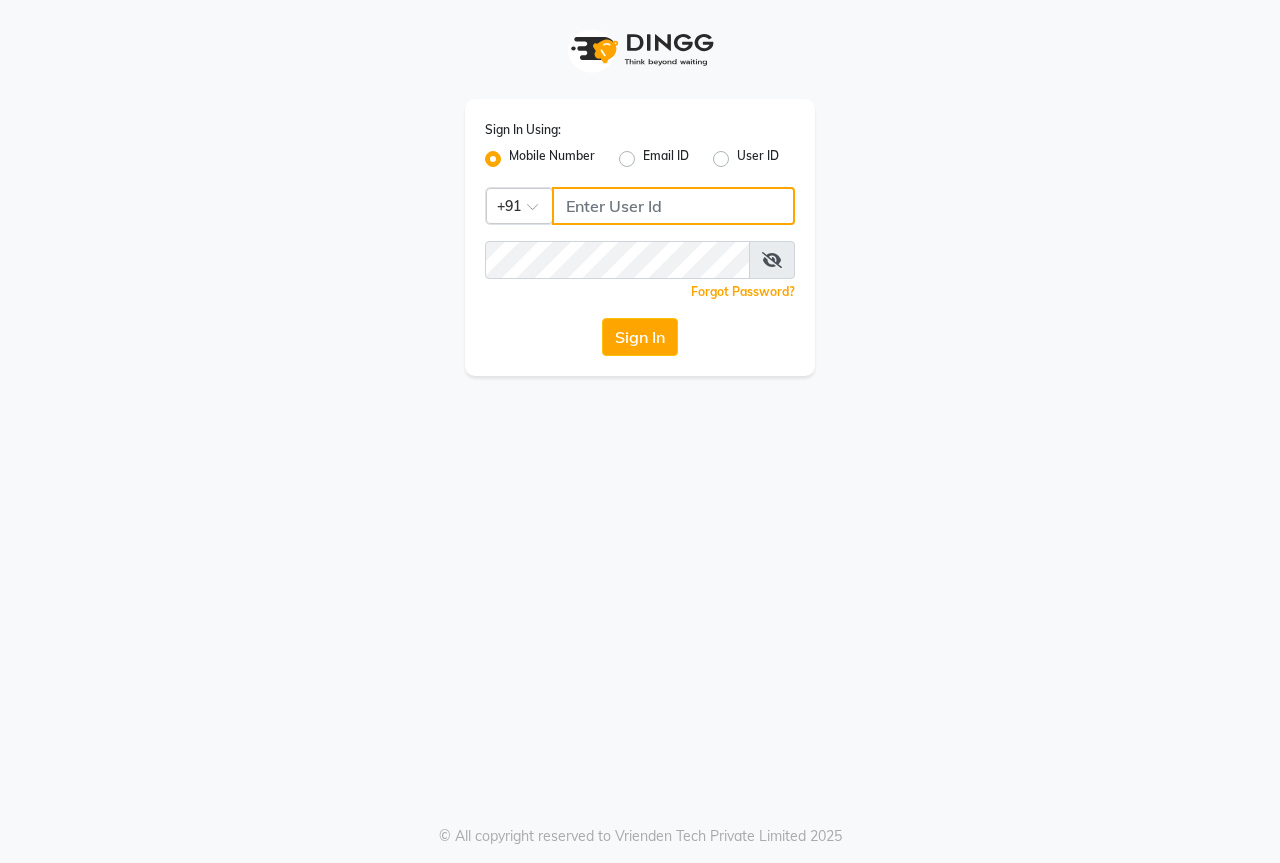 click 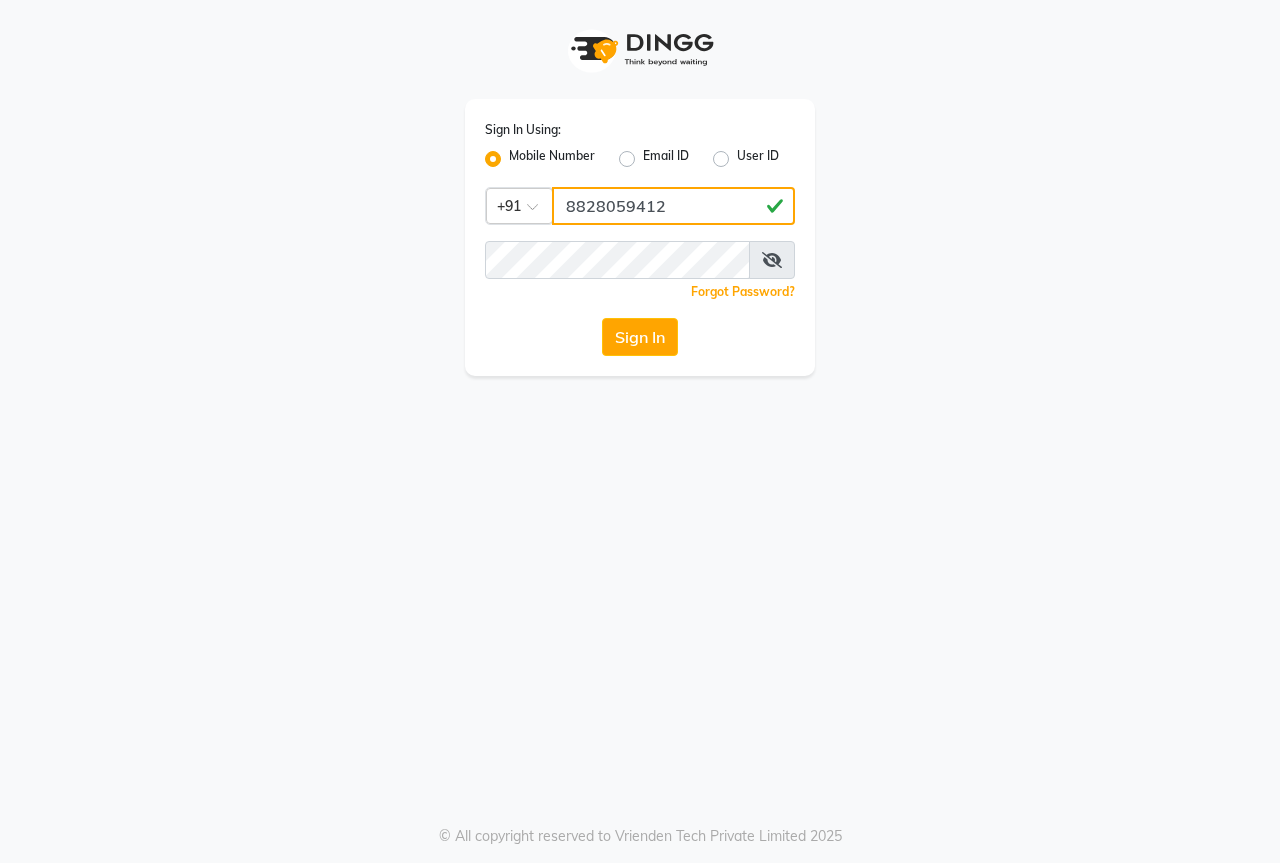 type on "8828059412" 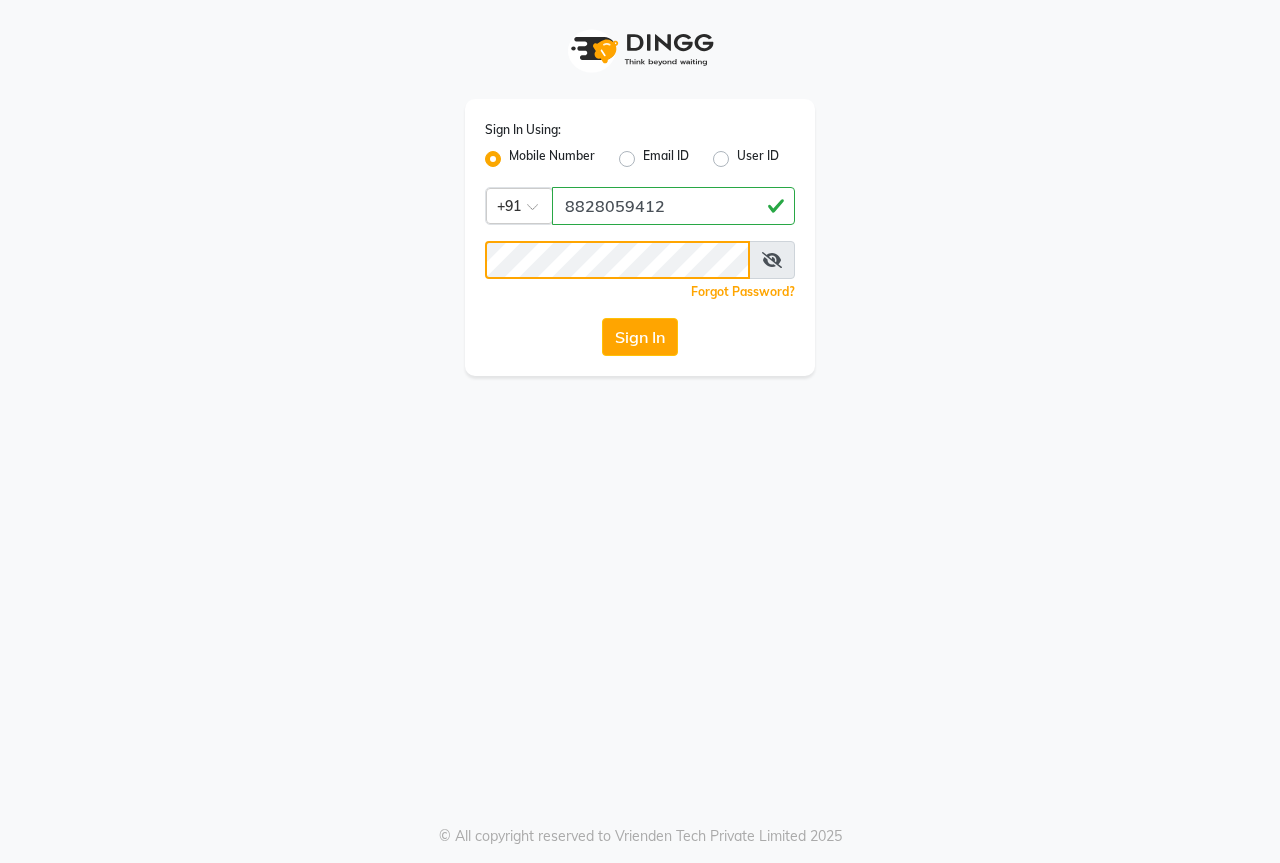 click on "Sign In" 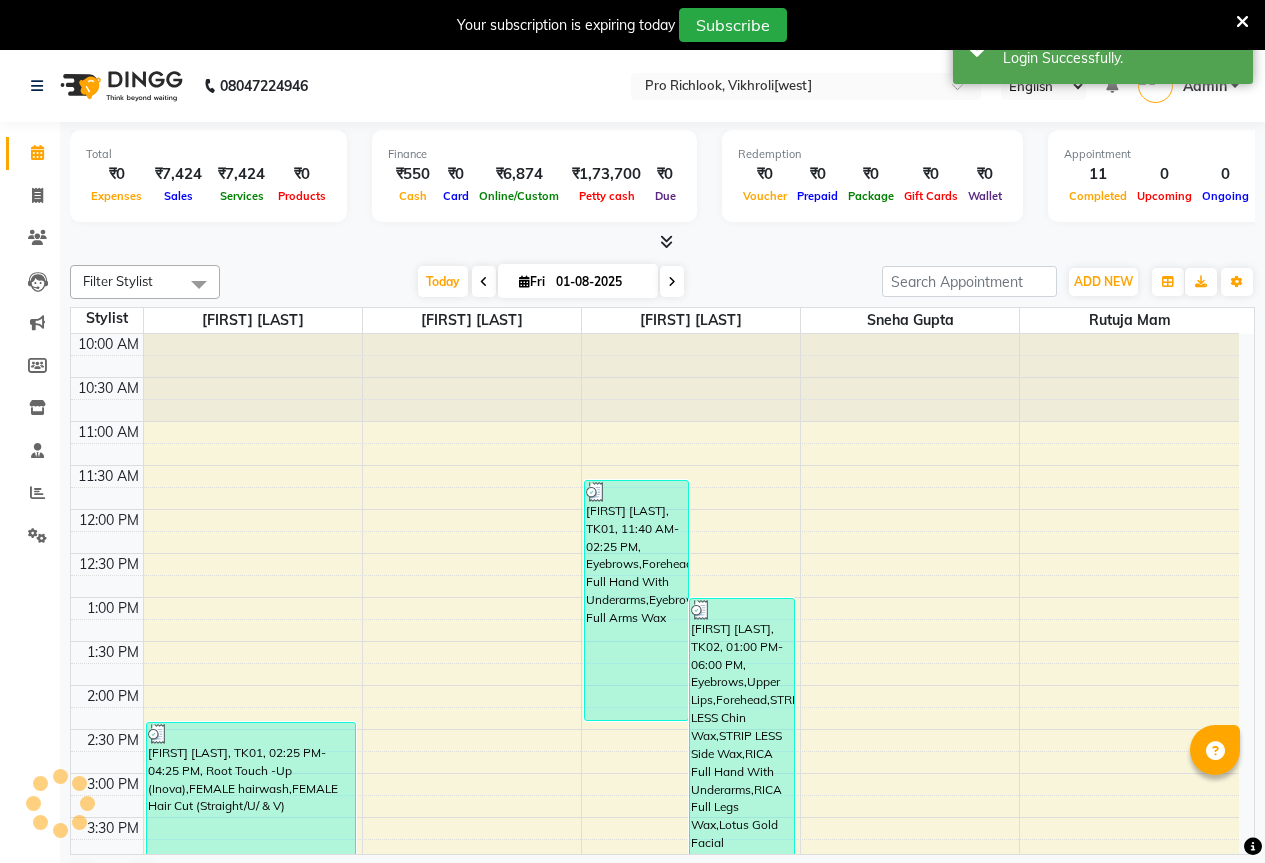 scroll, scrollTop: 0, scrollLeft: 0, axis: both 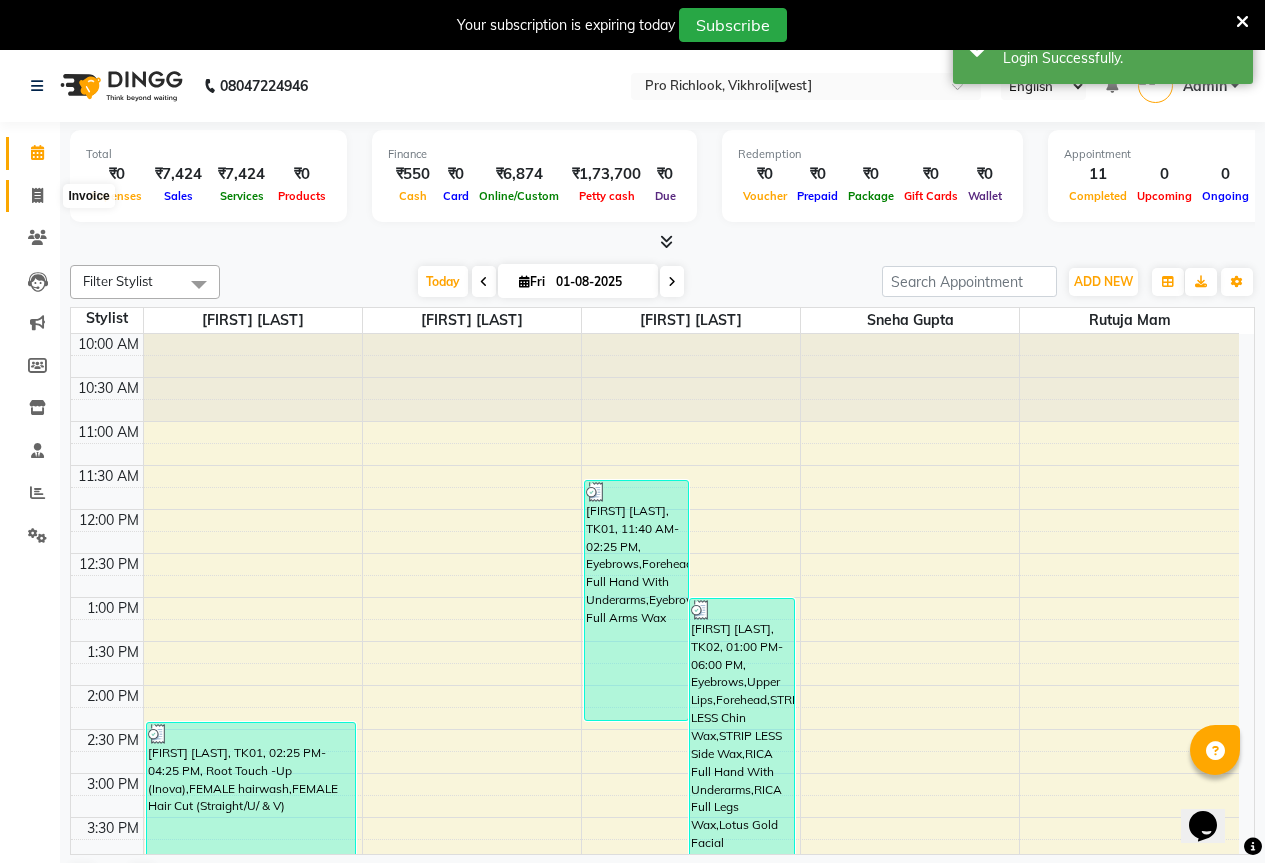 click 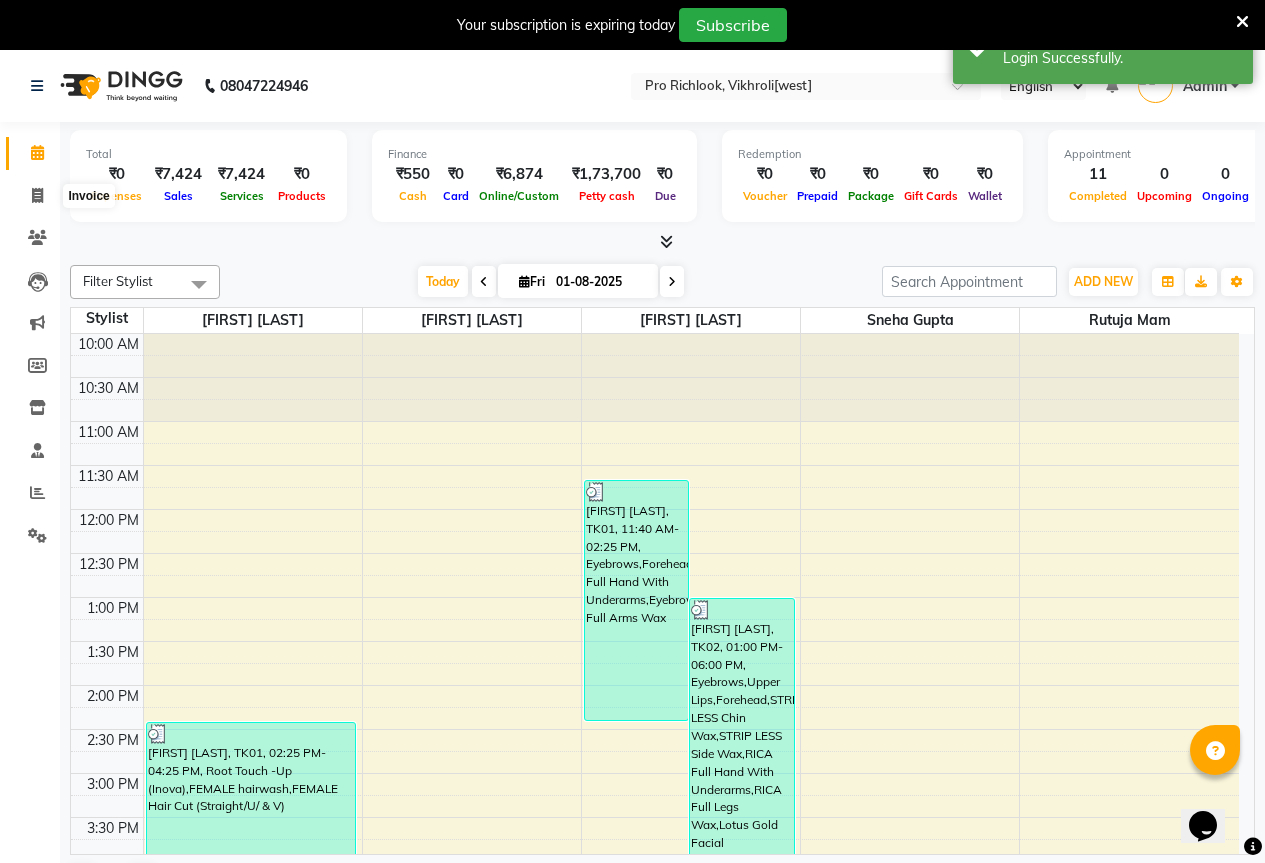 select on "6670" 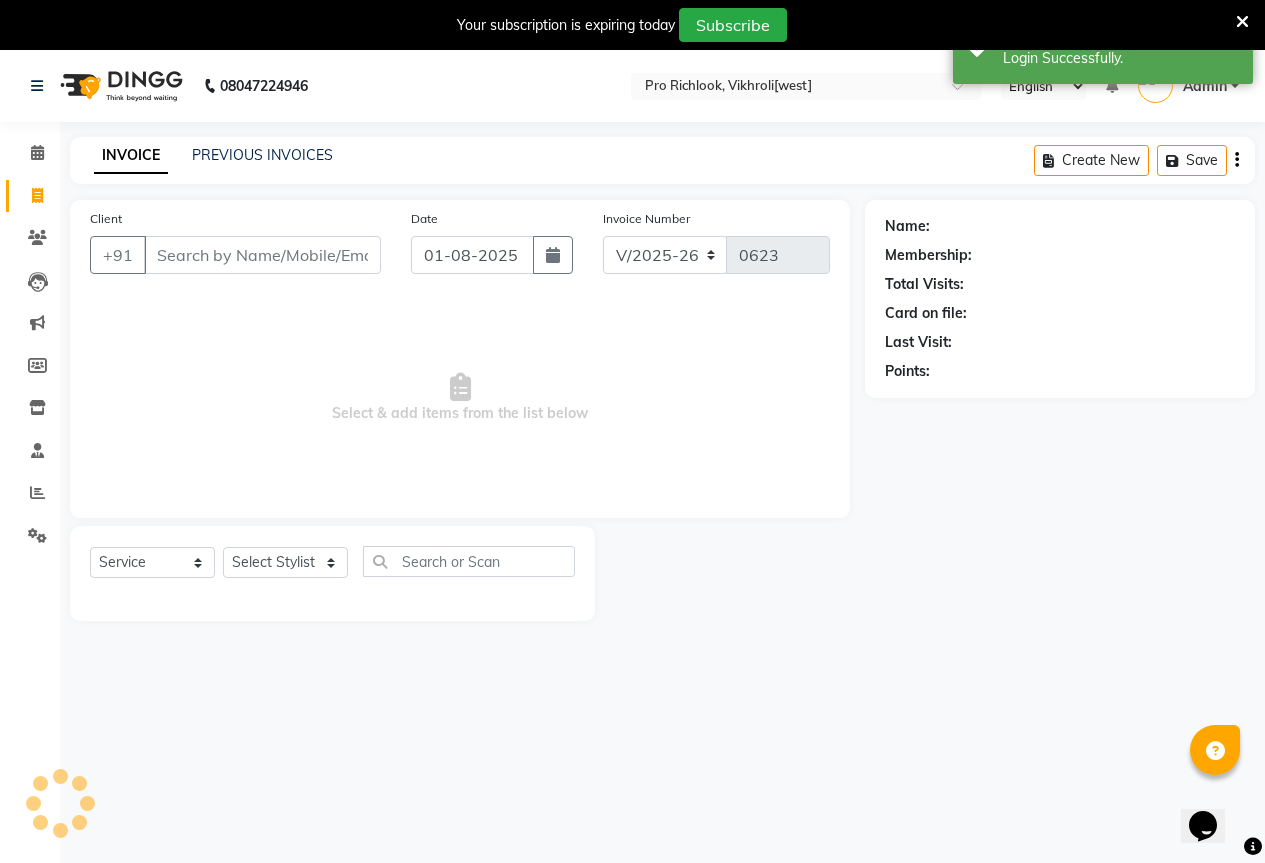 click on "PREVIOUS INVOICES" 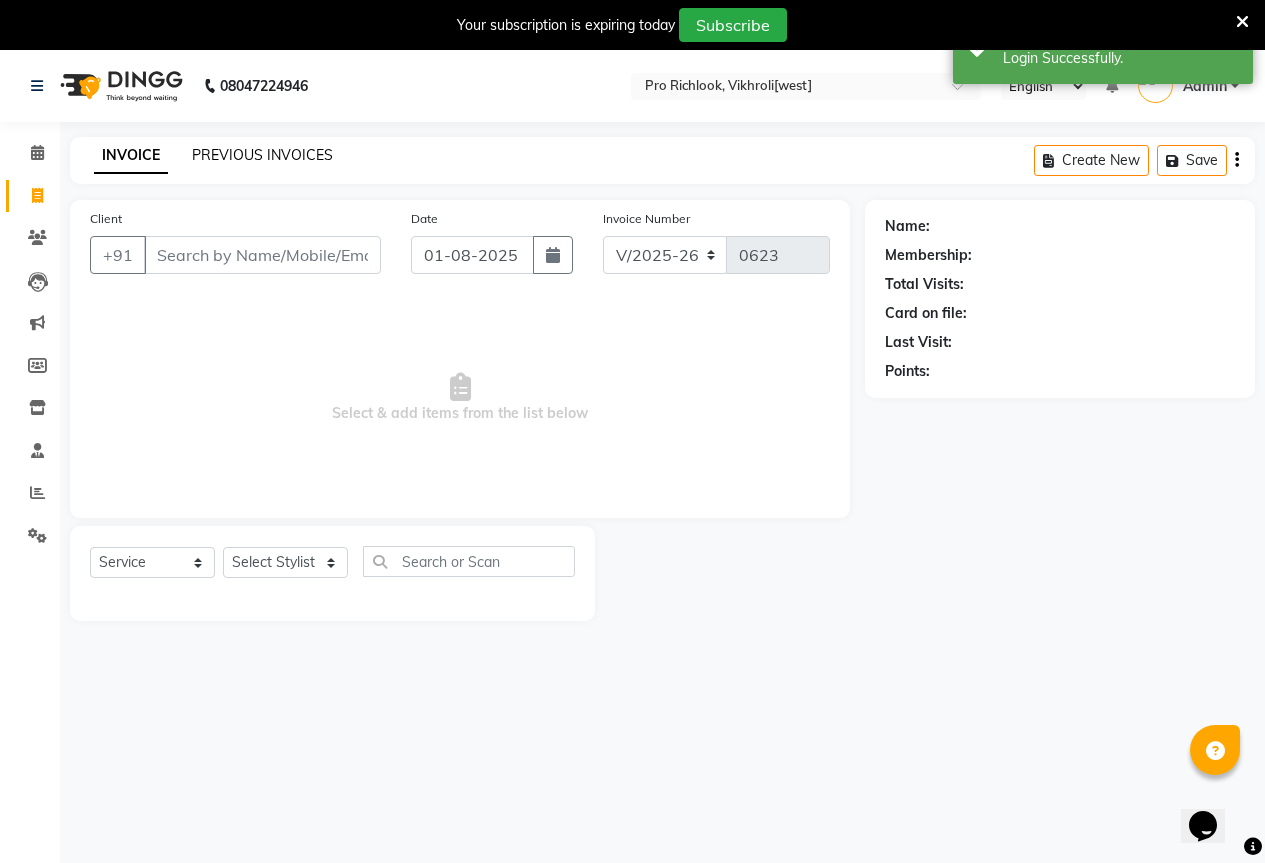 click on "PREVIOUS INVOICES" 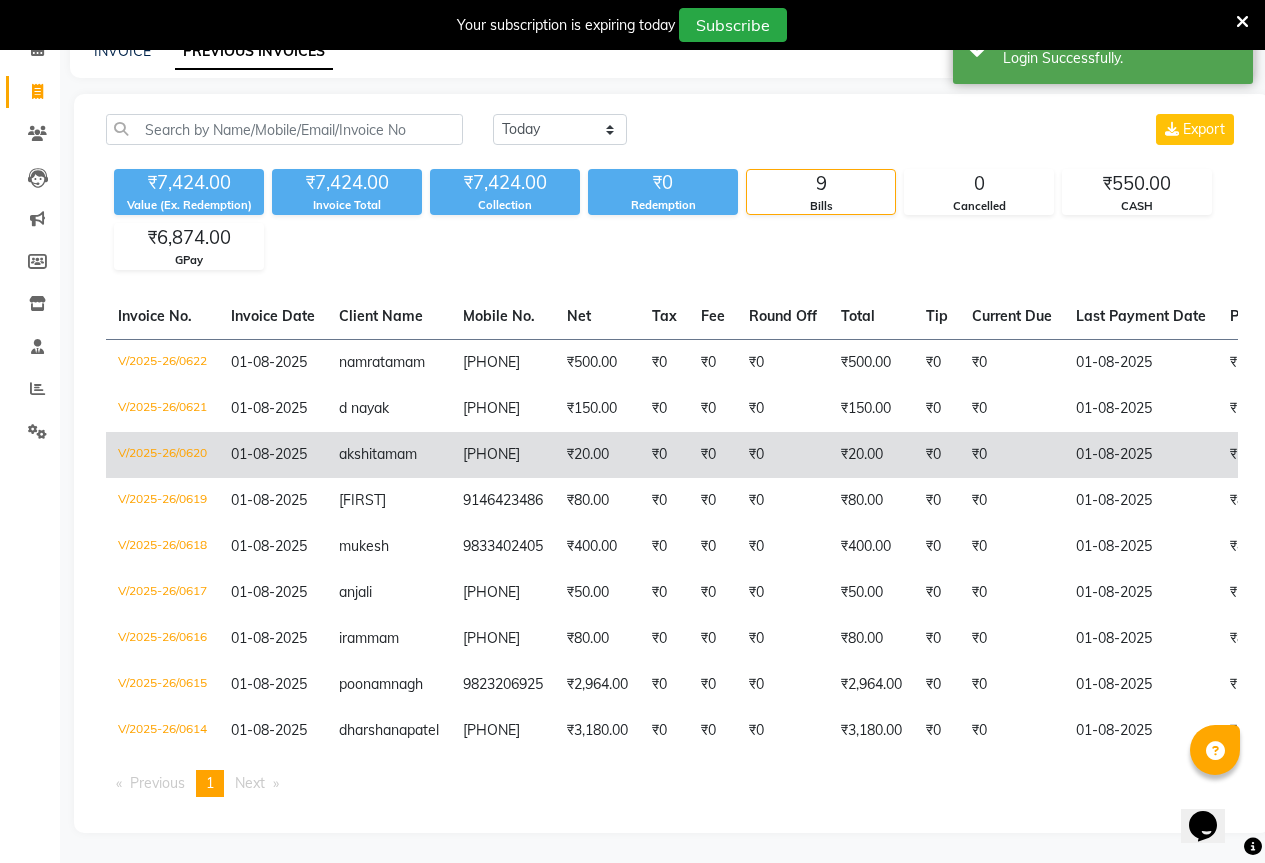 scroll, scrollTop: 199, scrollLeft: 0, axis: vertical 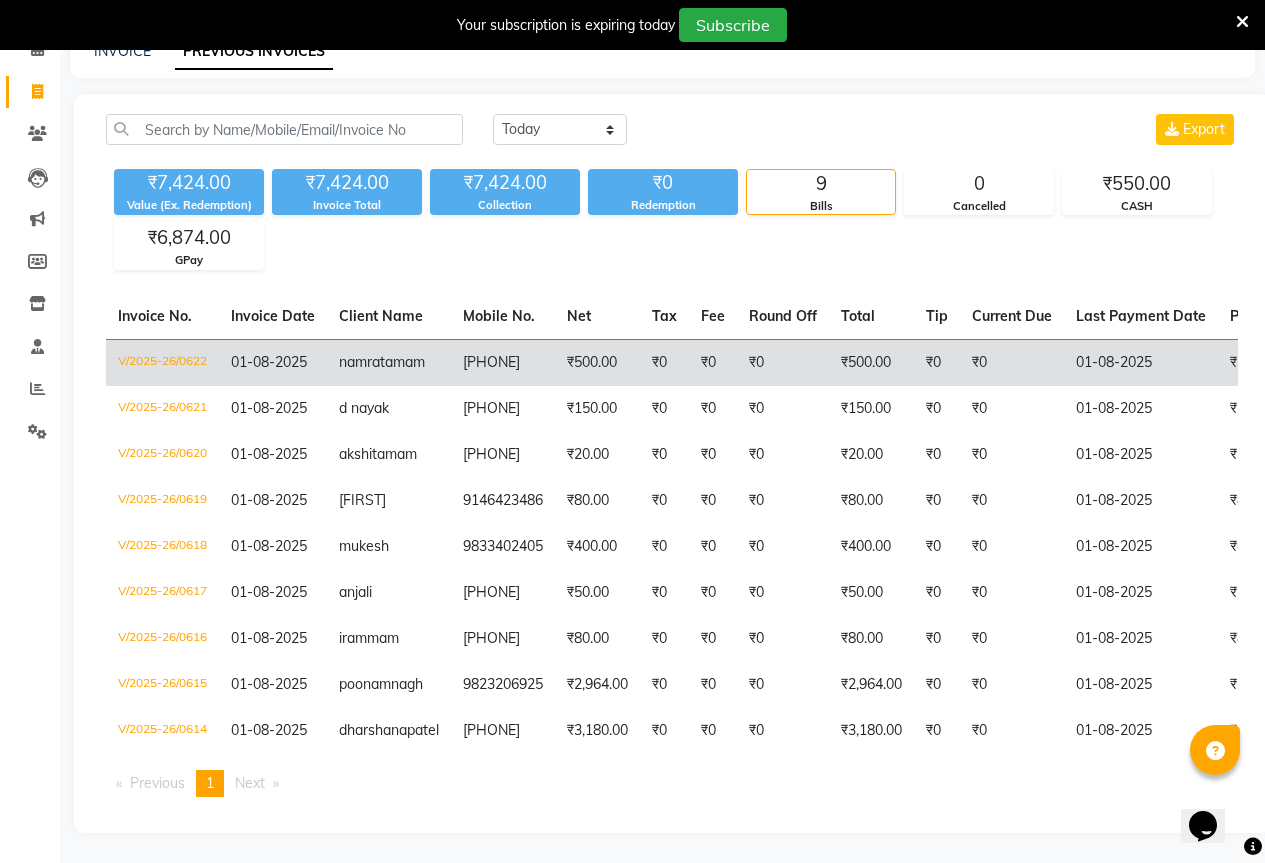 click on "₹0" 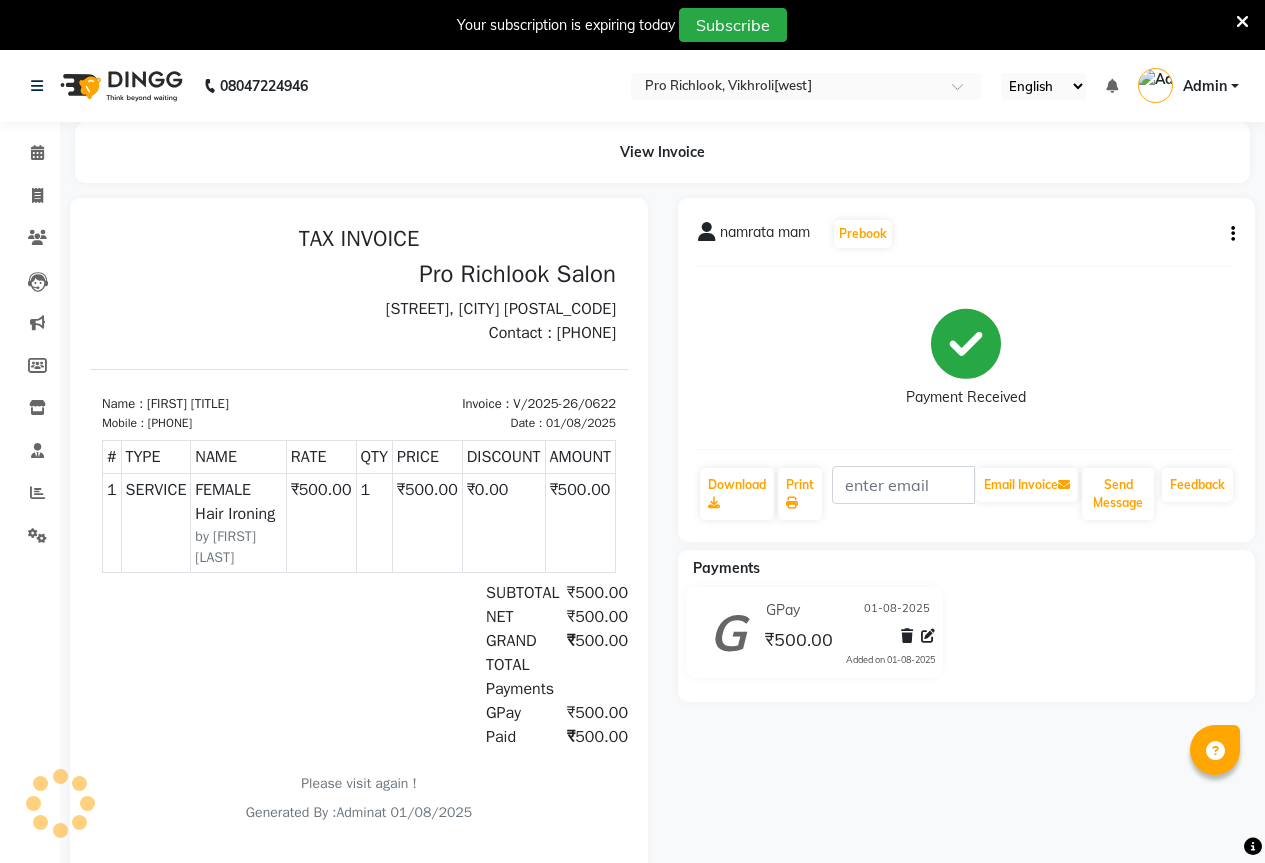 scroll, scrollTop: 0, scrollLeft: 0, axis: both 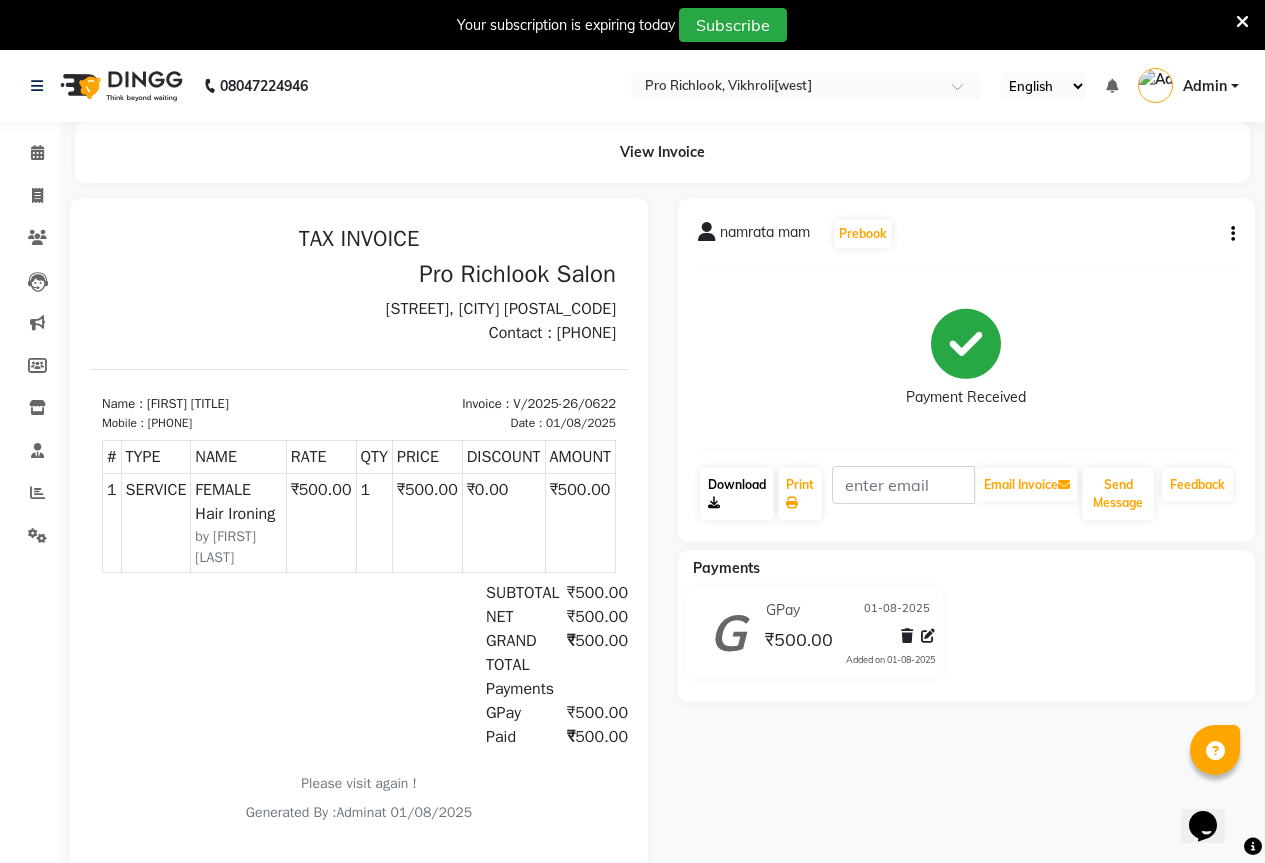 click on "Download" 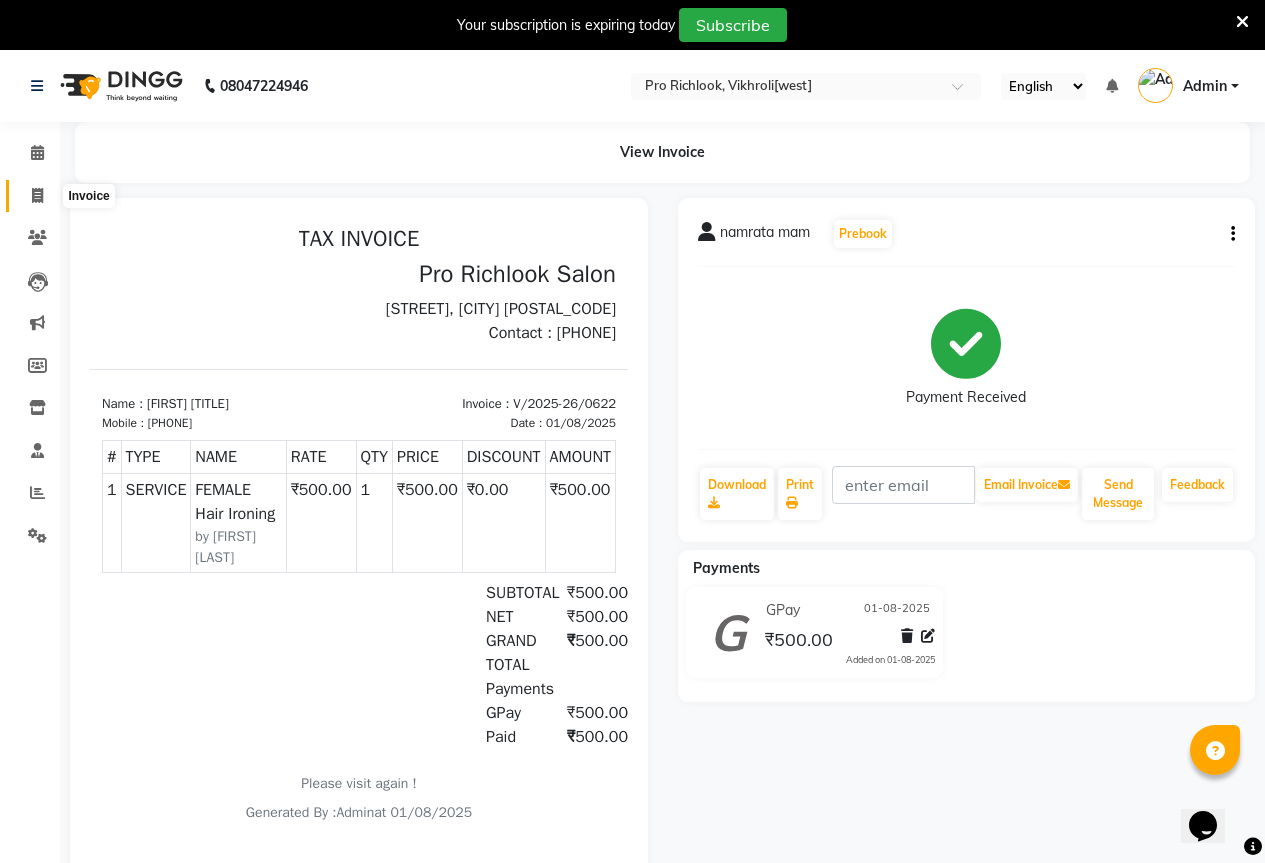 click 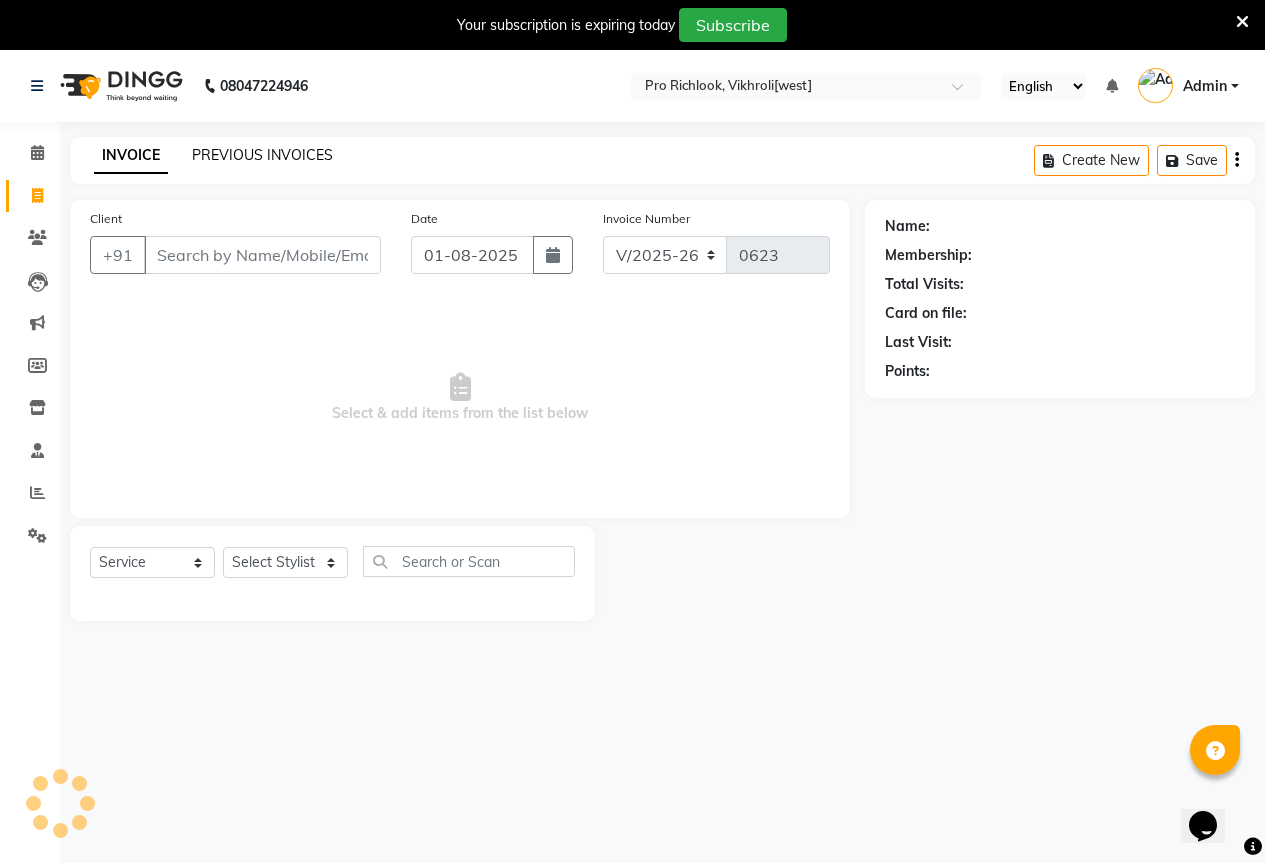 scroll, scrollTop: 50, scrollLeft: 0, axis: vertical 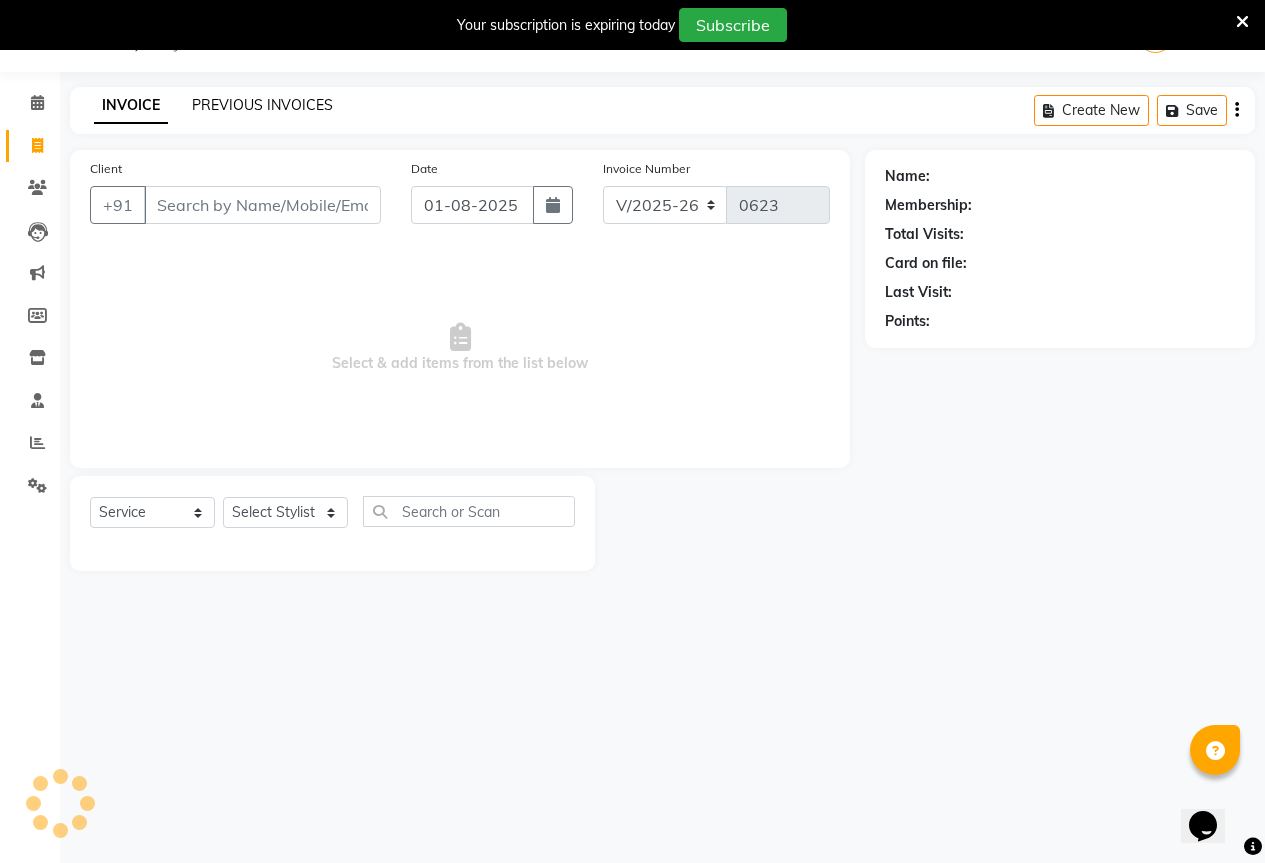 click on "PREVIOUS INVOICES" 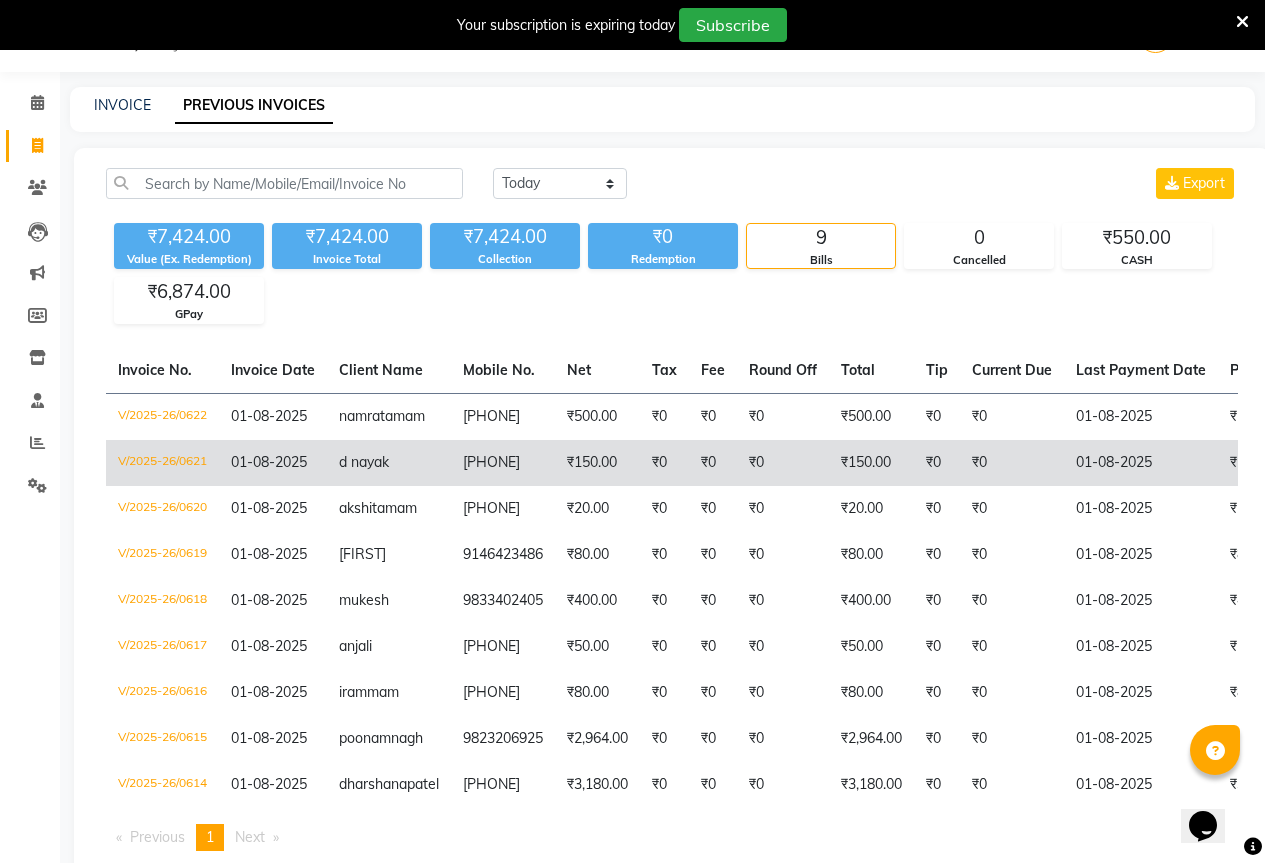 click on "d nayak" 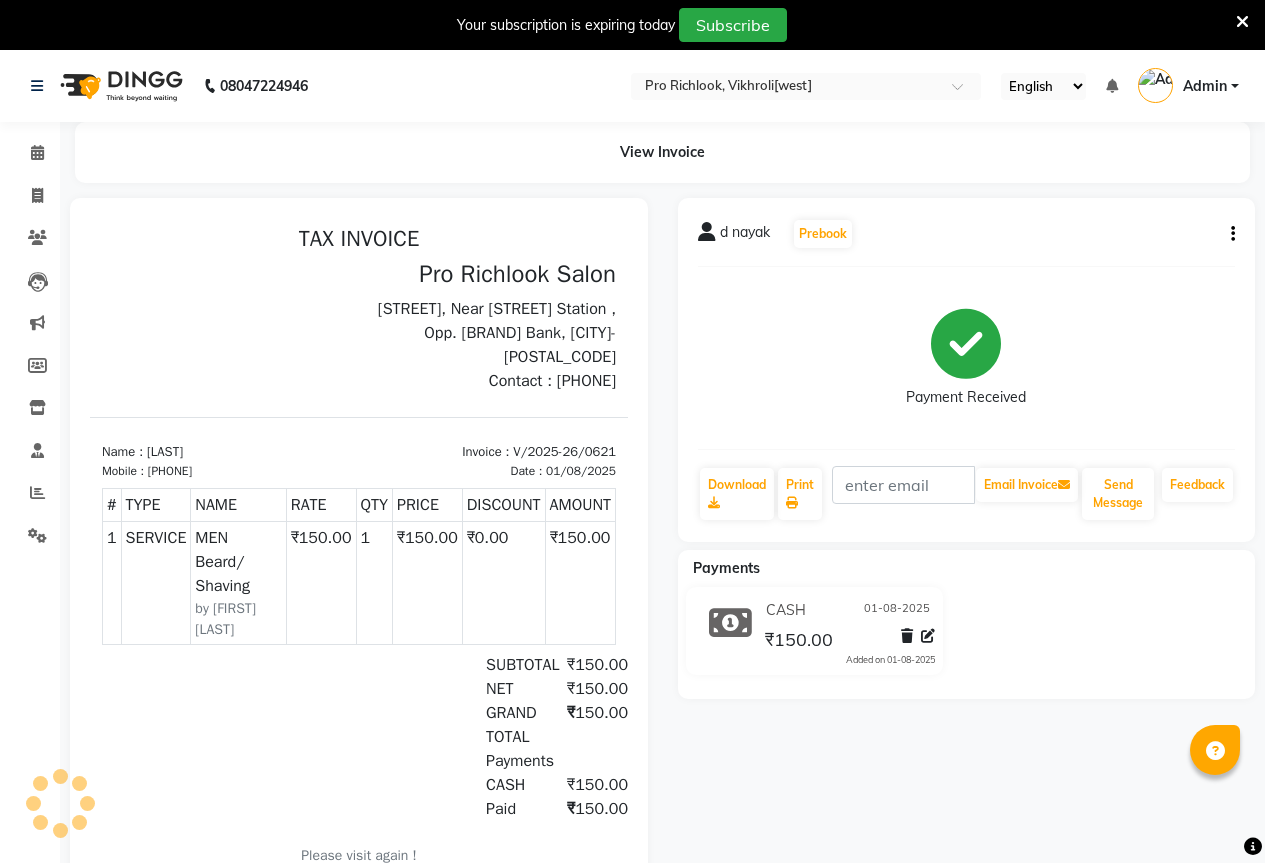 scroll, scrollTop: 0, scrollLeft: 0, axis: both 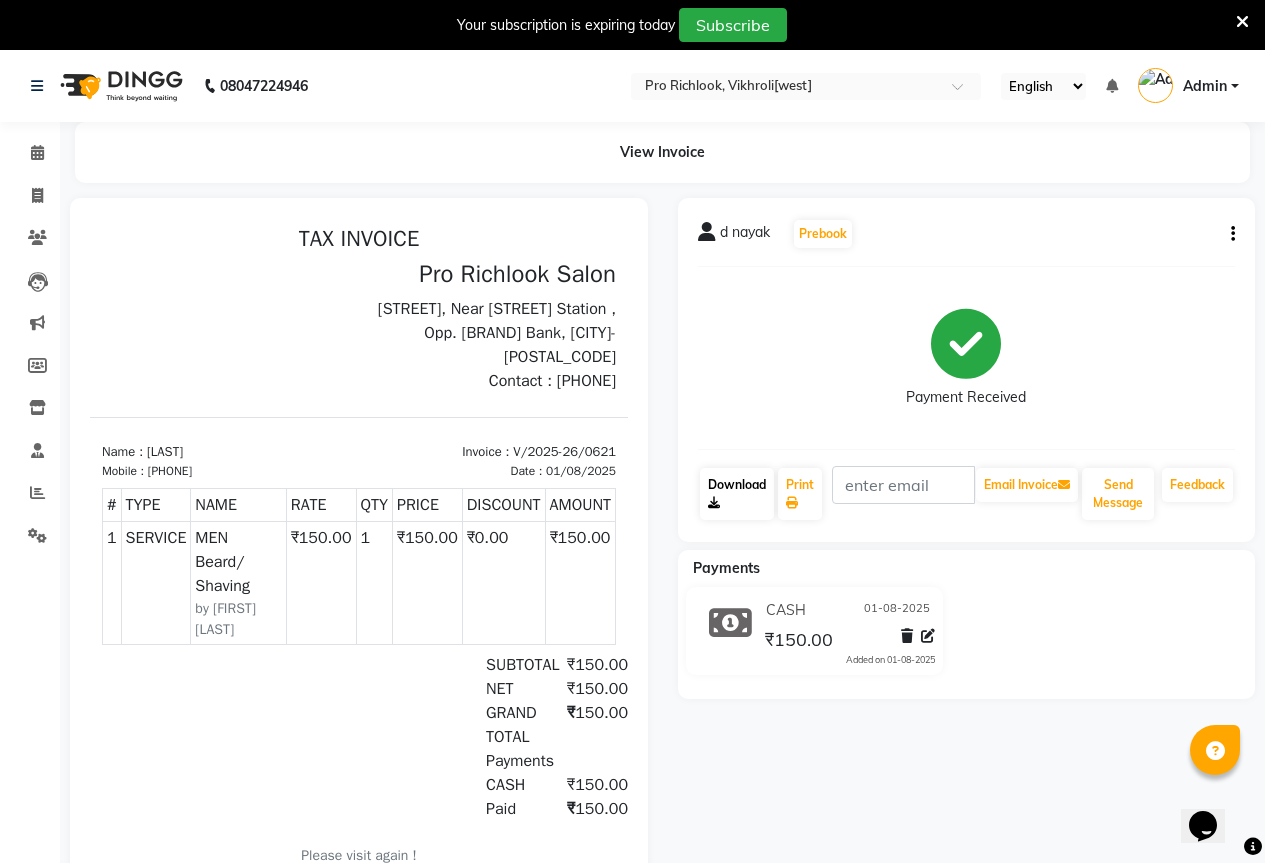click on "Download" 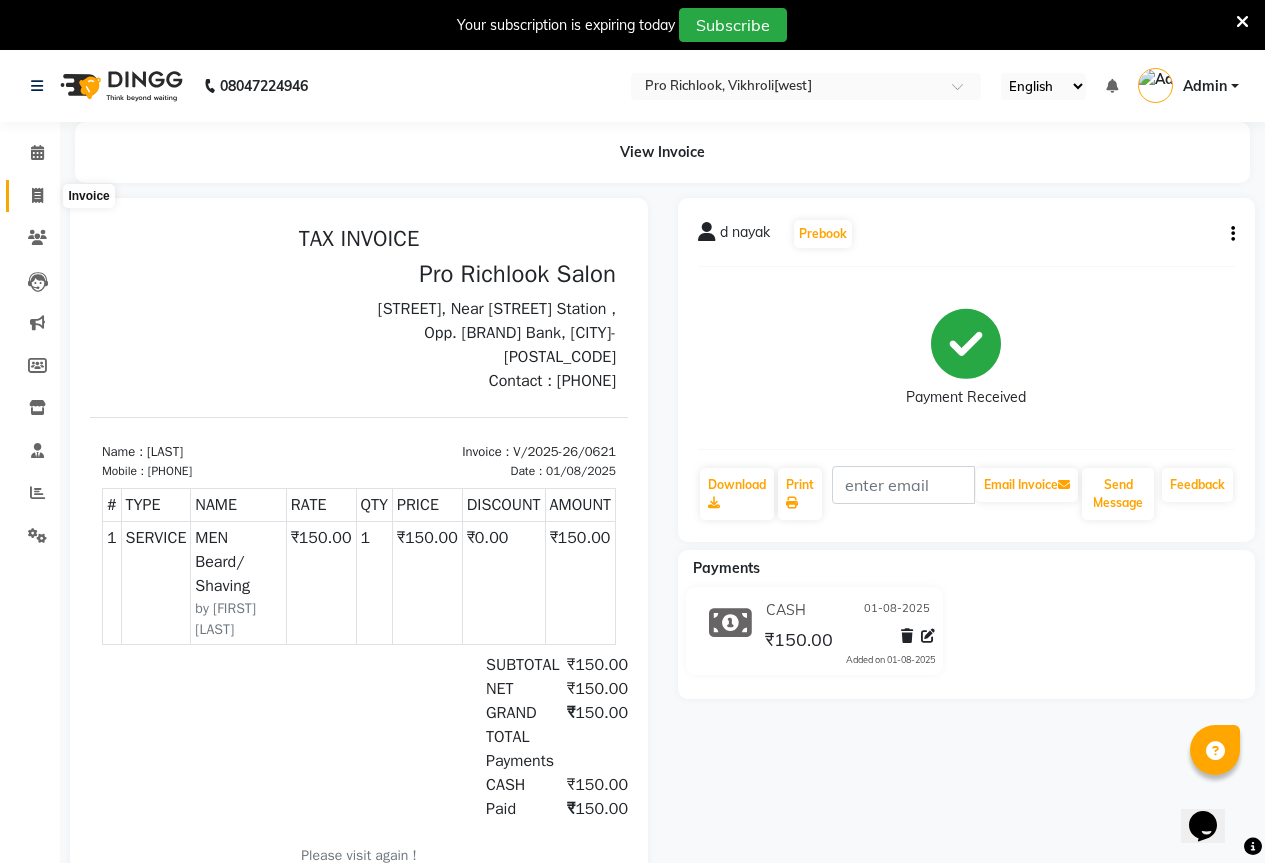 click 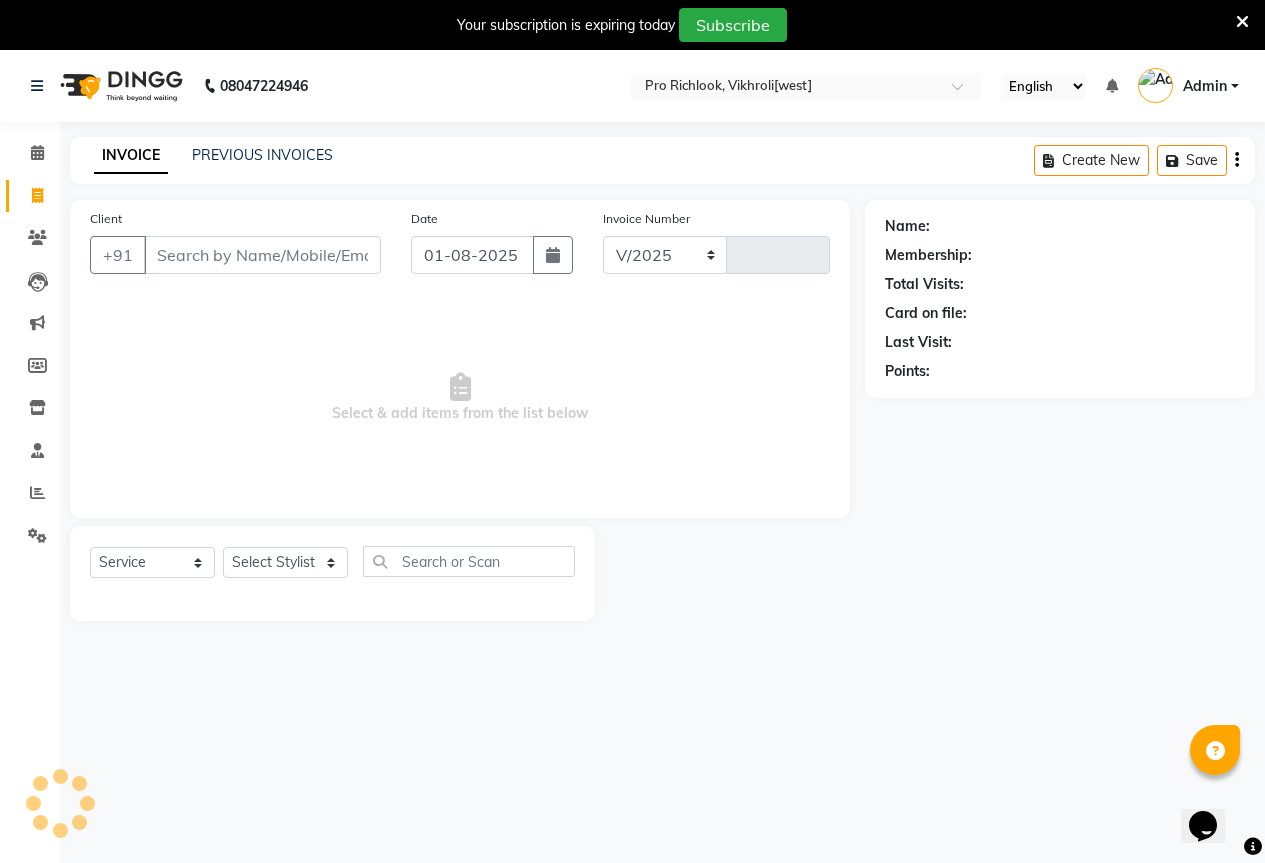 select on "6670" 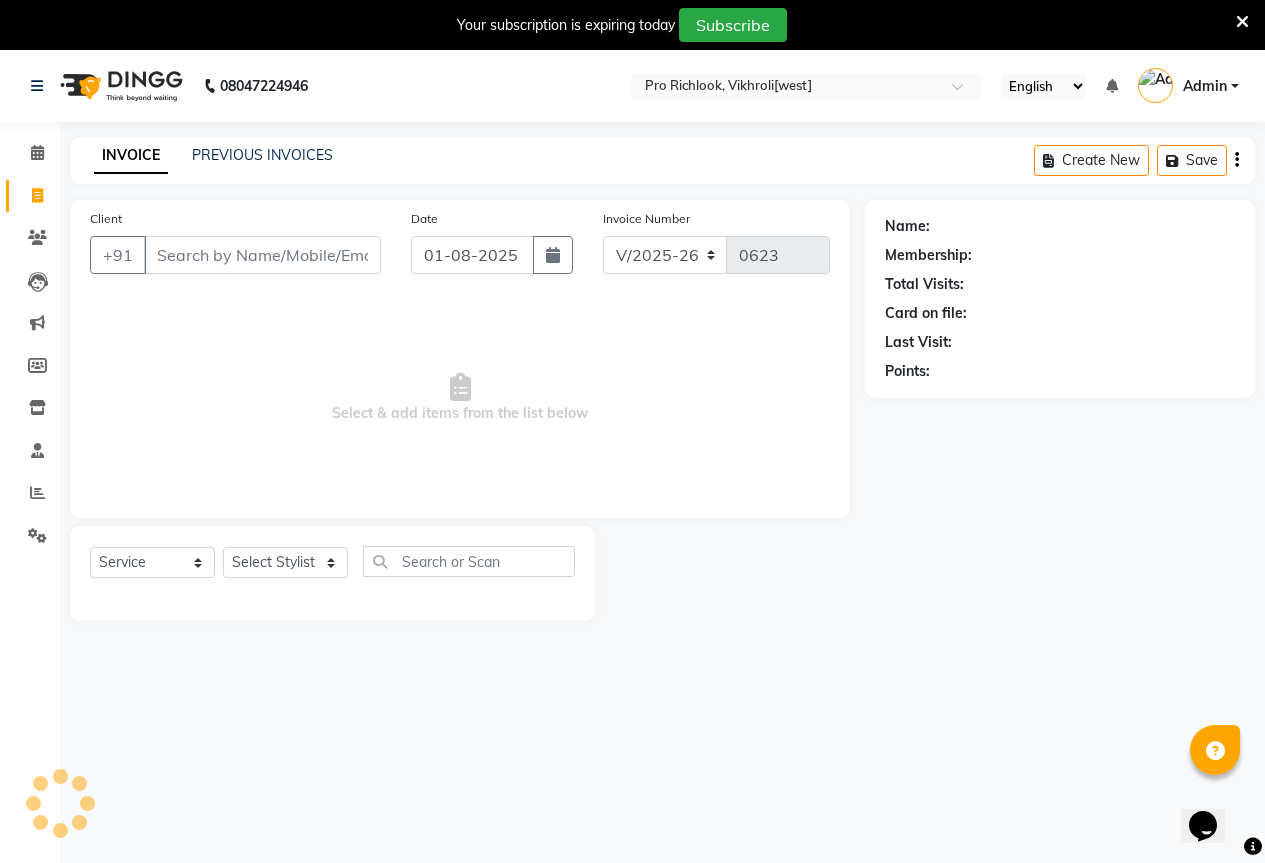 scroll, scrollTop: 50, scrollLeft: 0, axis: vertical 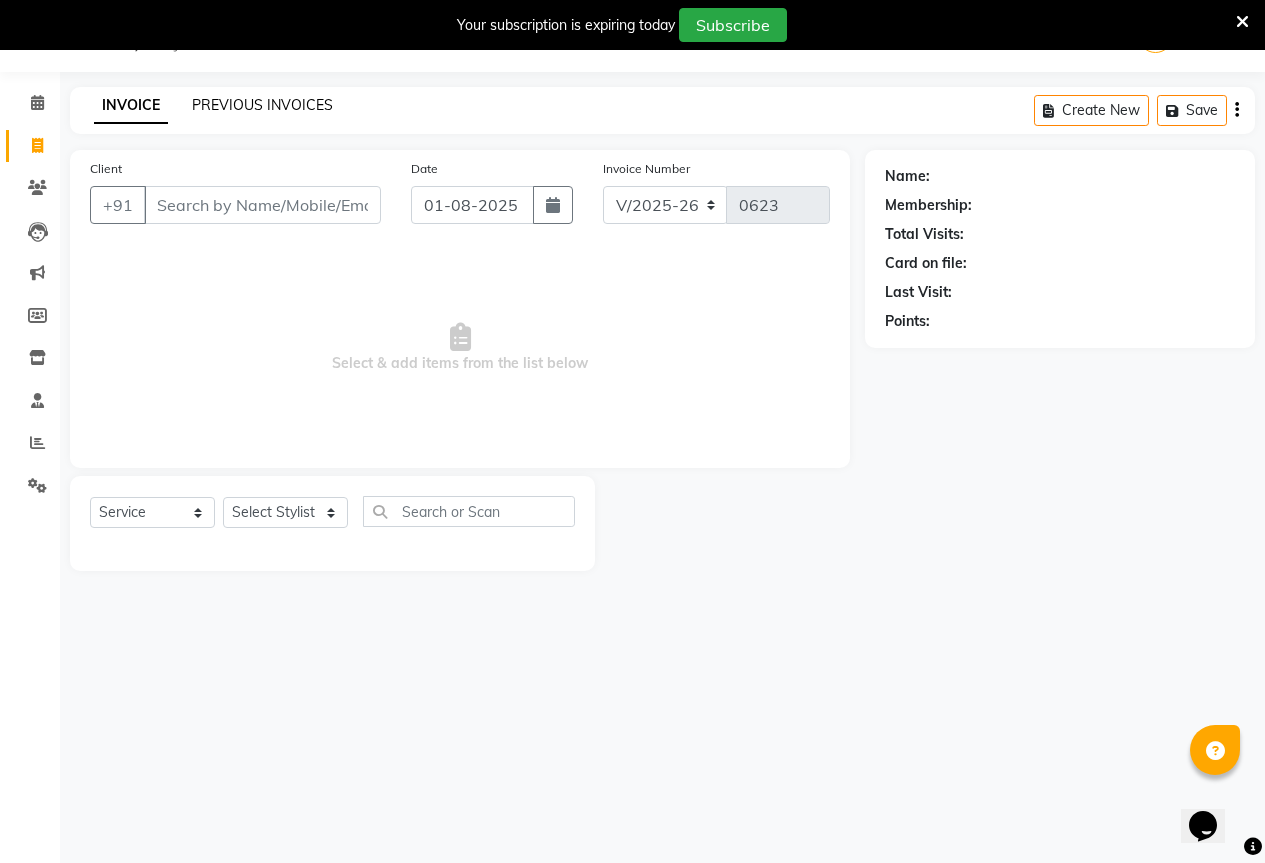 click on "PREVIOUS INVOICES" 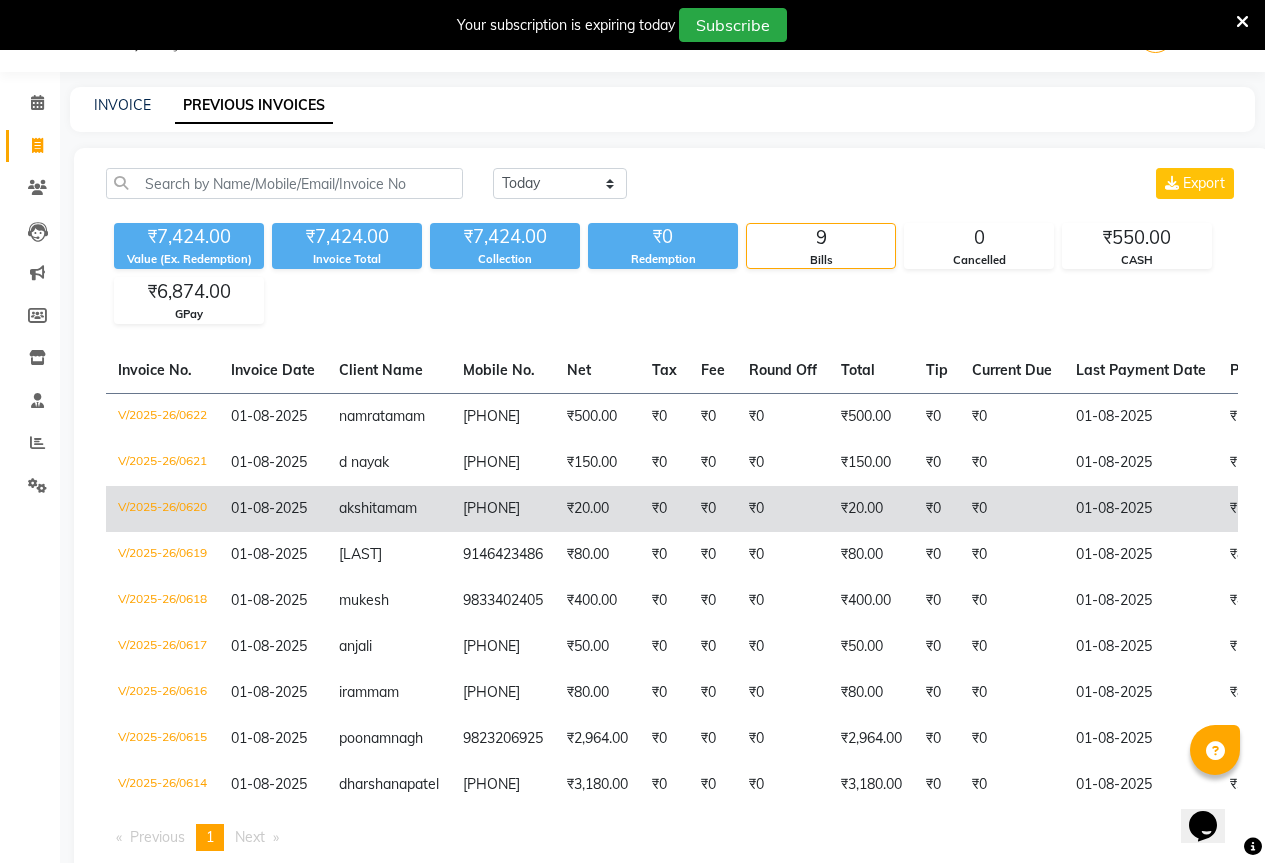 click on "mam" 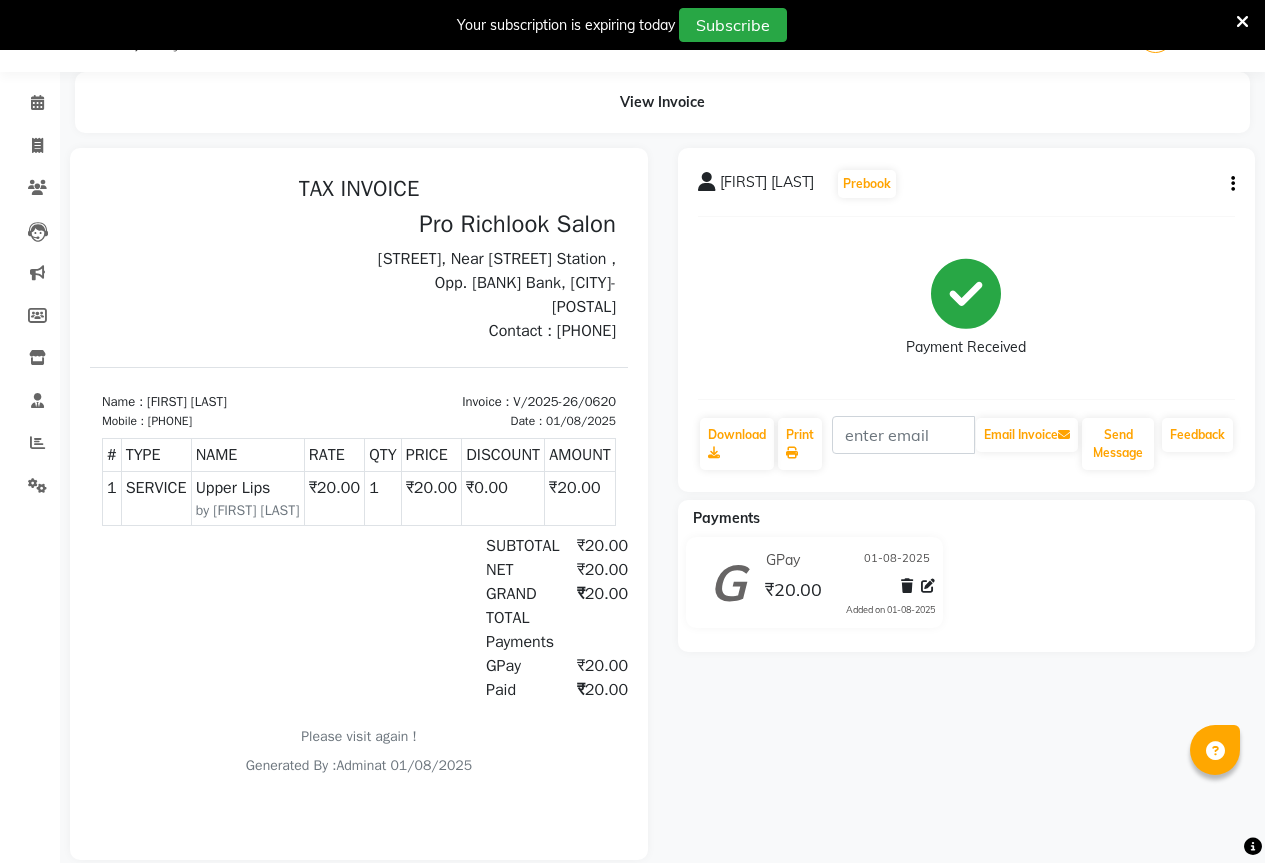scroll, scrollTop: 0, scrollLeft: 0, axis: both 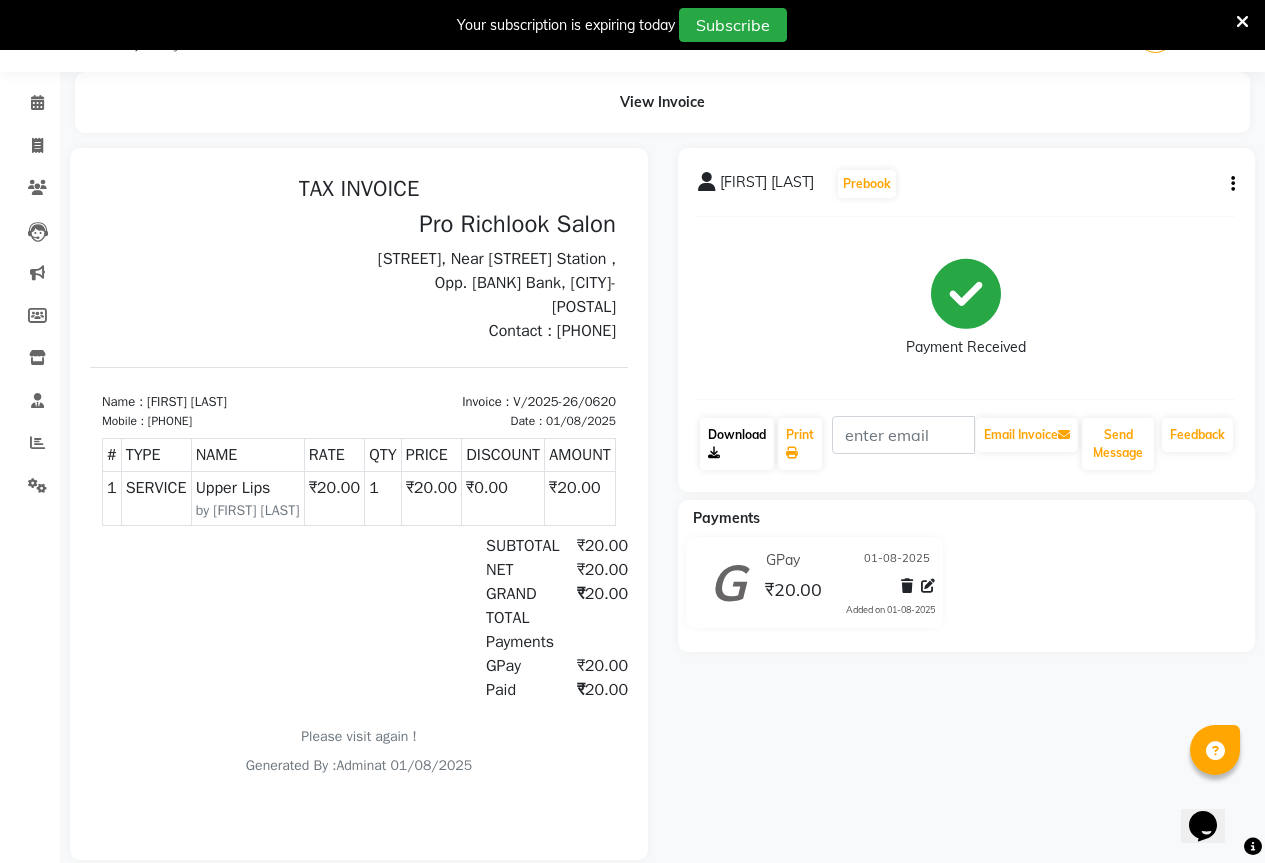 click on "Download" 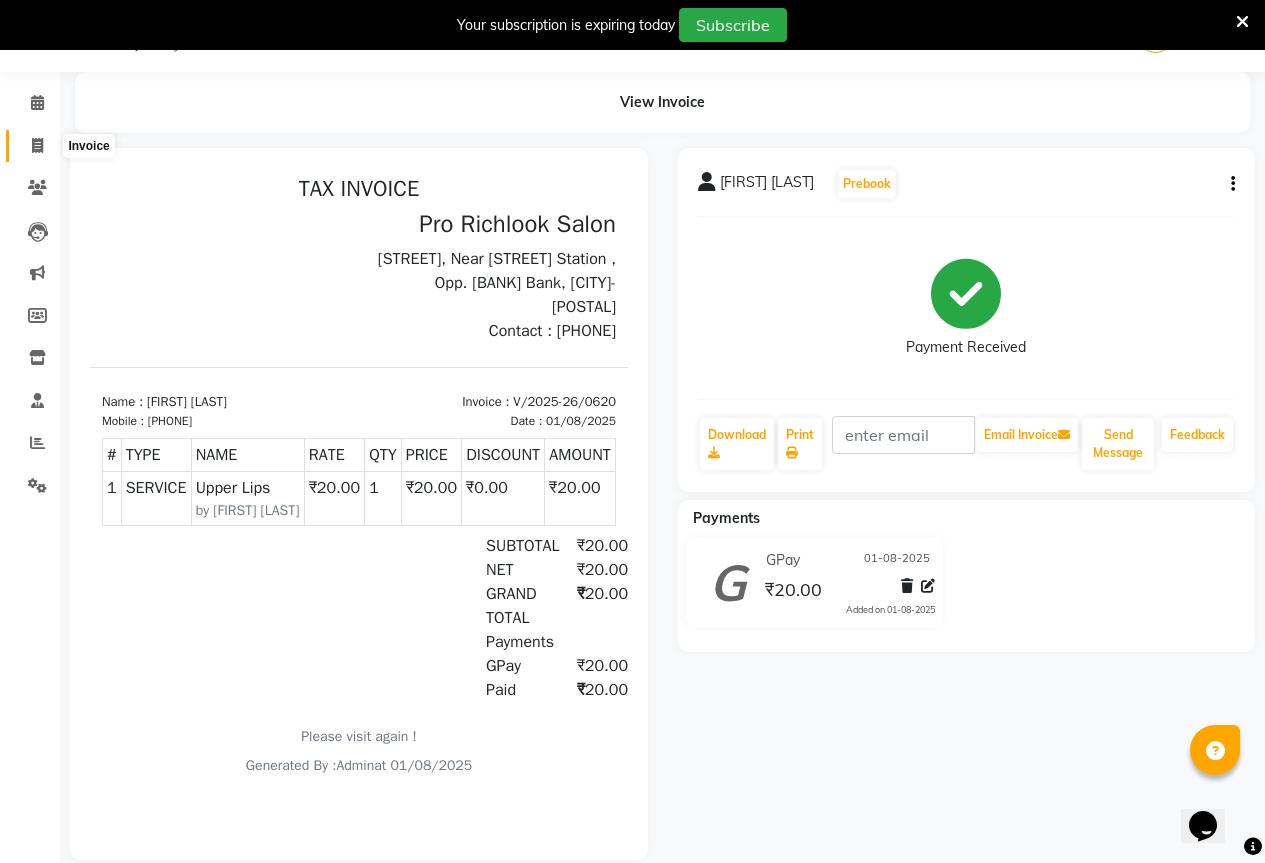 click 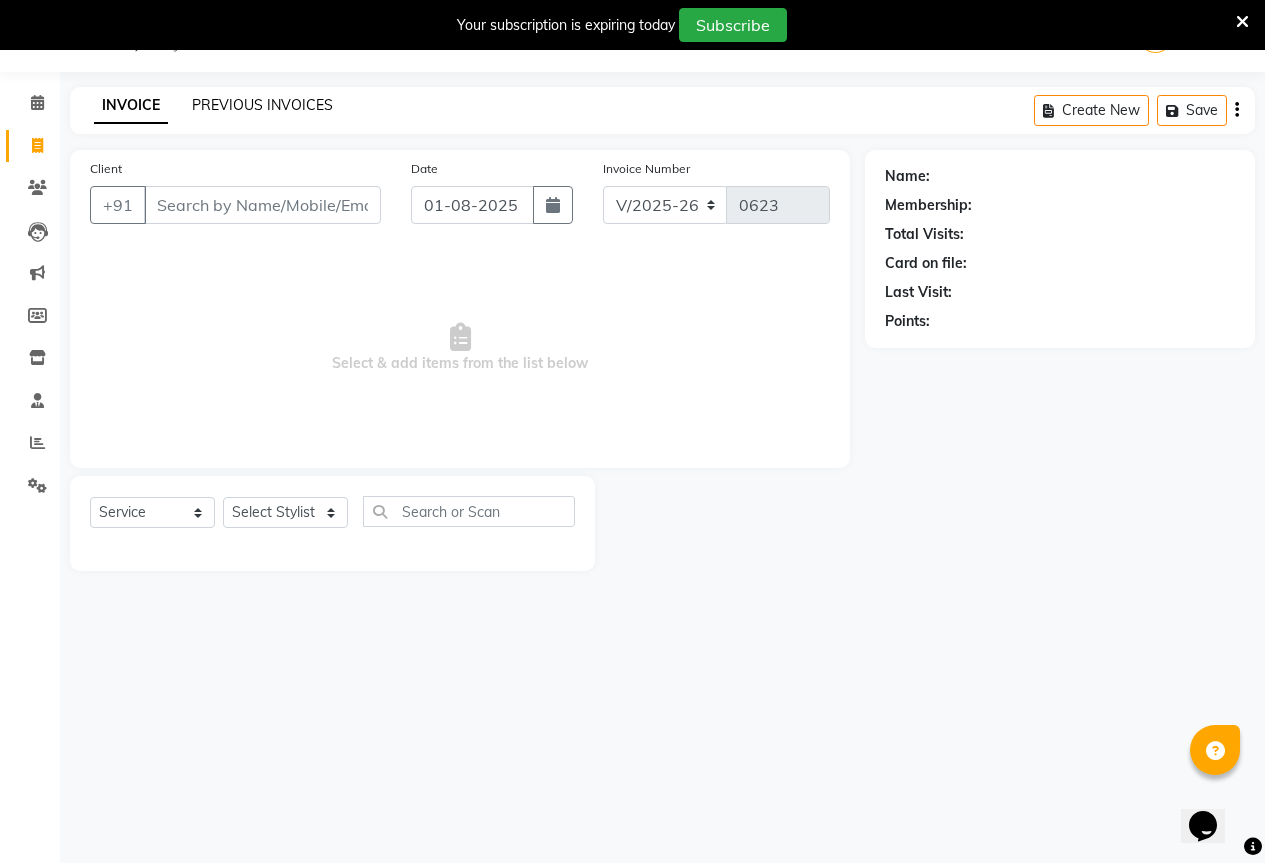 click on "PREVIOUS INVOICES" 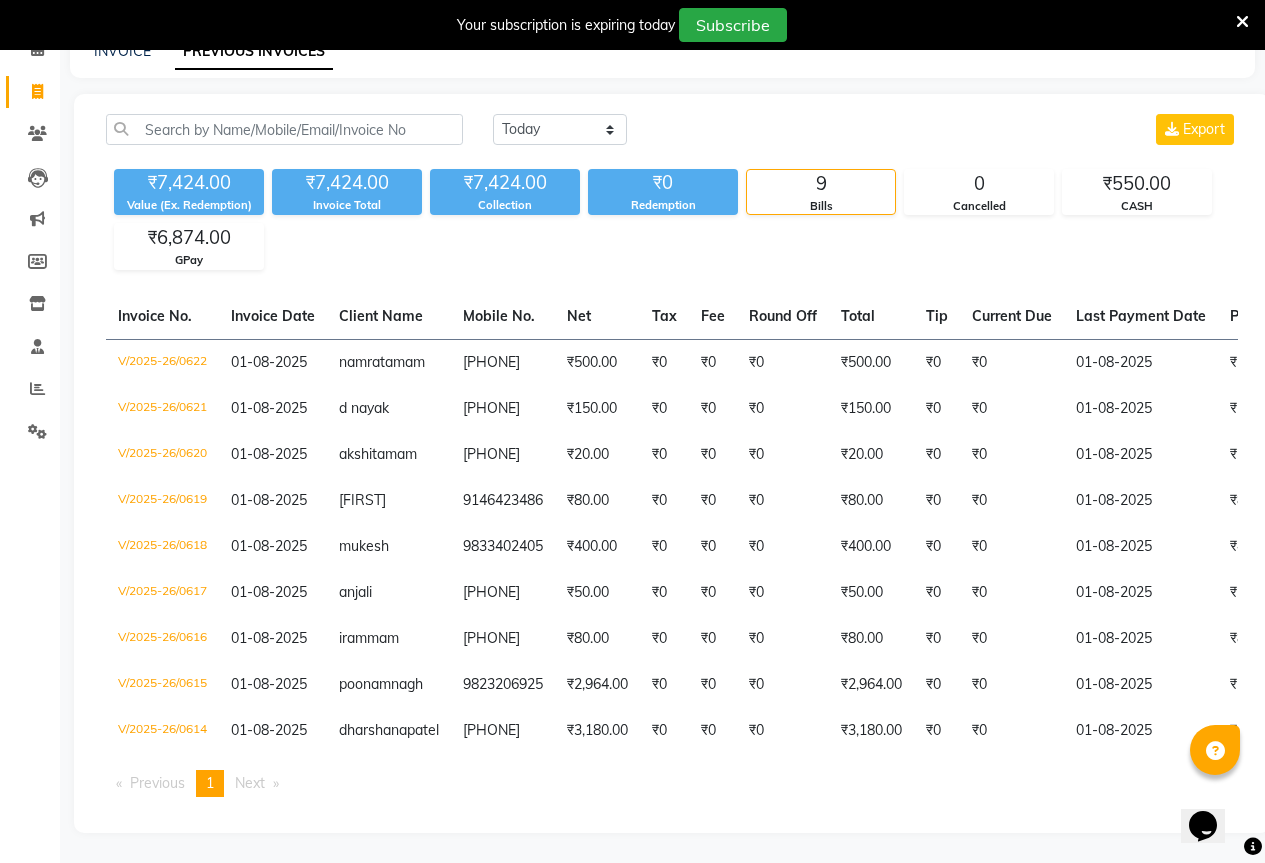 scroll, scrollTop: 199, scrollLeft: 0, axis: vertical 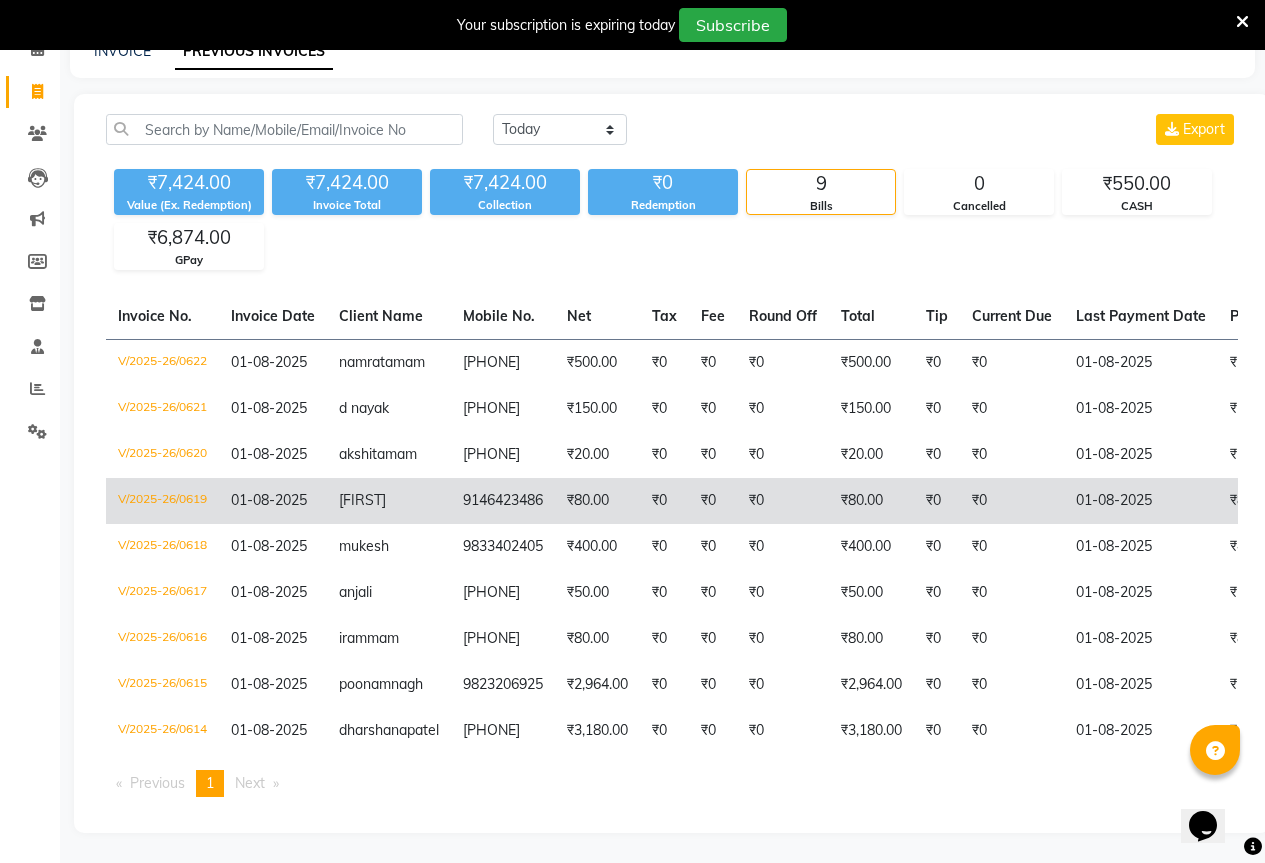 click on "[FIRST]" 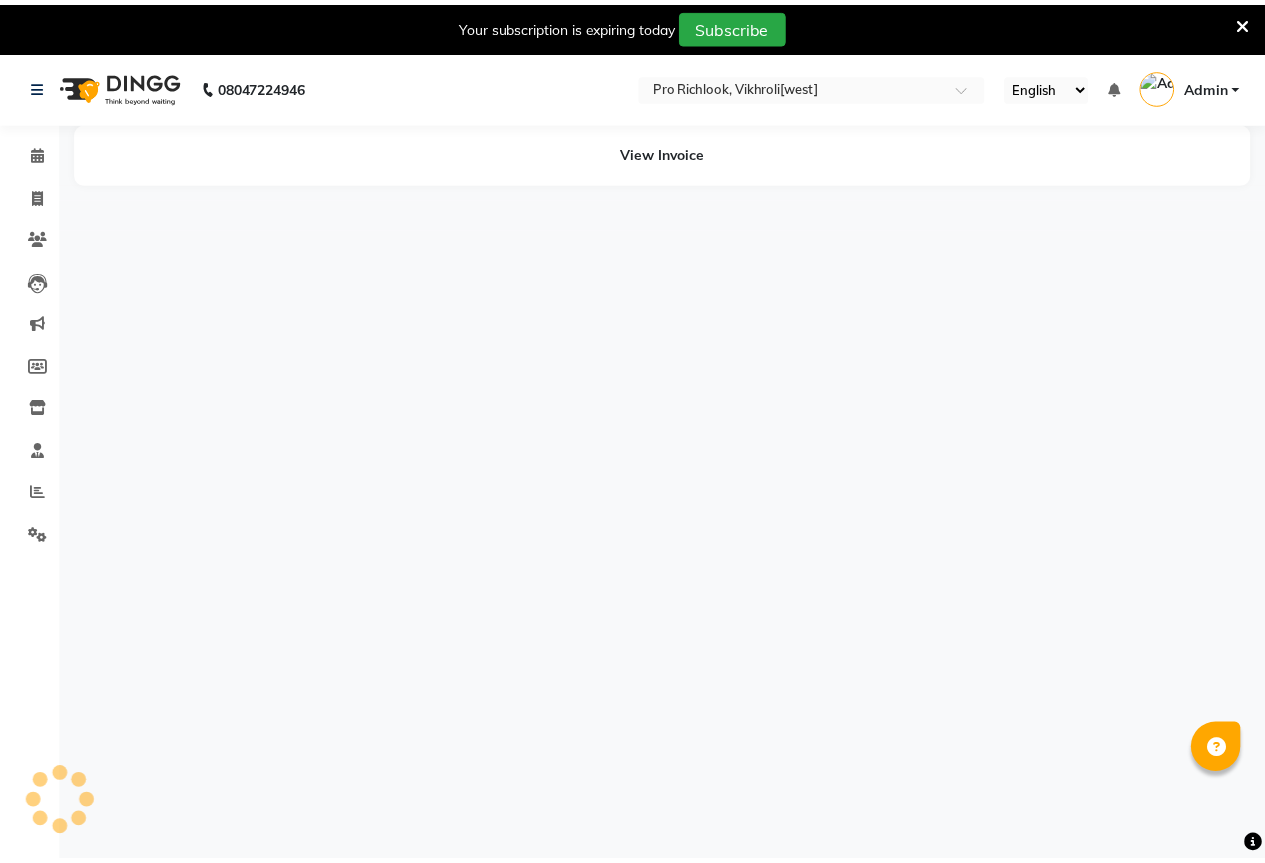 scroll, scrollTop: 0, scrollLeft: 0, axis: both 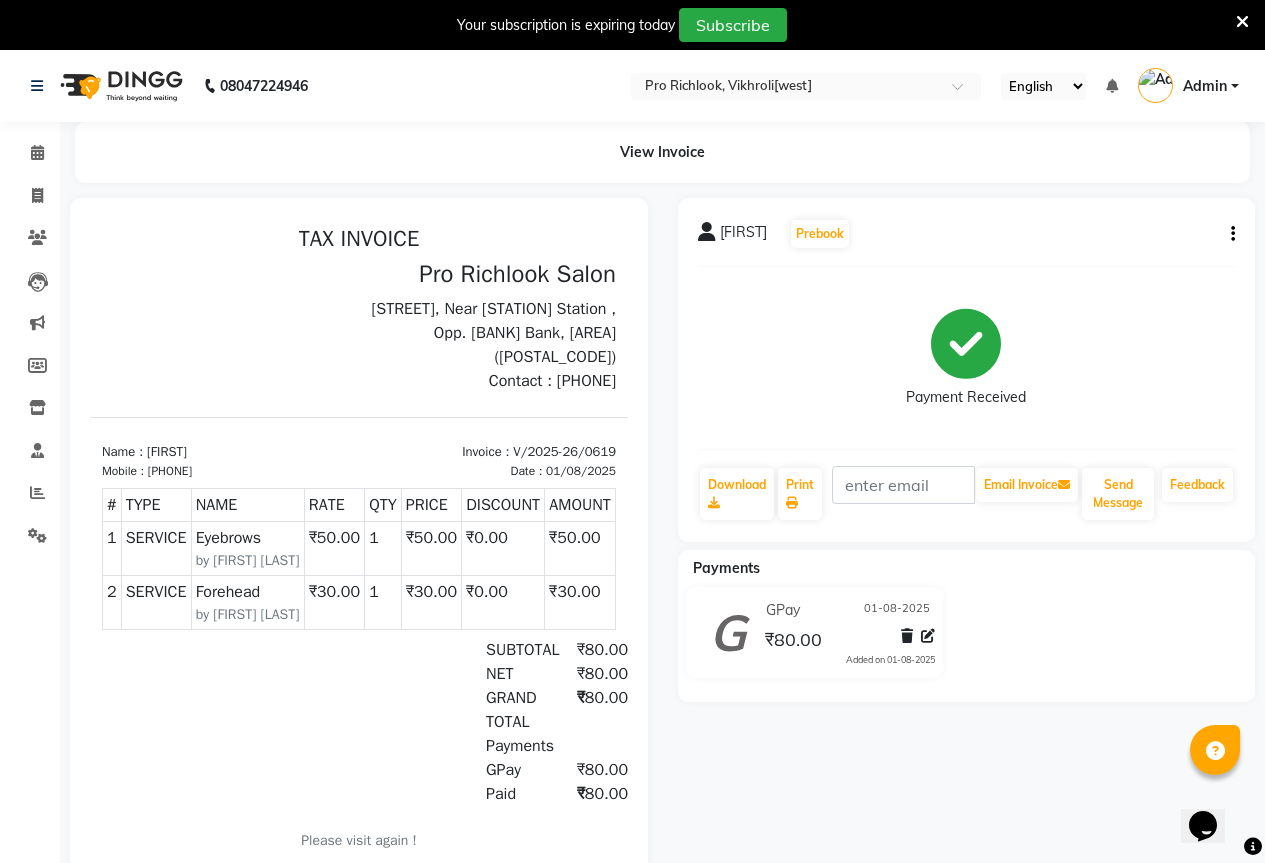 click on "Download" 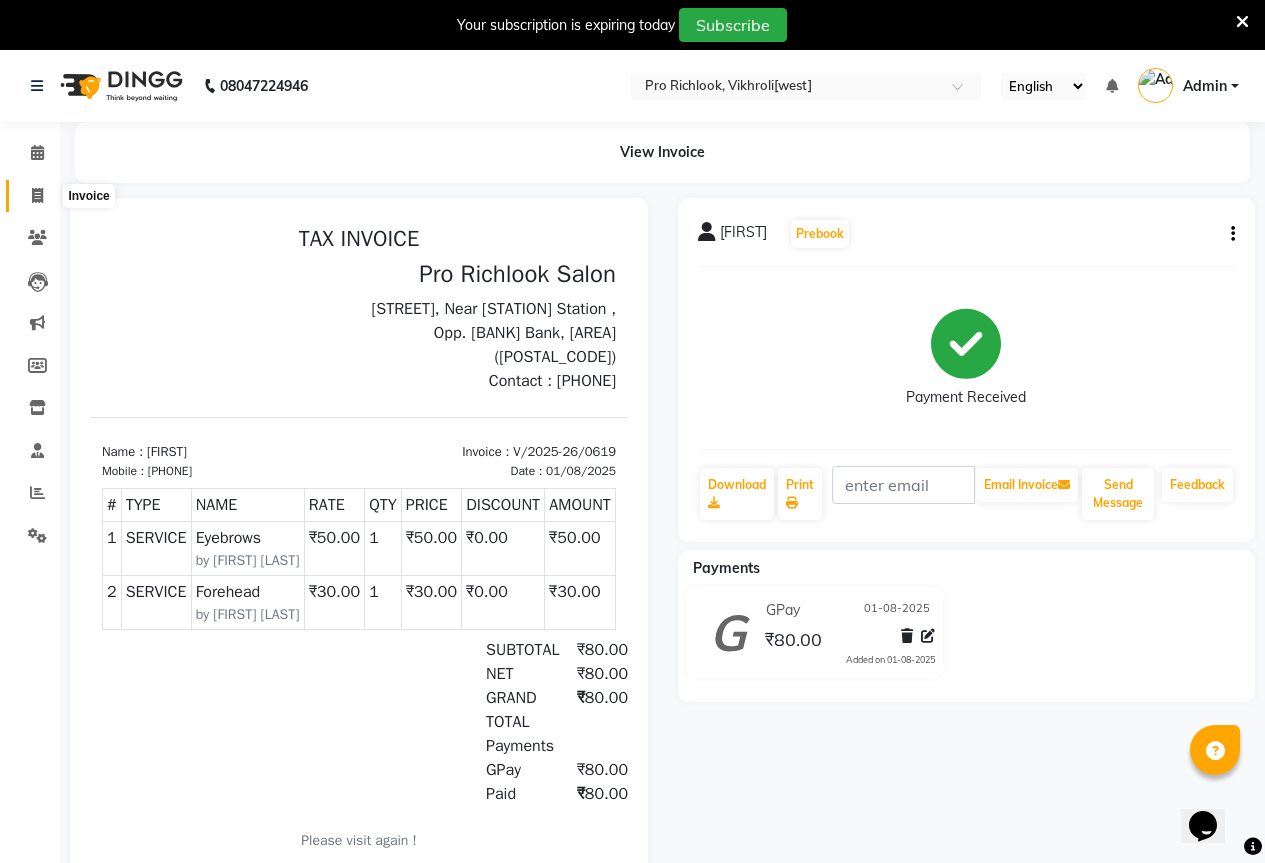 click 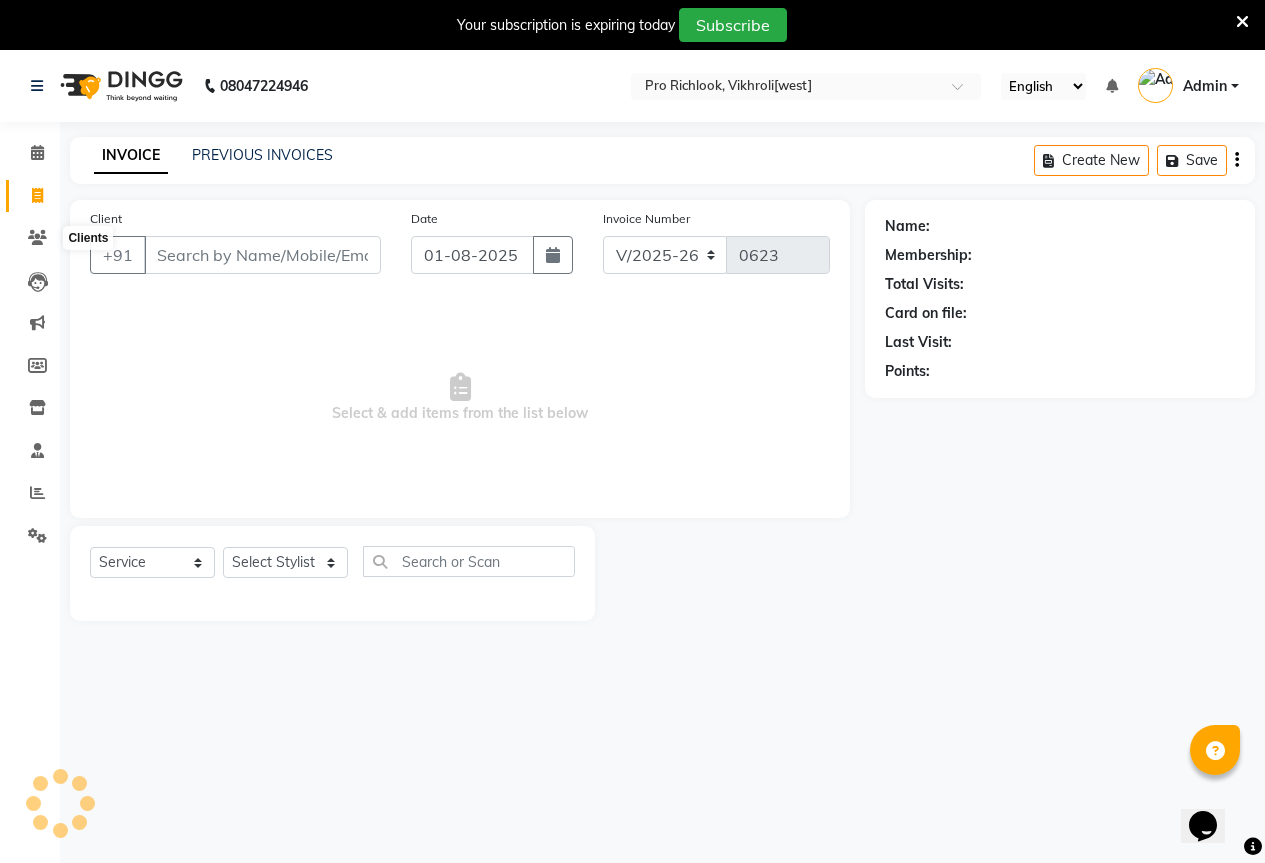 scroll, scrollTop: 50, scrollLeft: 0, axis: vertical 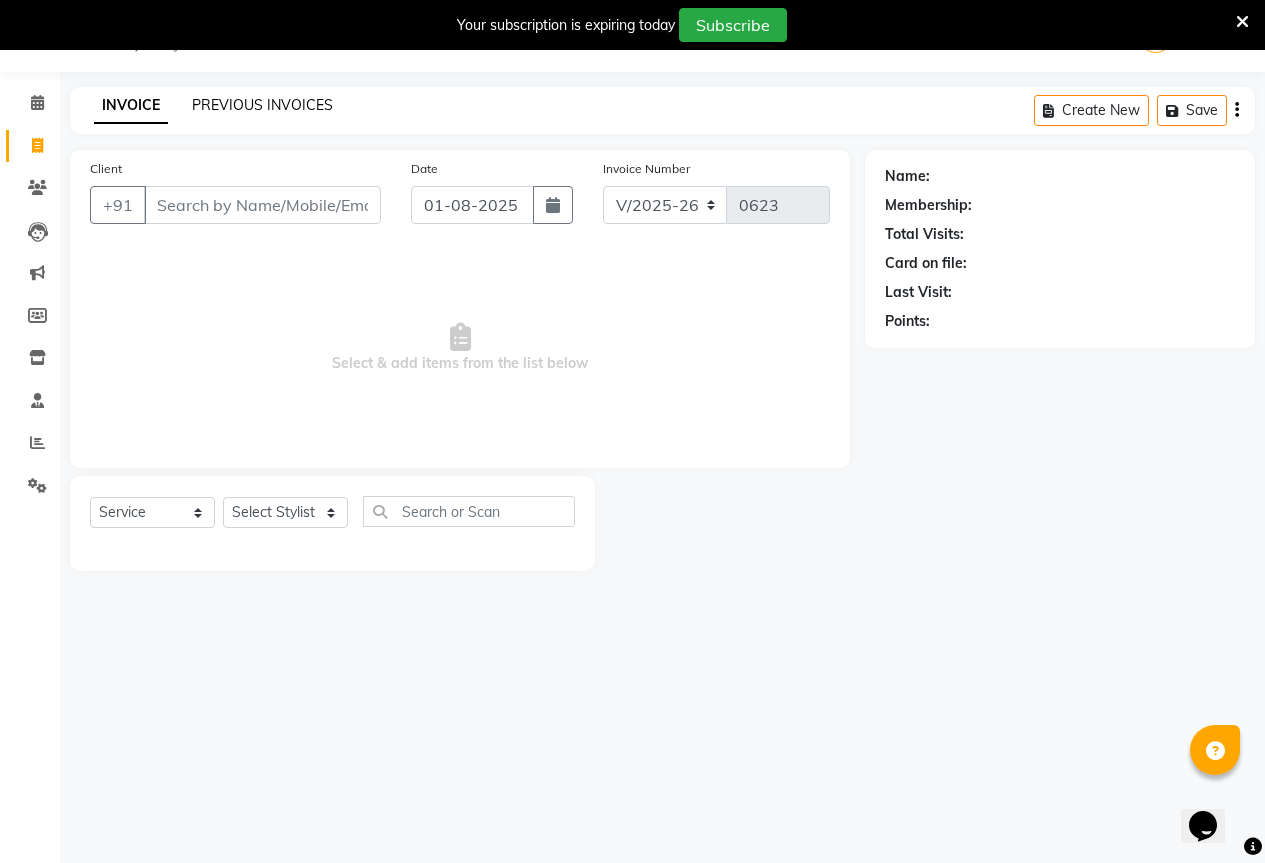 click on "PREVIOUS INVOICES" 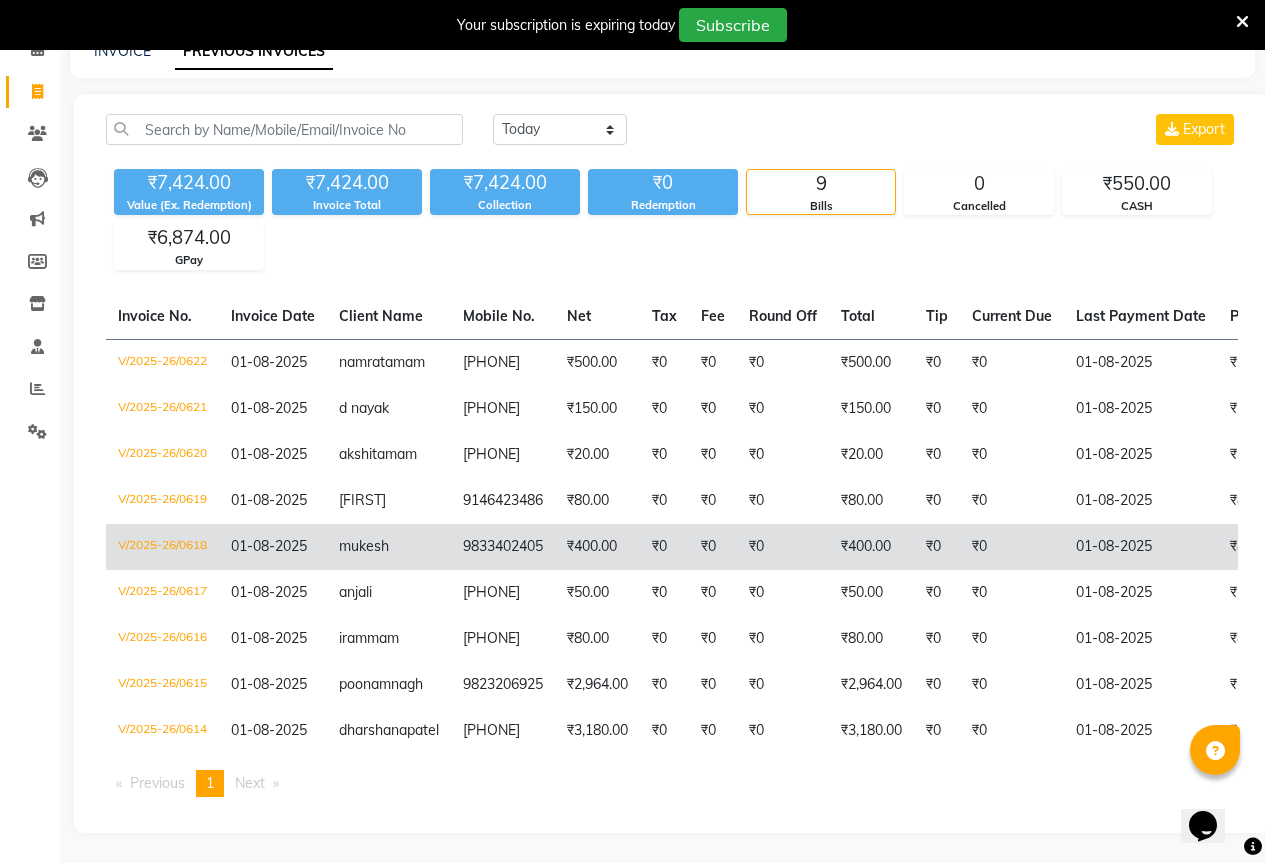 scroll, scrollTop: 199, scrollLeft: 0, axis: vertical 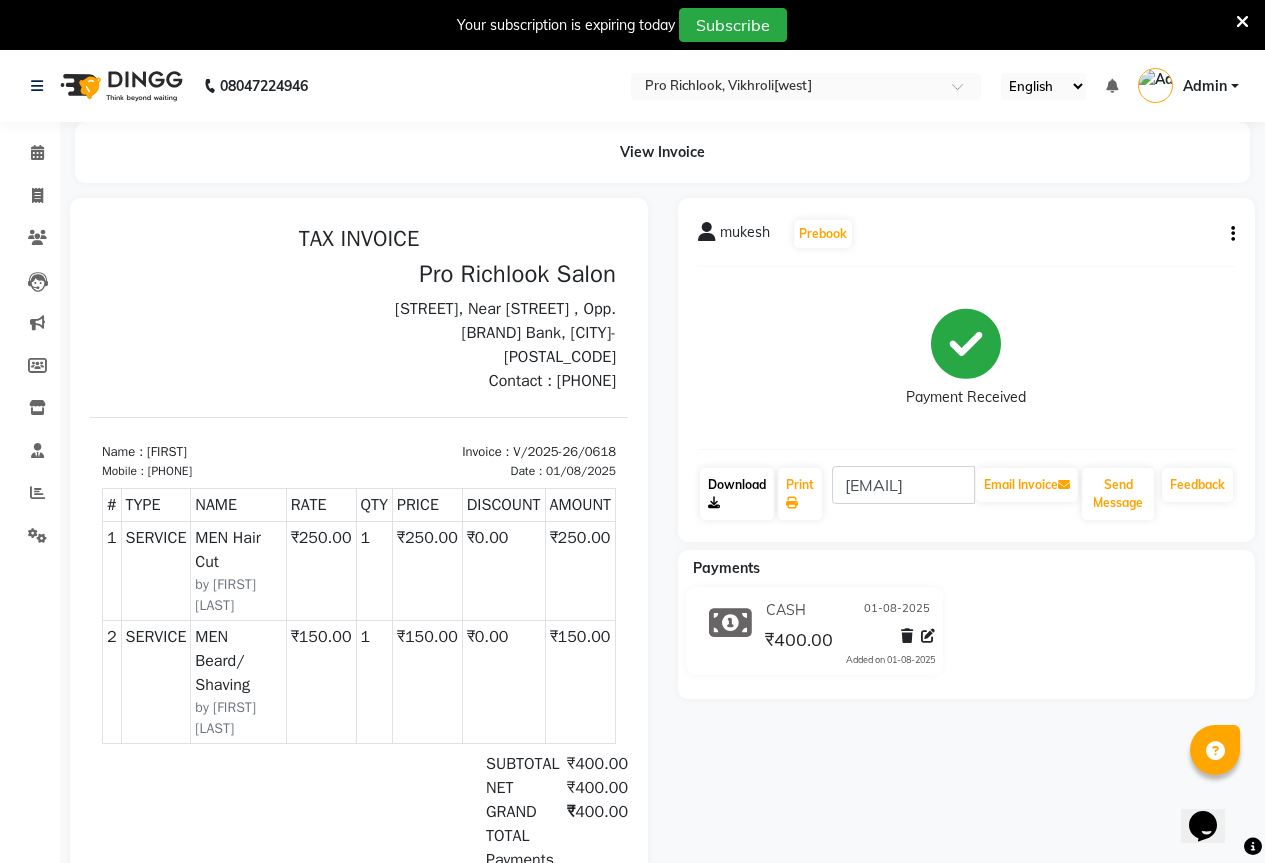 click on "Download" 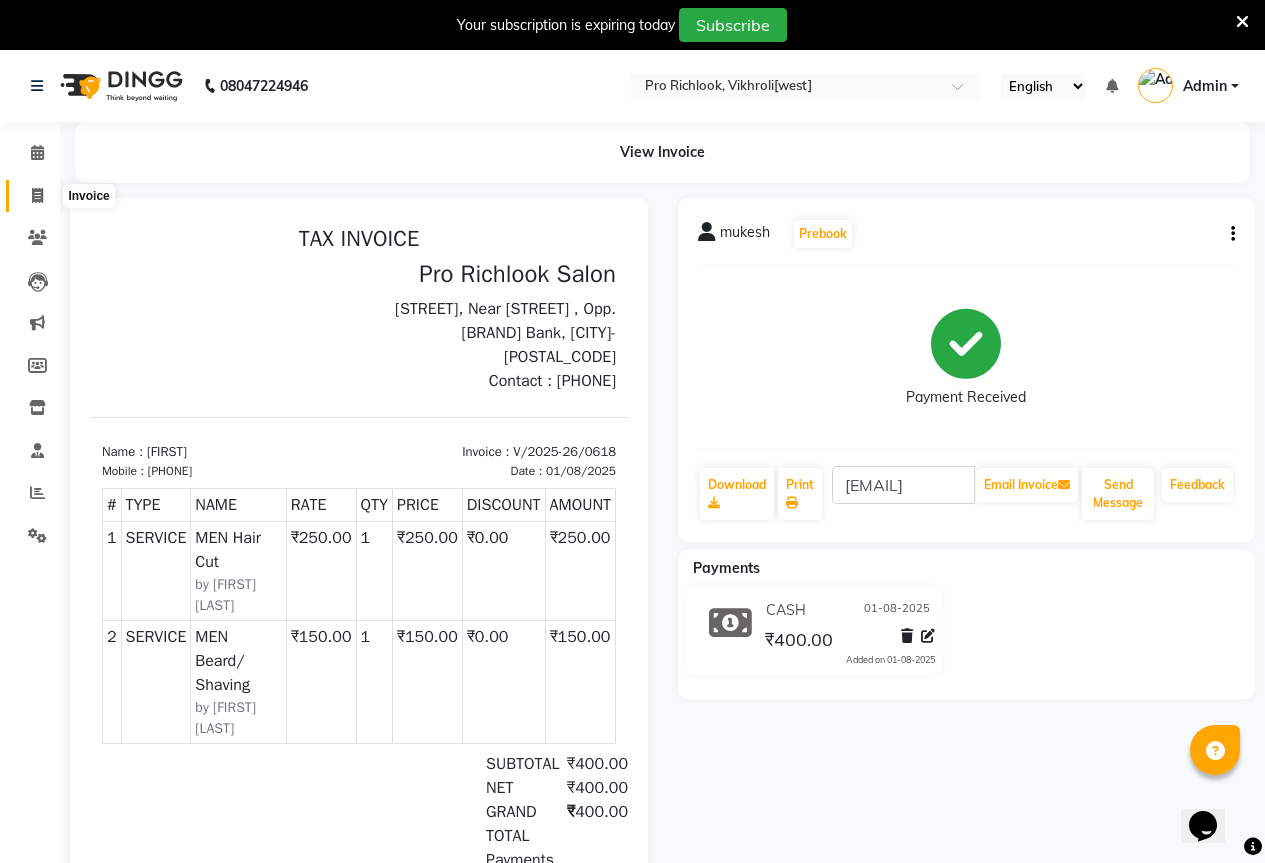 click 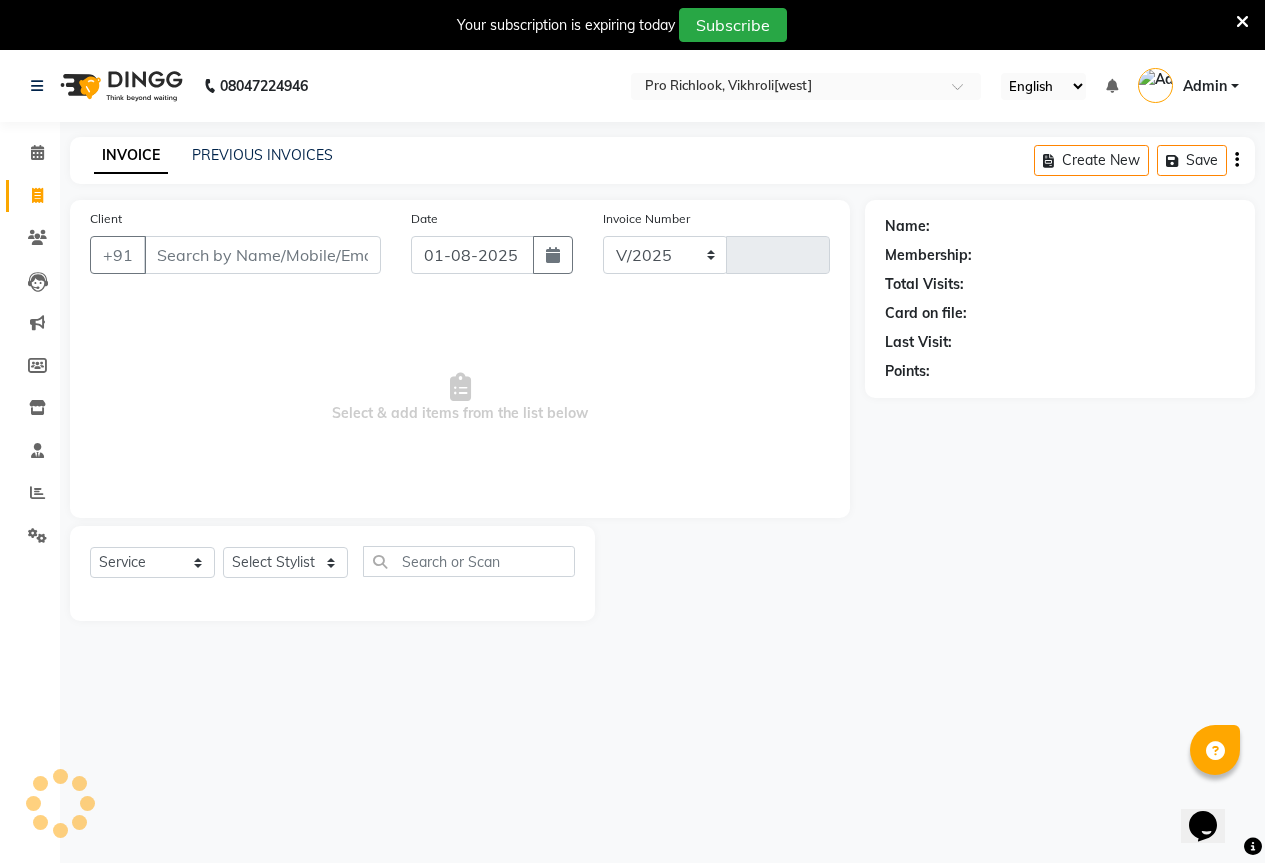 select on "6670" 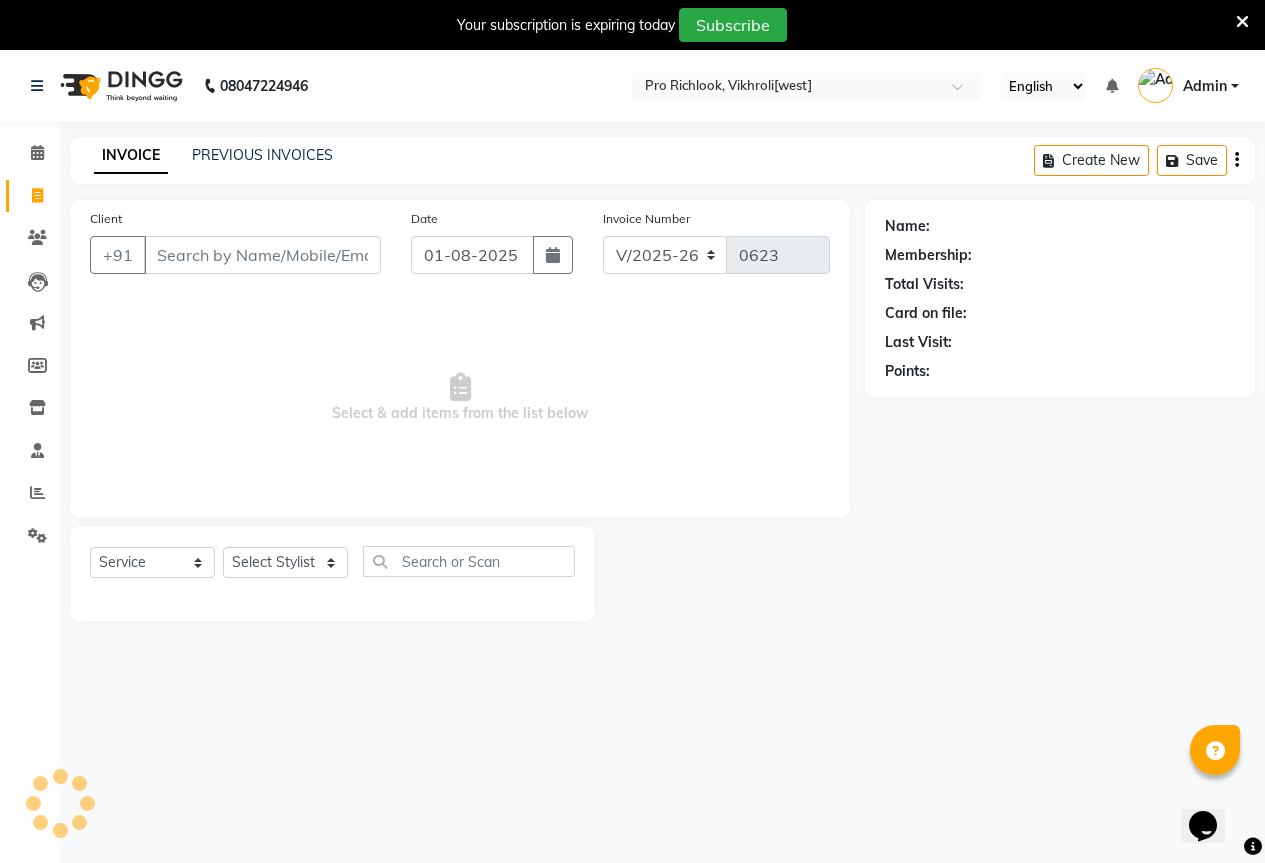 scroll, scrollTop: 50, scrollLeft: 0, axis: vertical 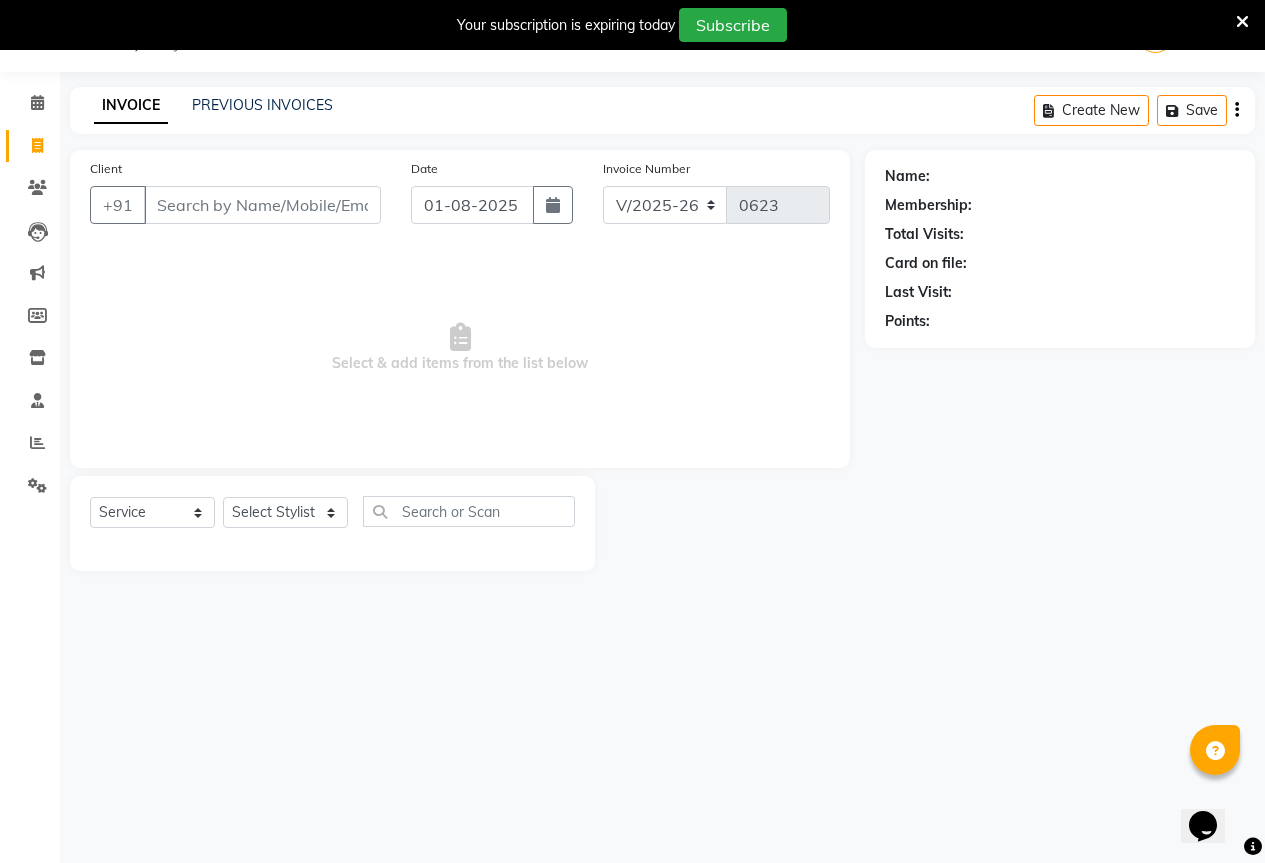 click on "PREVIOUS INVOICES" 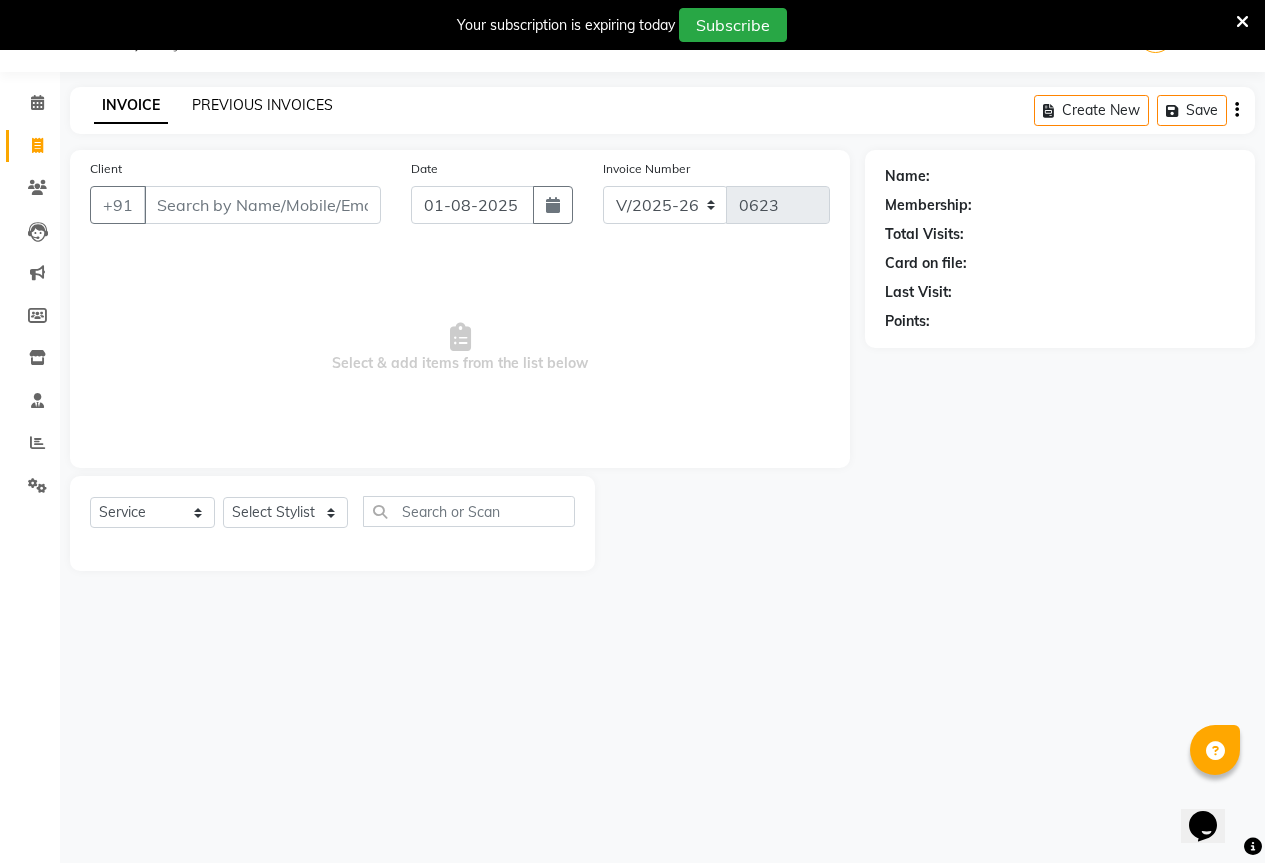 click on "PREVIOUS INVOICES" 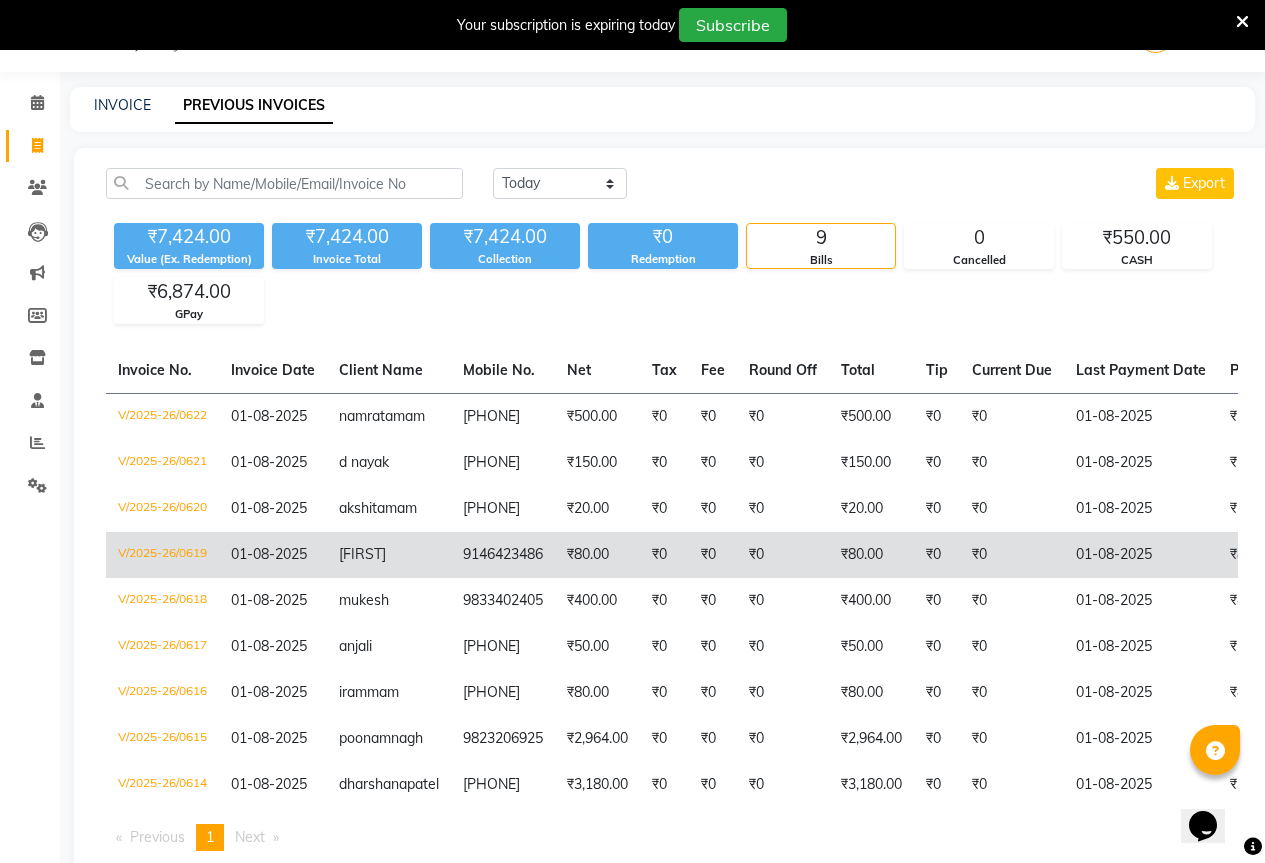 click on "[FIRST]" 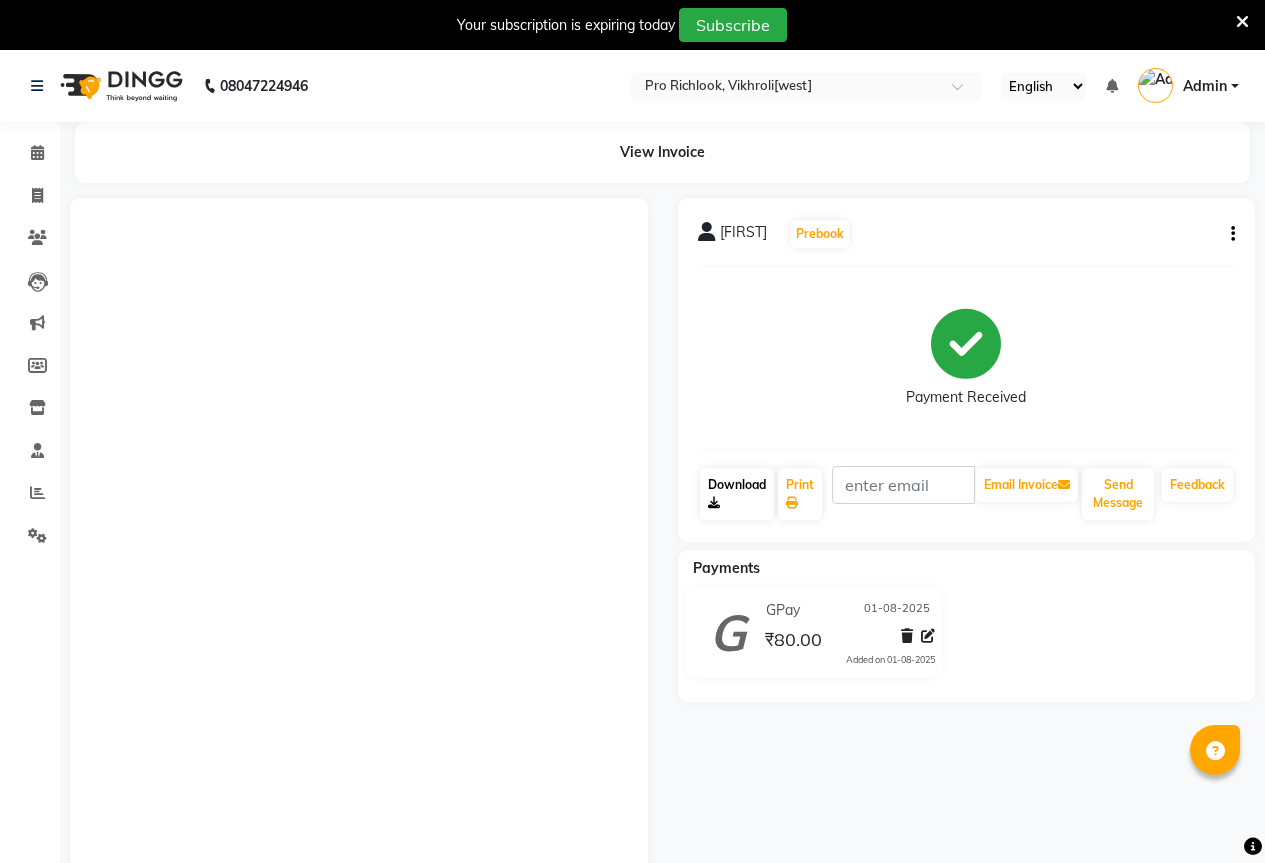 scroll, scrollTop: 0, scrollLeft: 0, axis: both 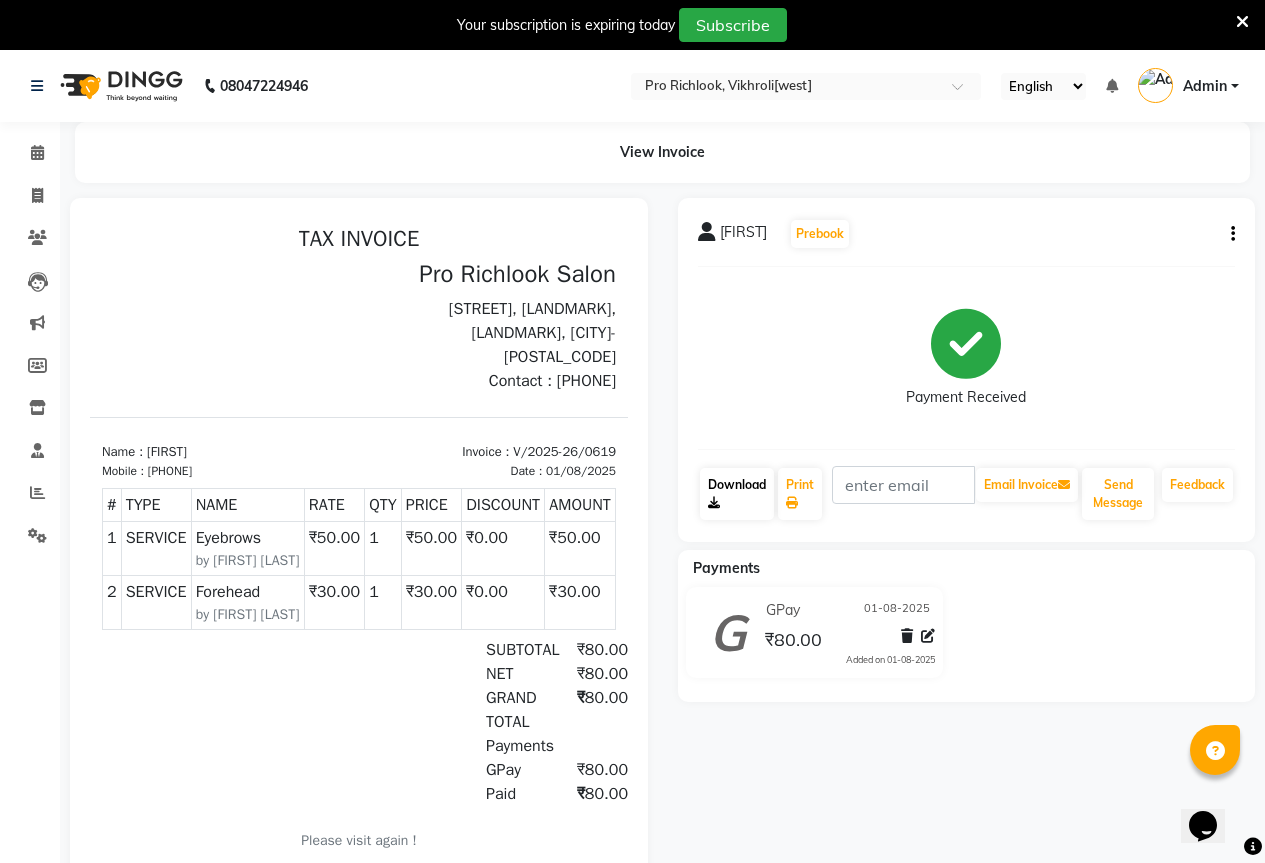 click on "Download" 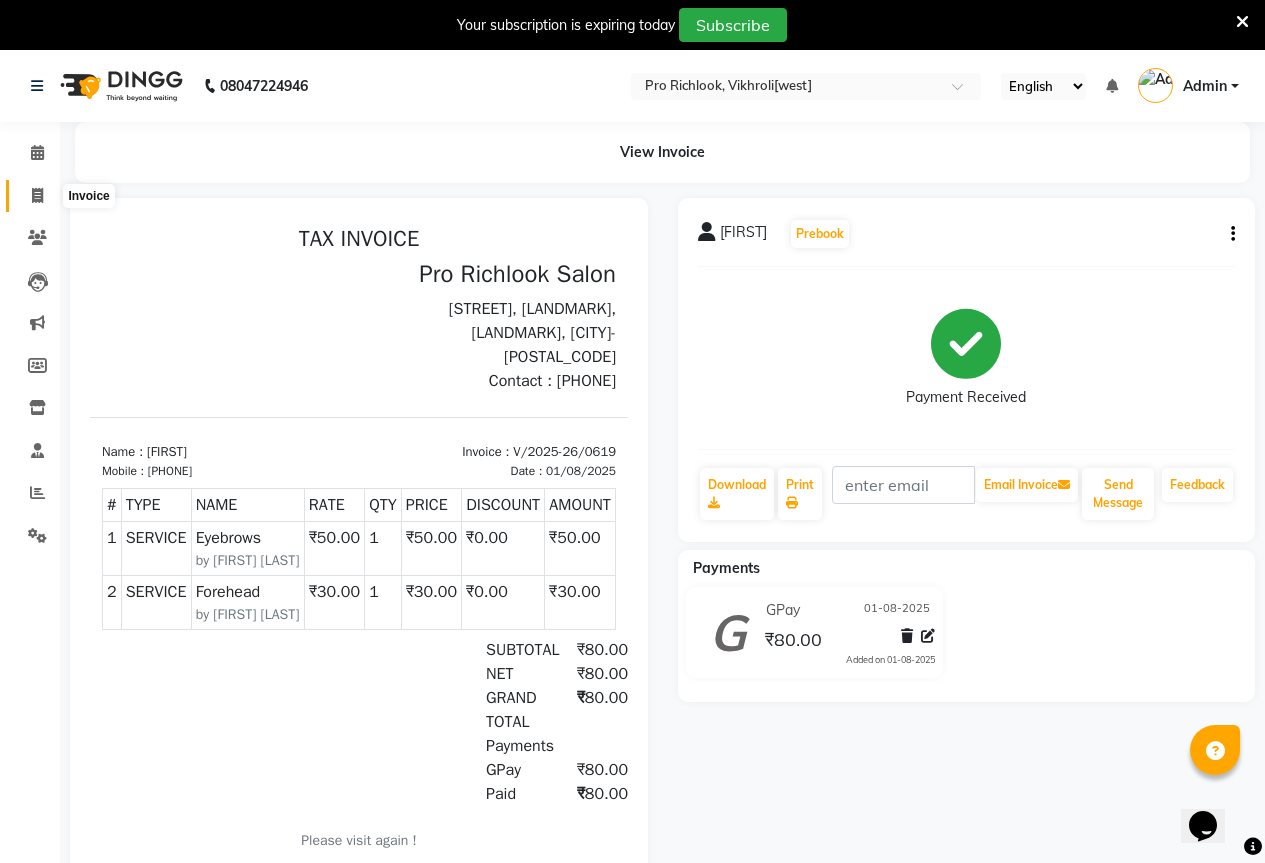 click 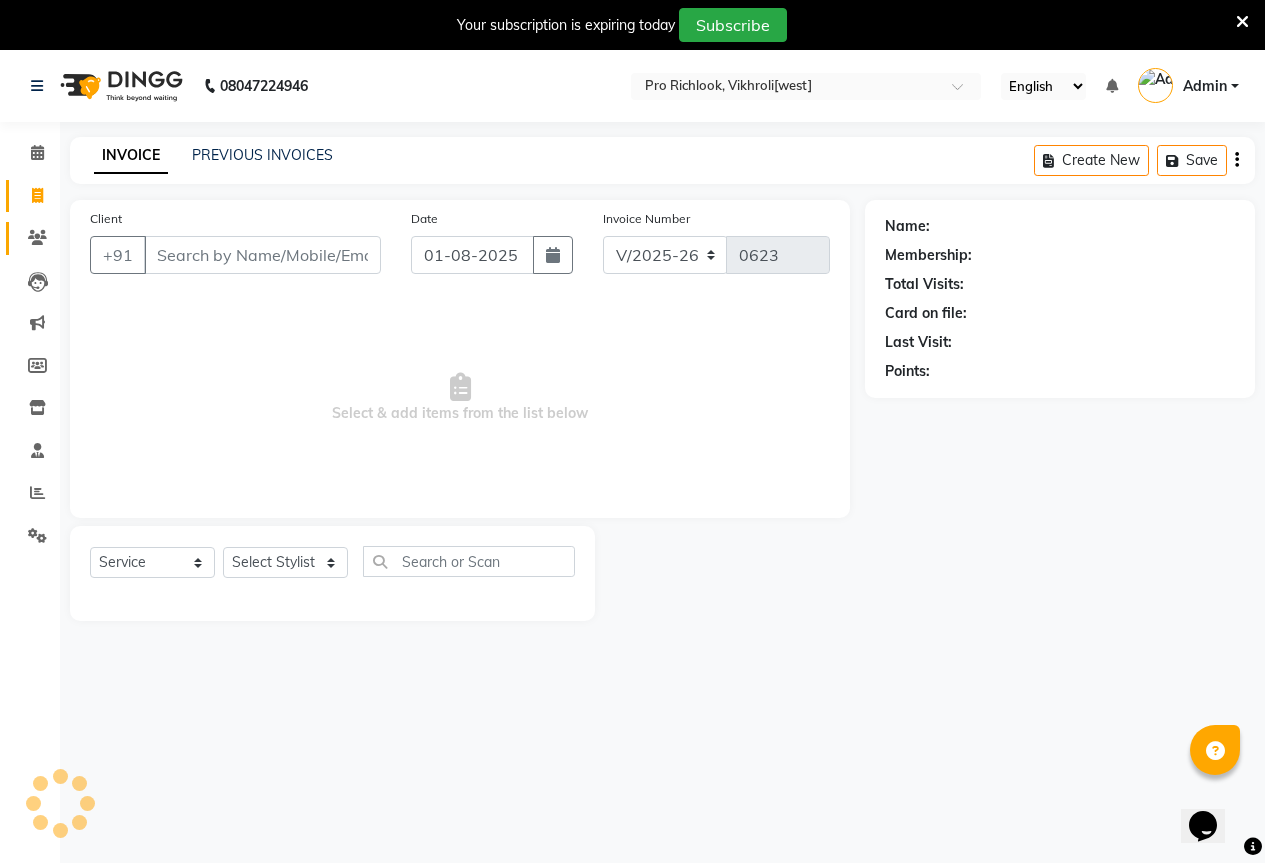 scroll, scrollTop: 50, scrollLeft: 0, axis: vertical 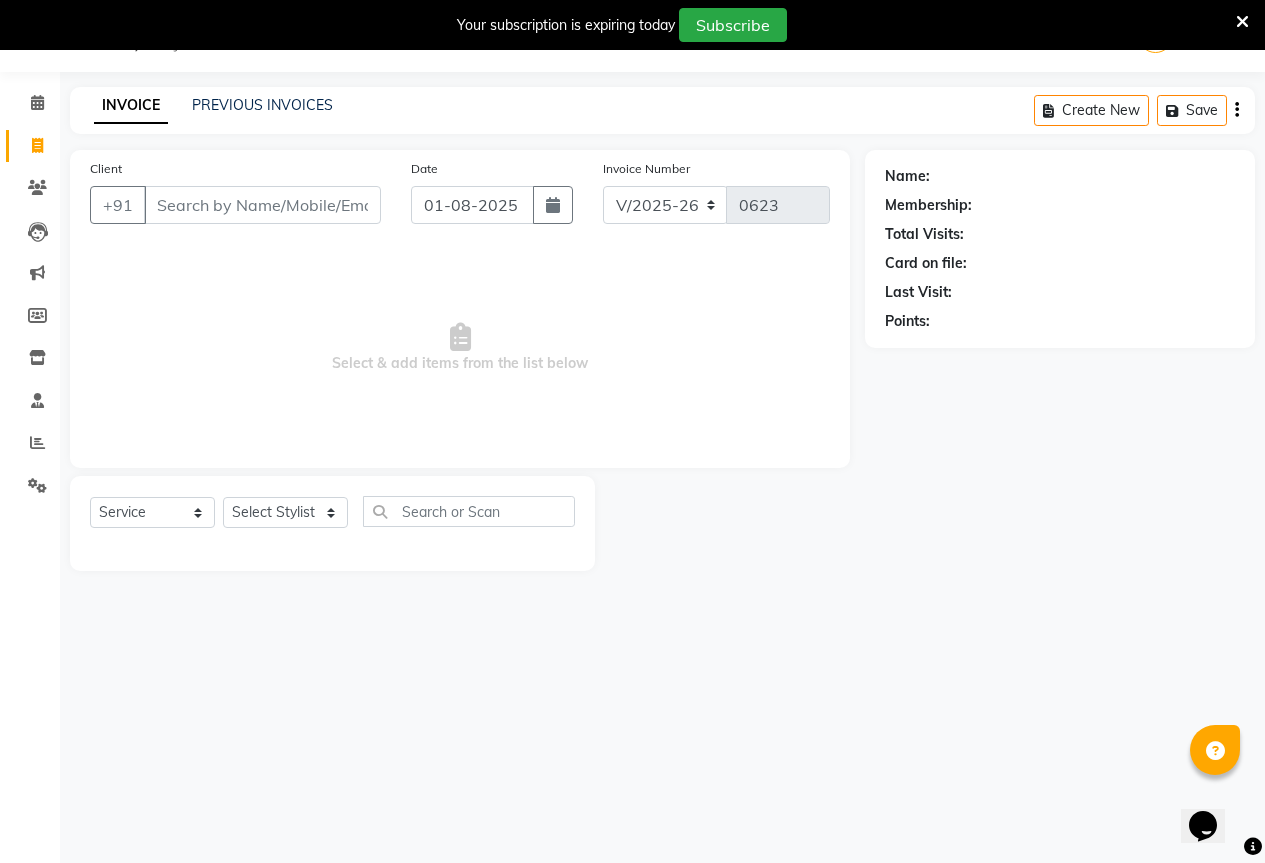 click on "PREVIOUS INVOICES" 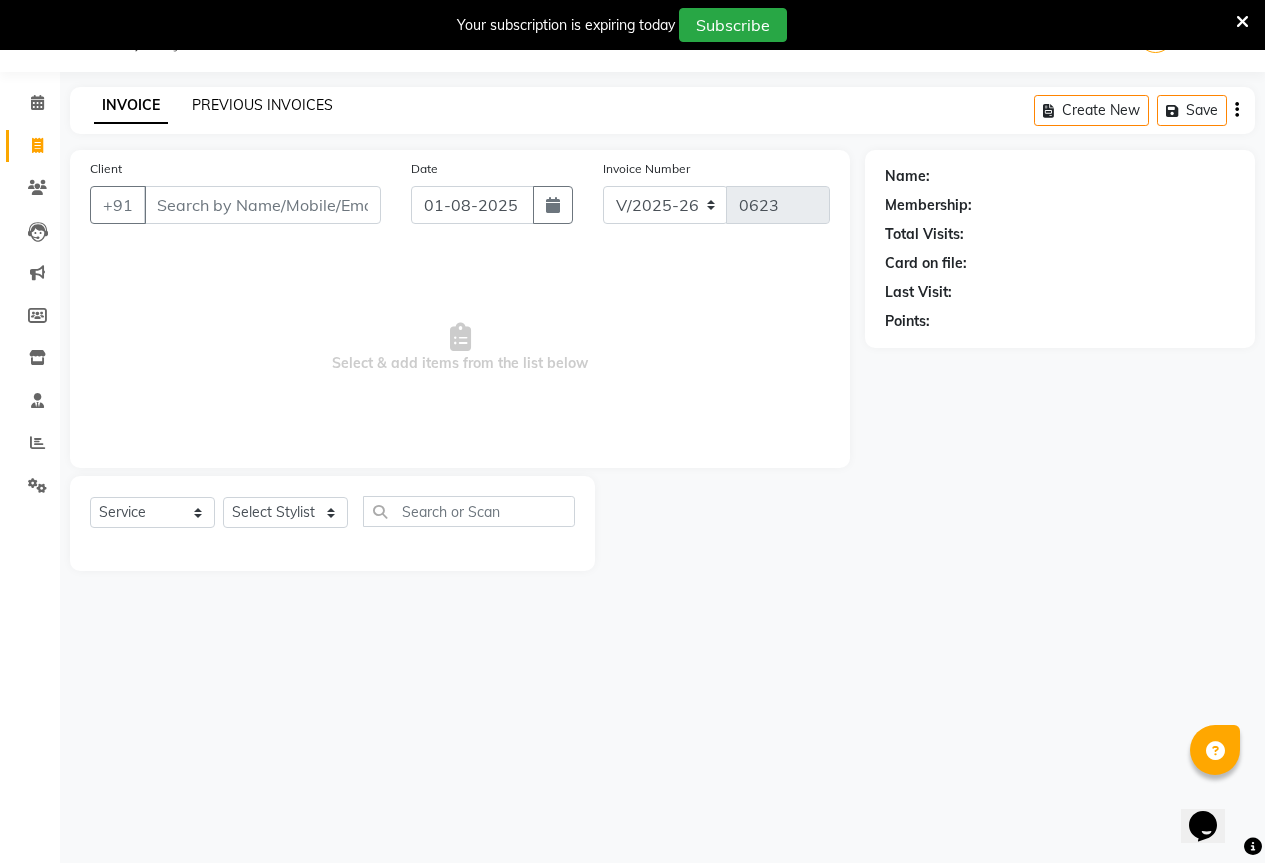 click on "PREVIOUS INVOICES" 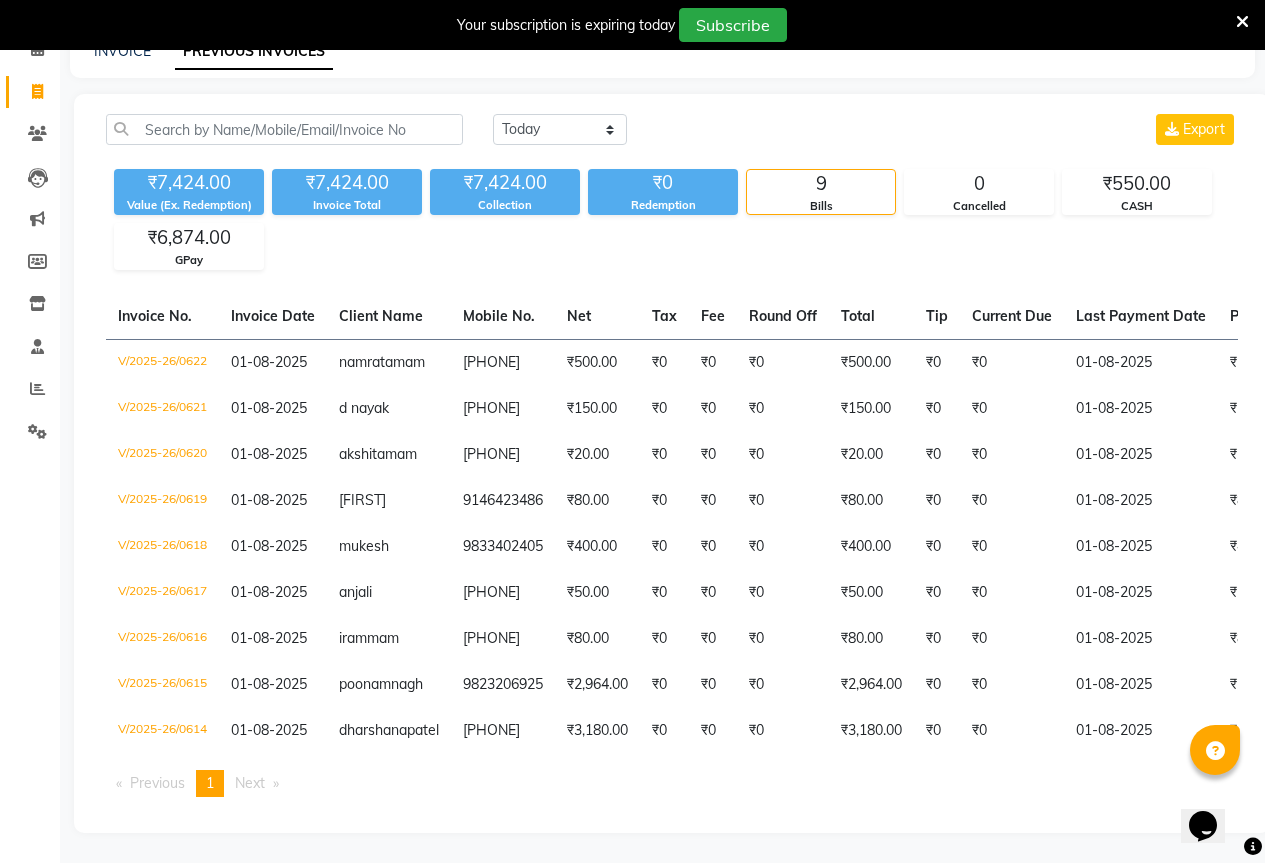 scroll, scrollTop: 199, scrollLeft: 0, axis: vertical 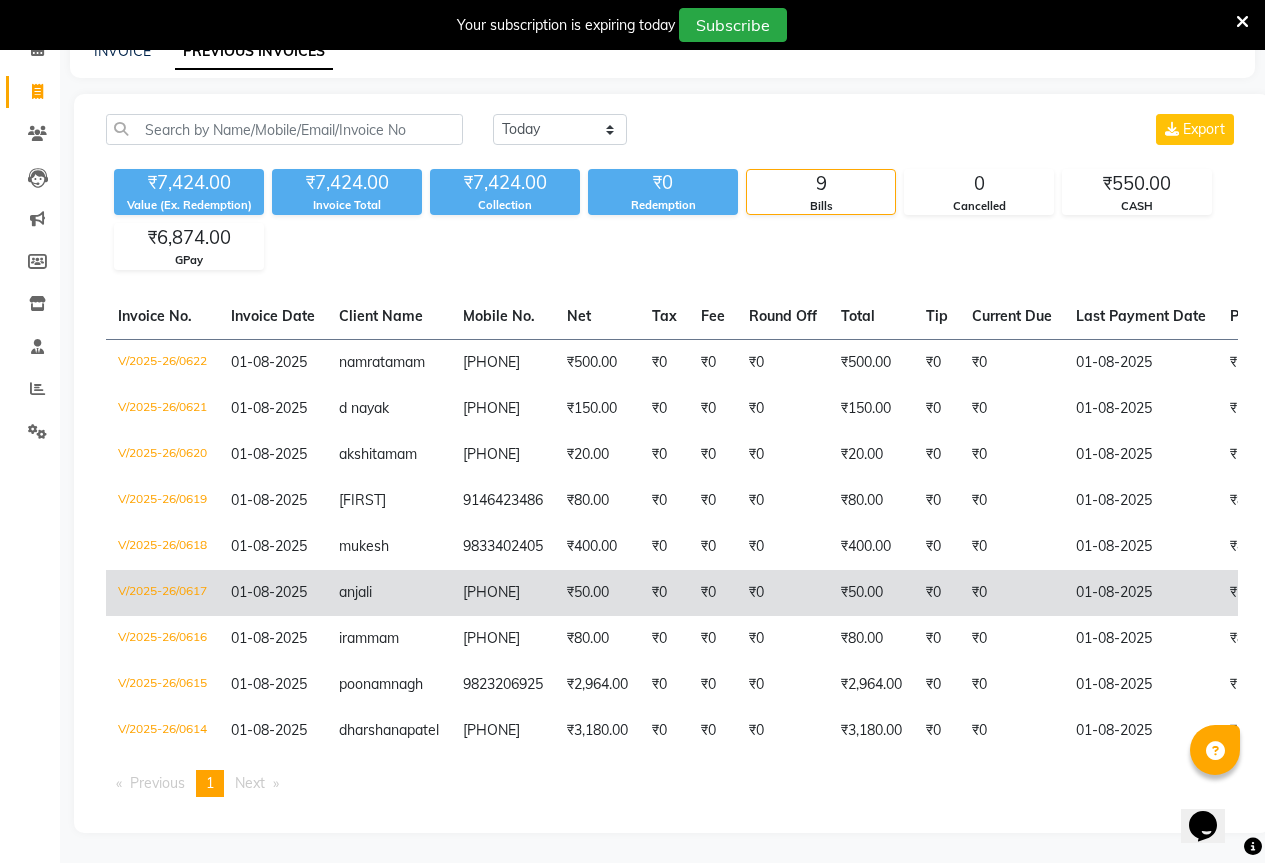 click on "anjali" 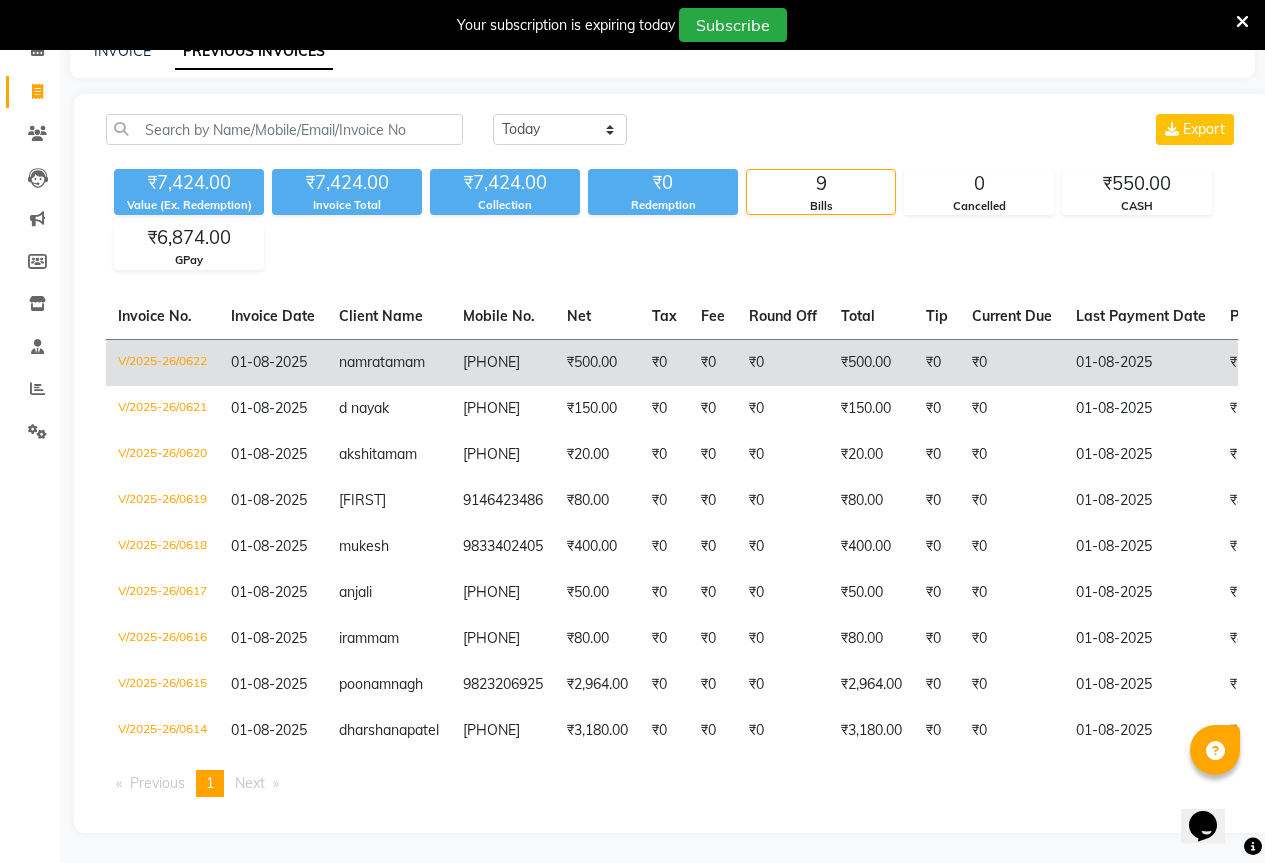 click on "[PHONE]" 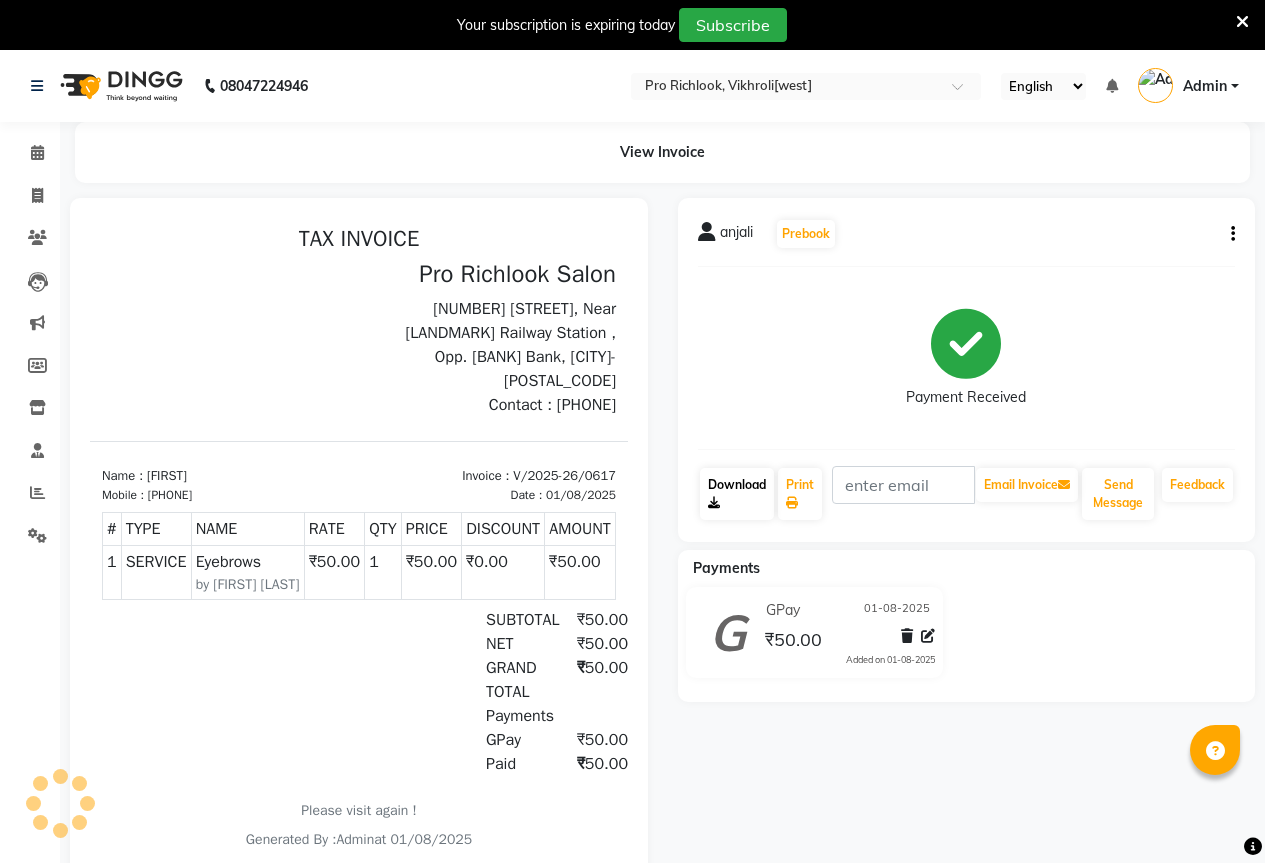 scroll, scrollTop: 0, scrollLeft: 0, axis: both 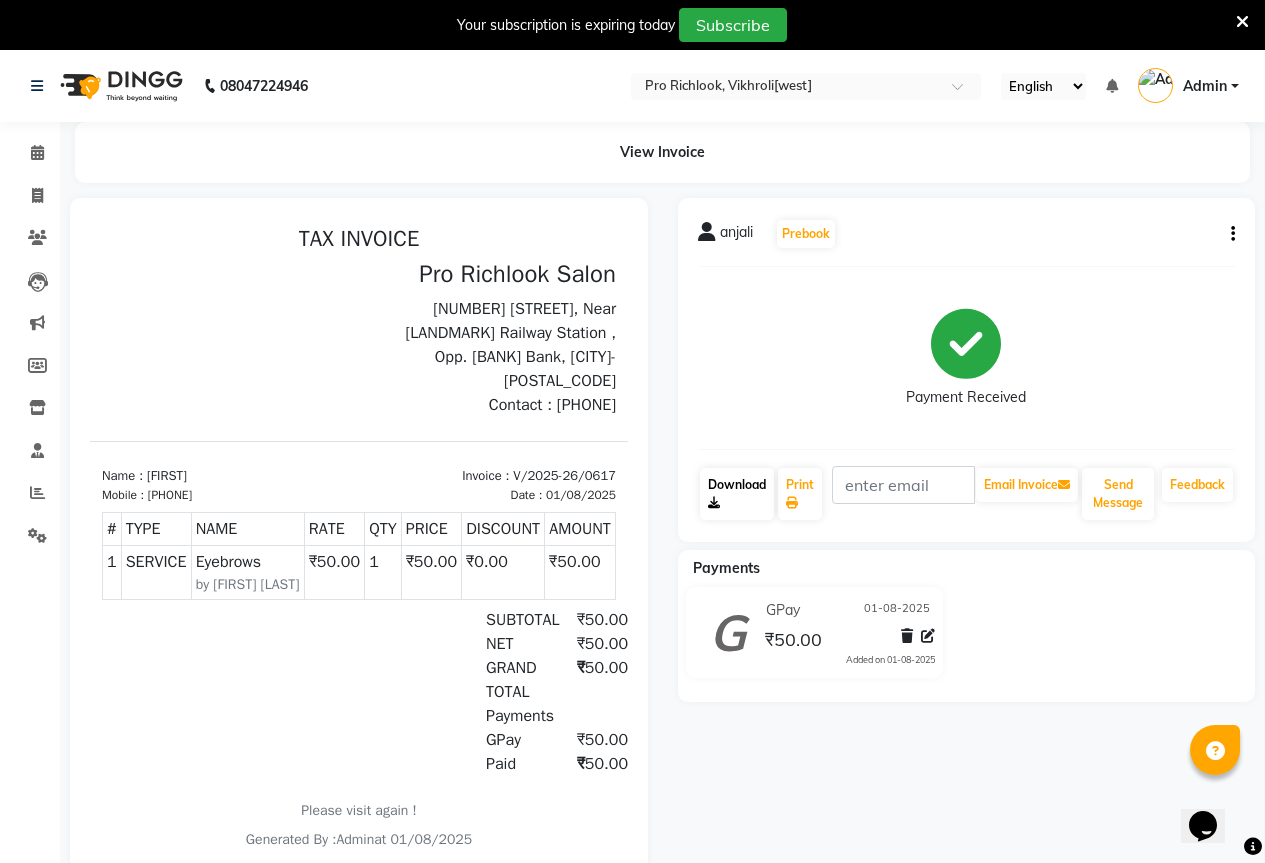 click on "Download" 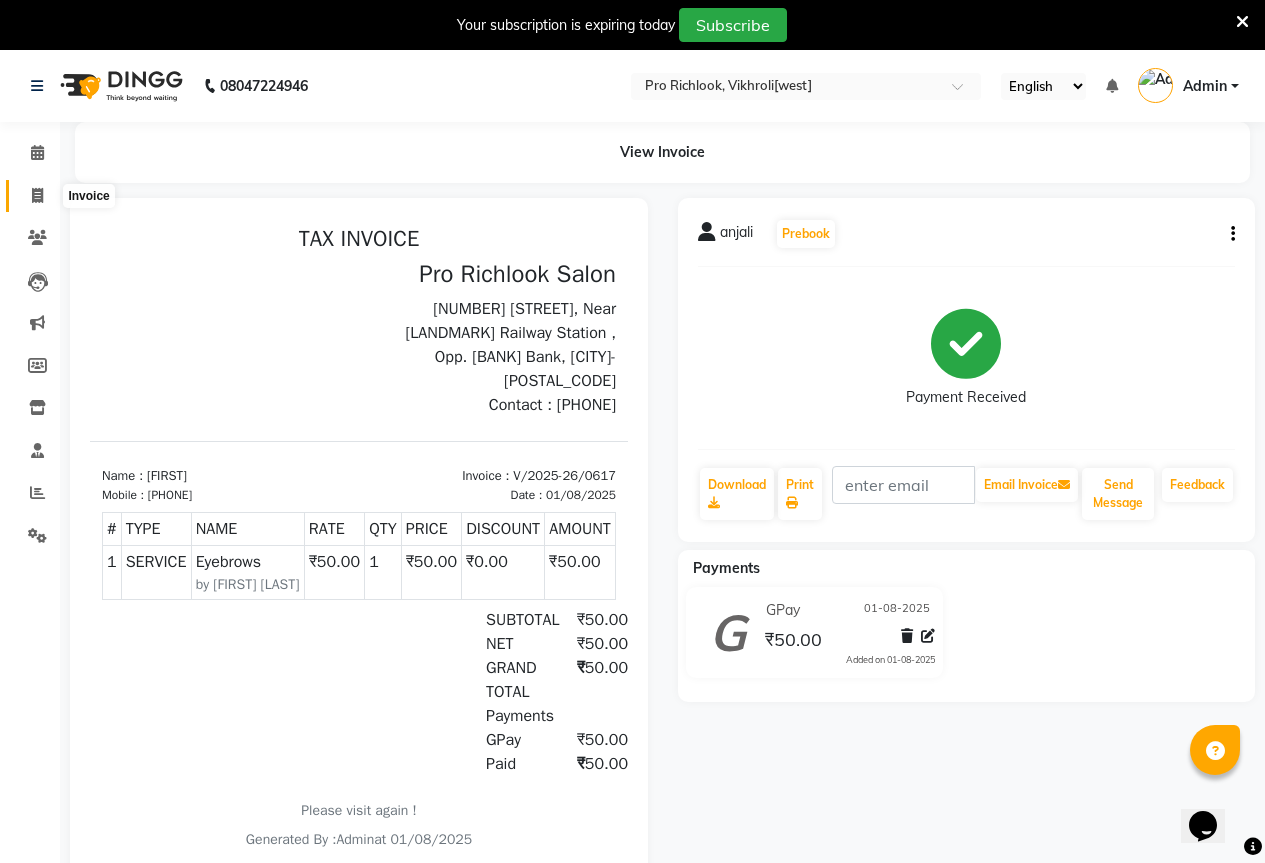 click 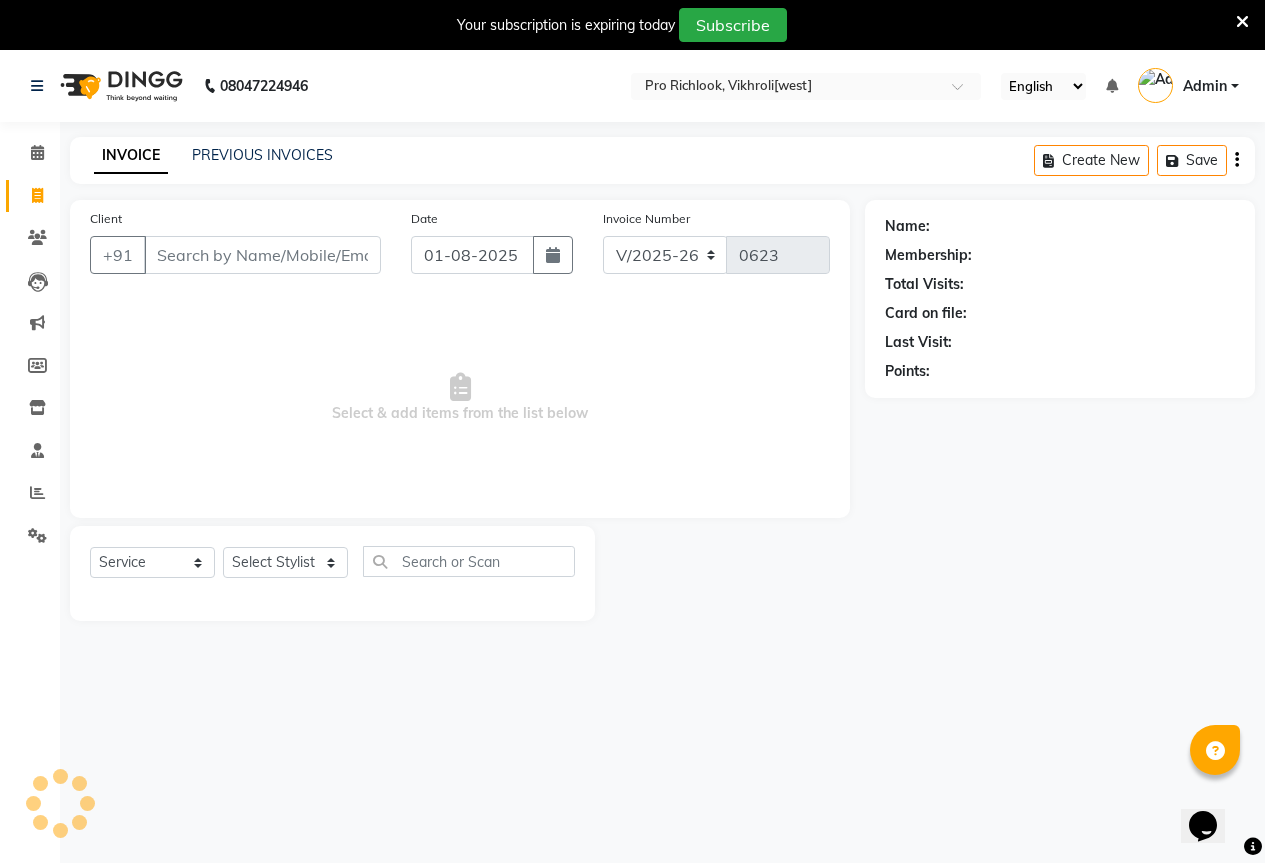 scroll, scrollTop: 50, scrollLeft: 0, axis: vertical 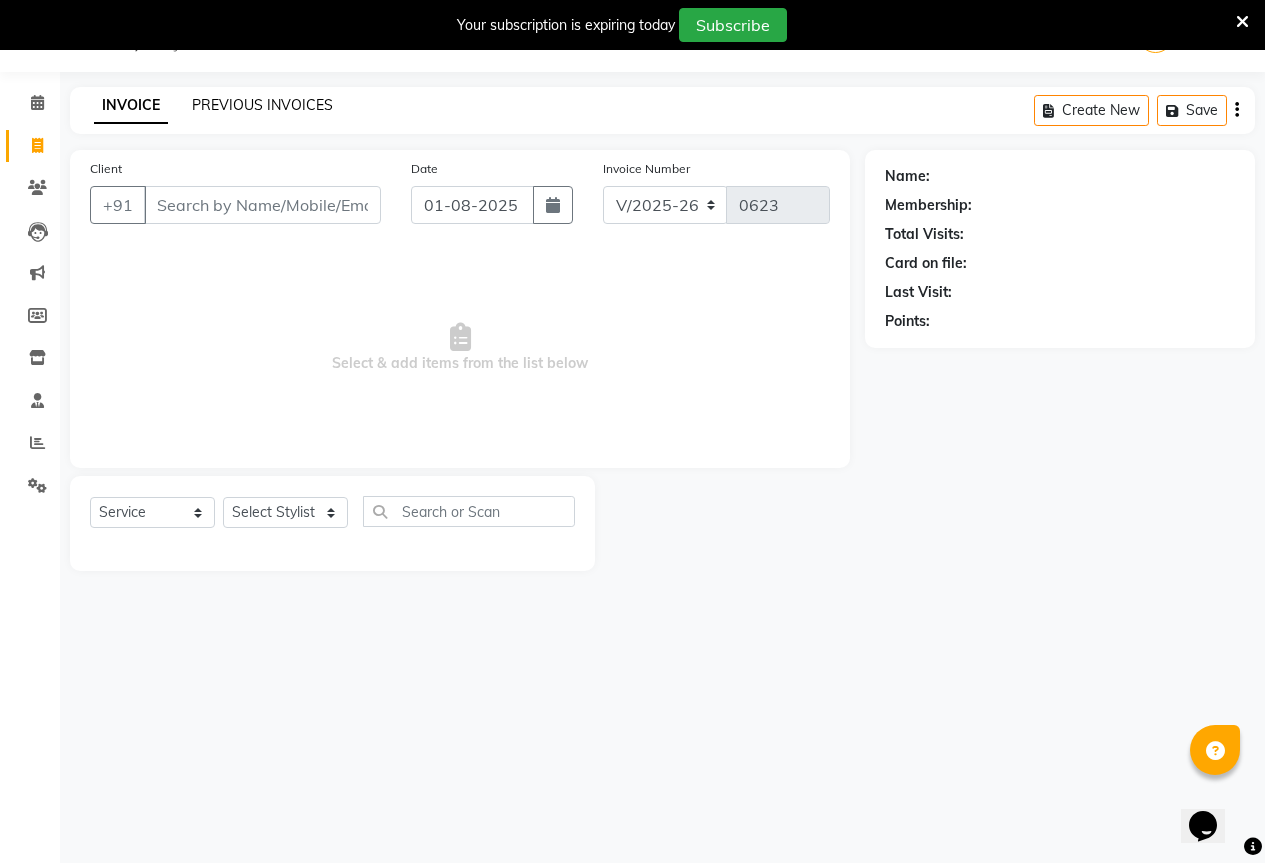 click on "PREVIOUS INVOICES" 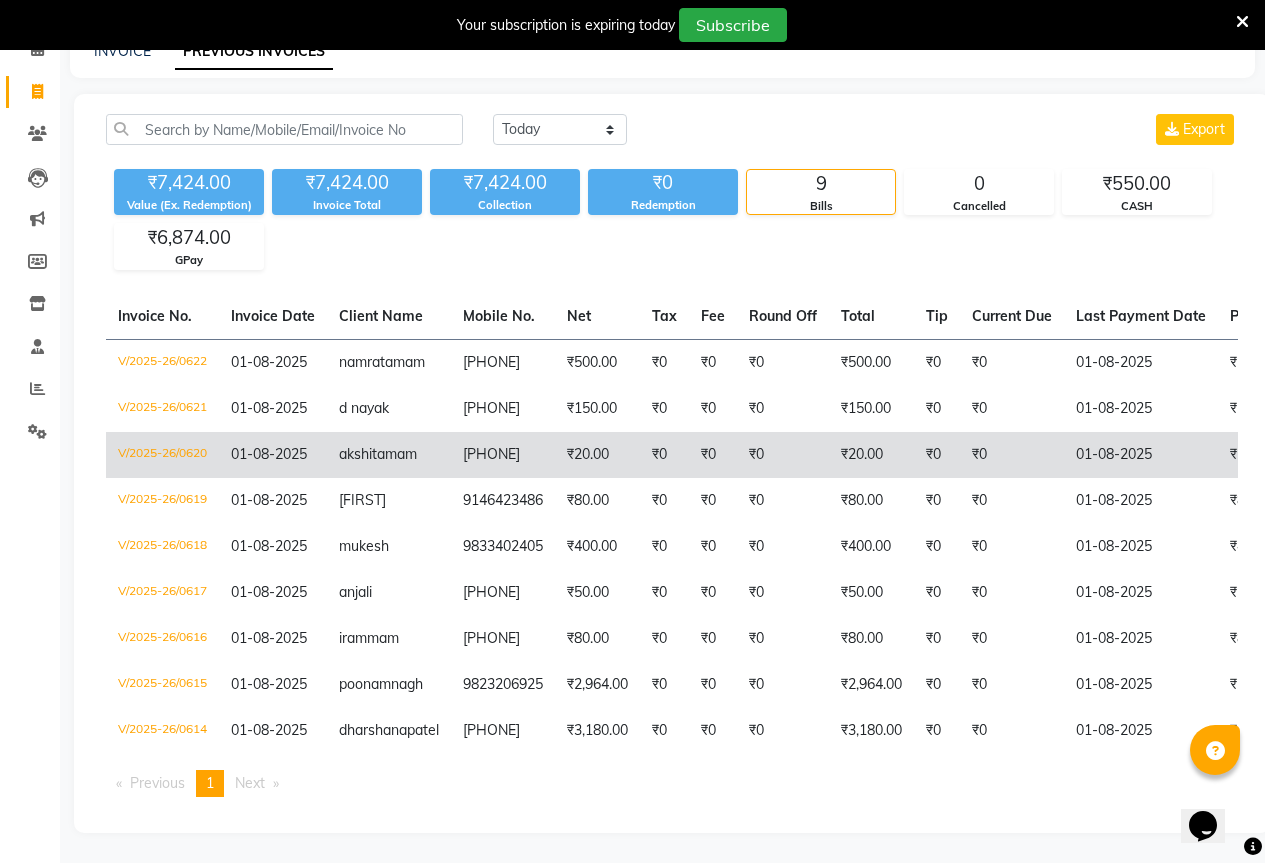 scroll, scrollTop: 199, scrollLeft: 0, axis: vertical 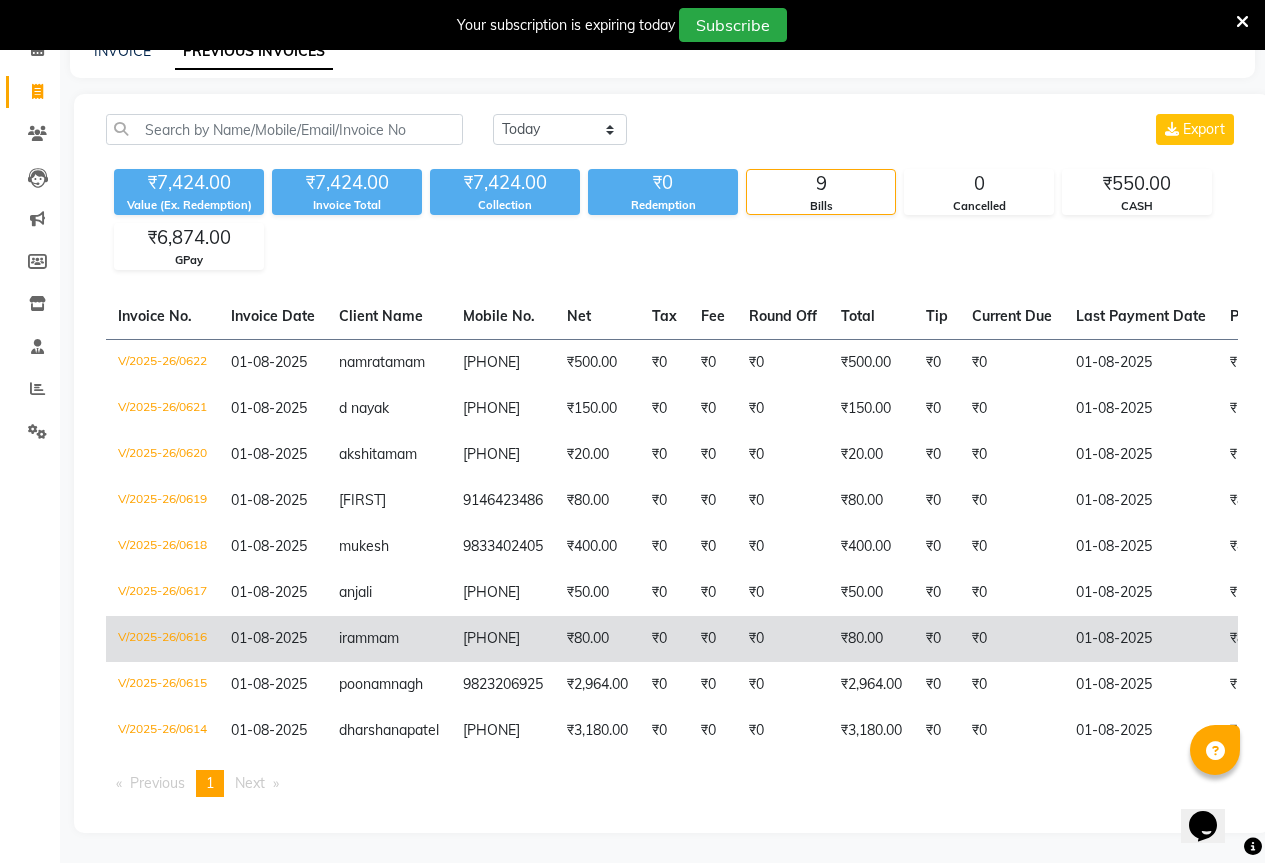 click on "mam" 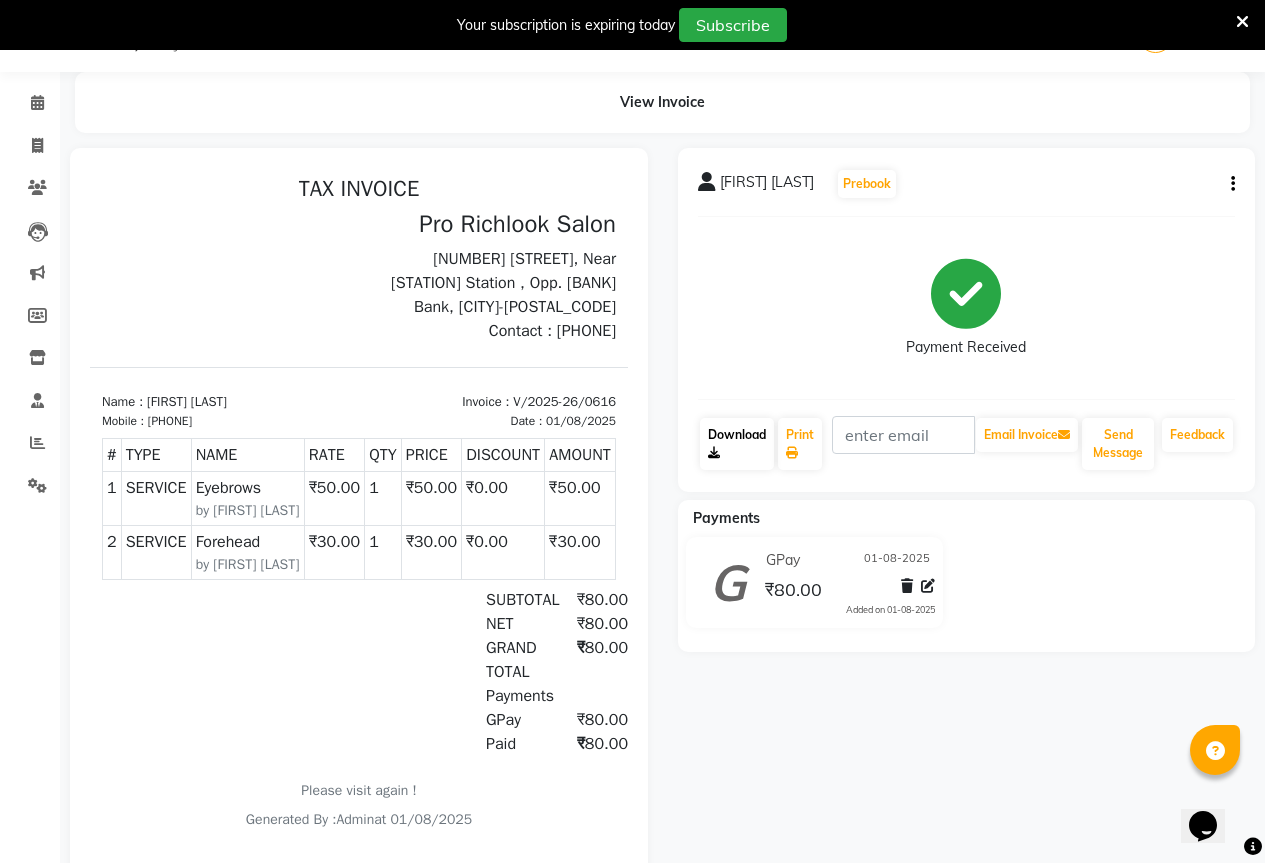 scroll, scrollTop: 50, scrollLeft: 0, axis: vertical 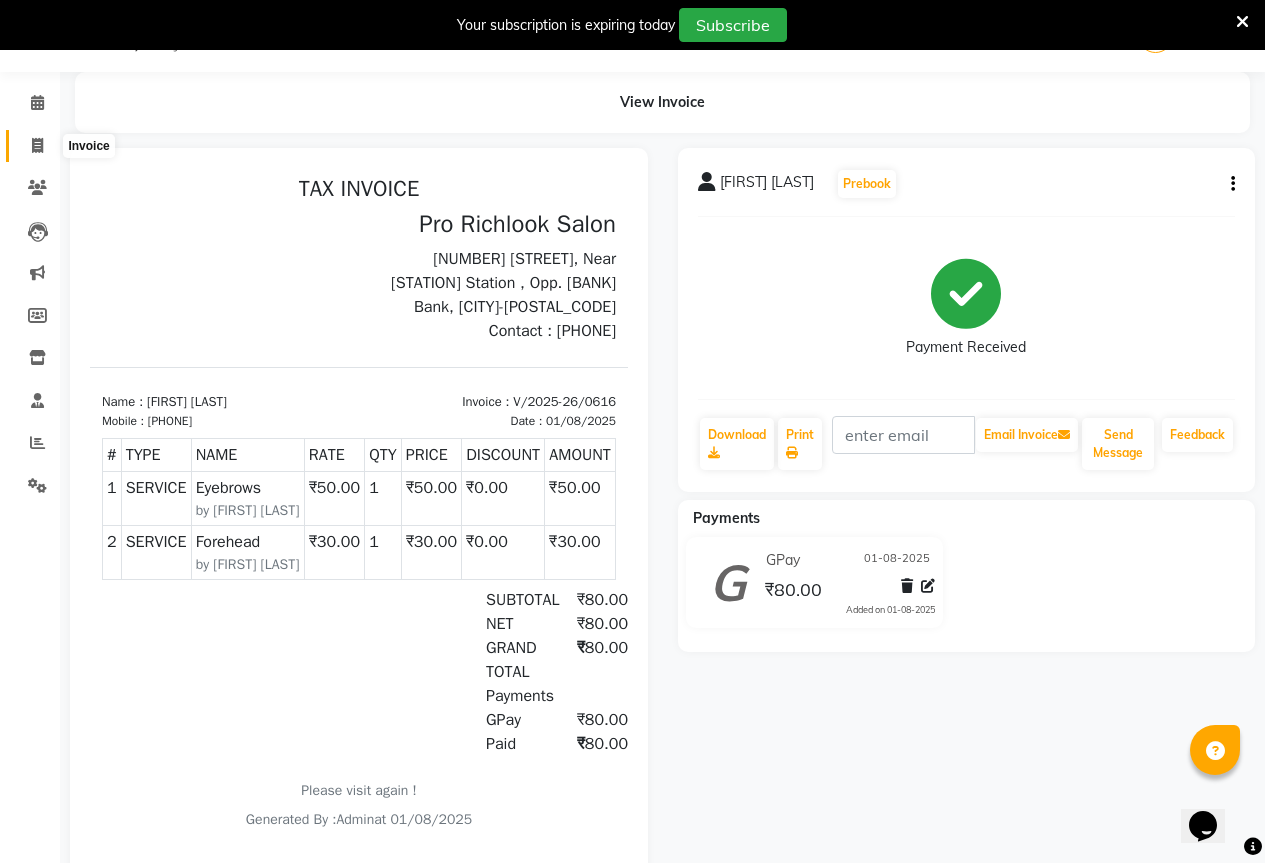 click 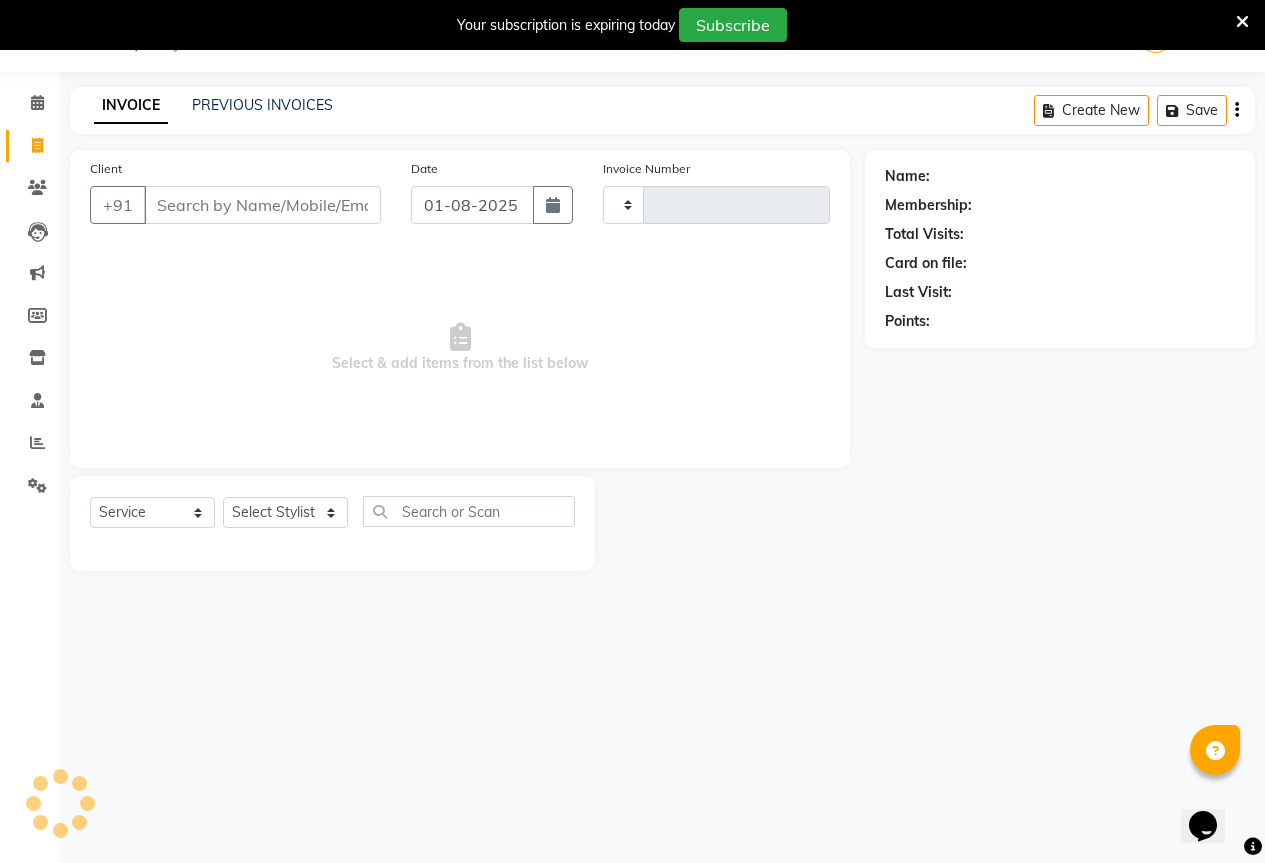 type on "0623" 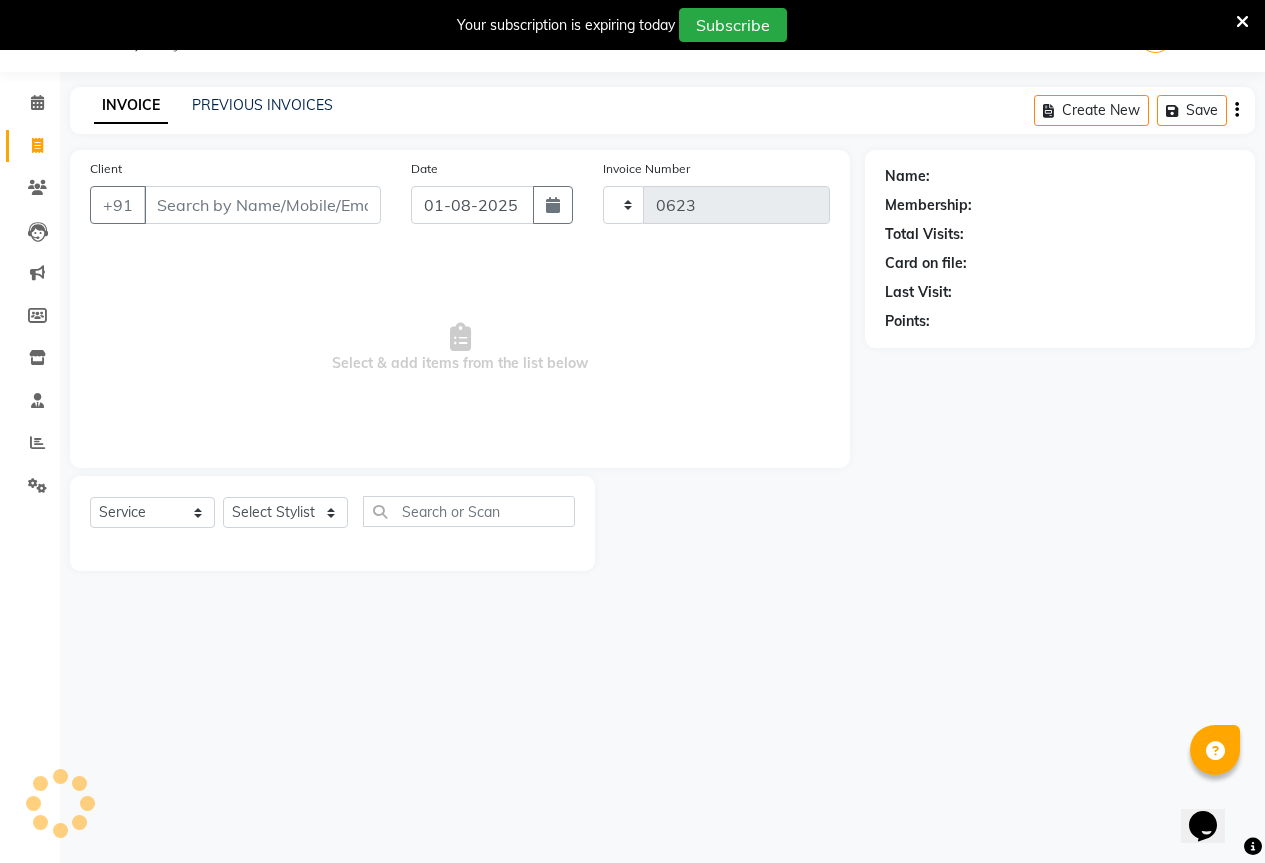 select on "6670" 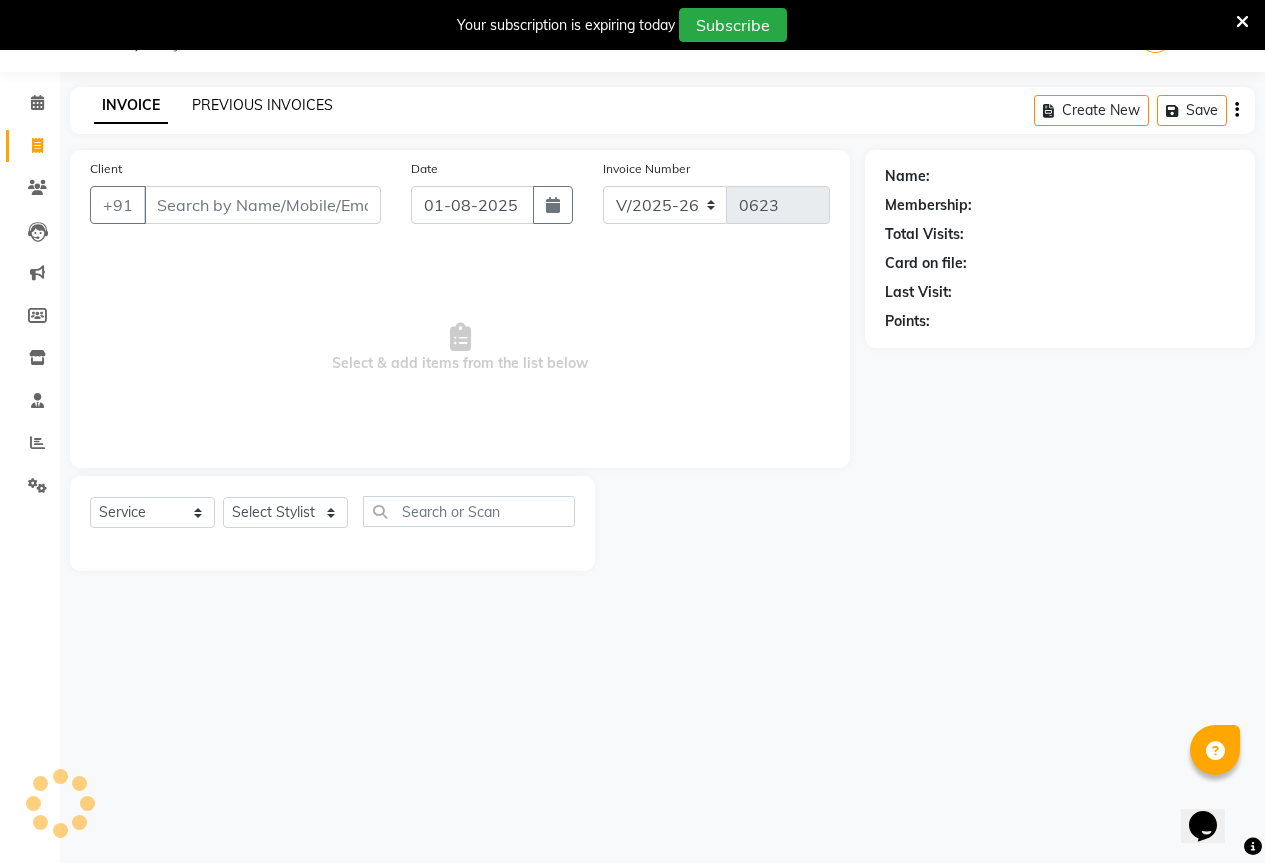 click on "PREVIOUS INVOICES" 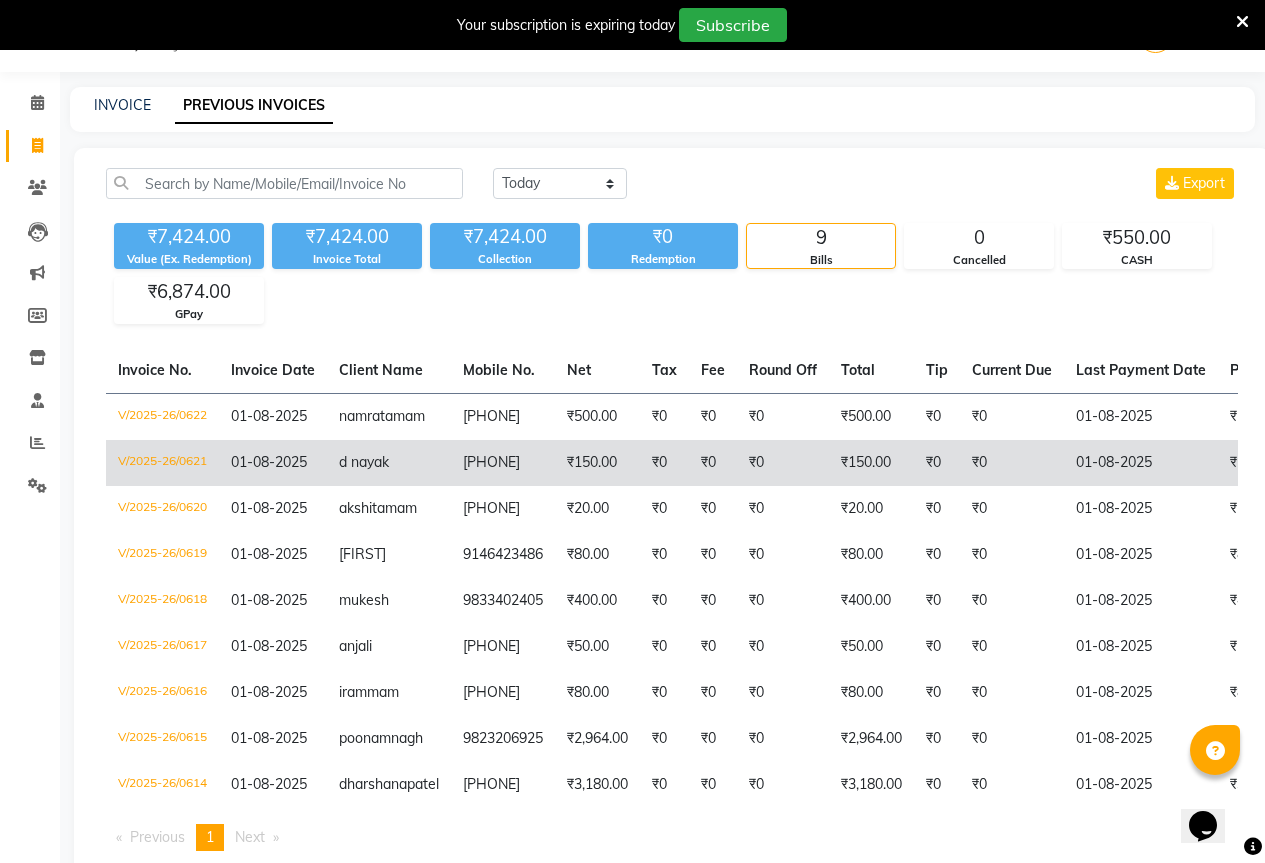 scroll, scrollTop: 199, scrollLeft: 0, axis: vertical 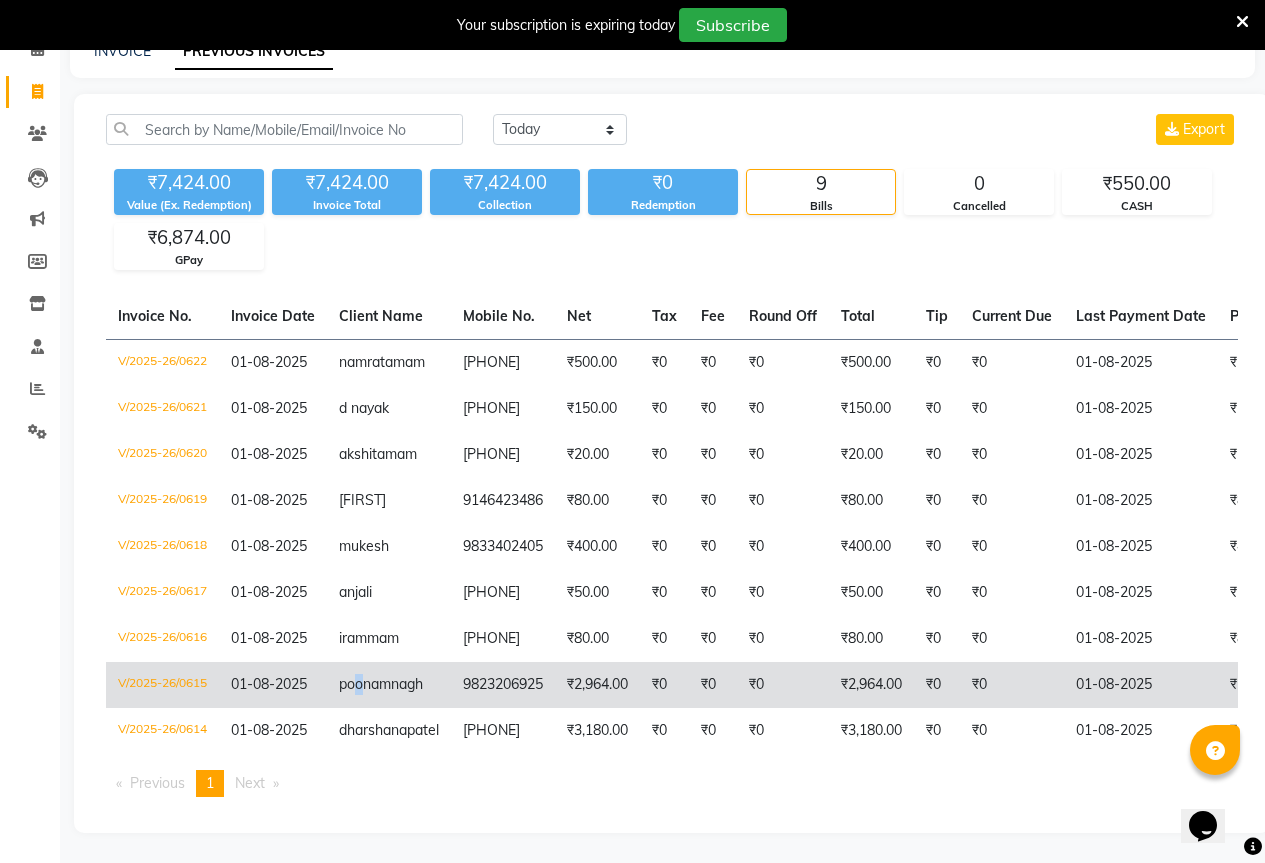 click on "poonam" 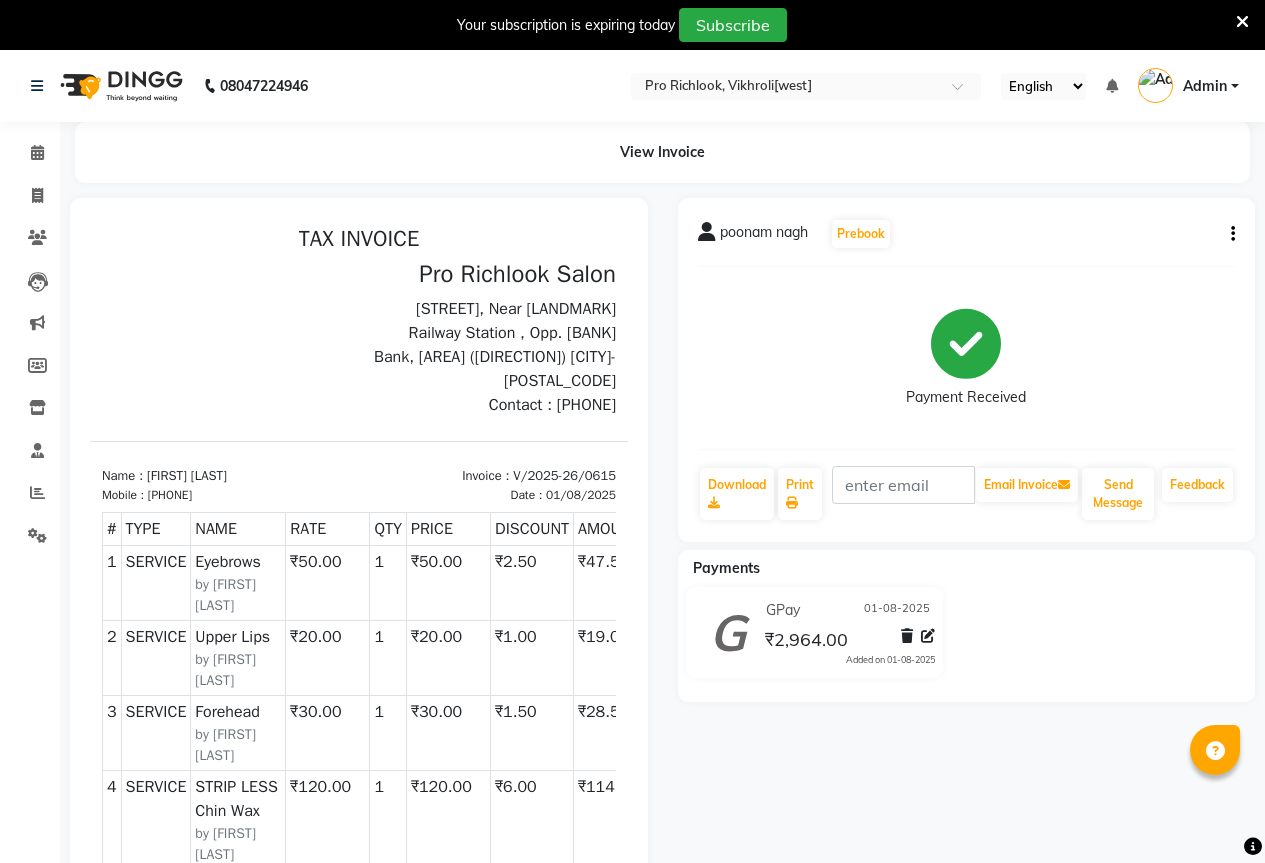 scroll, scrollTop: 0, scrollLeft: 0, axis: both 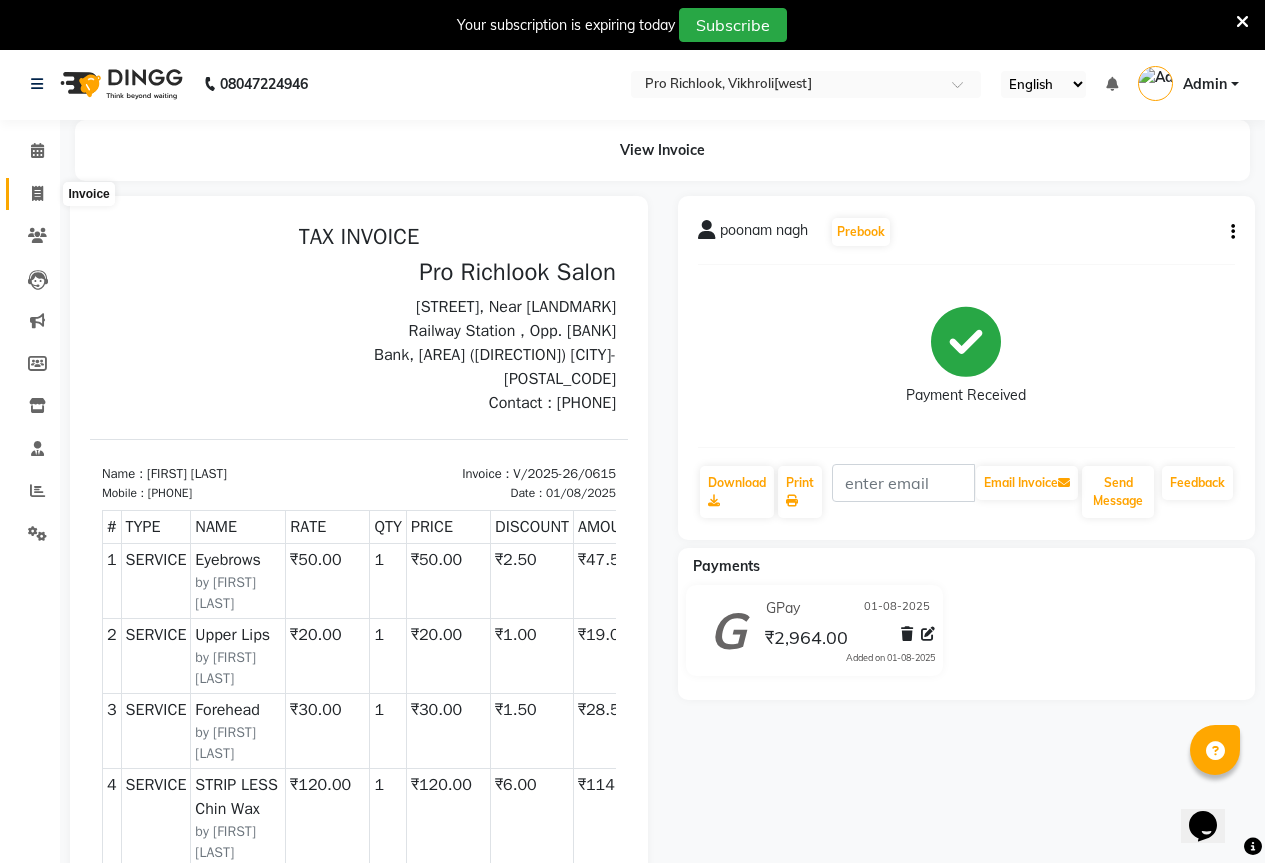 click 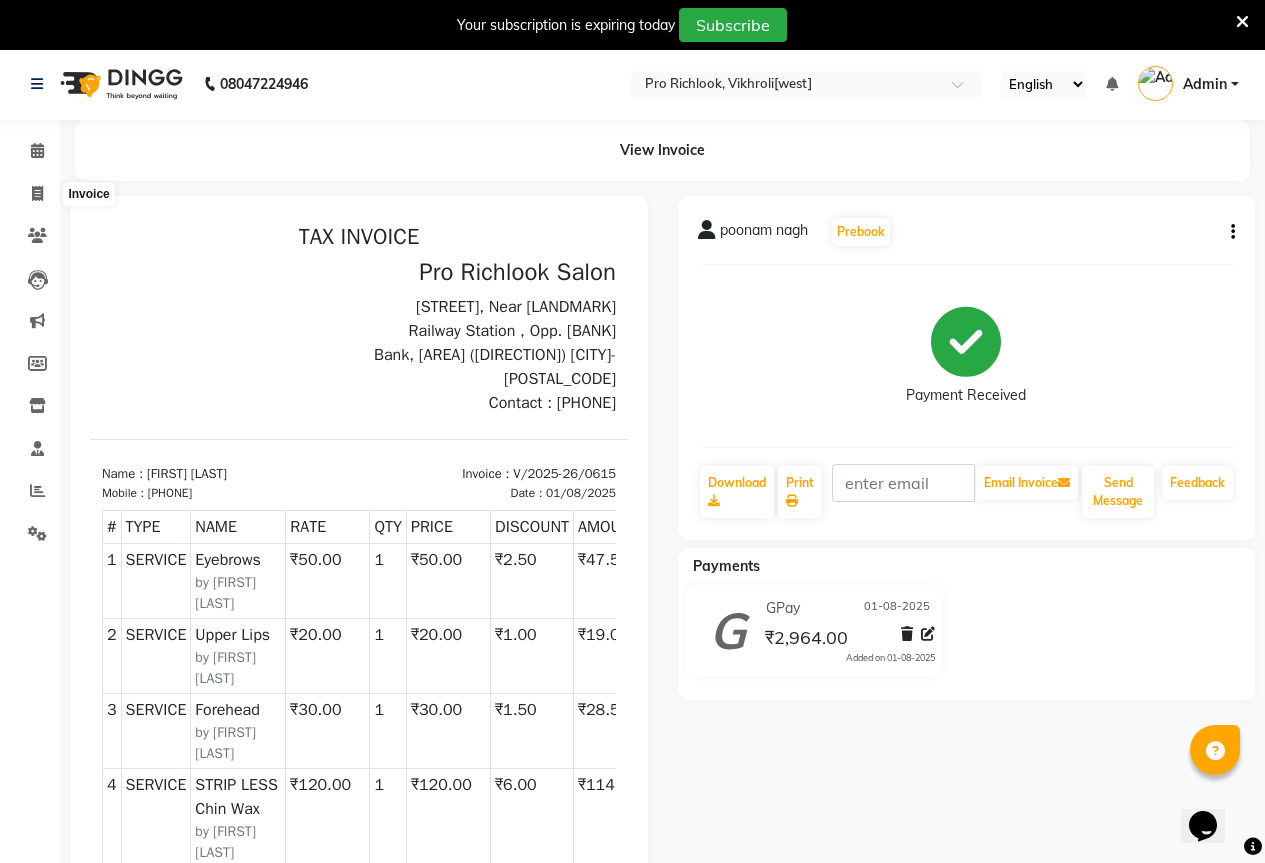 select on "service" 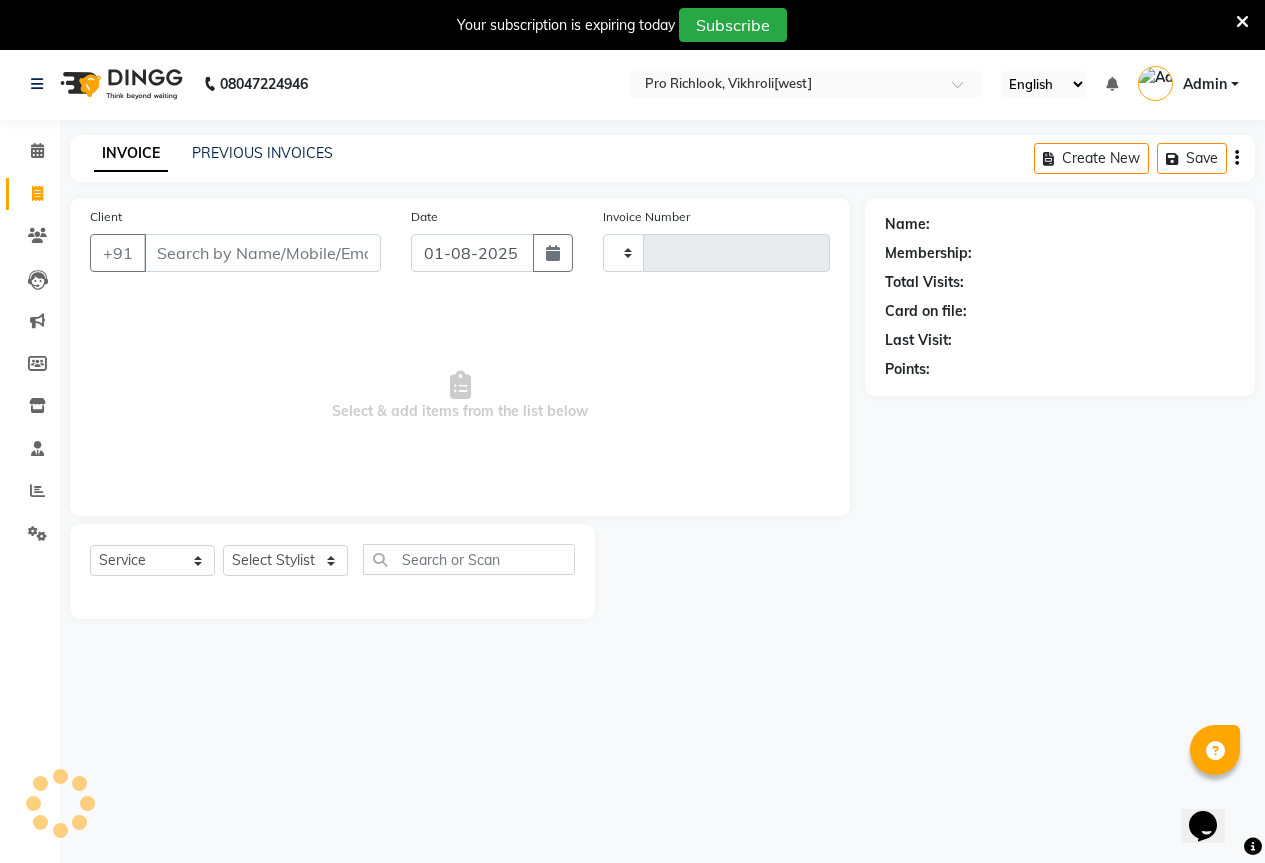 scroll, scrollTop: 50, scrollLeft: 0, axis: vertical 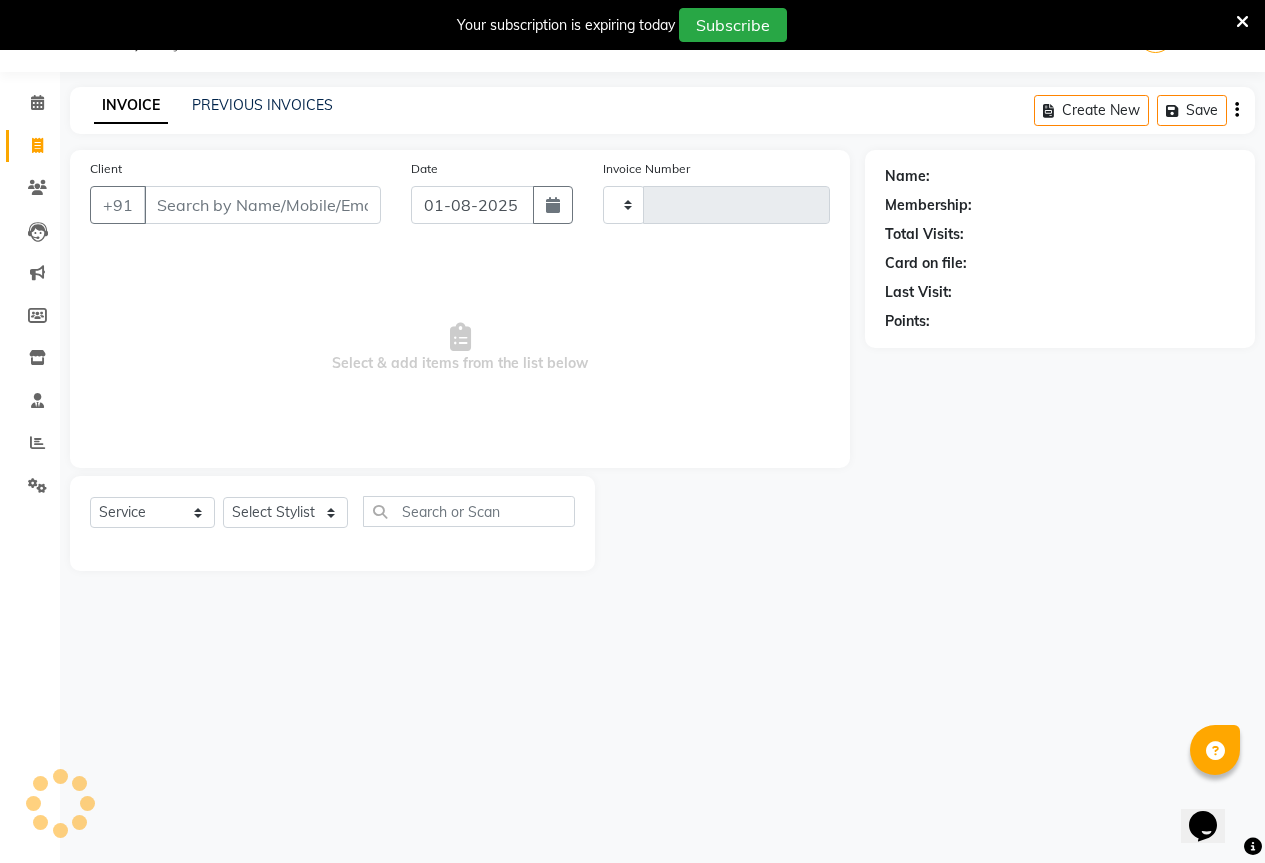 type on "0623" 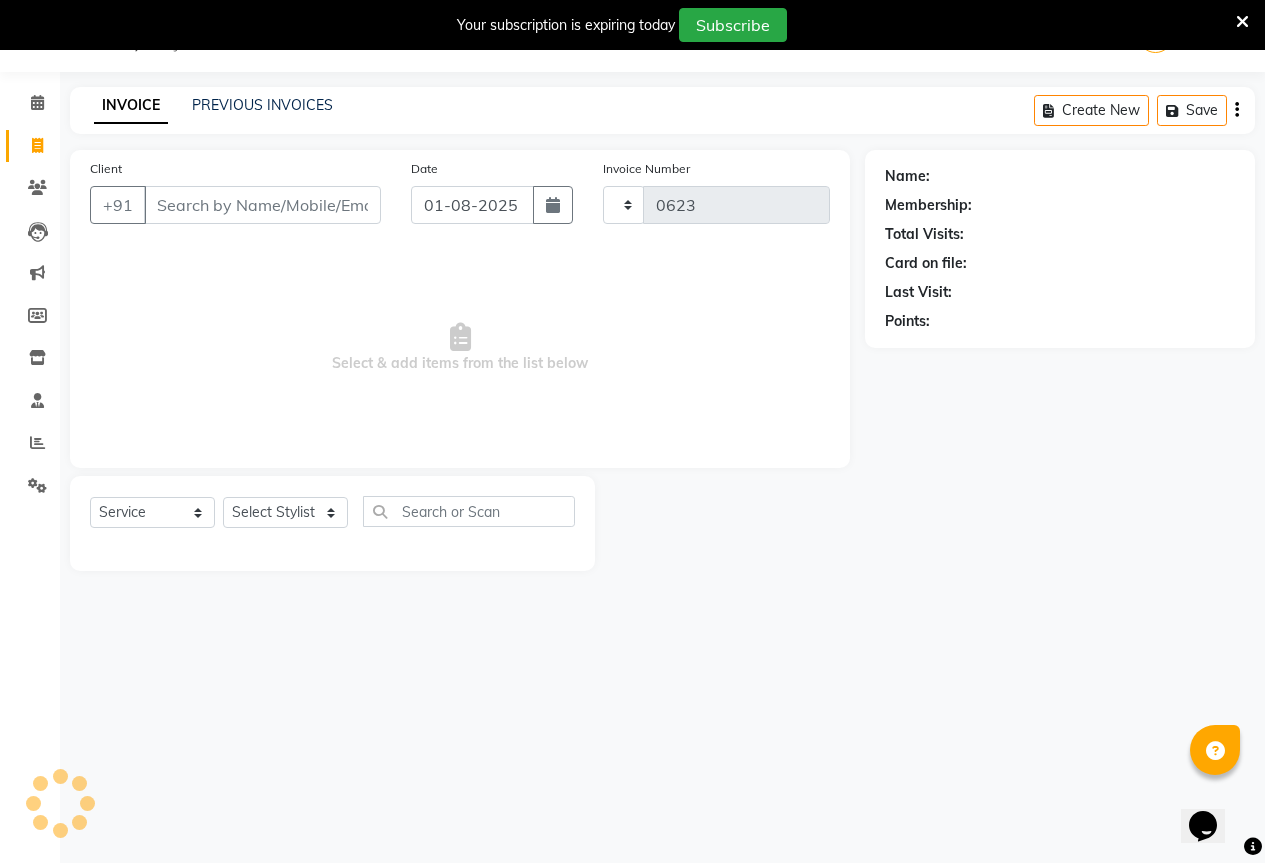 select on "6670" 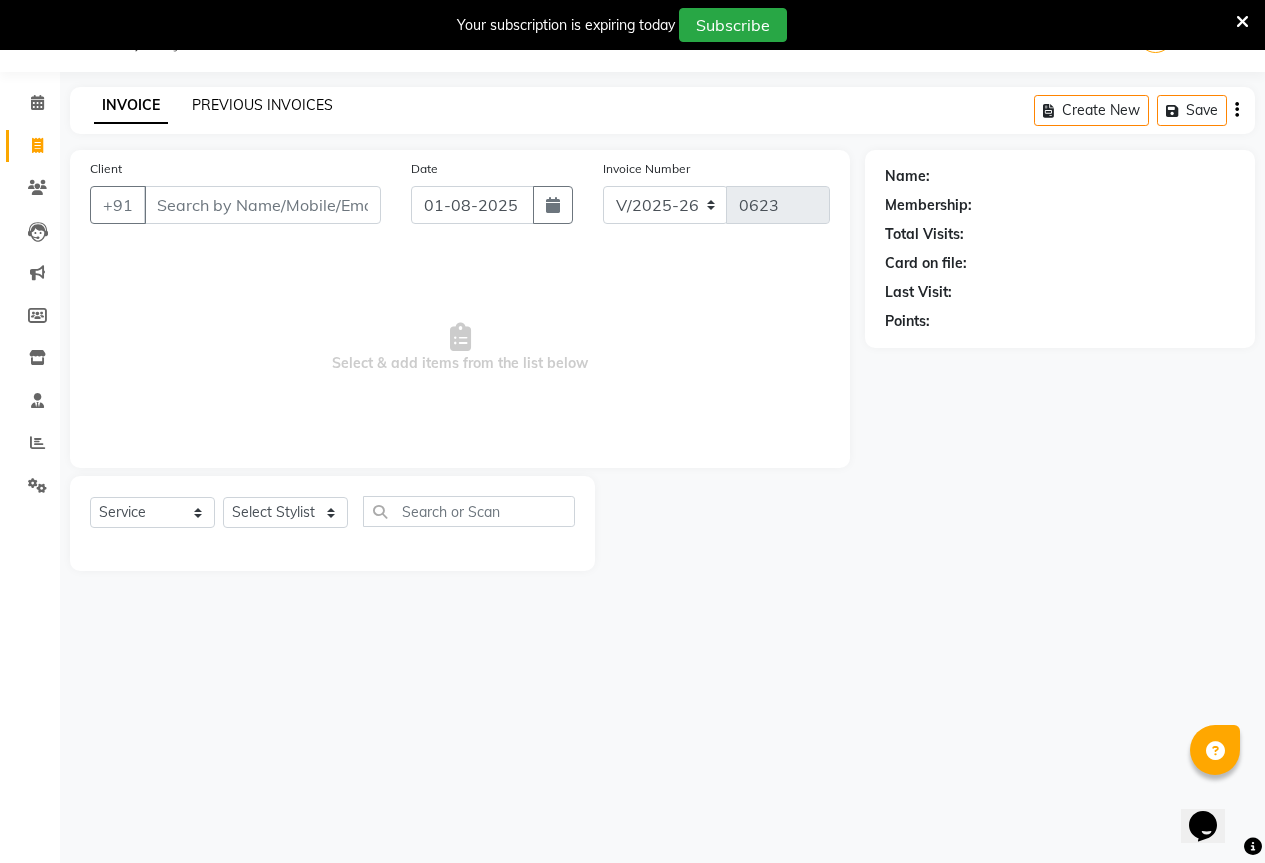click on "PREVIOUS INVOICES" 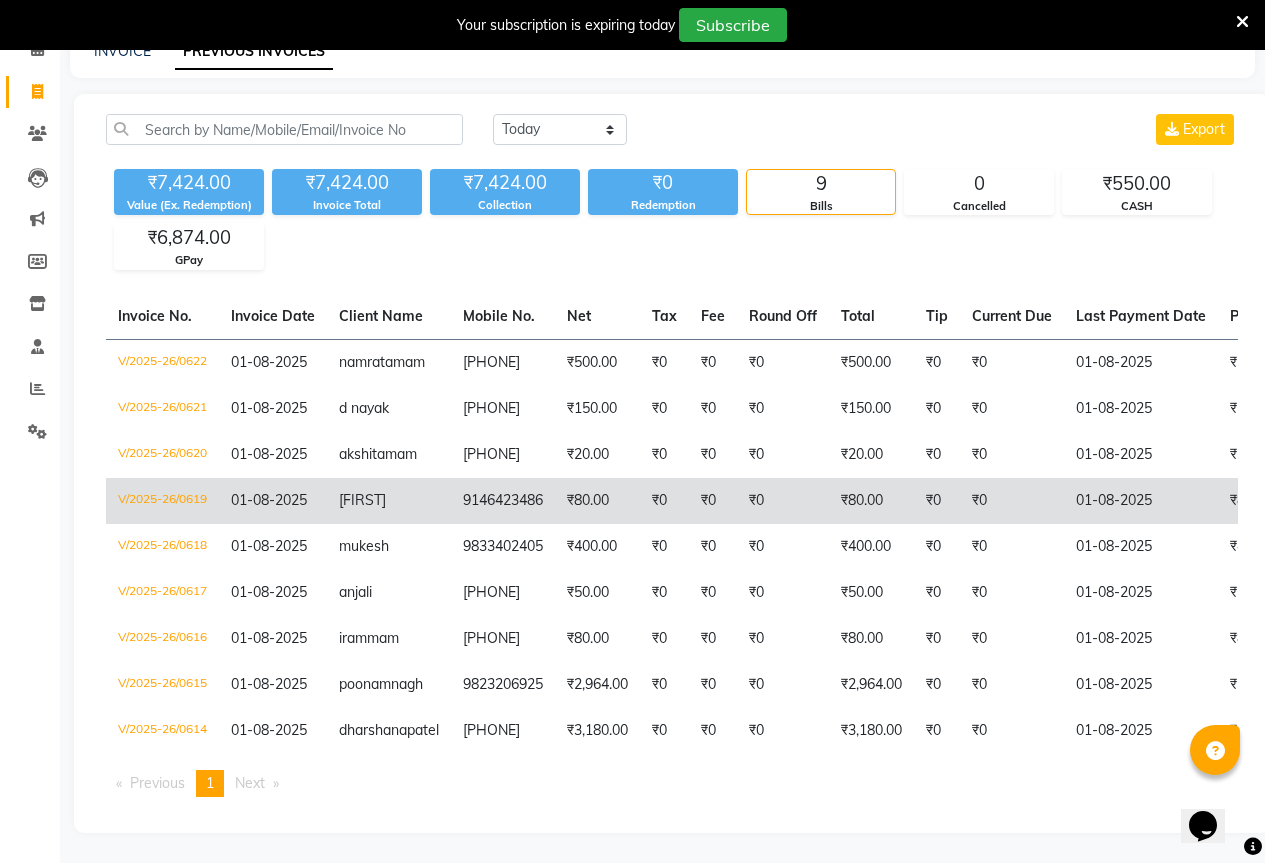 scroll, scrollTop: 199, scrollLeft: 0, axis: vertical 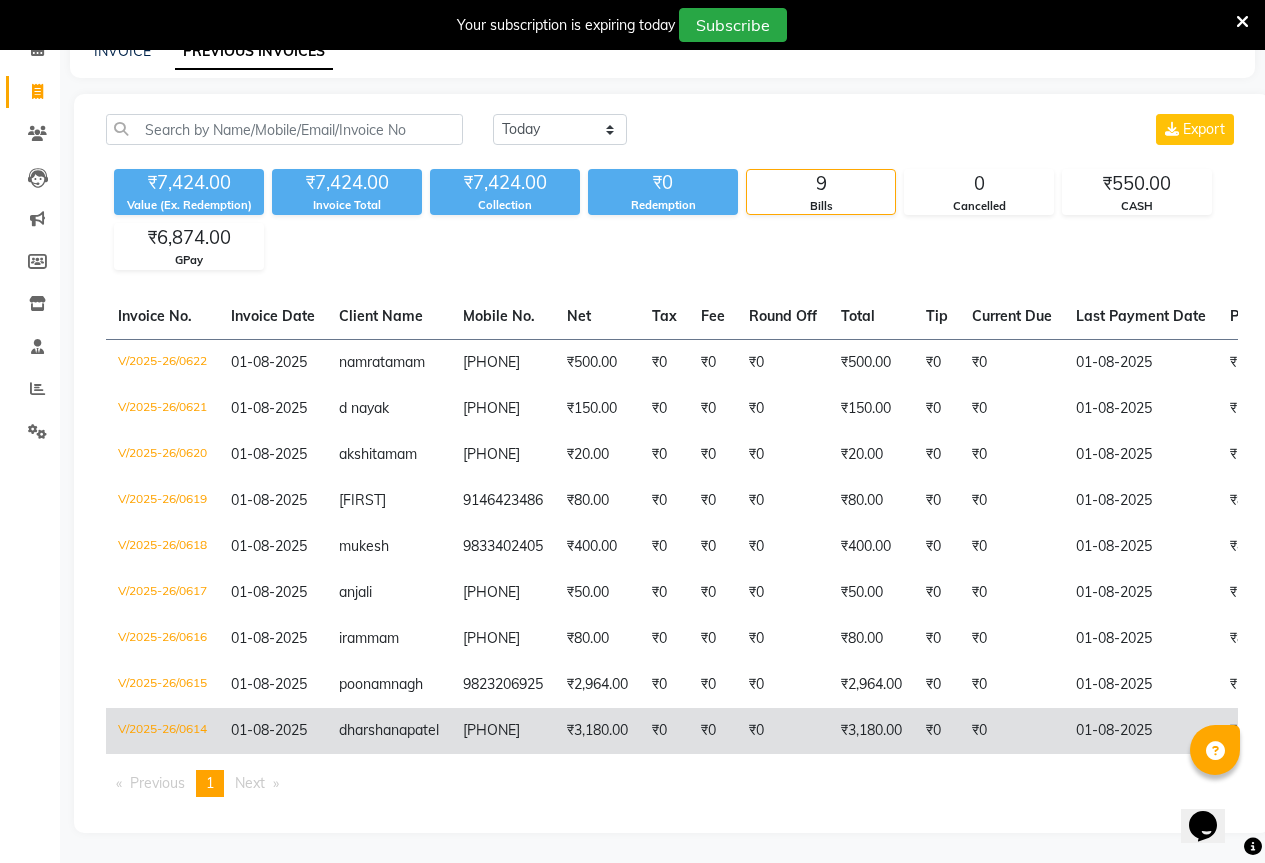 click on "[PHONE]" 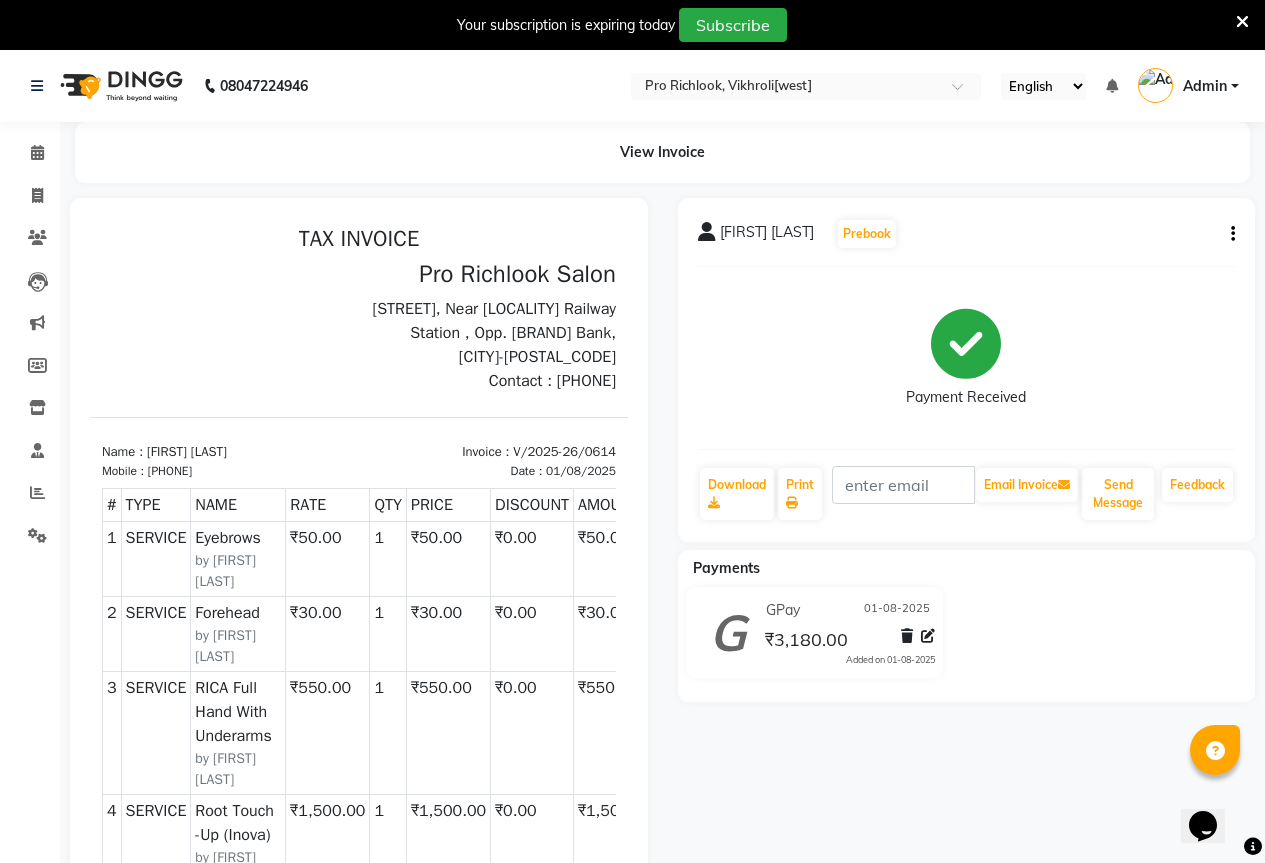 scroll, scrollTop: 0, scrollLeft: 0, axis: both 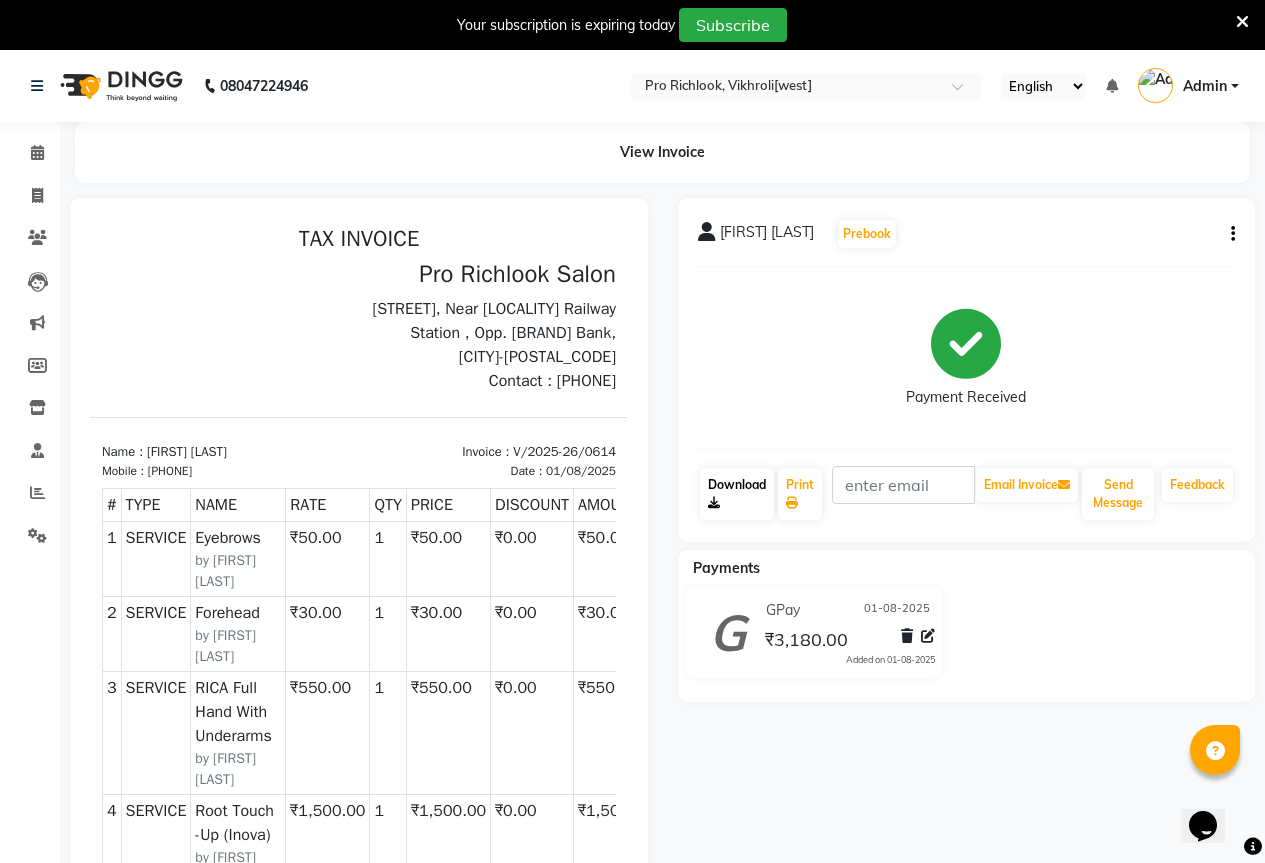 click on "Download" 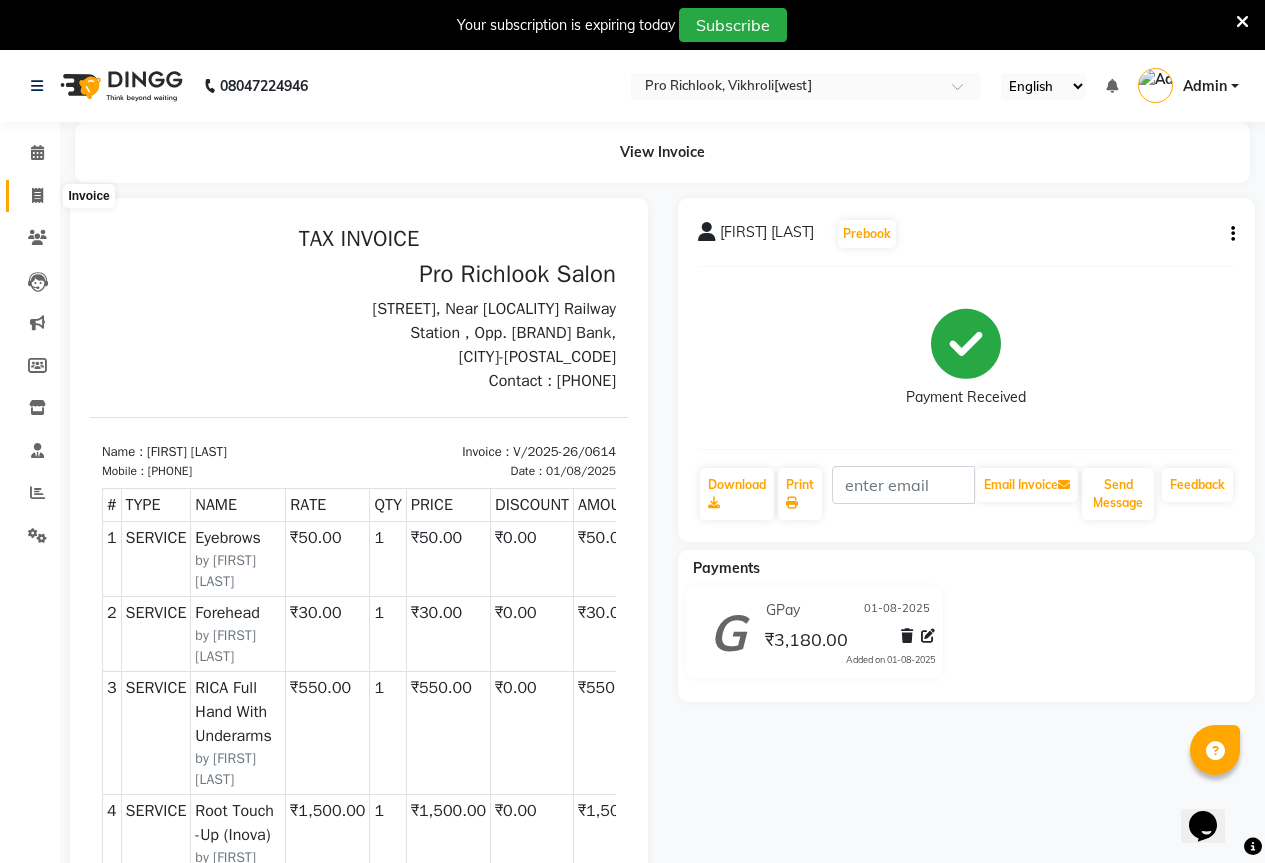 click 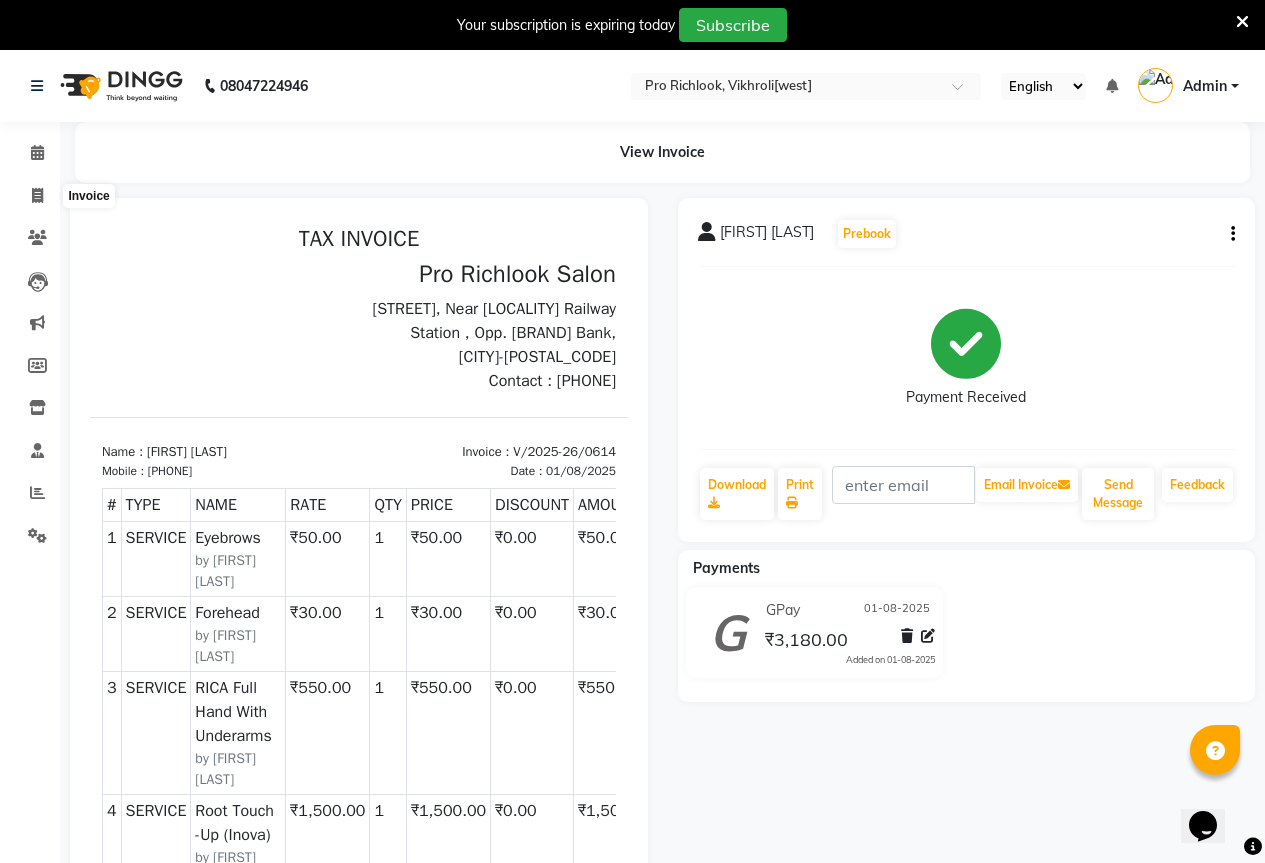 select on "service" 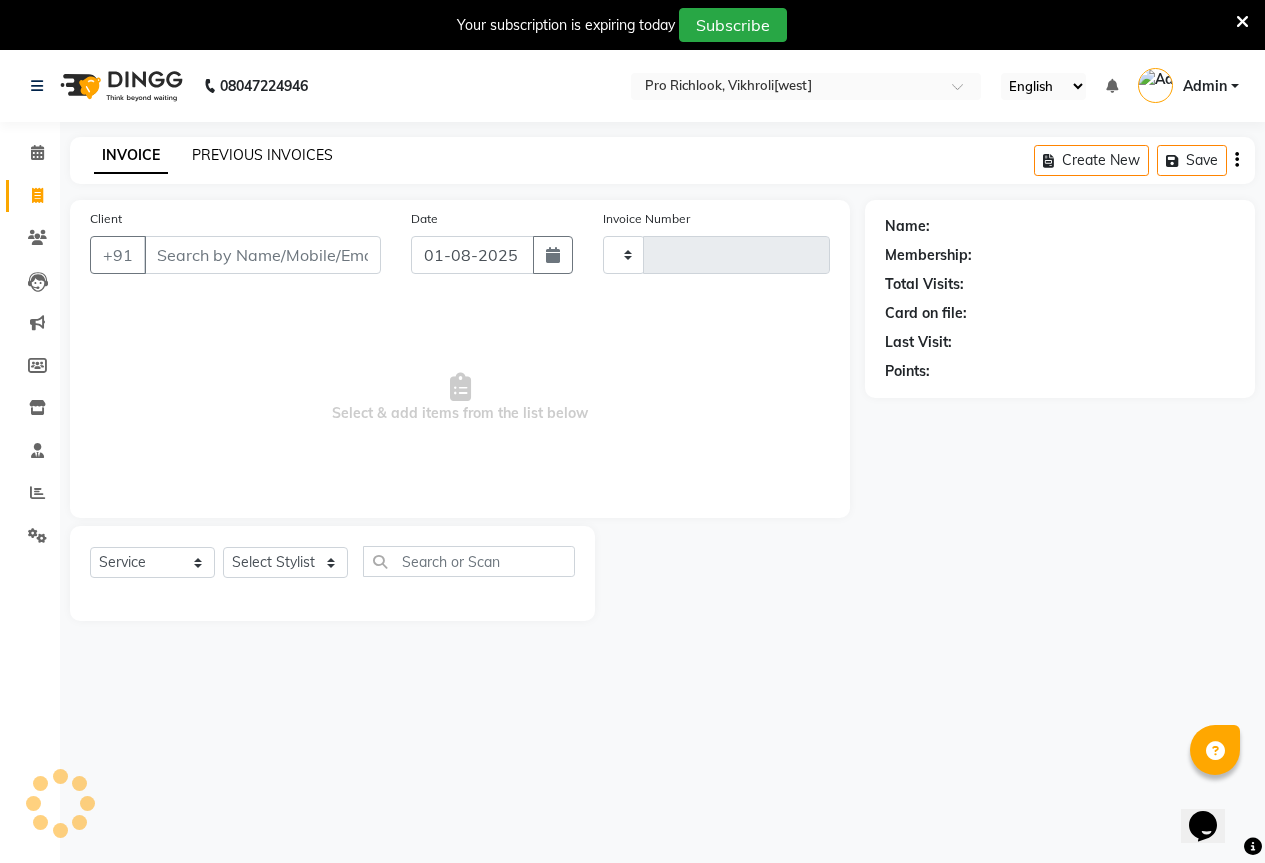 type on "0623" 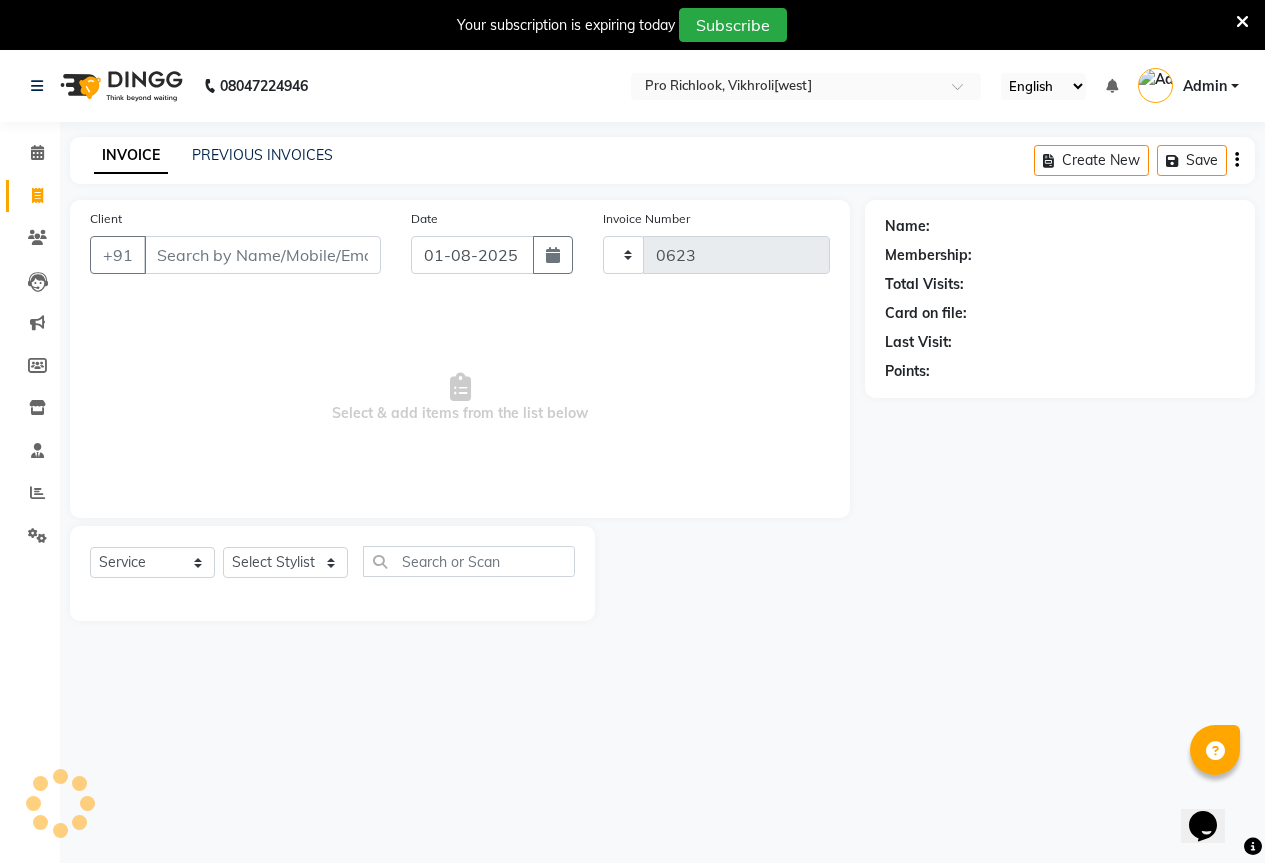 select on "6670" 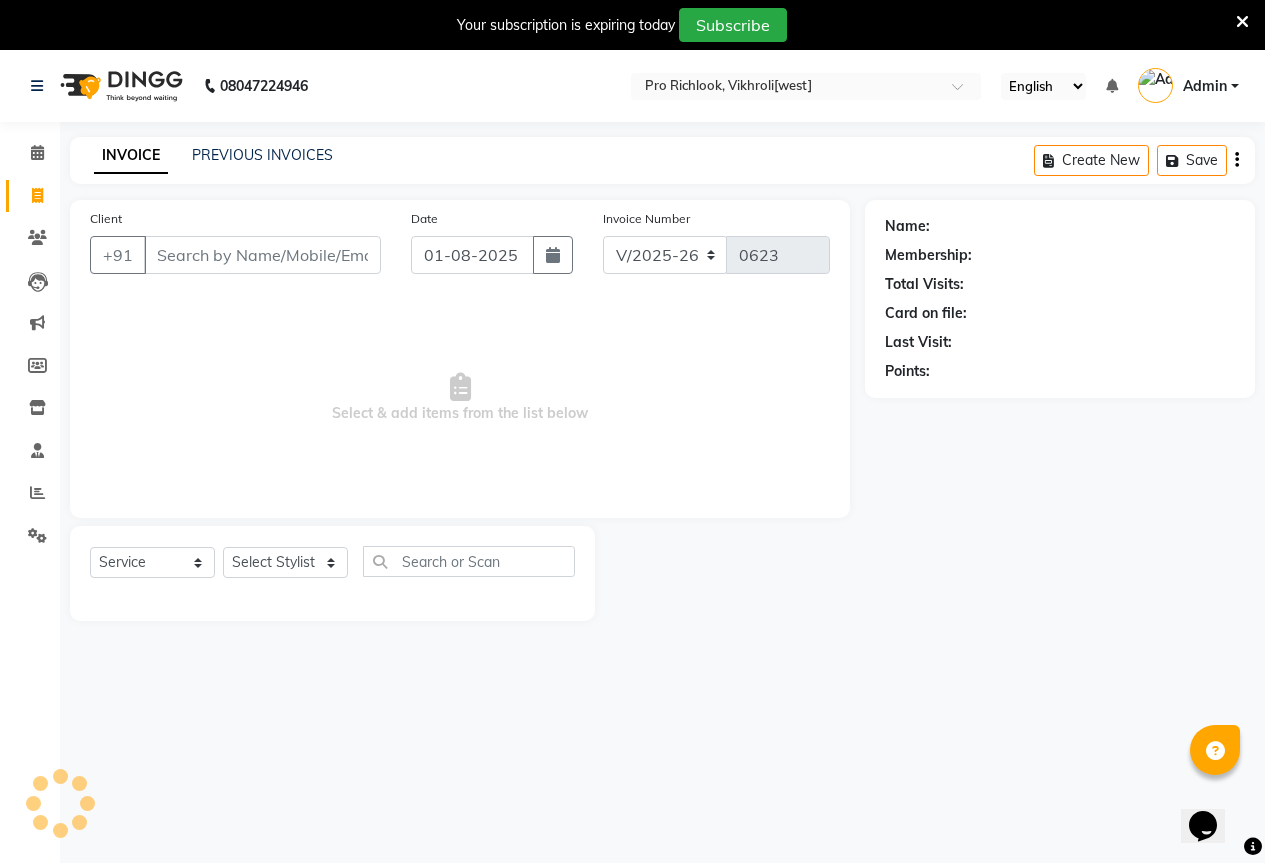 scroll, scrollTop: 50, scrollLeft: 0, axis: vertical 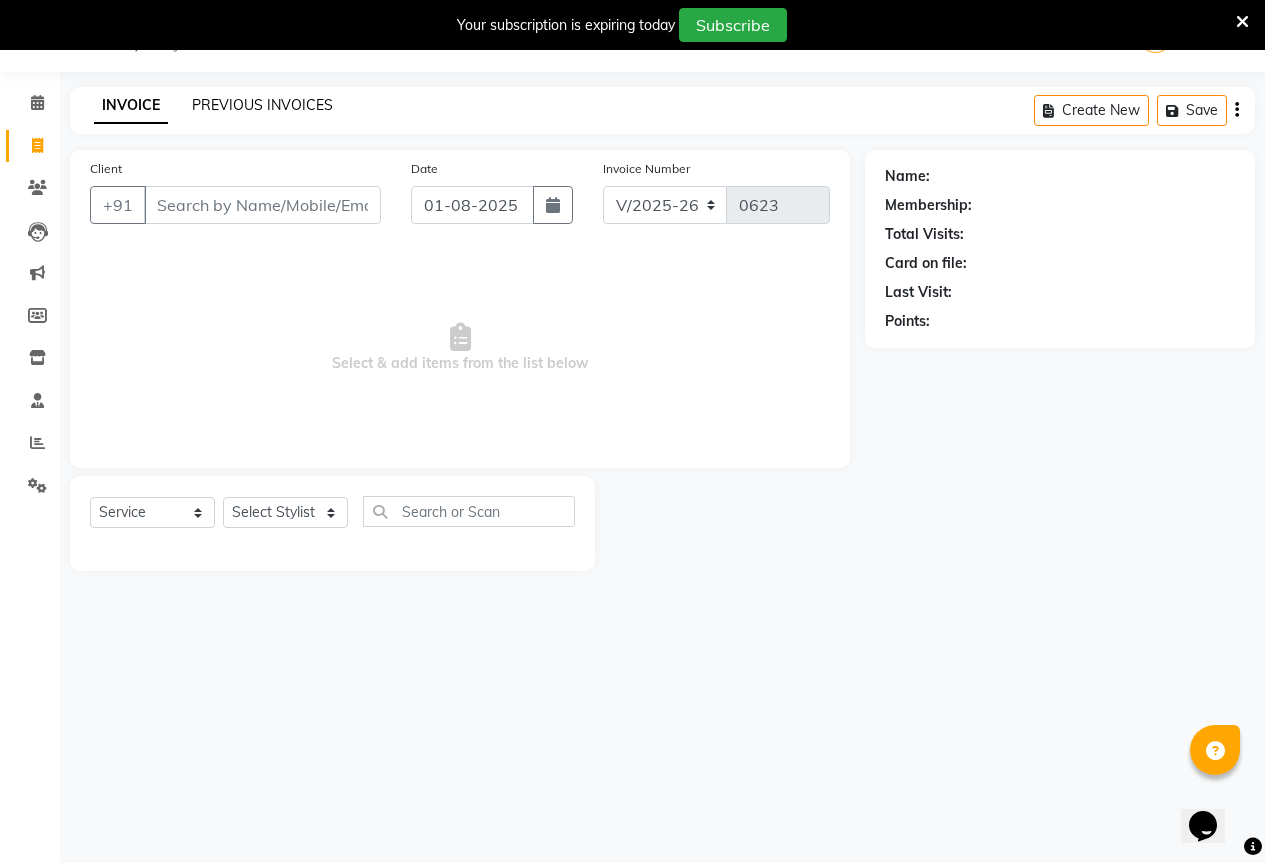 click on "PREVIOUS INVOICES" 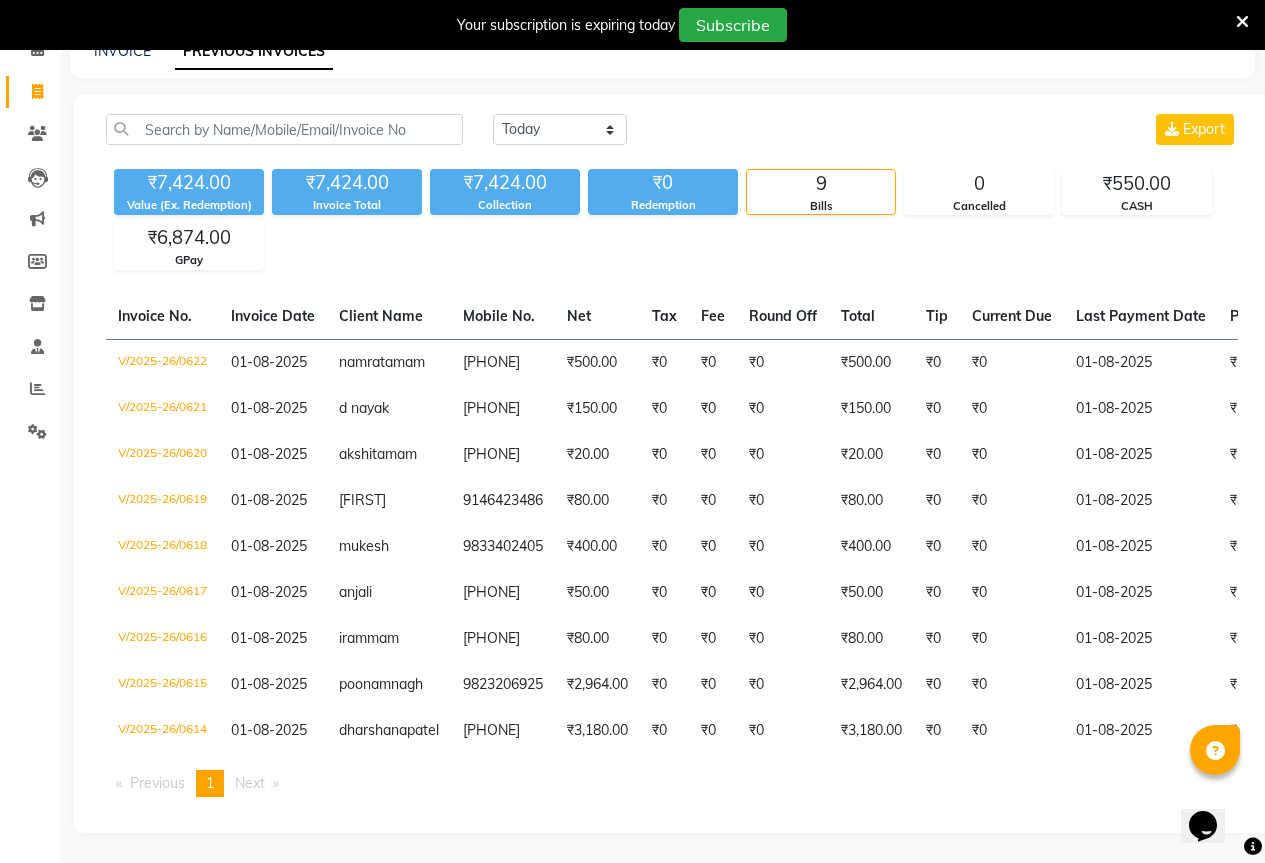 scroll, scrollTop: 199, scrollLeft: 0, axis: vertical 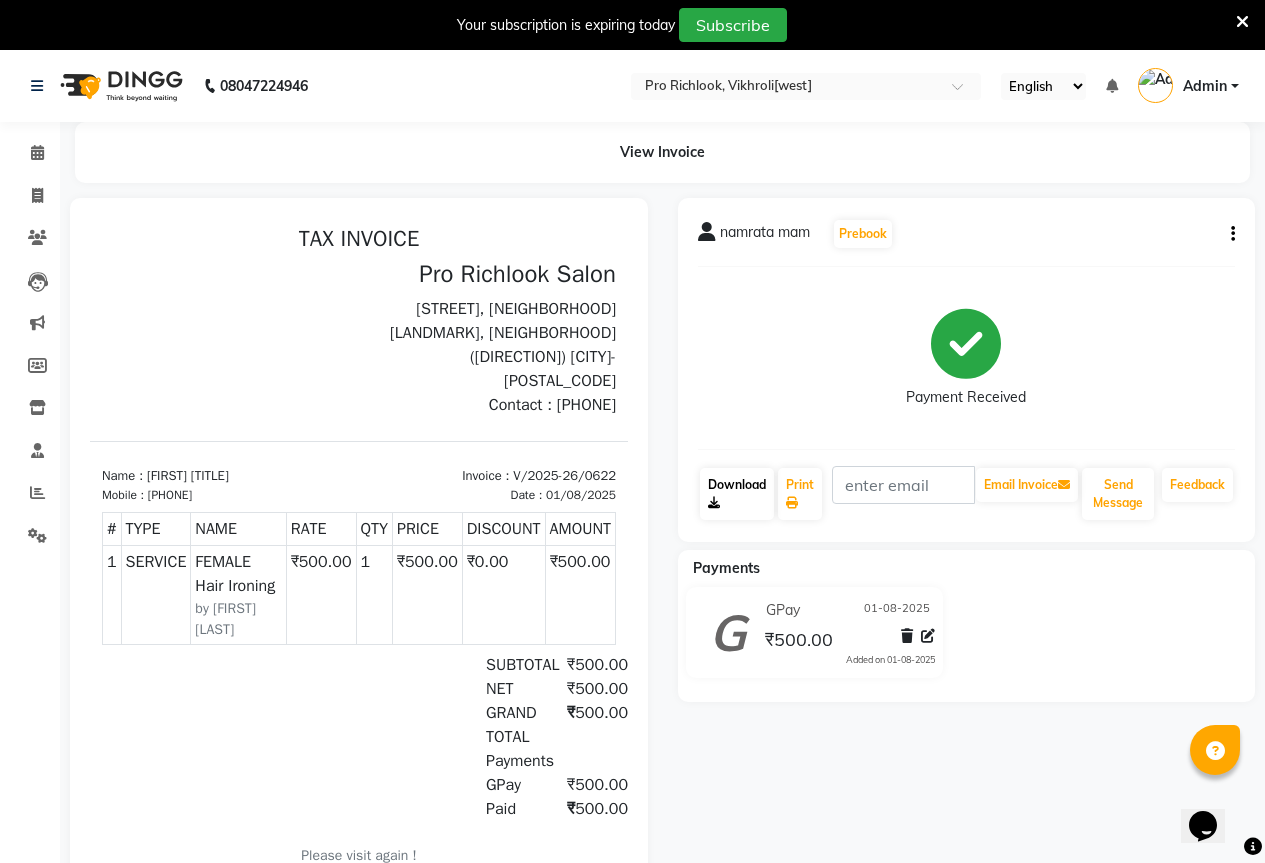click on "Download" 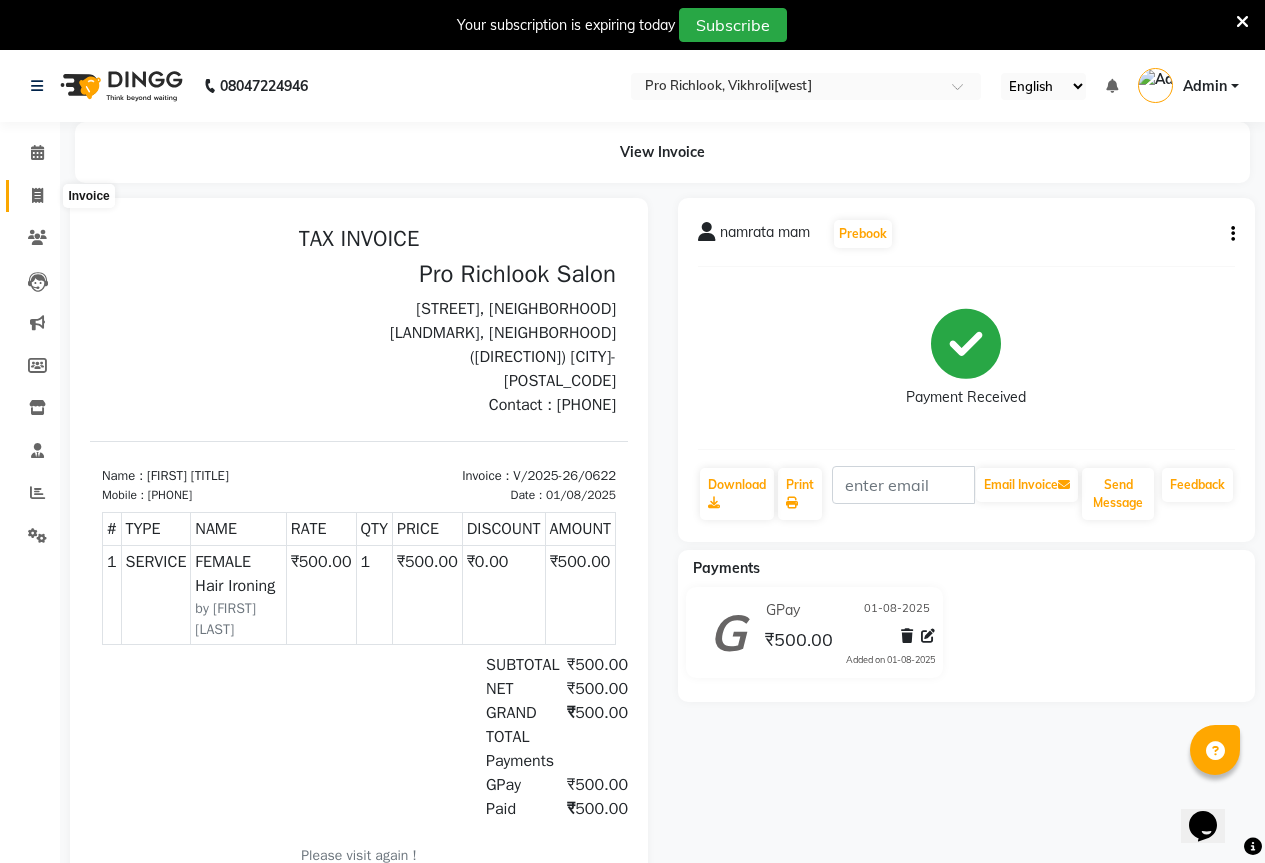 click 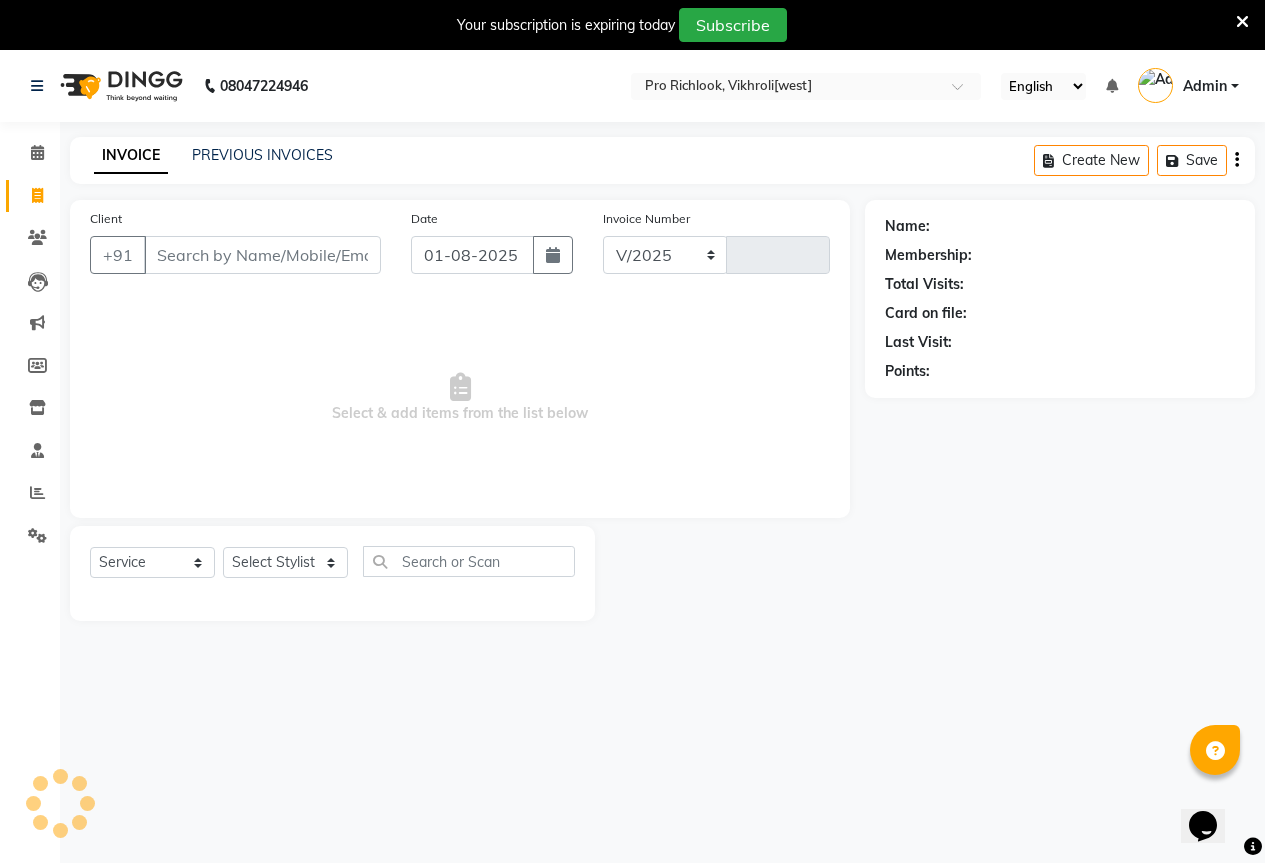 select on "6670" 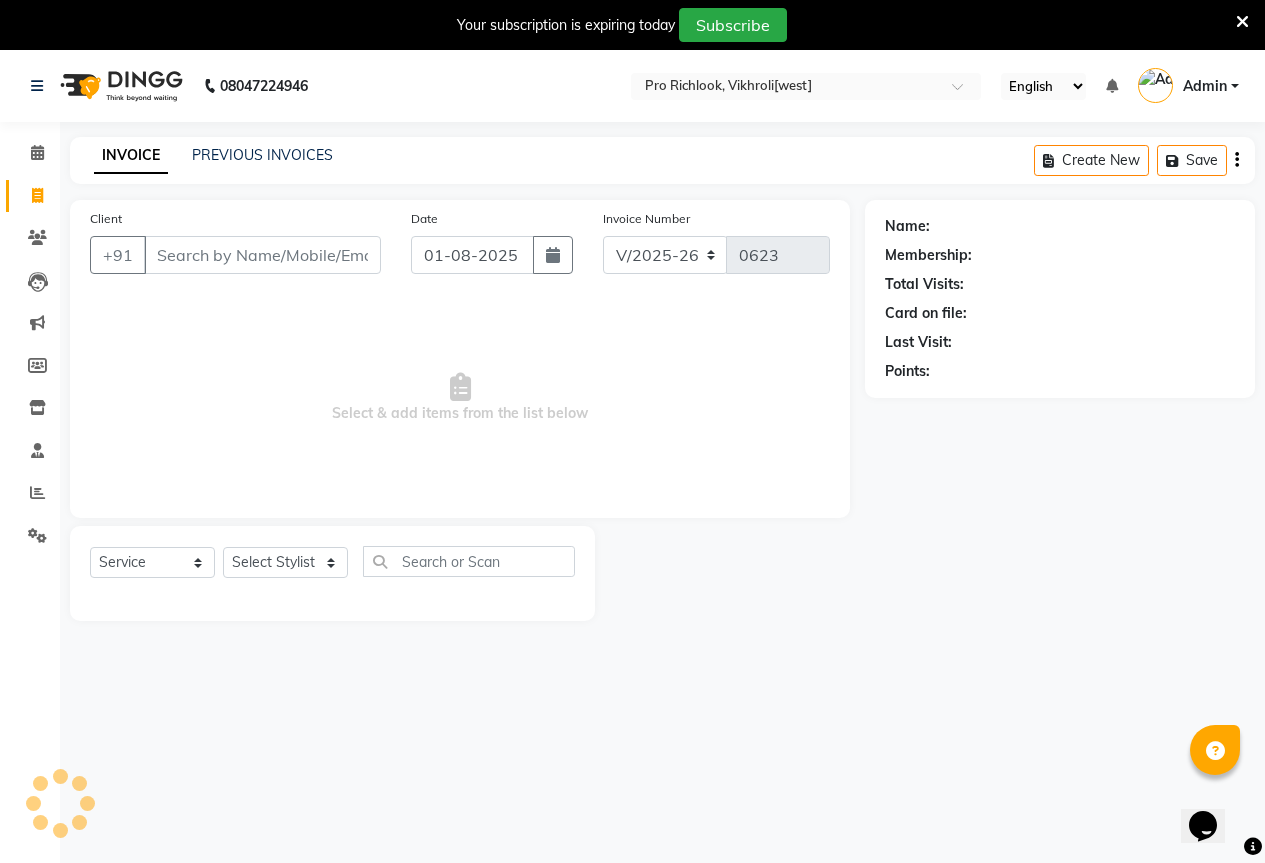 scroll, scrollTop: 50, scrollLeft: 0, axis: vertical 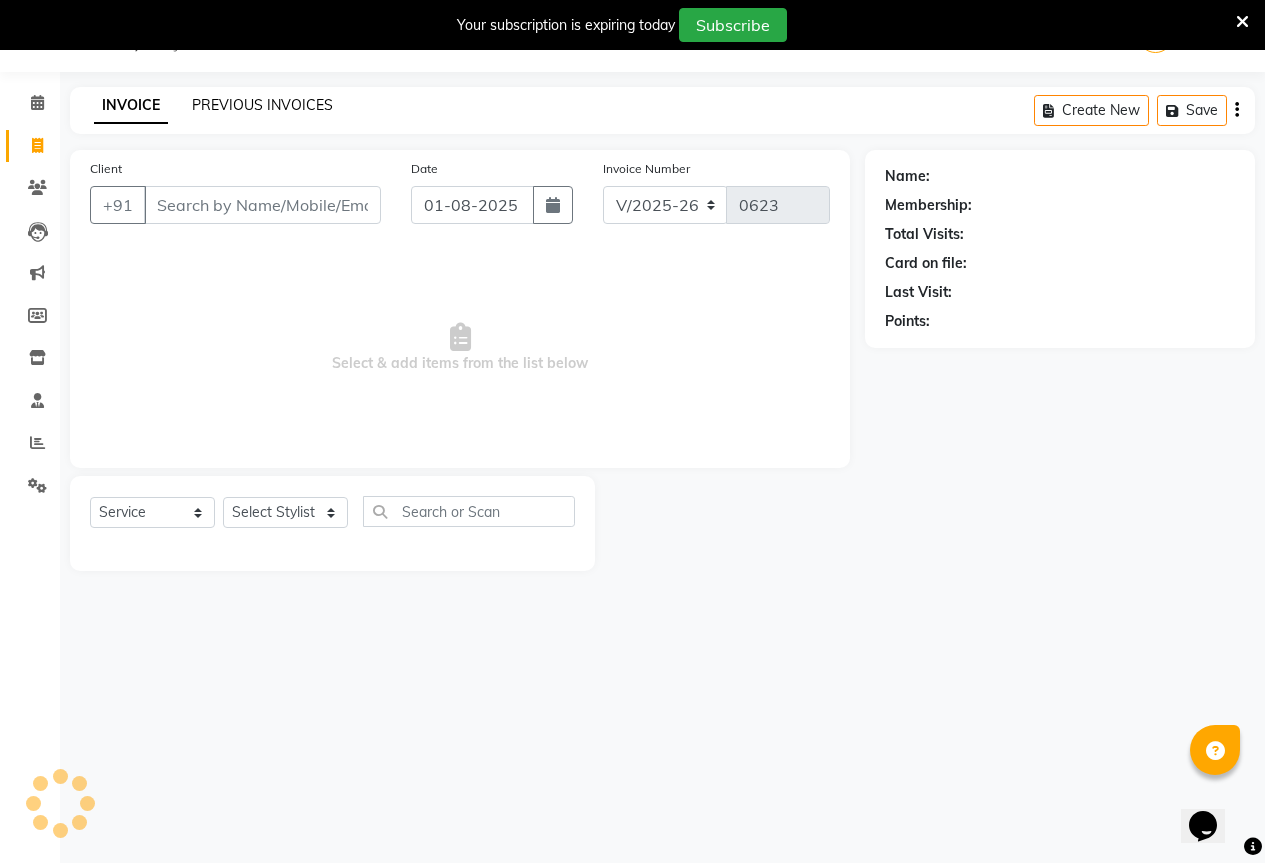 click on "PREVIOUS INVOICES" 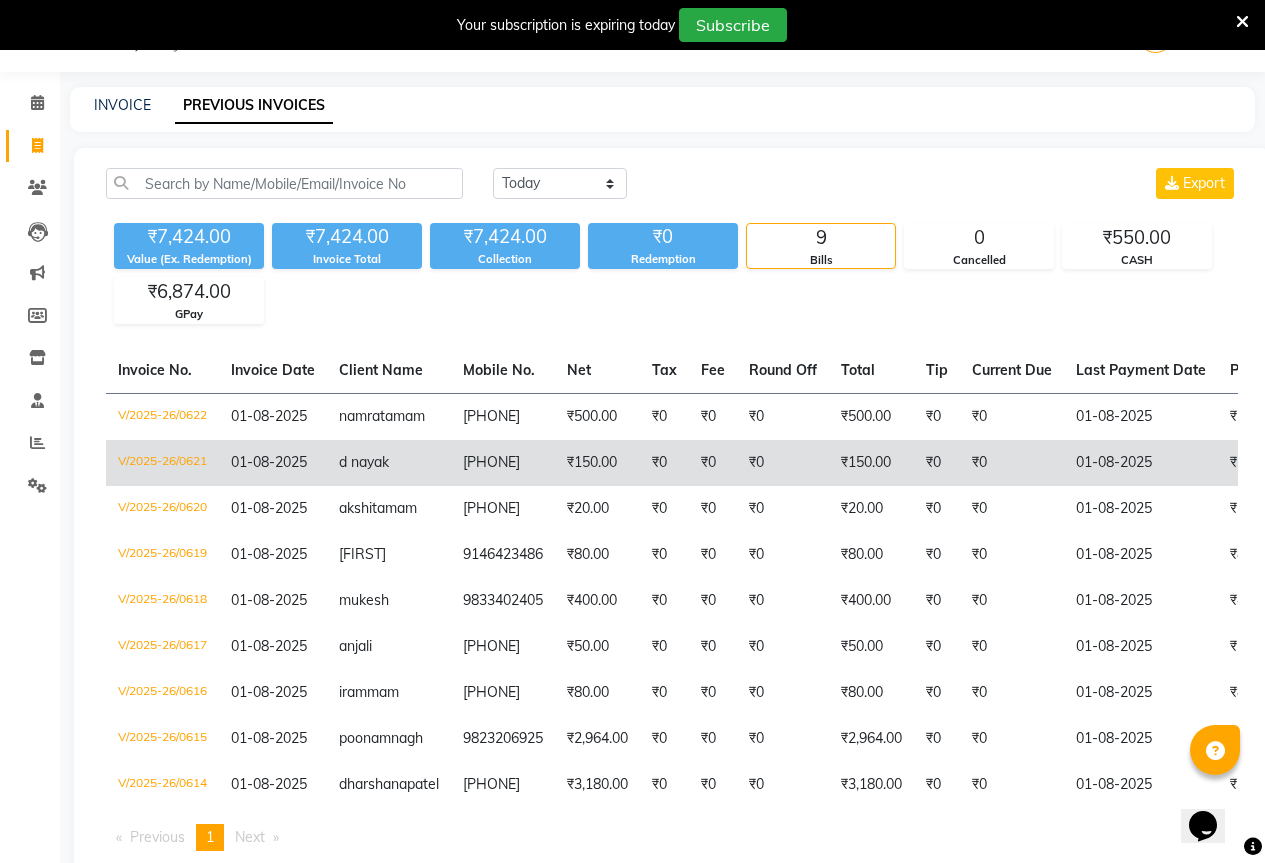 click on "d nayak" 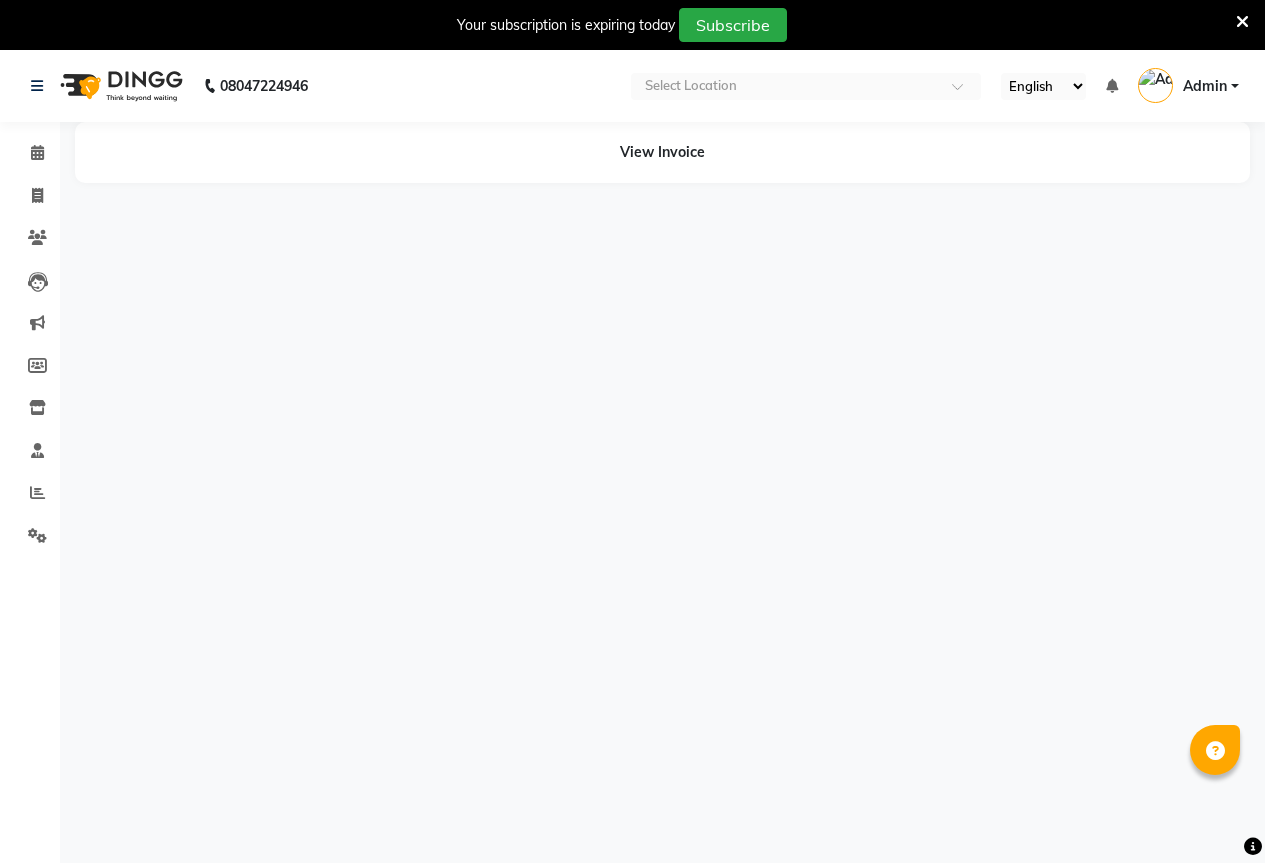 scroll, scrollTop: 0, scrollLeft: 0, axis: both 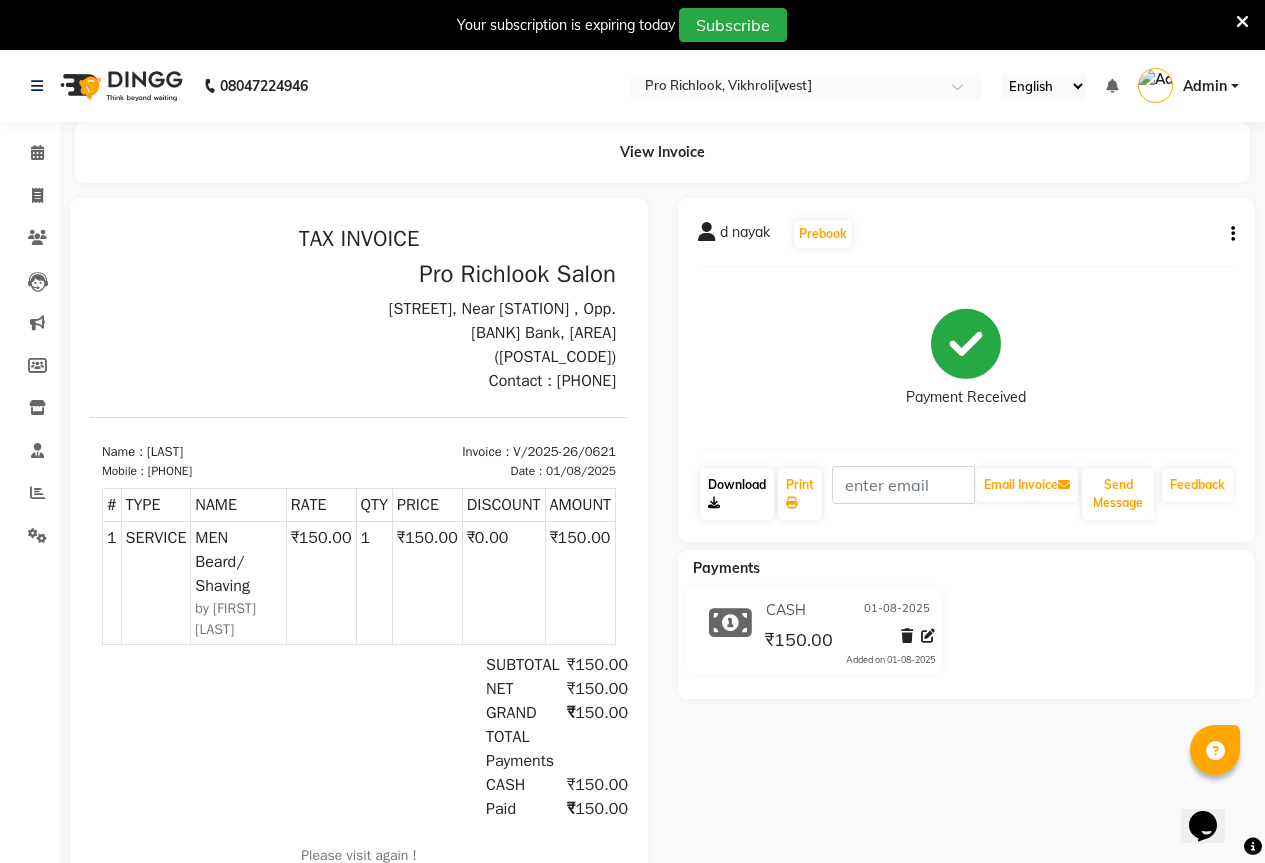 click on "Download" 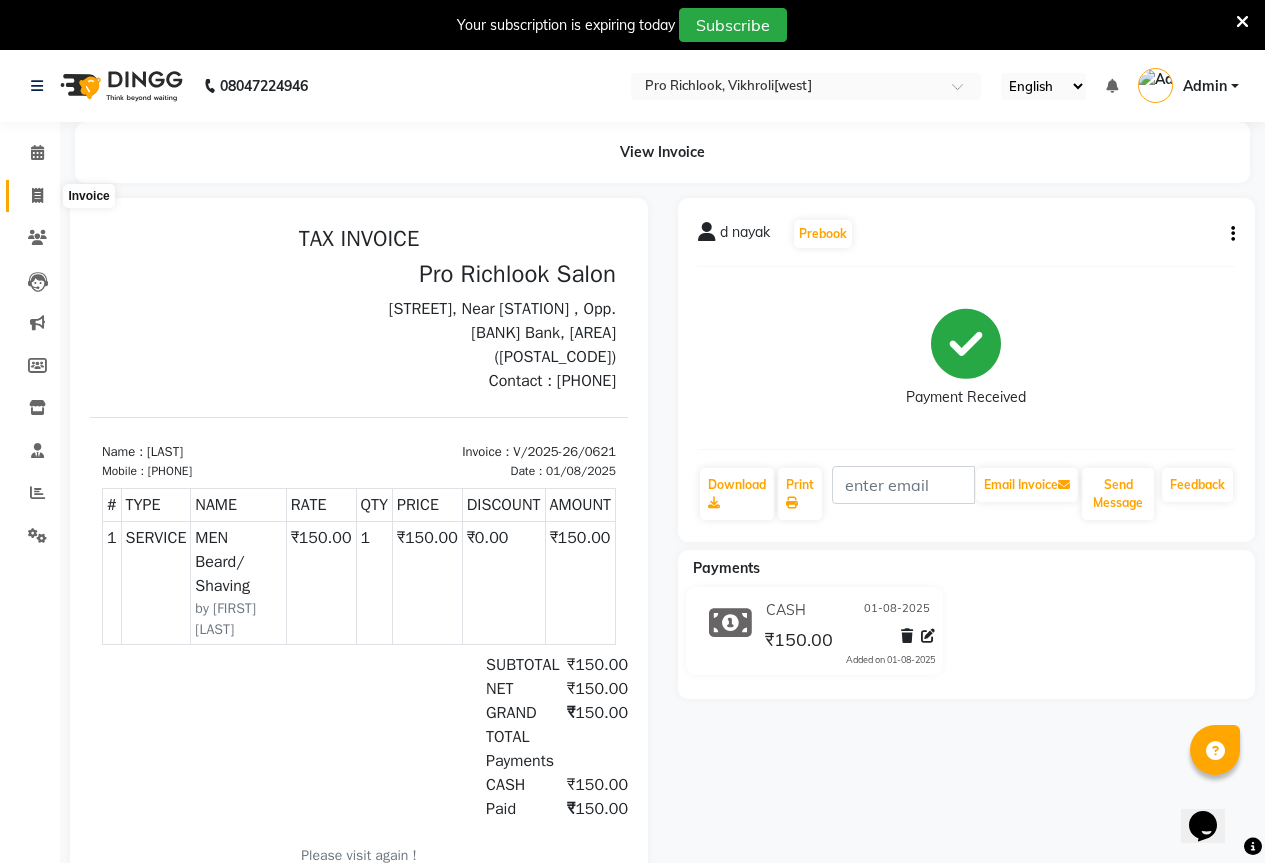 click 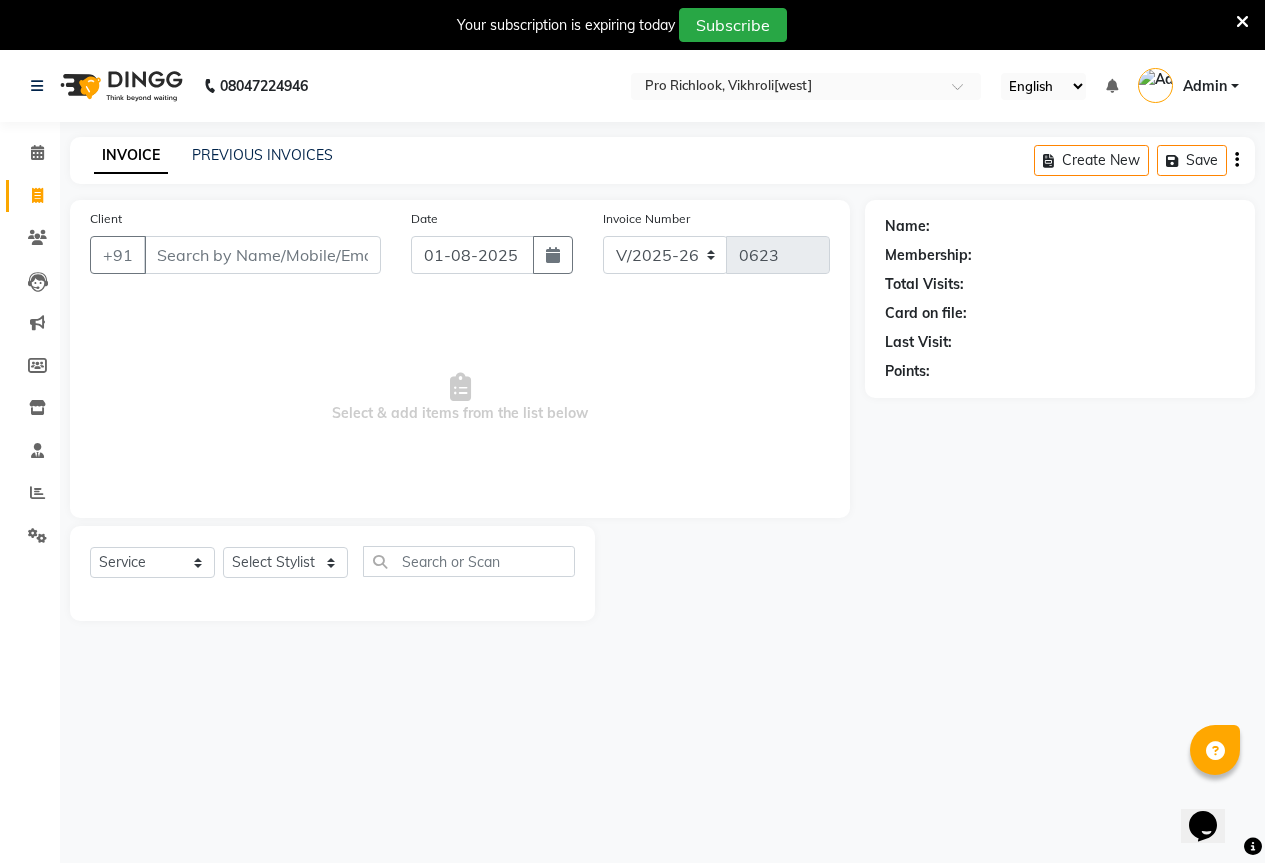 scroll, scrollTop: 50, scrollLeft: 0, axis: vertical 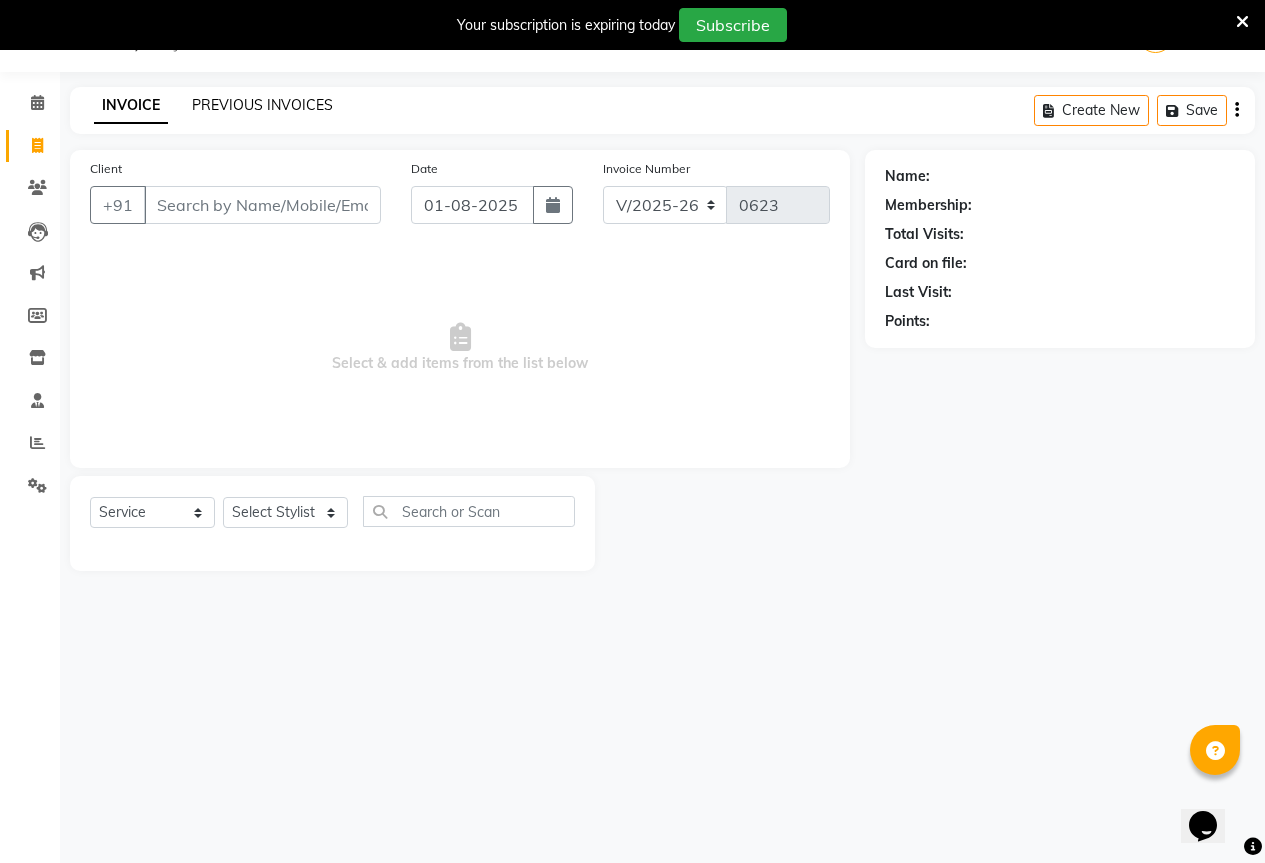 click on "PREVIOUS INVOICES" 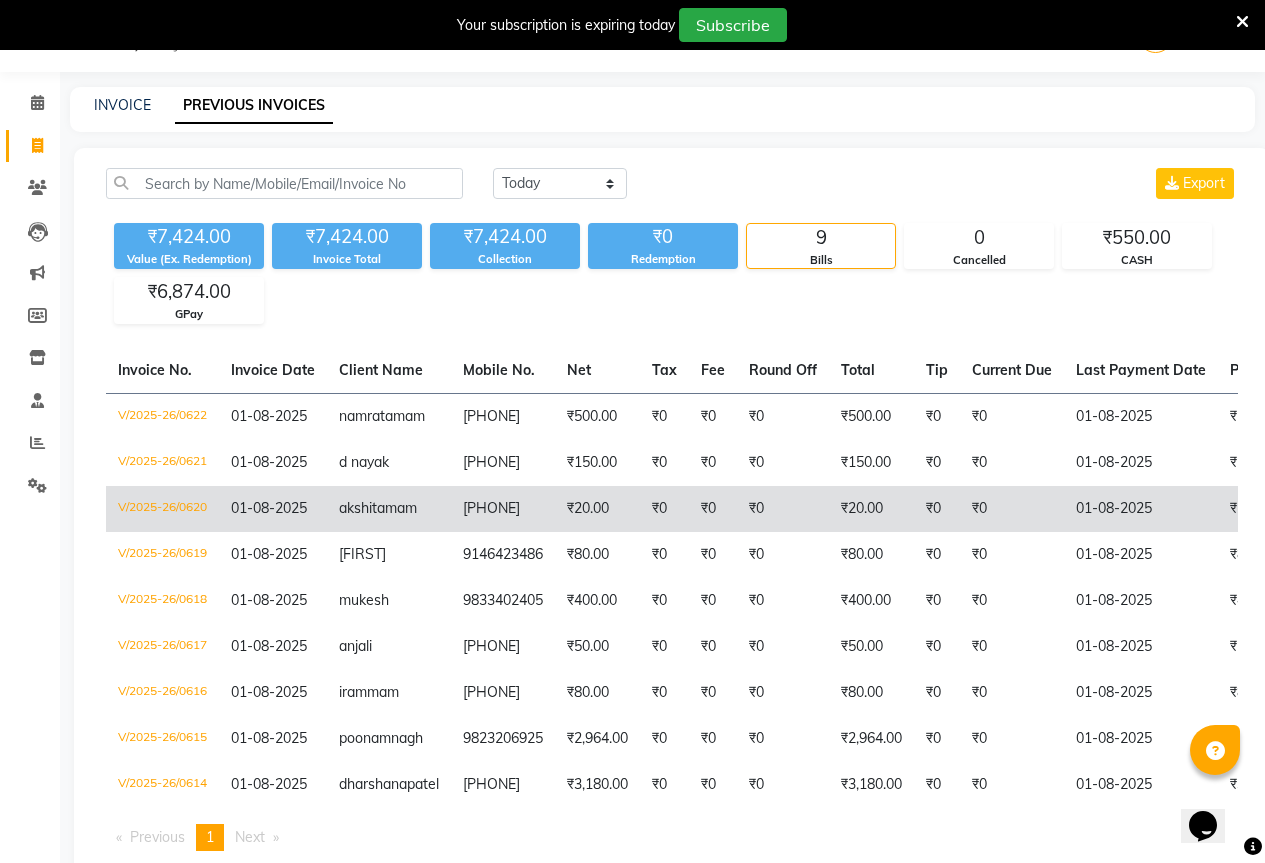click on "01-08-2025" 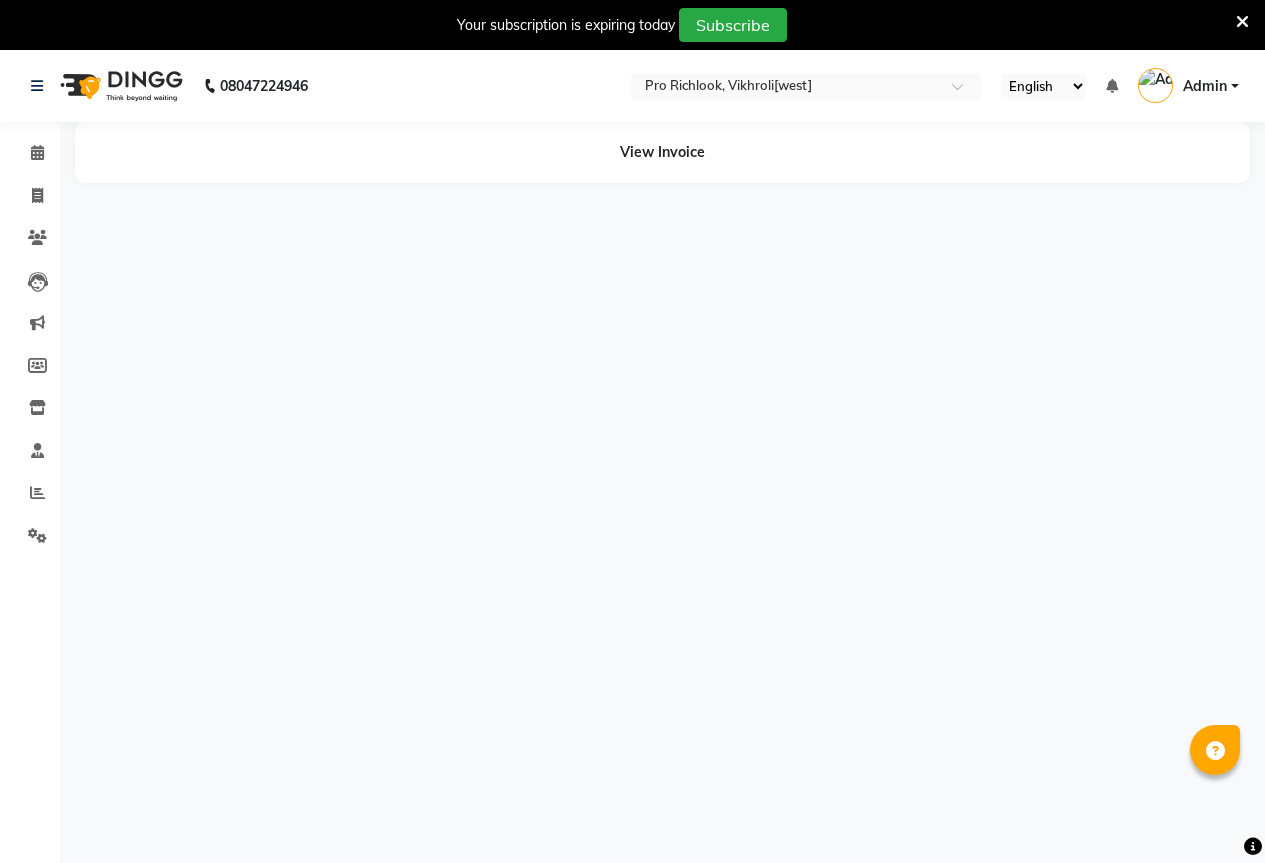 scroll, scrollTop: 0, scrollLeft: 0, axis: both 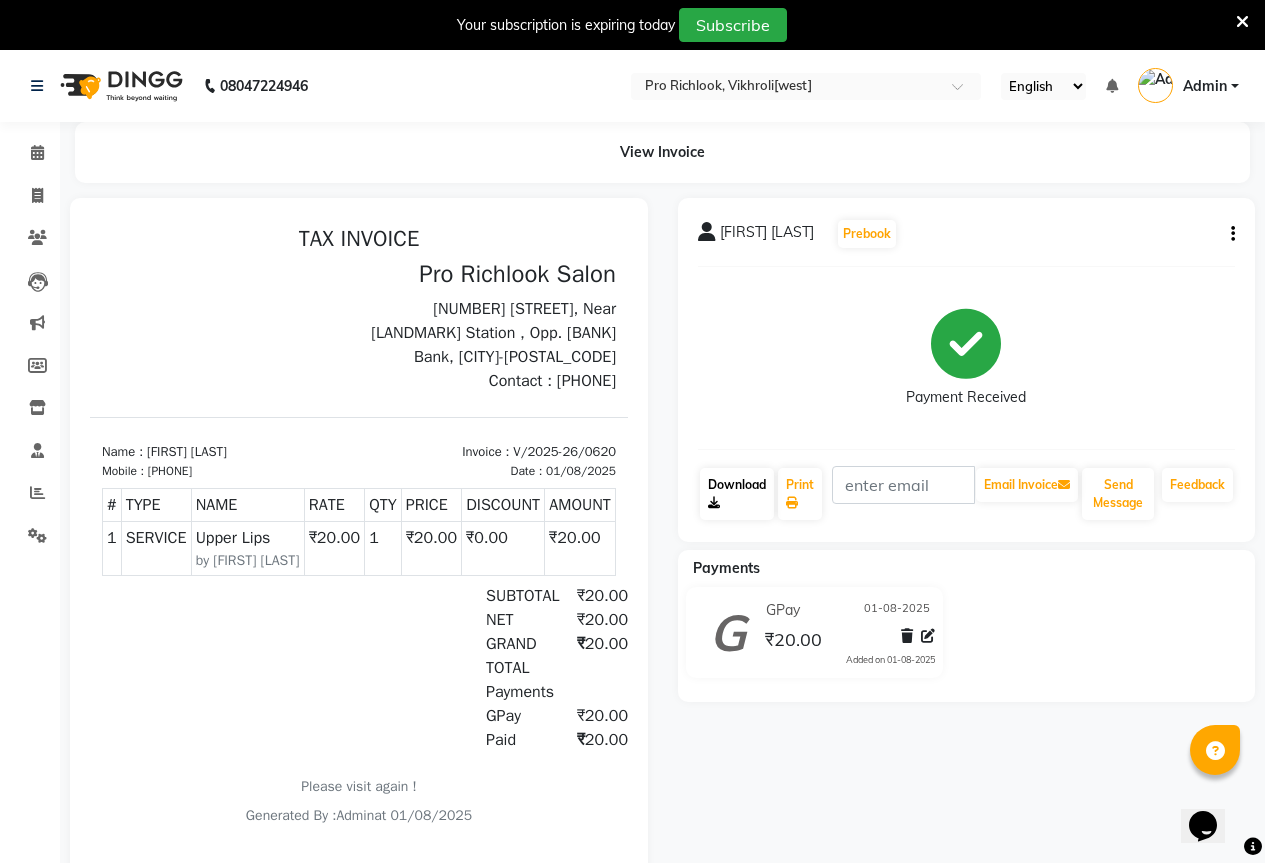 click on "Download" 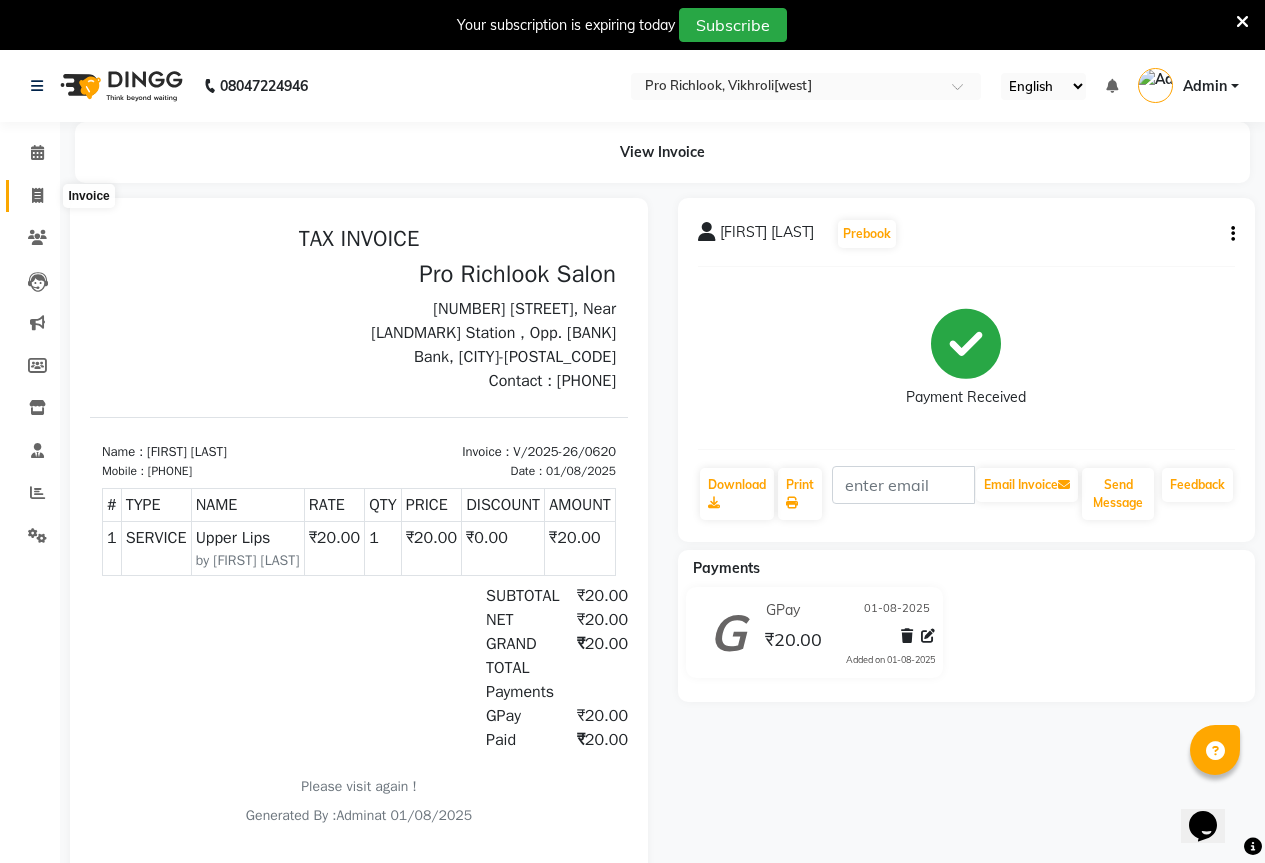click 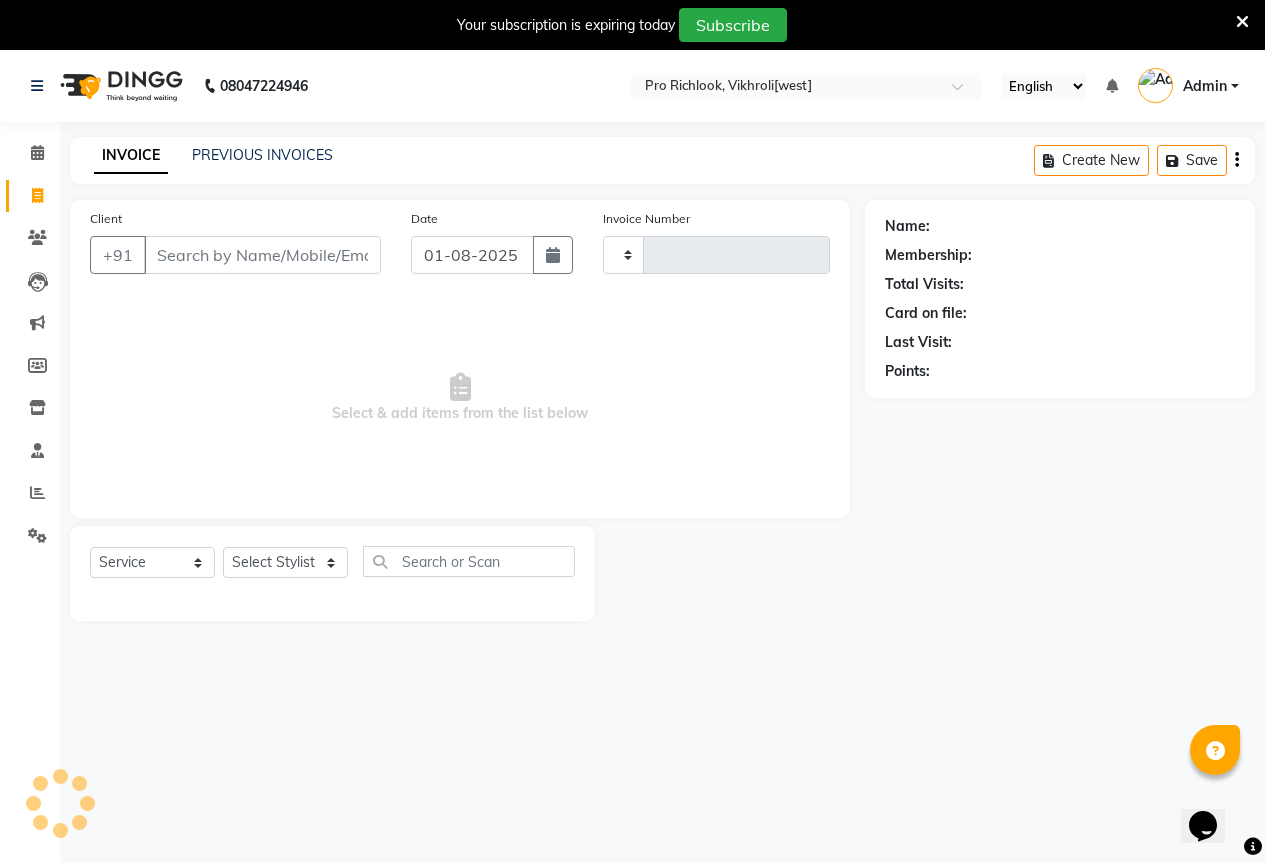 scroll, scrollTop: 50, scrollLeft: 0, axis: vertical 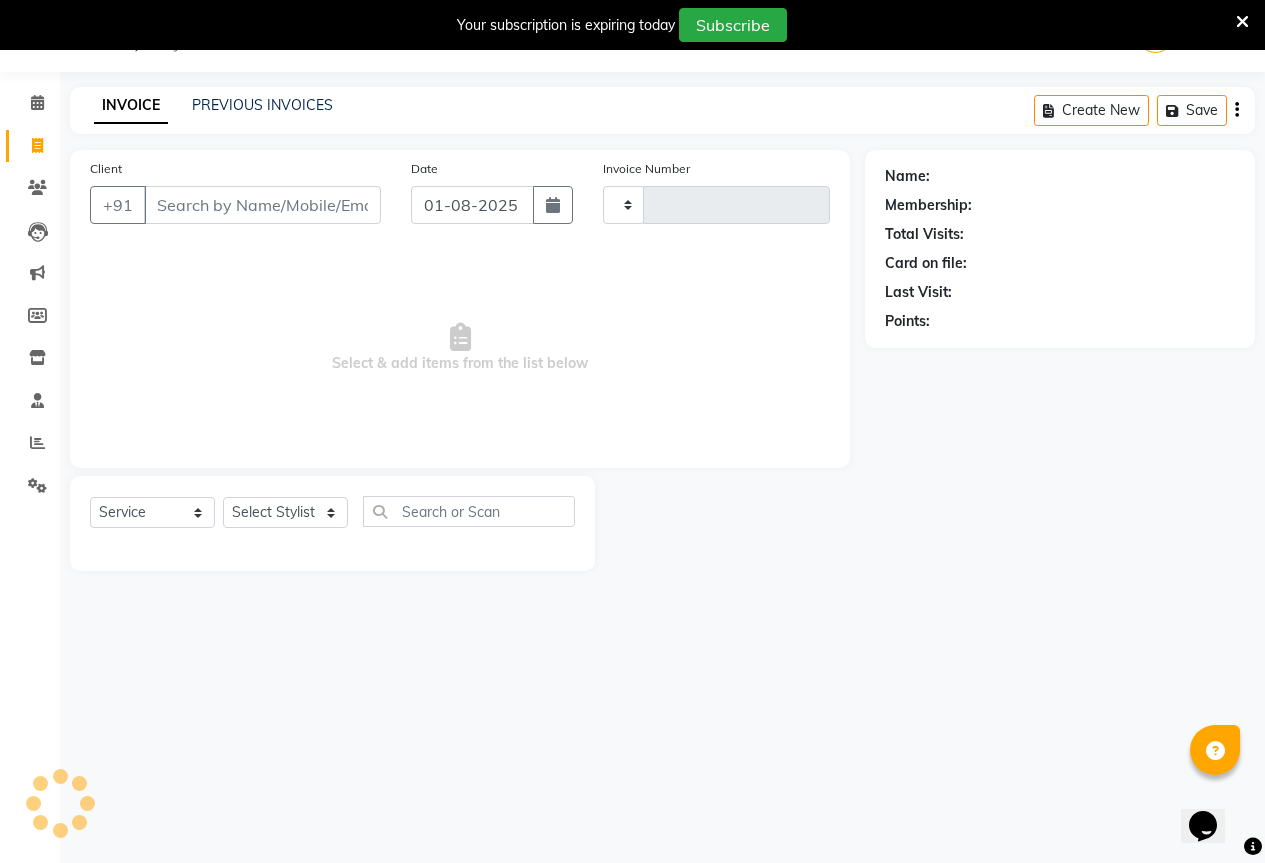 type on "0623" 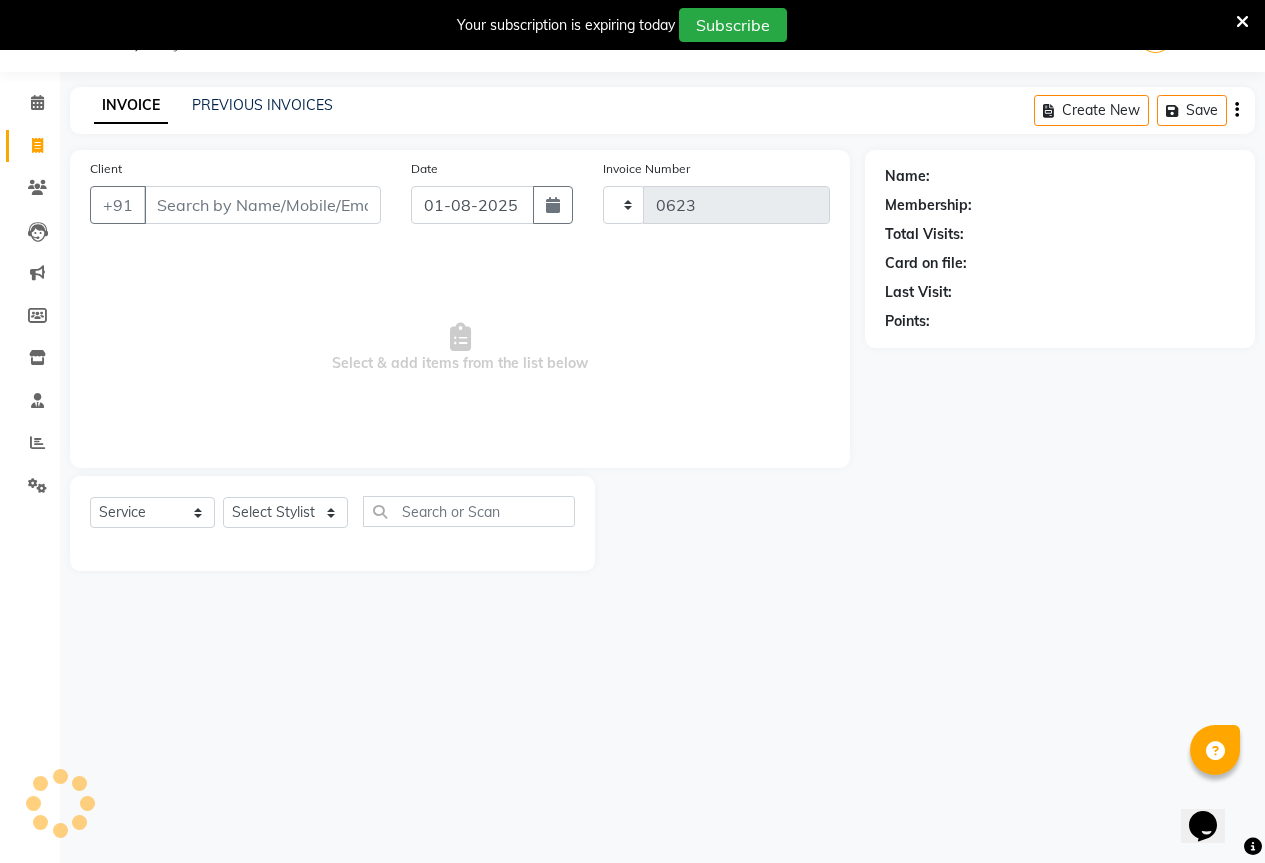 select on "6670" 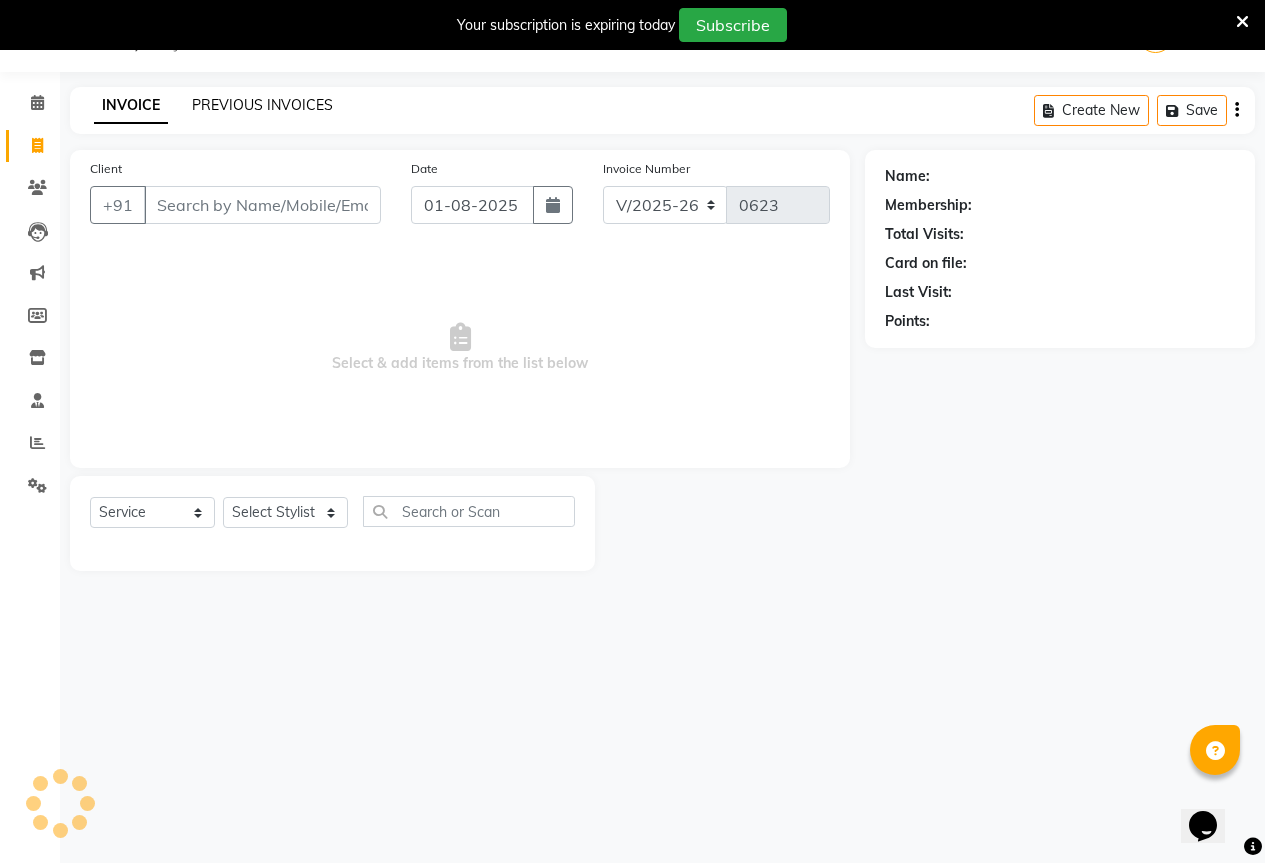 click on "PREVIOUS INVOICES" 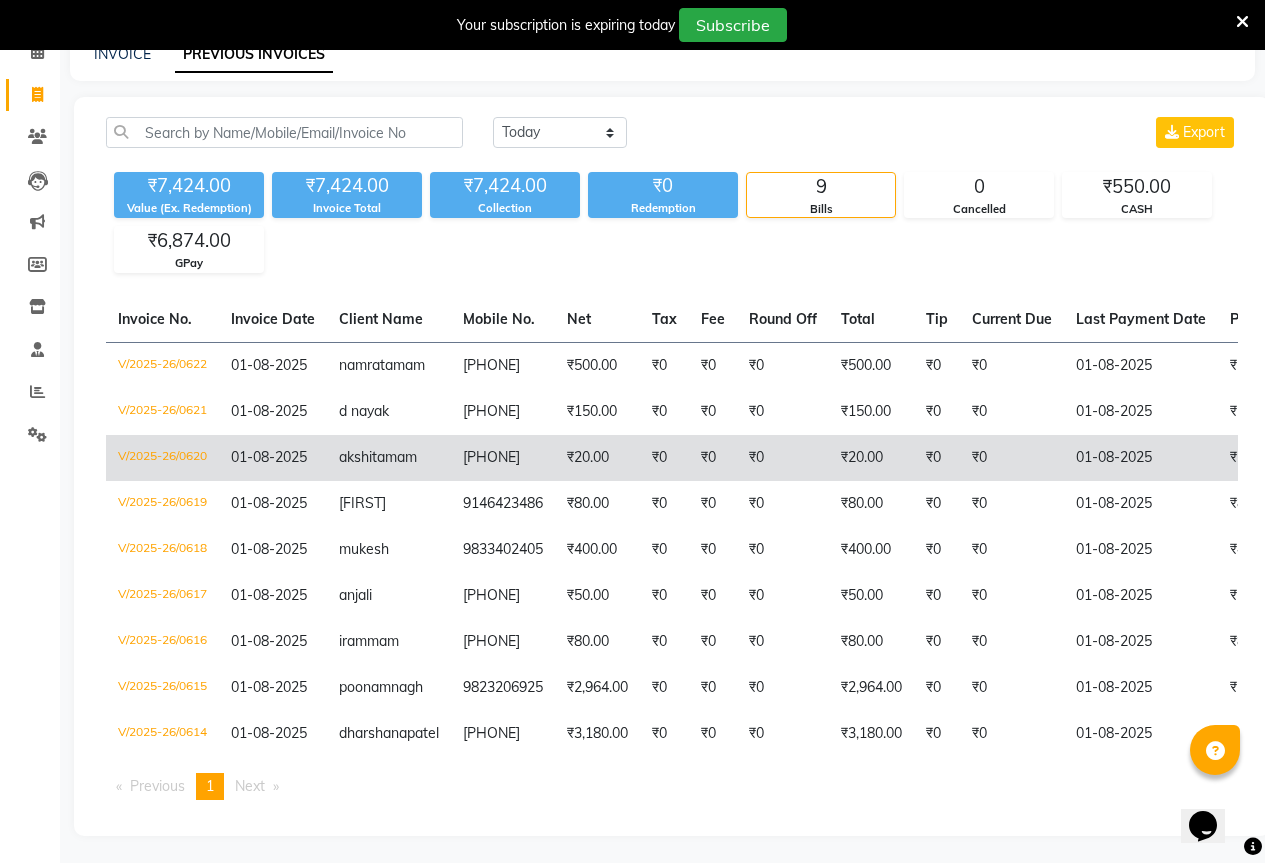 scroll, scrollTop: 150, scrollLeft: 0, axis: vertical 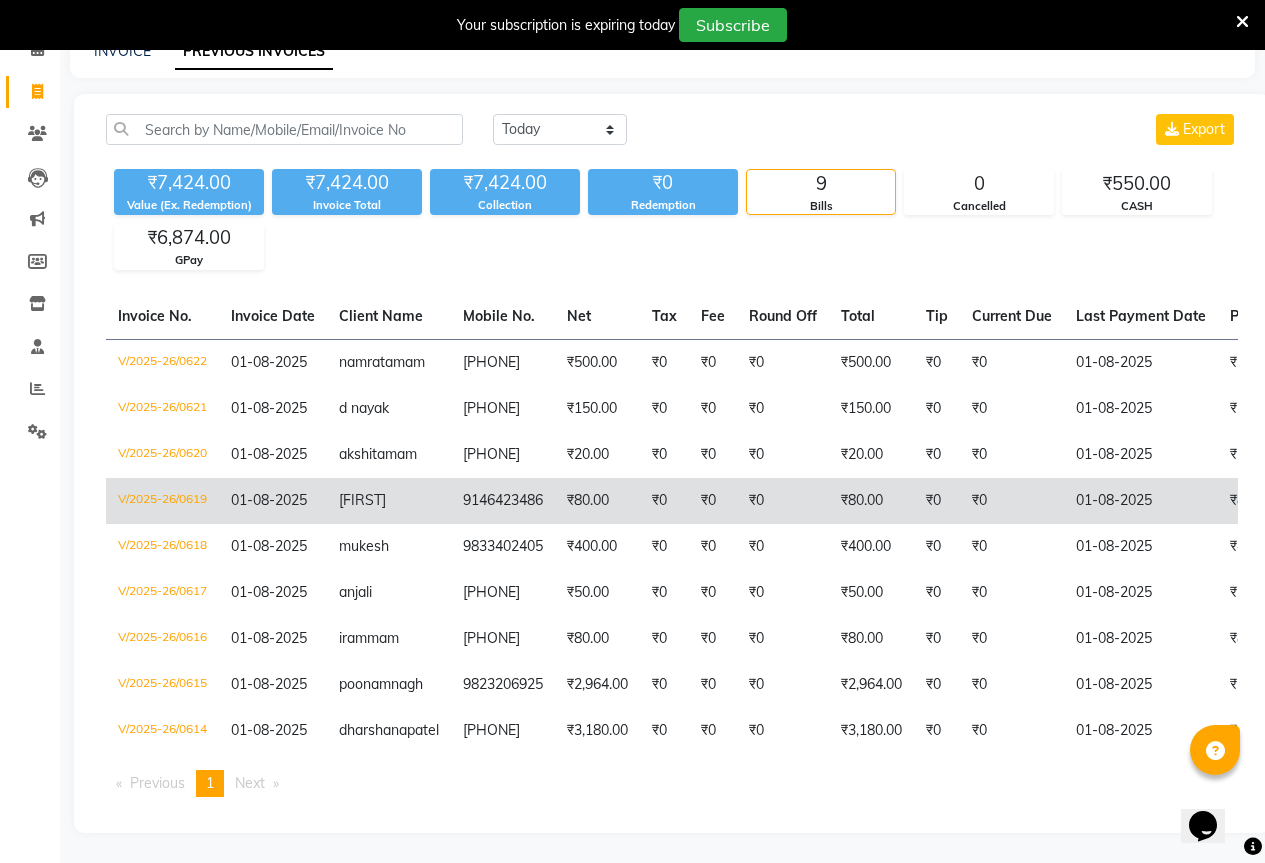 click on "[FIRST]" 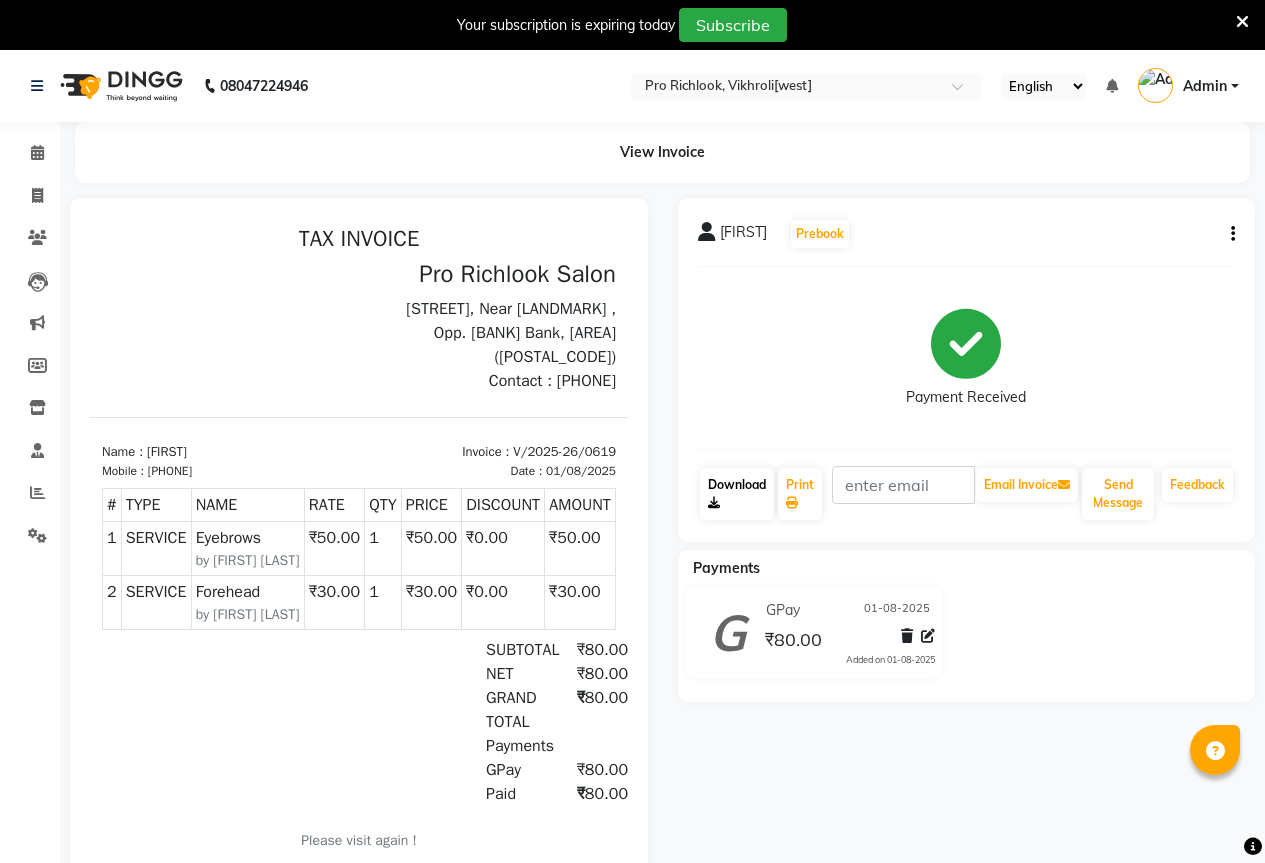 scroll, scrollTop: 0, scrollLeft: 0, axis: both 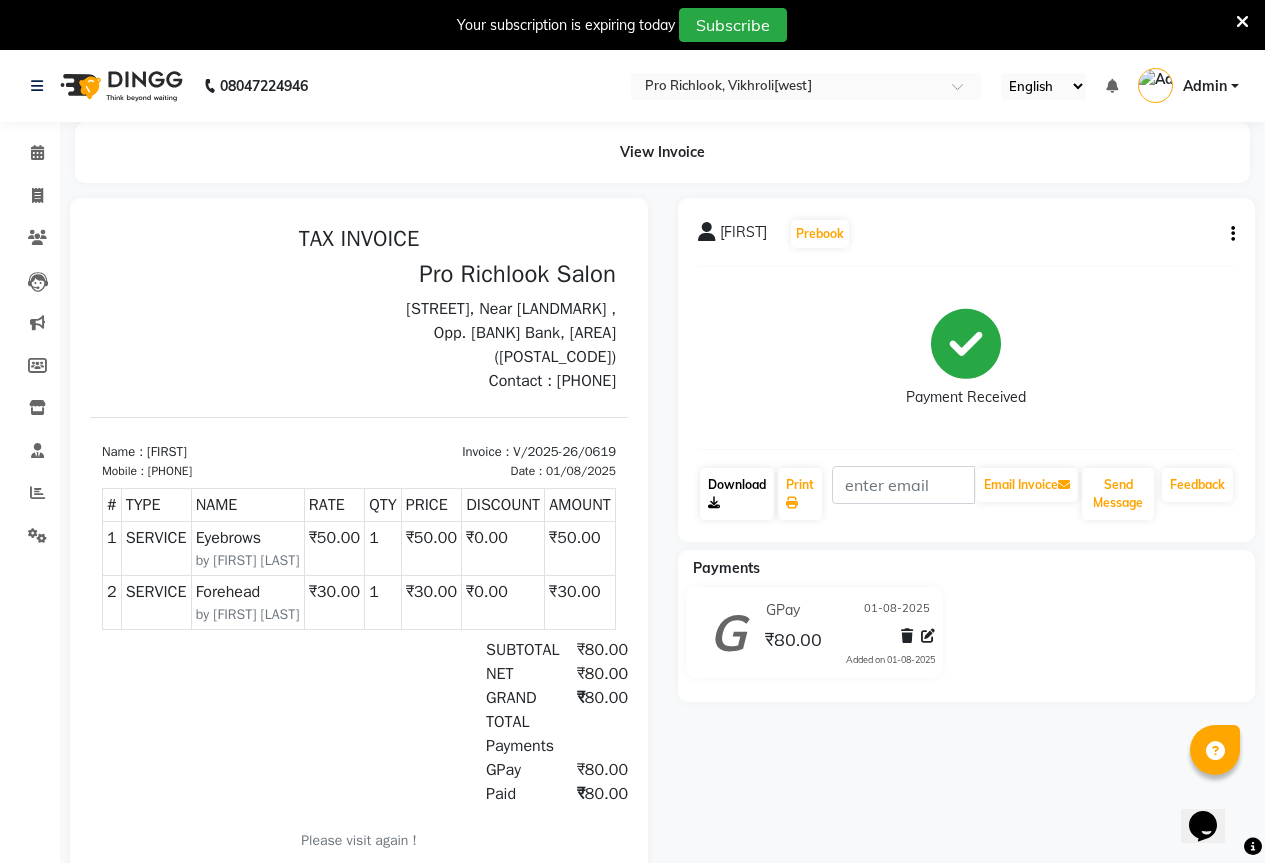 click on "Download" 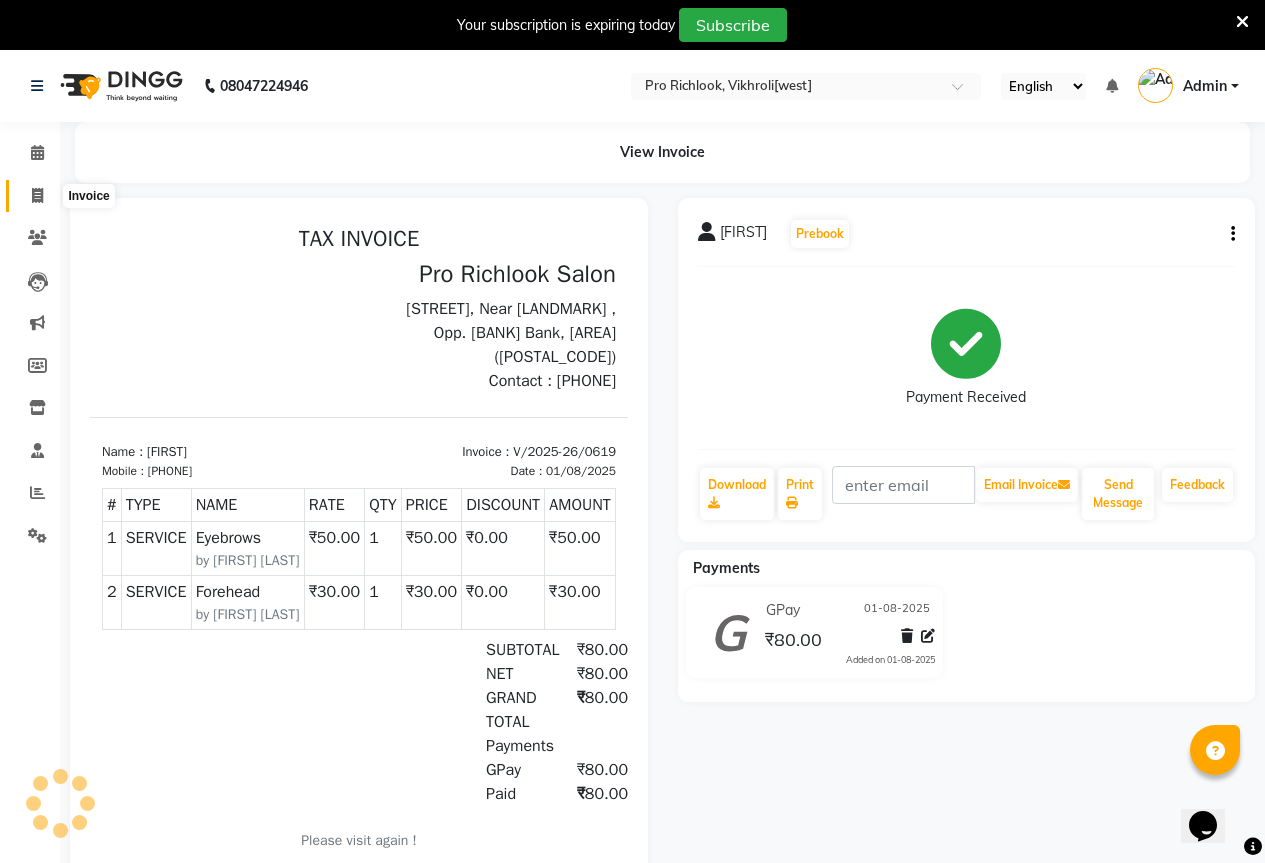 click 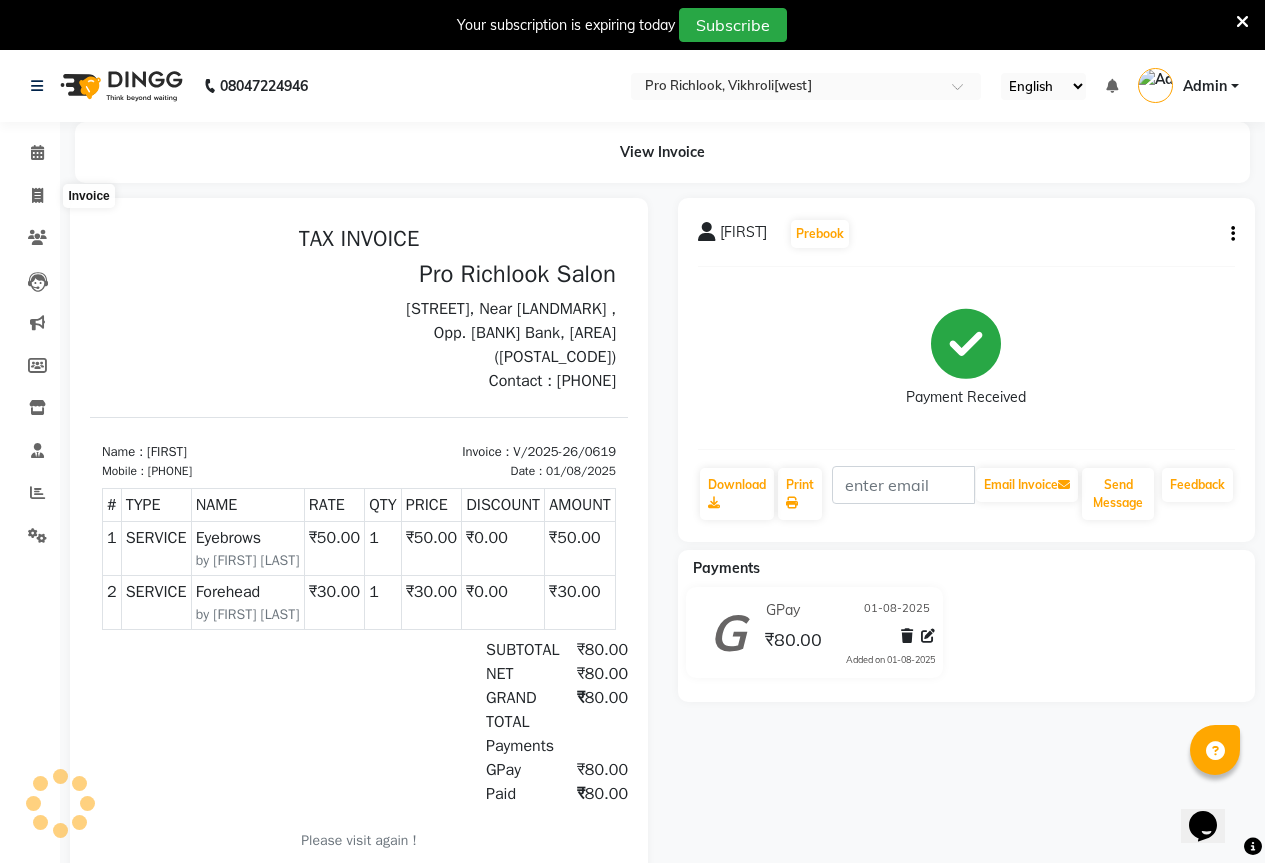 select on "6670" 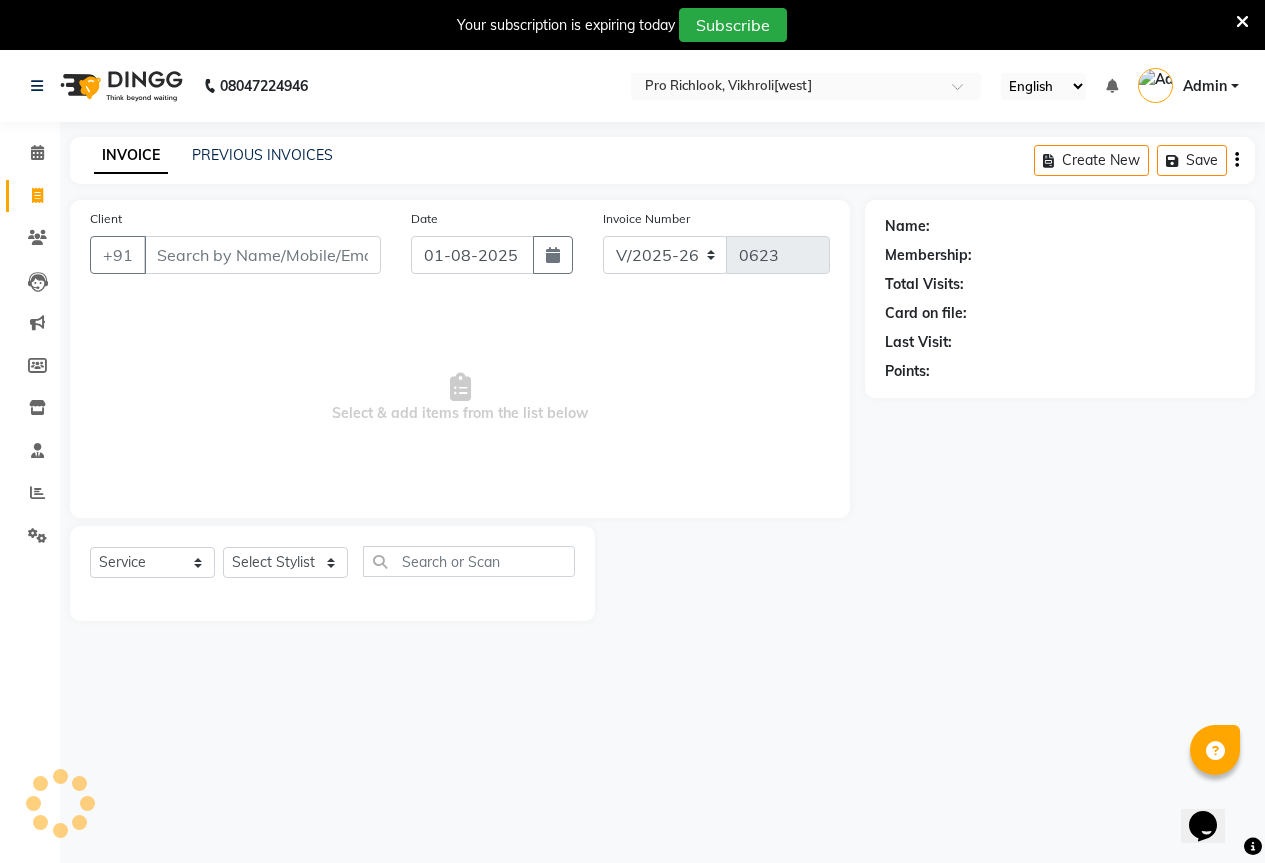 scroll, scrollTop: 50, scrollLeft: 0, axis: vertical 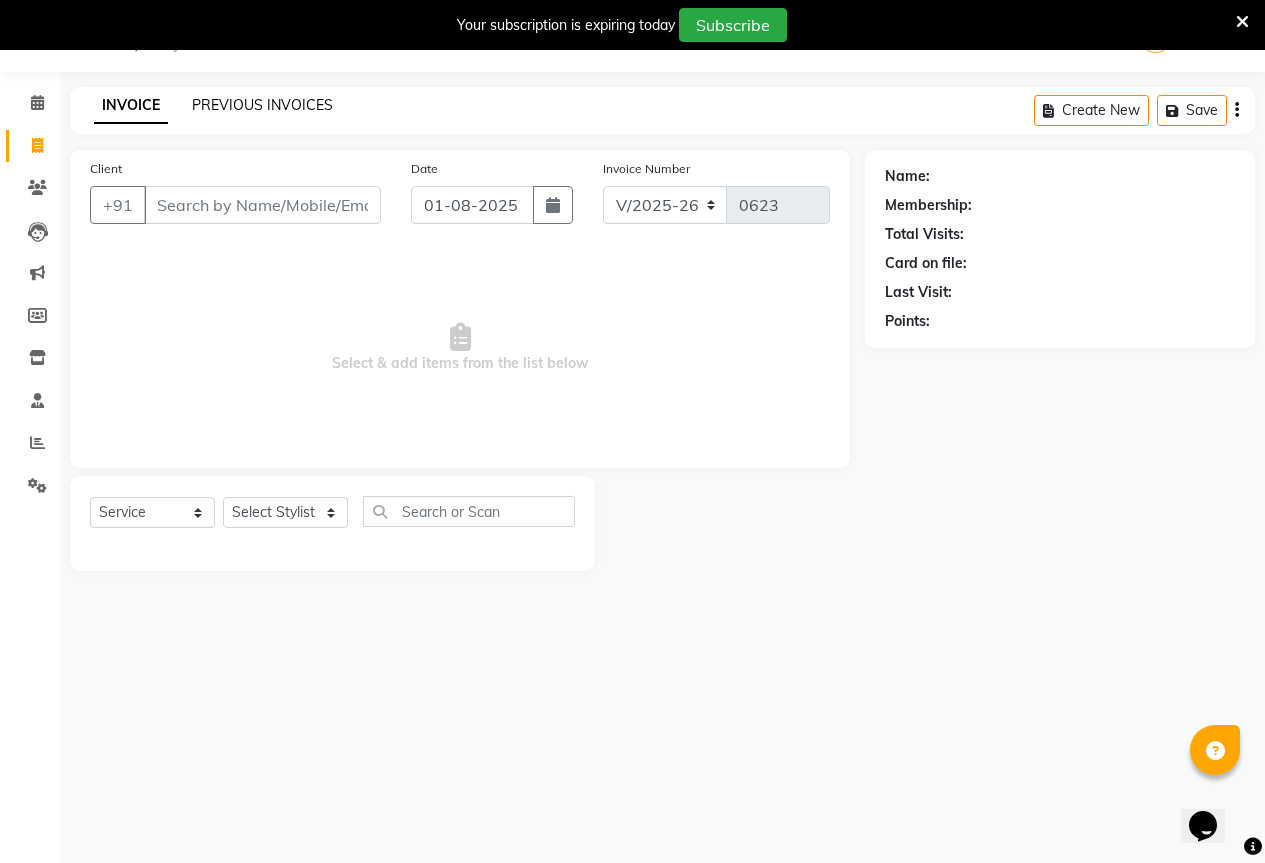 click on "PREVIOUS INVOICES" 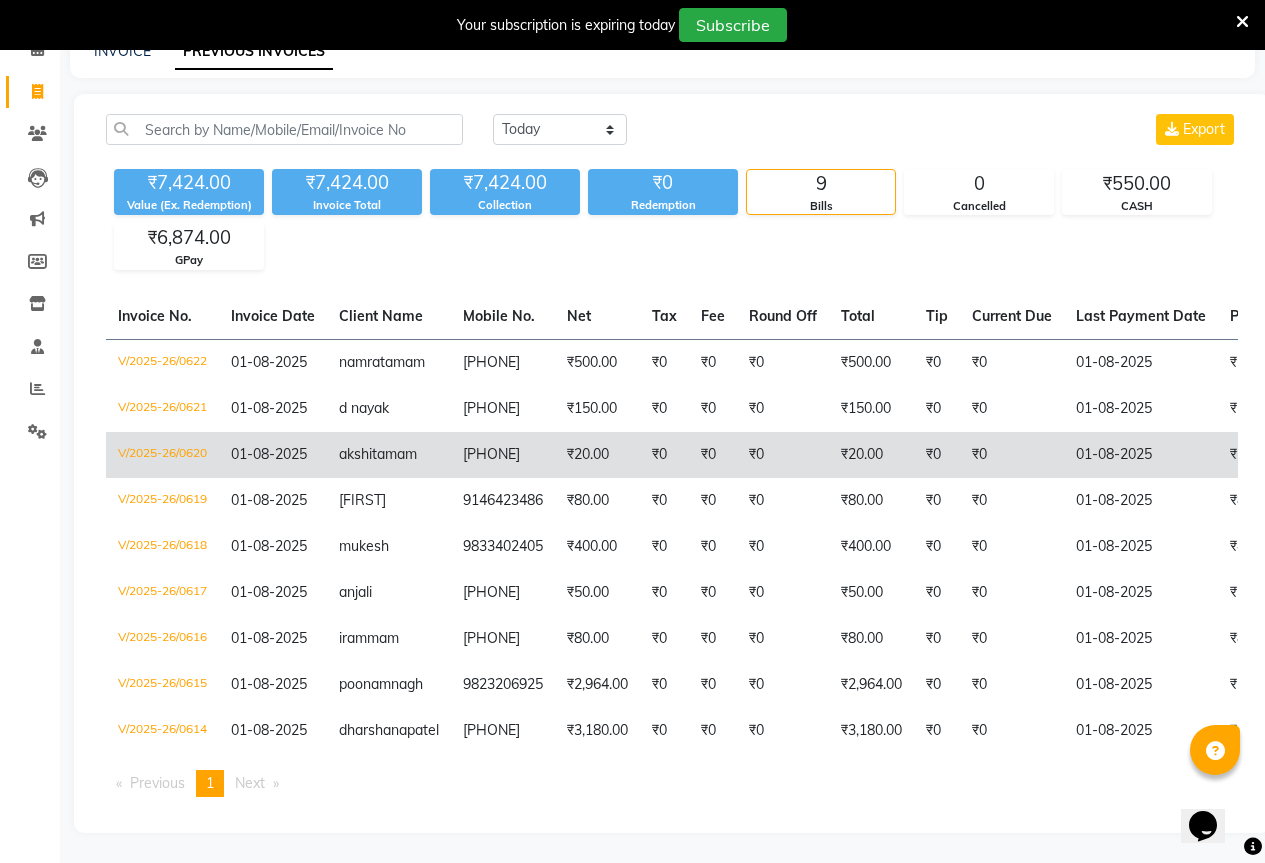 scroll, scrollTop: 199, scrollLeft: 0, axis: vertical 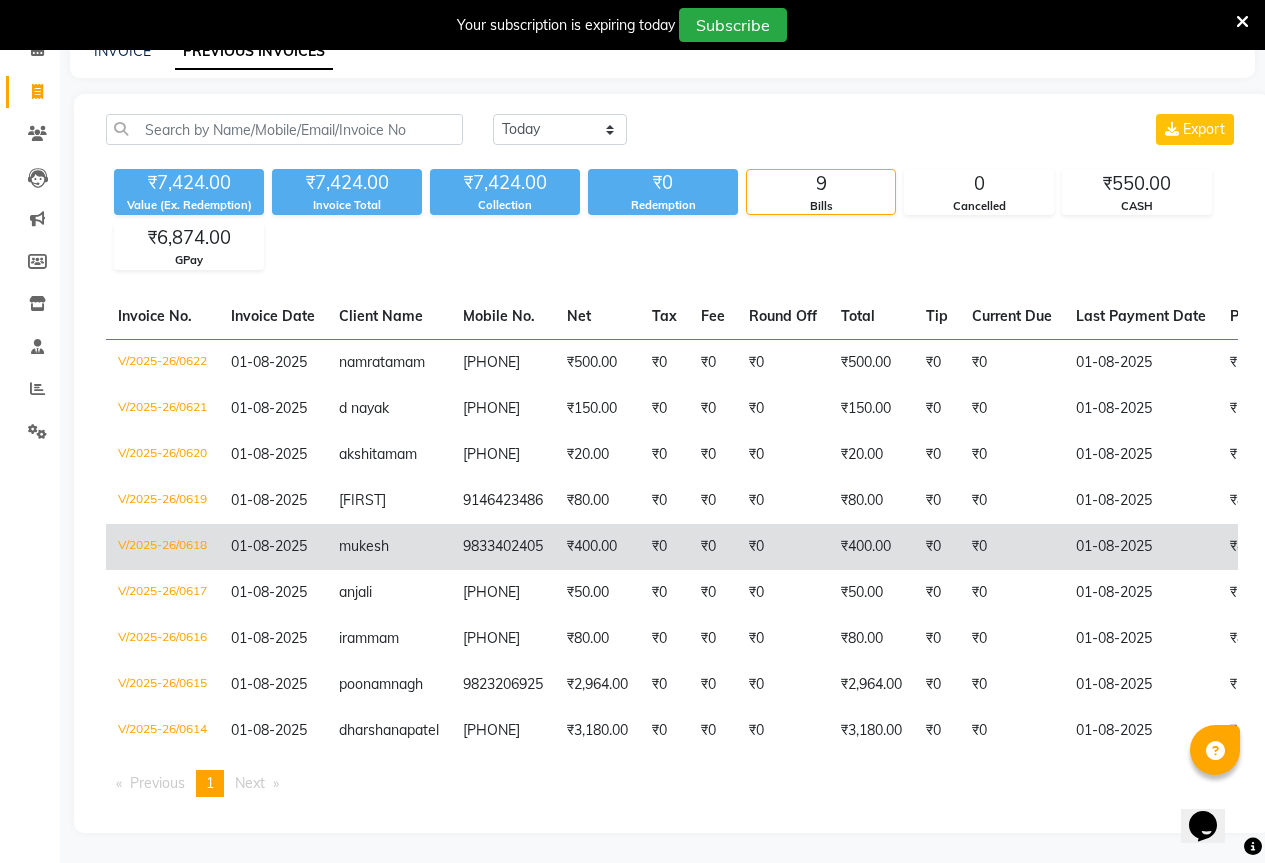 click on "9833402405" 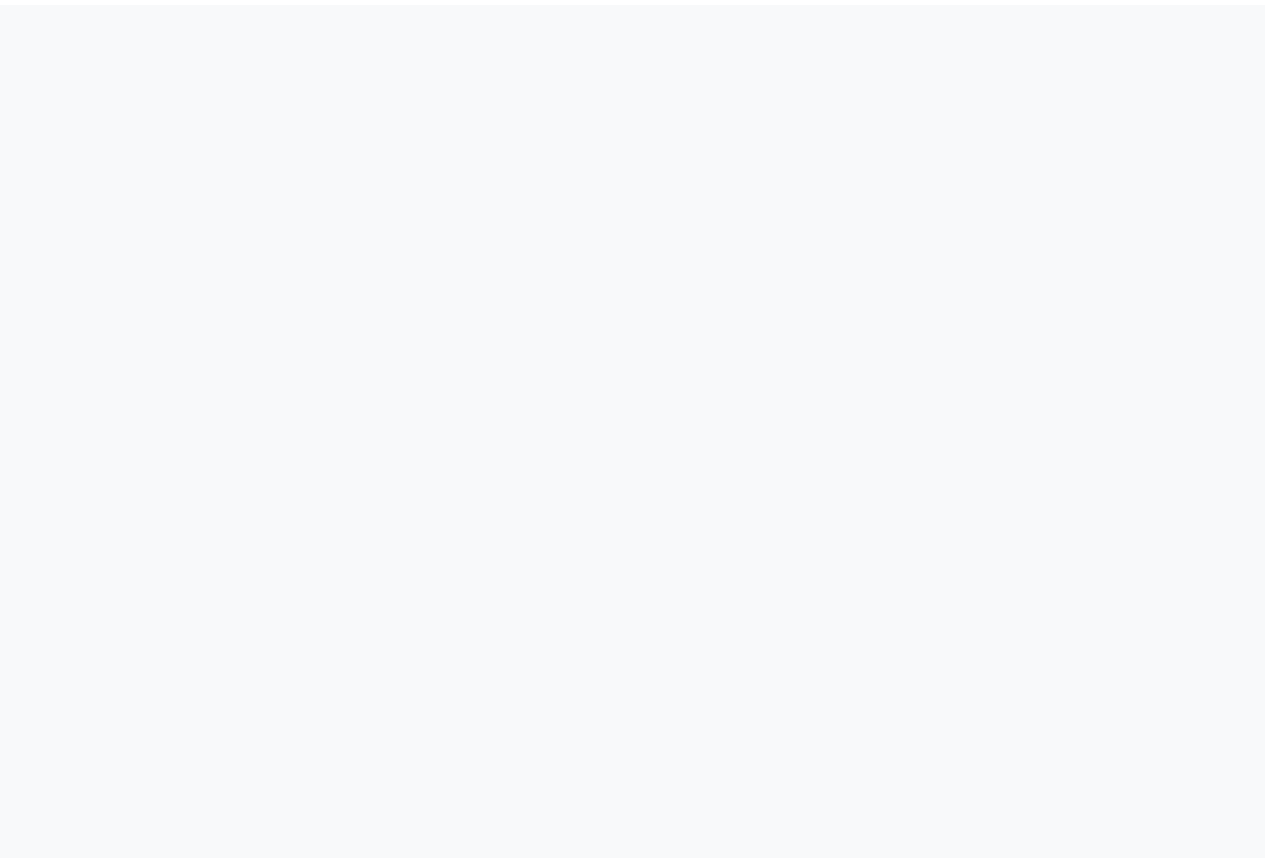 scroll, scrollTop: 0, scrollLeft: 0, axis: both 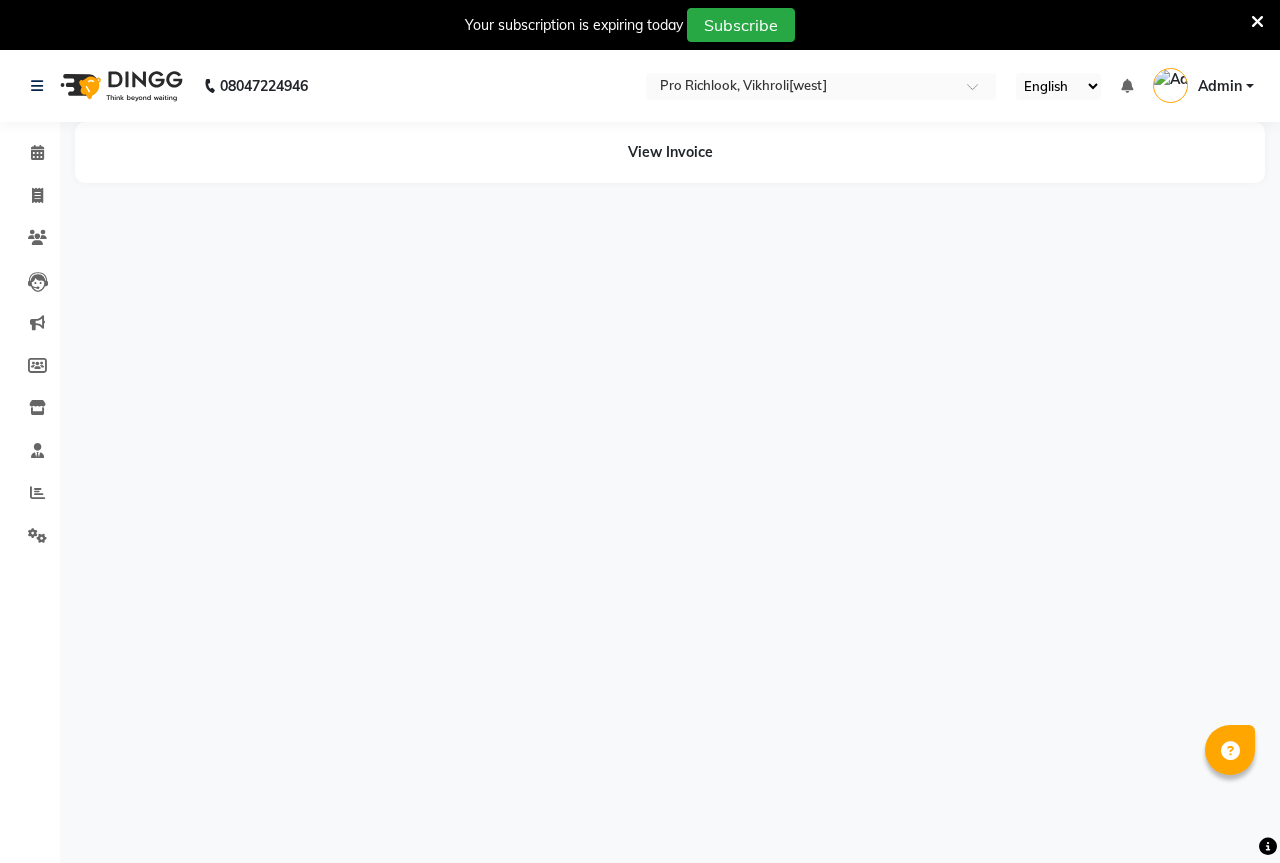 select on "en" 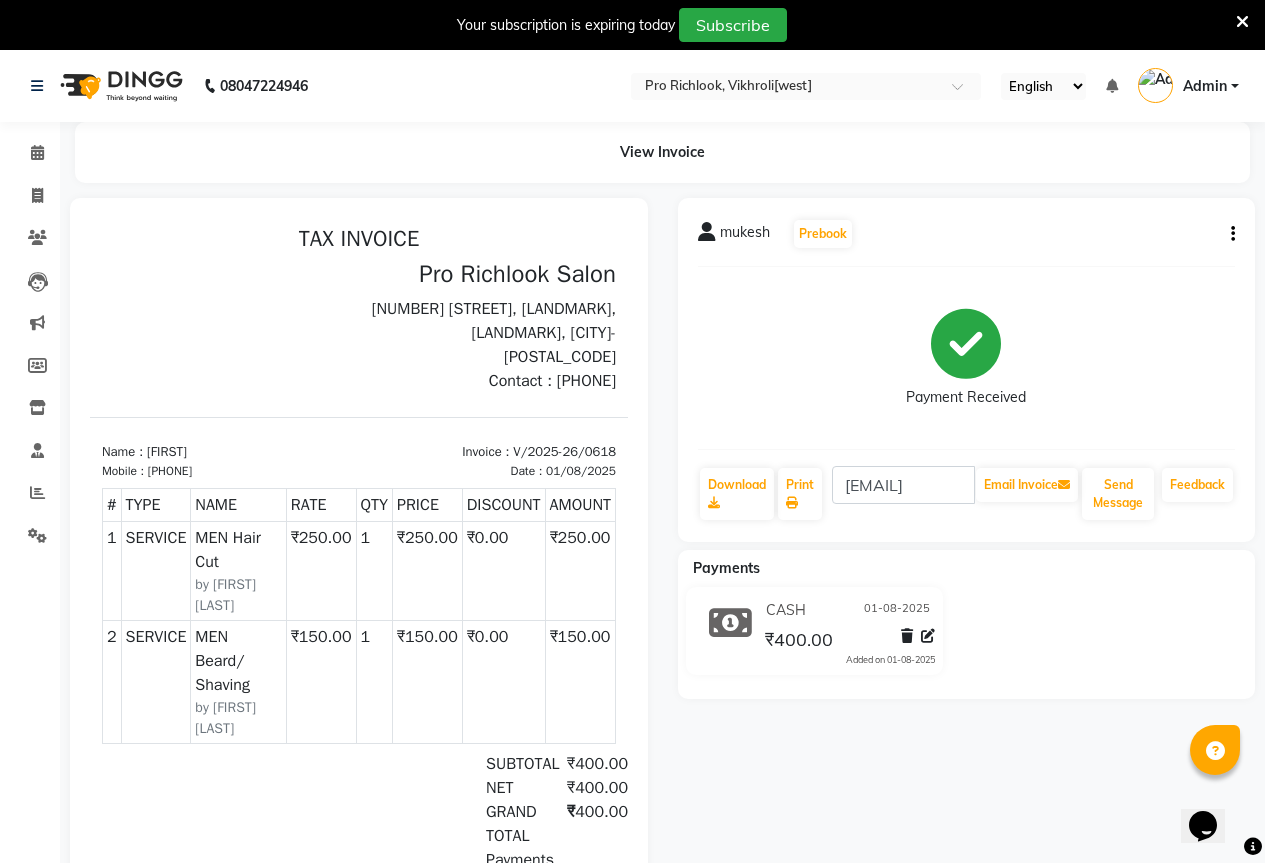 scroll, scrollTop: 0, scrollLeft: 0, axis: both 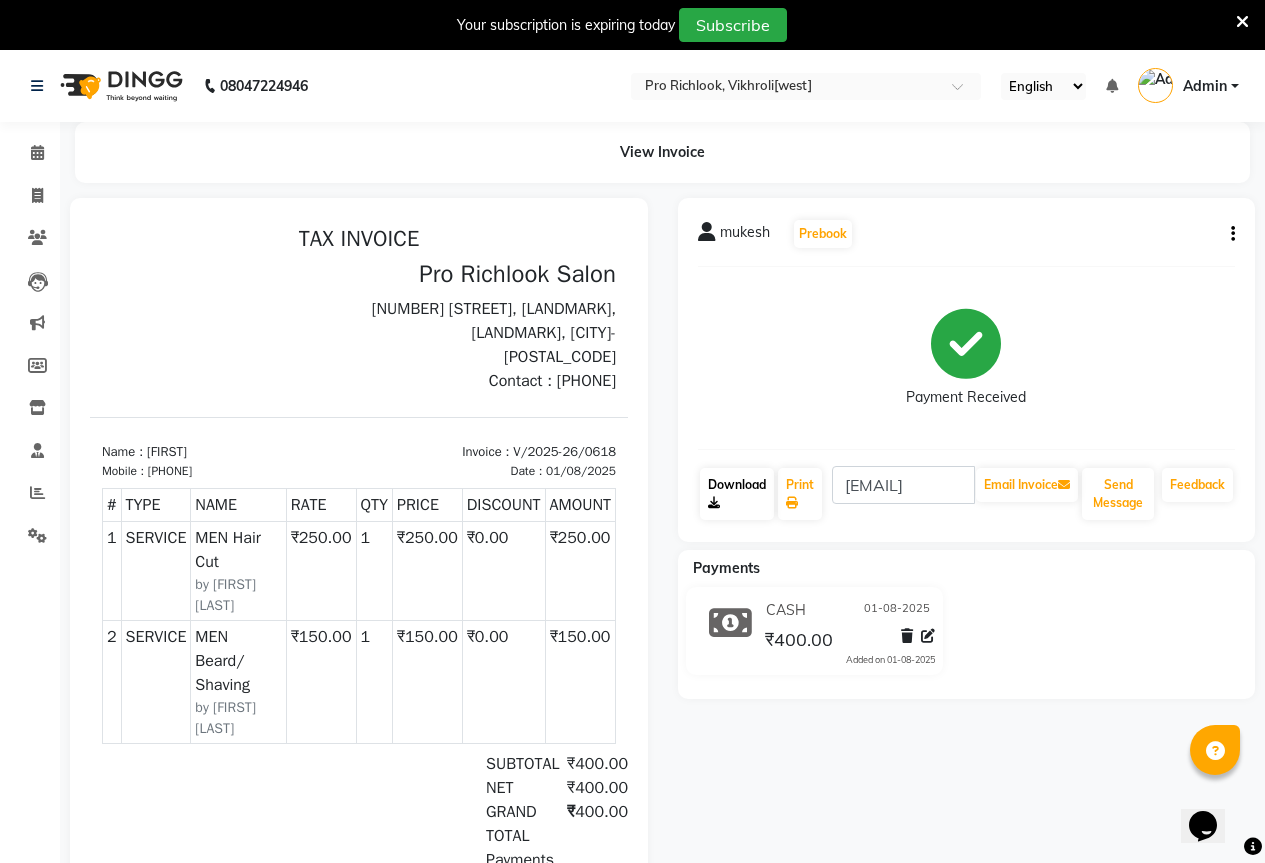 click on "Download" 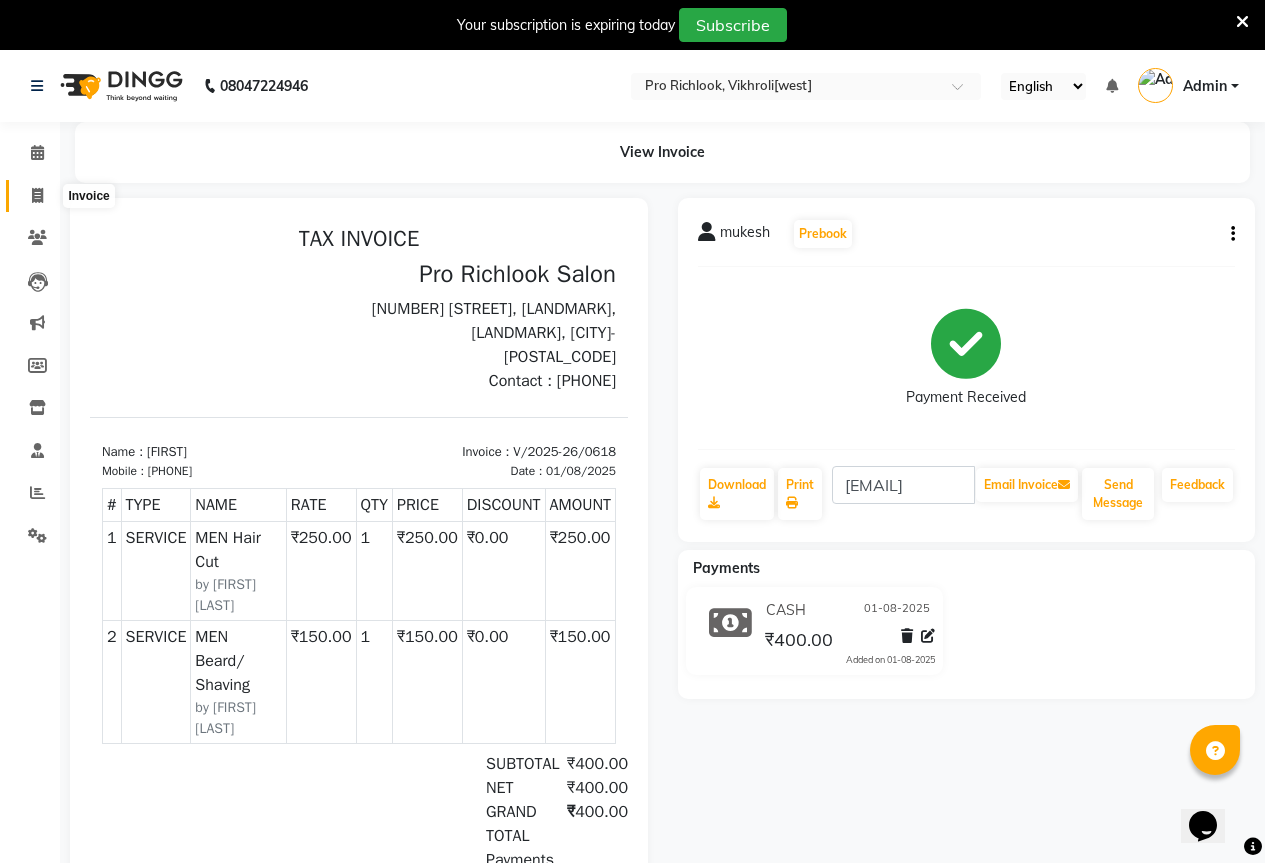 click 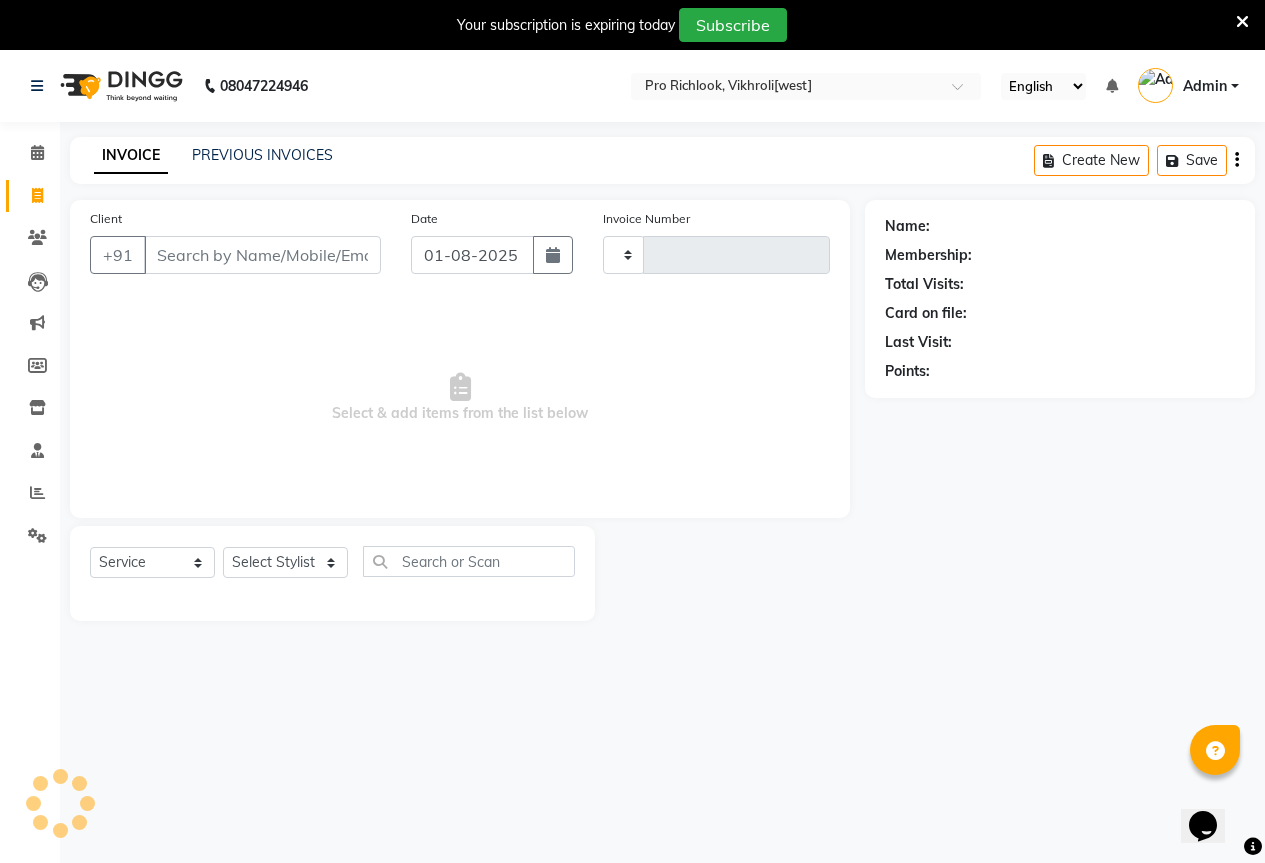 type on "0623" 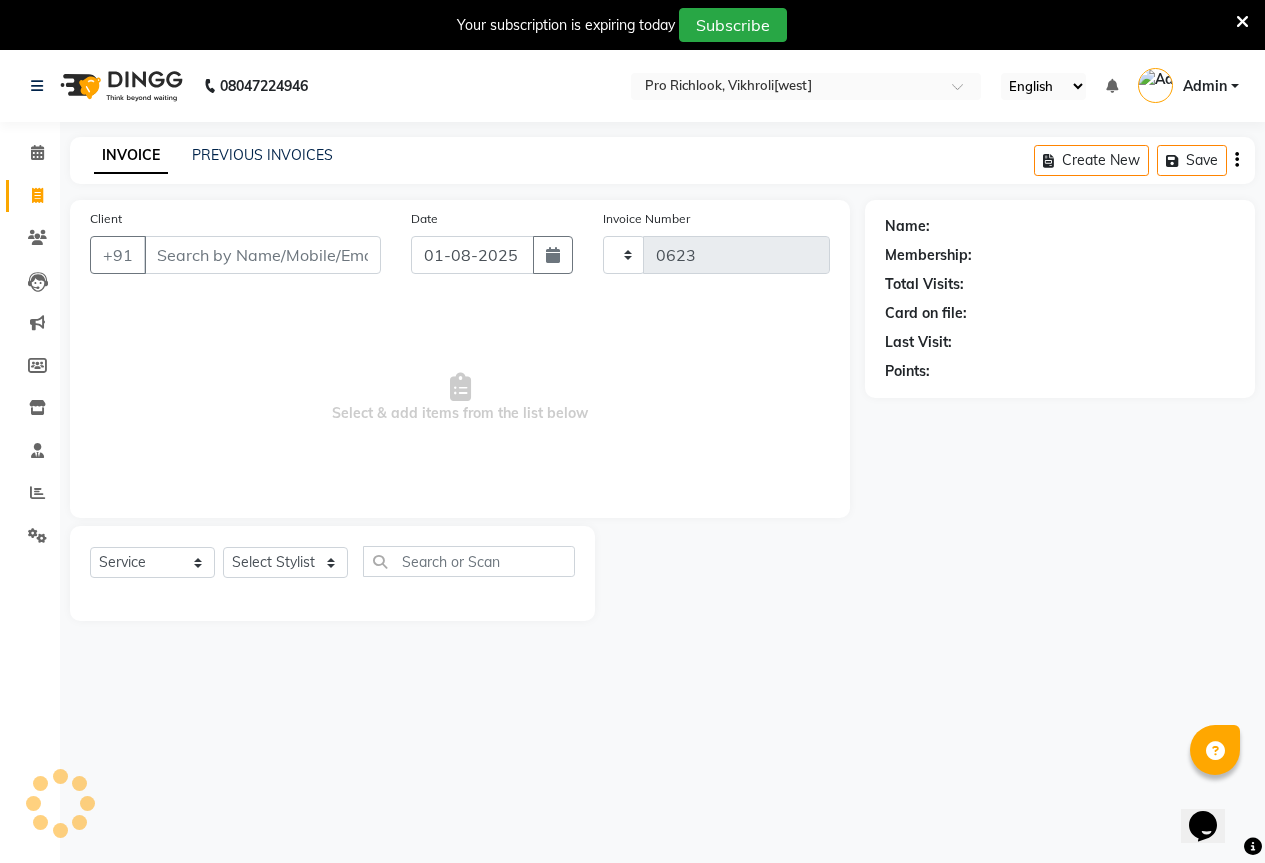 scroll, scrollTop: 50, scrollLeft: 0, axis: vertical 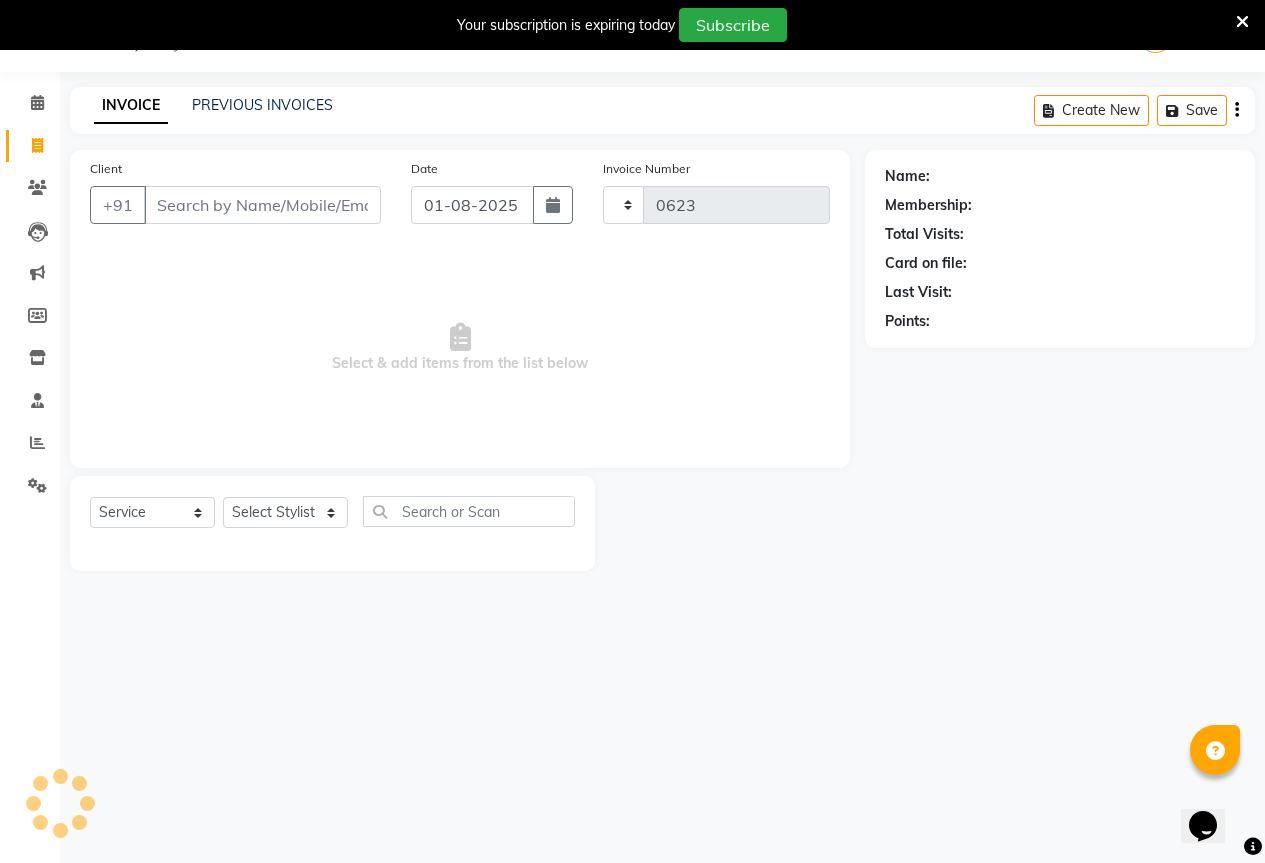 select on "6670" 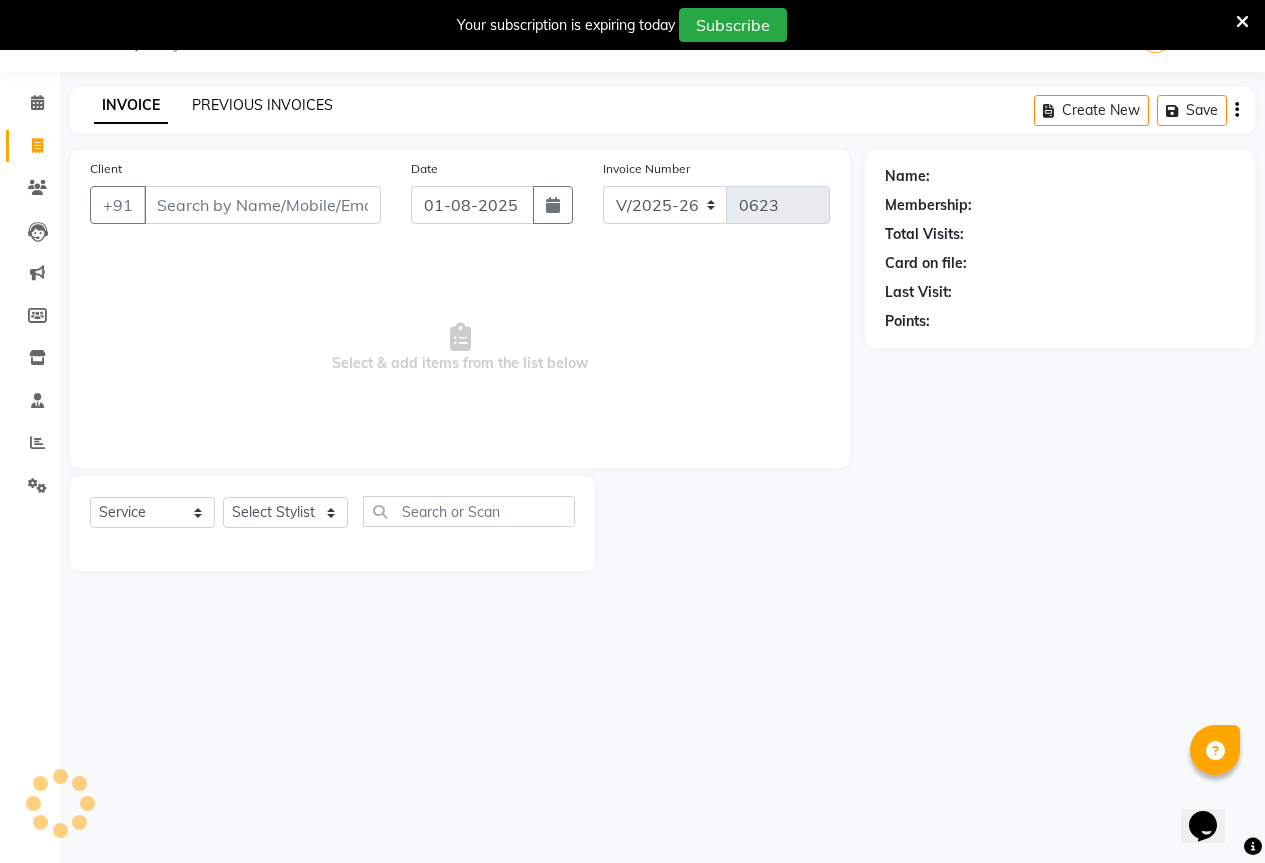 click on "PREVIOUS INVOICES" 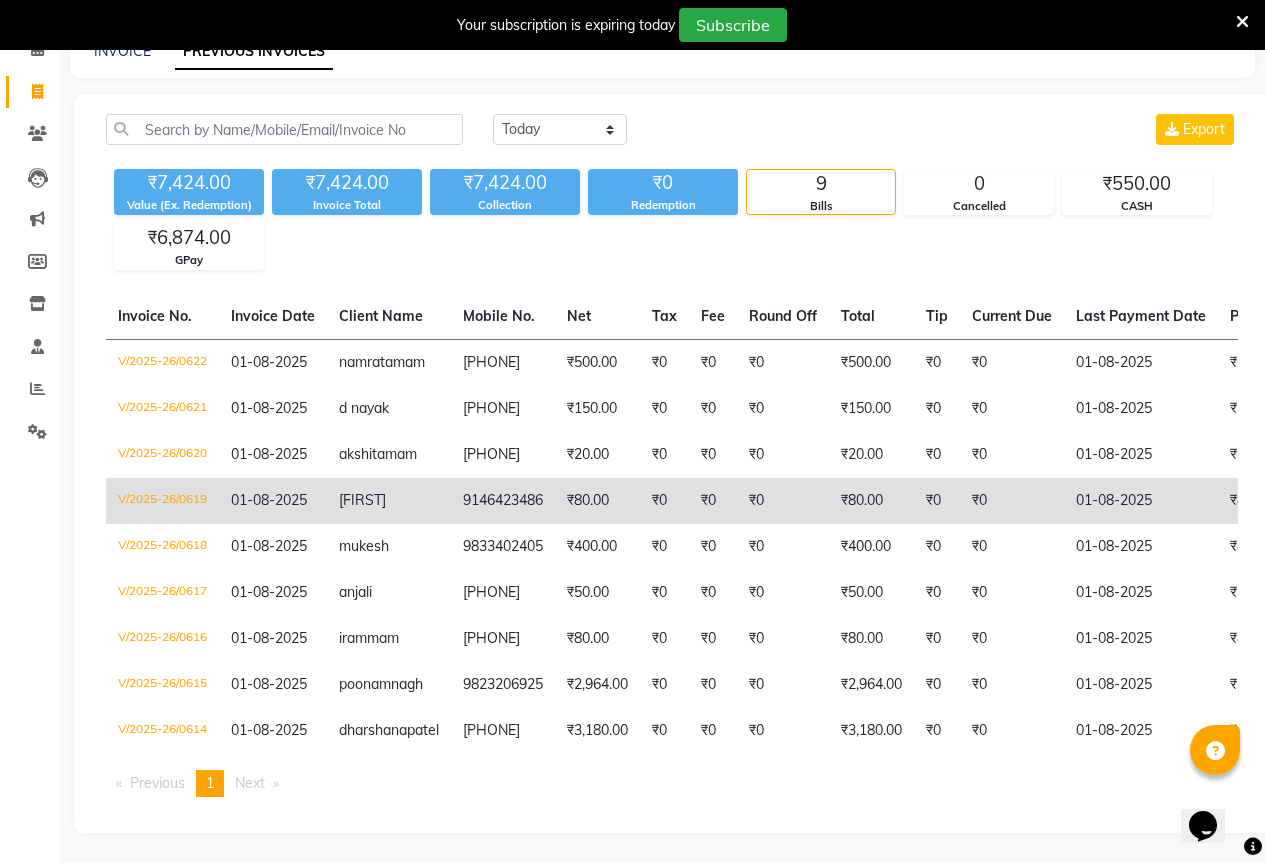 scroll, scrollTop: 199, scrollLeft: 0, axis: vertical 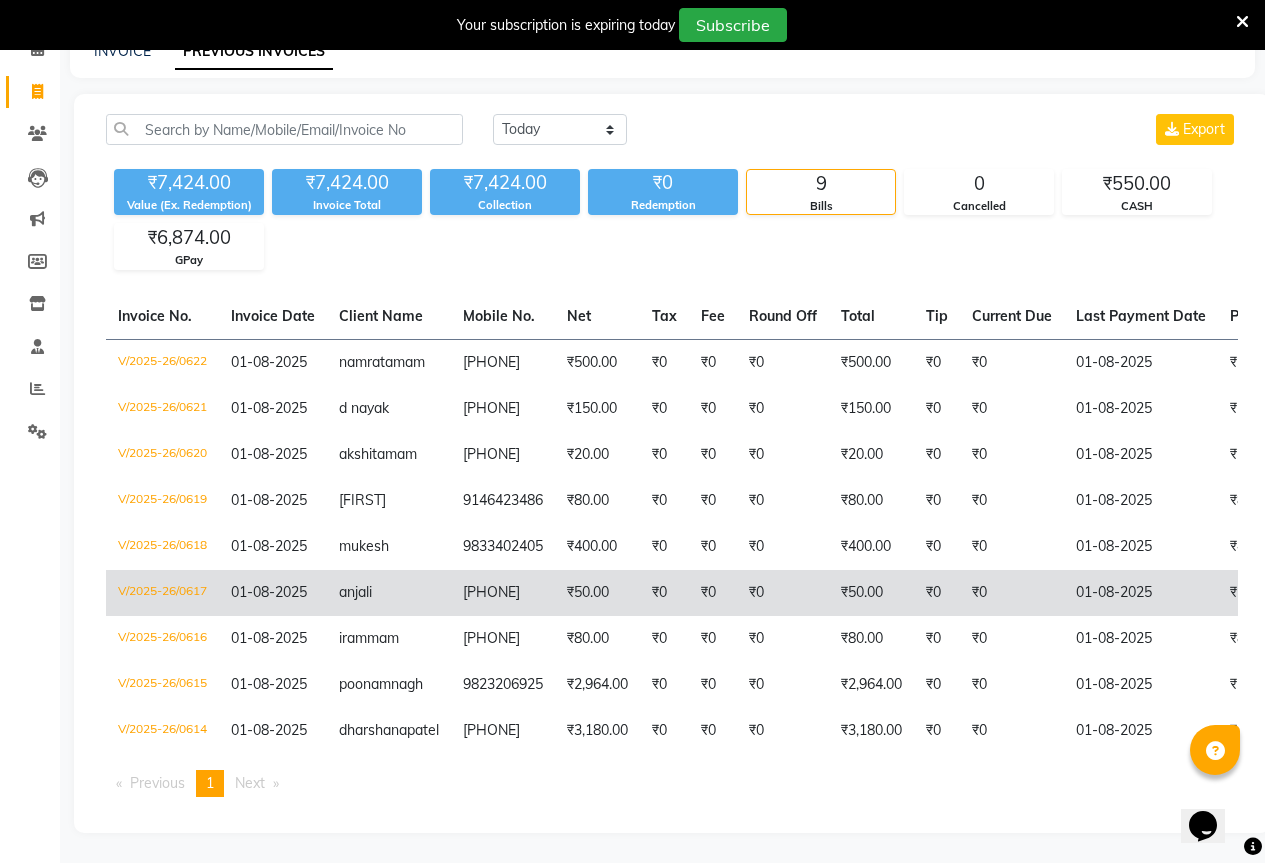 click on "anjali" 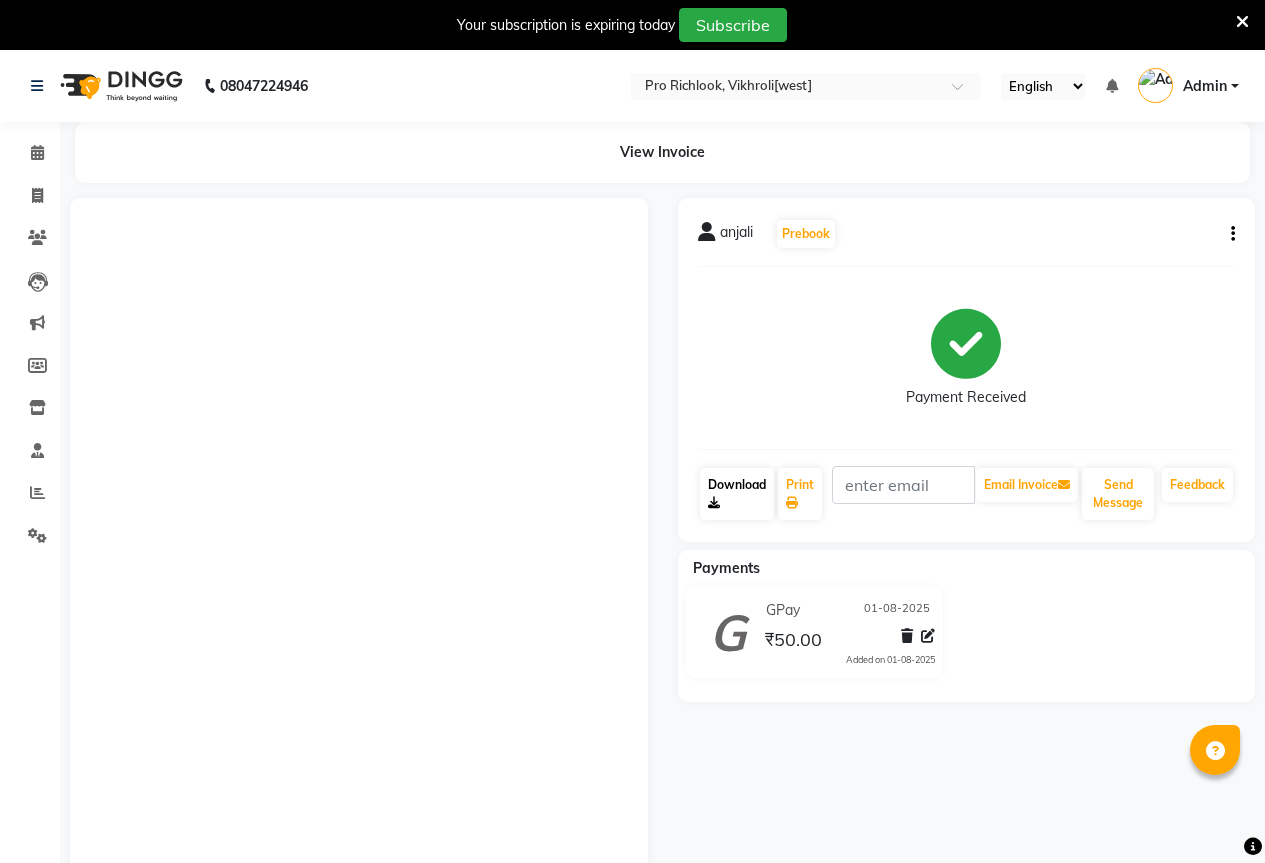 click on "Download" 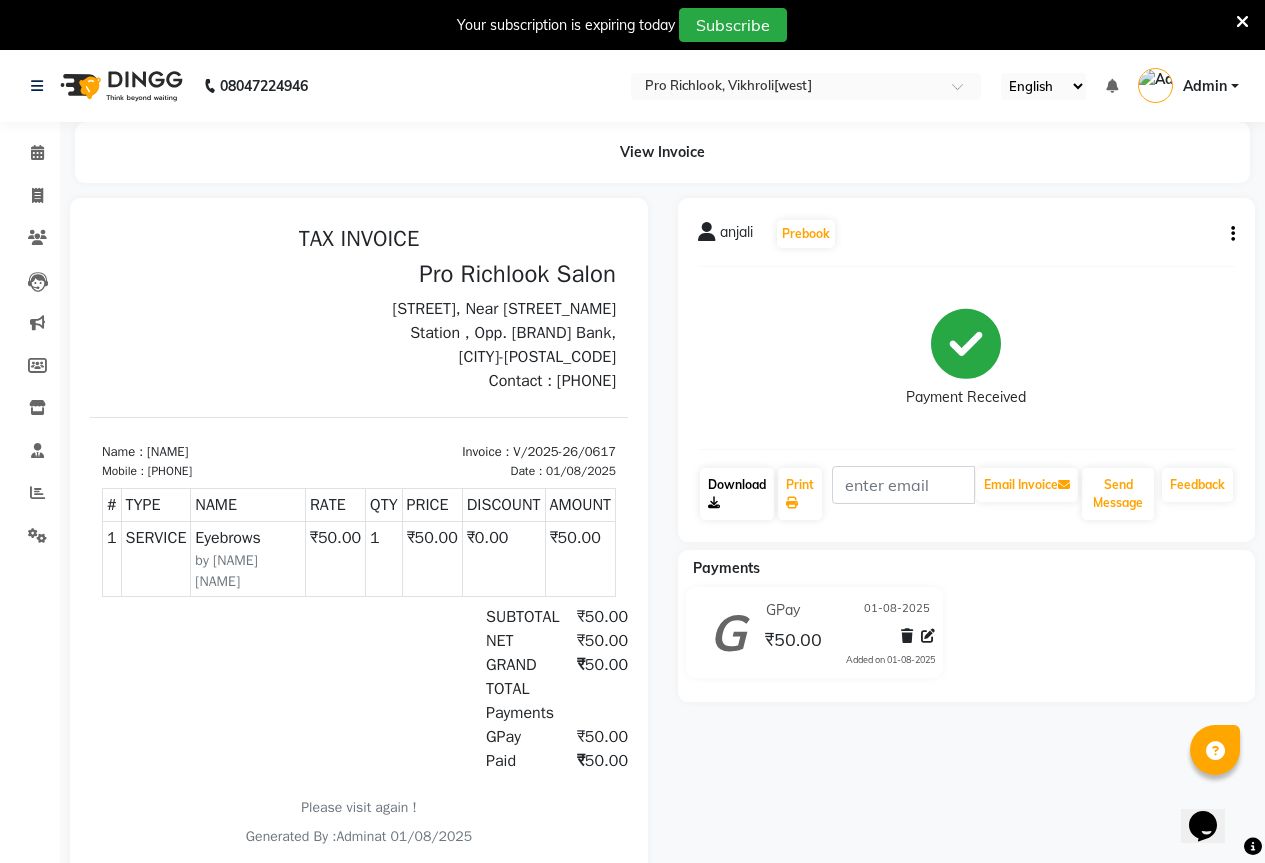 scroll, scrollTop: 0, scrollLeft: 0, axis: both 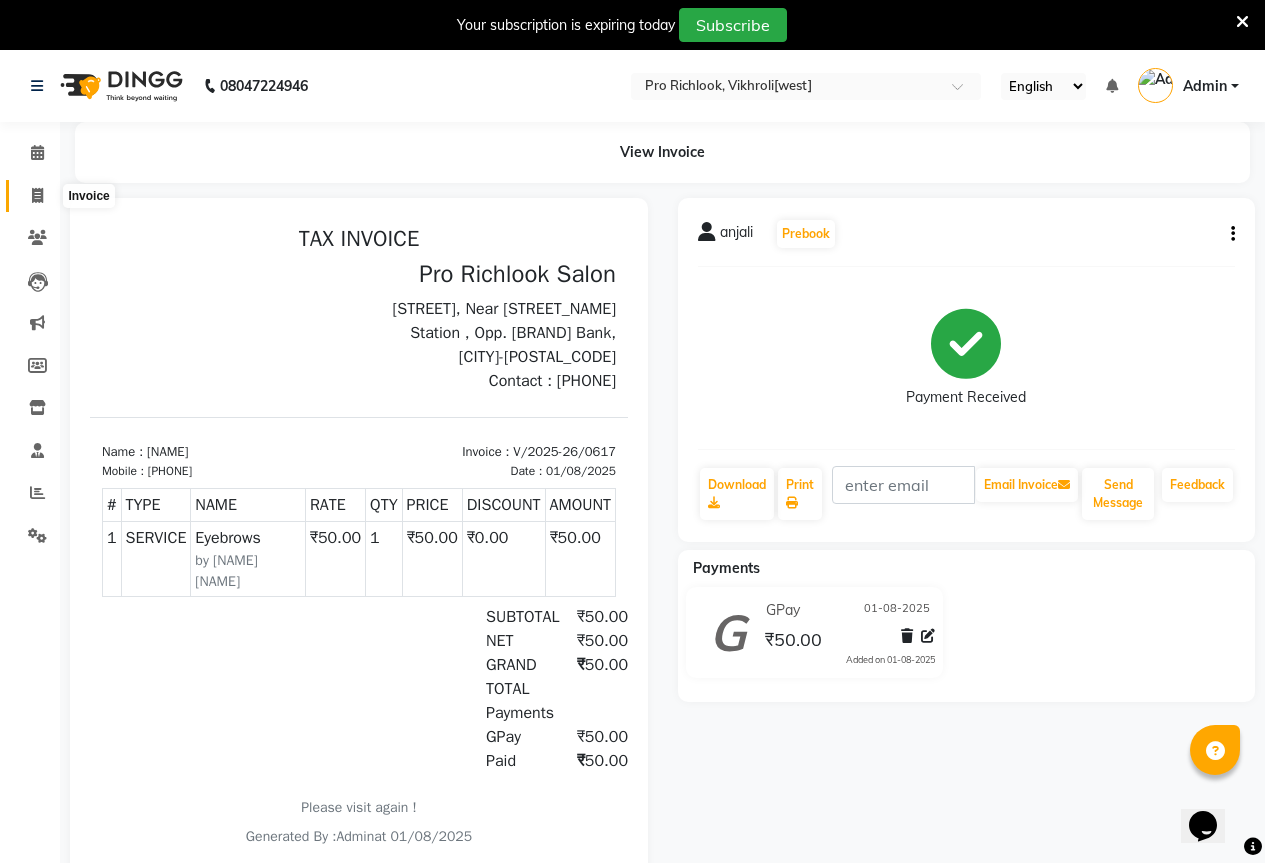 click 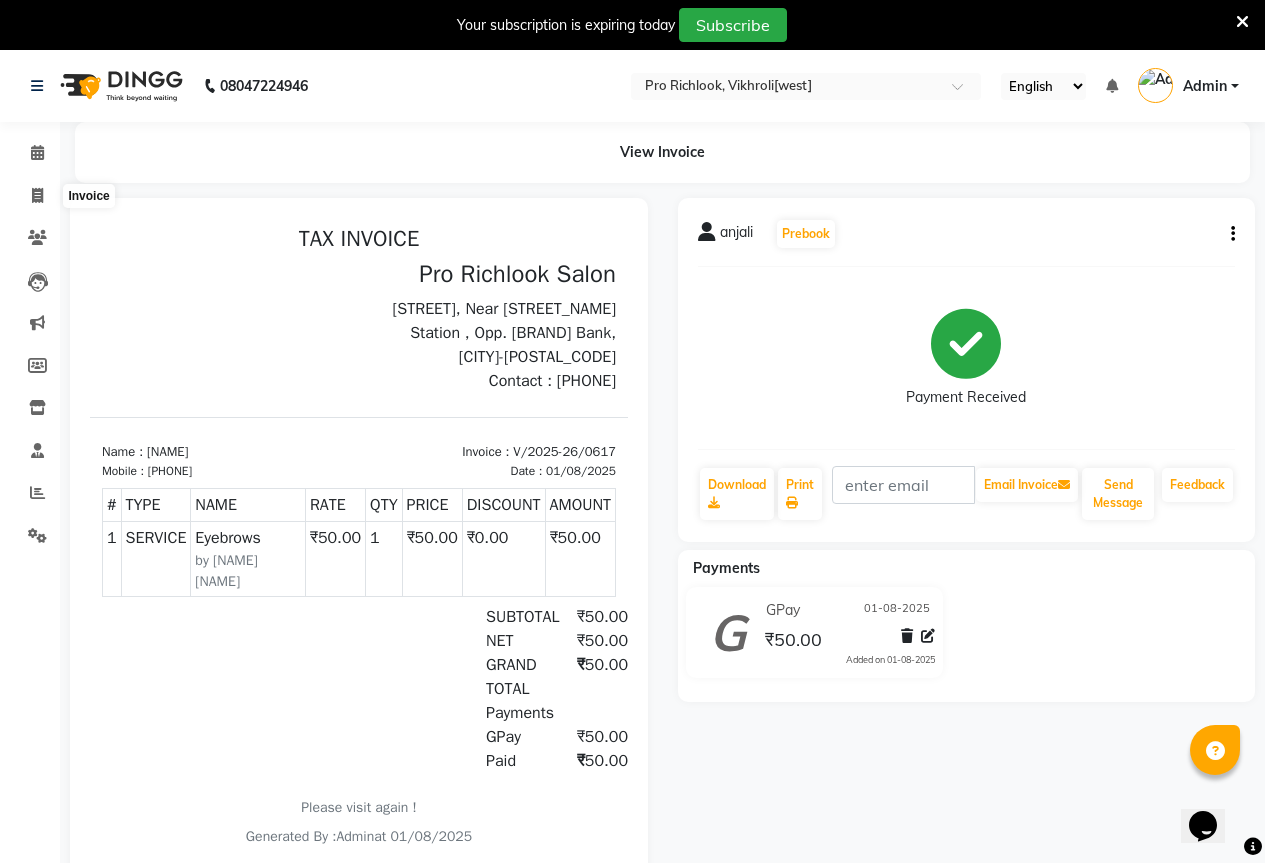 select on "service" 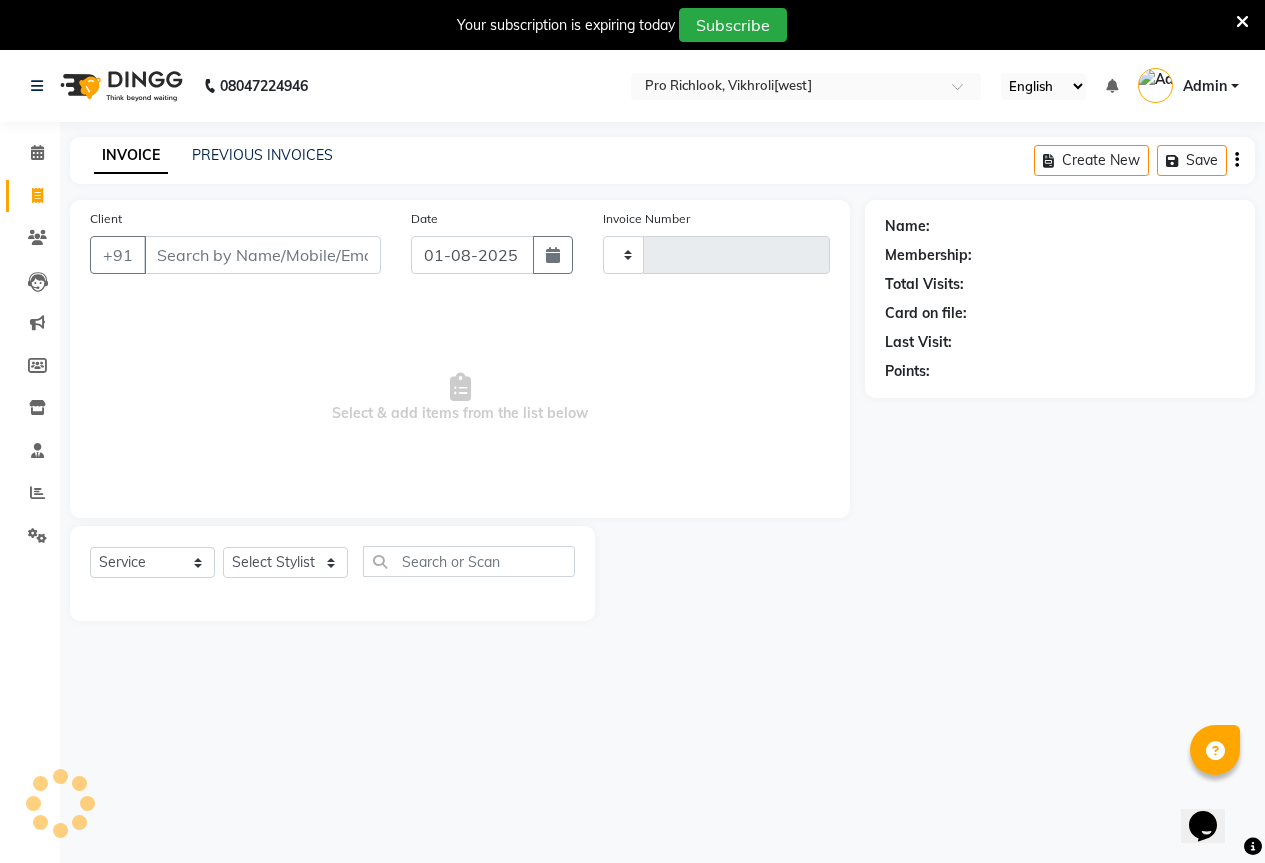 scroll, scrollTop: 50, scrollLeft: 0, axis: vertical 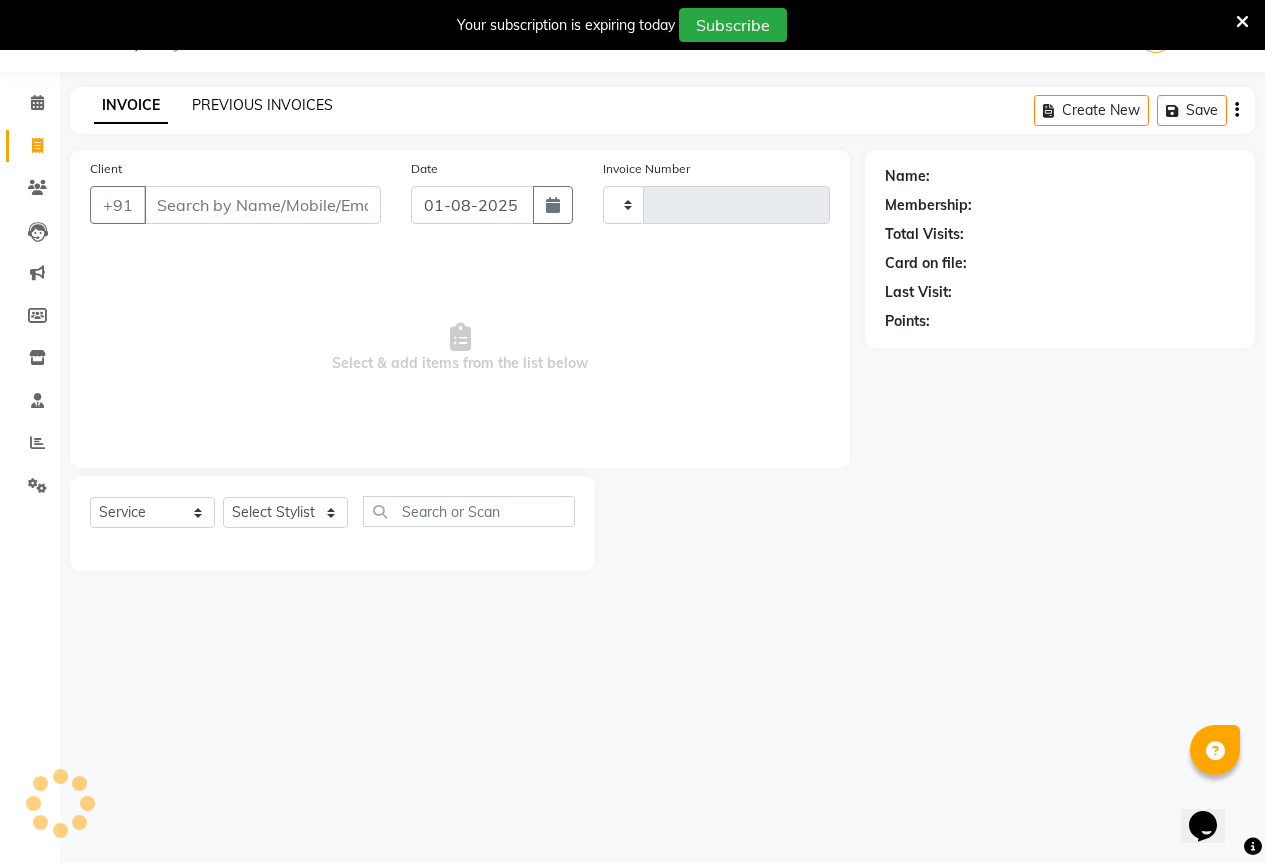 type on "0623" 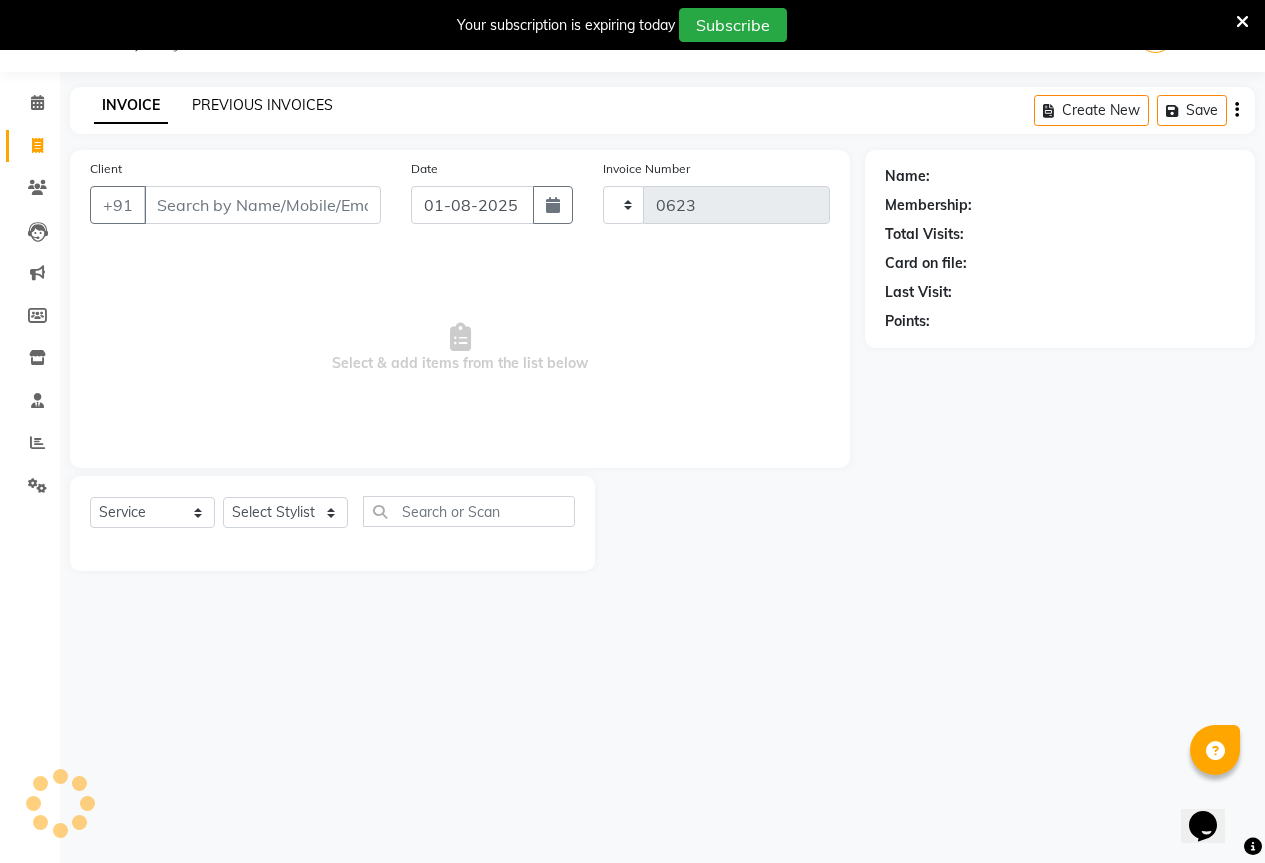 select on "6670" 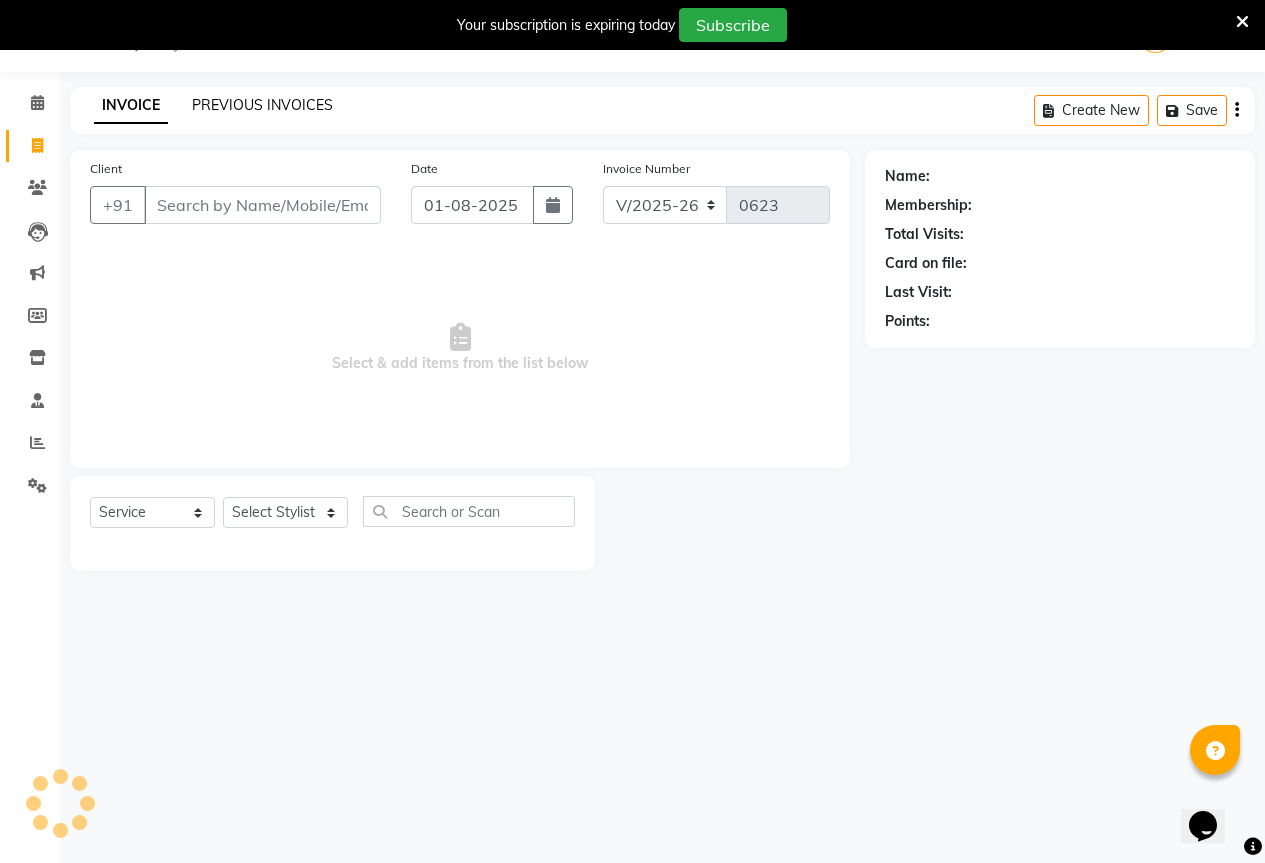 click on "PREVIOUS INVOICES" 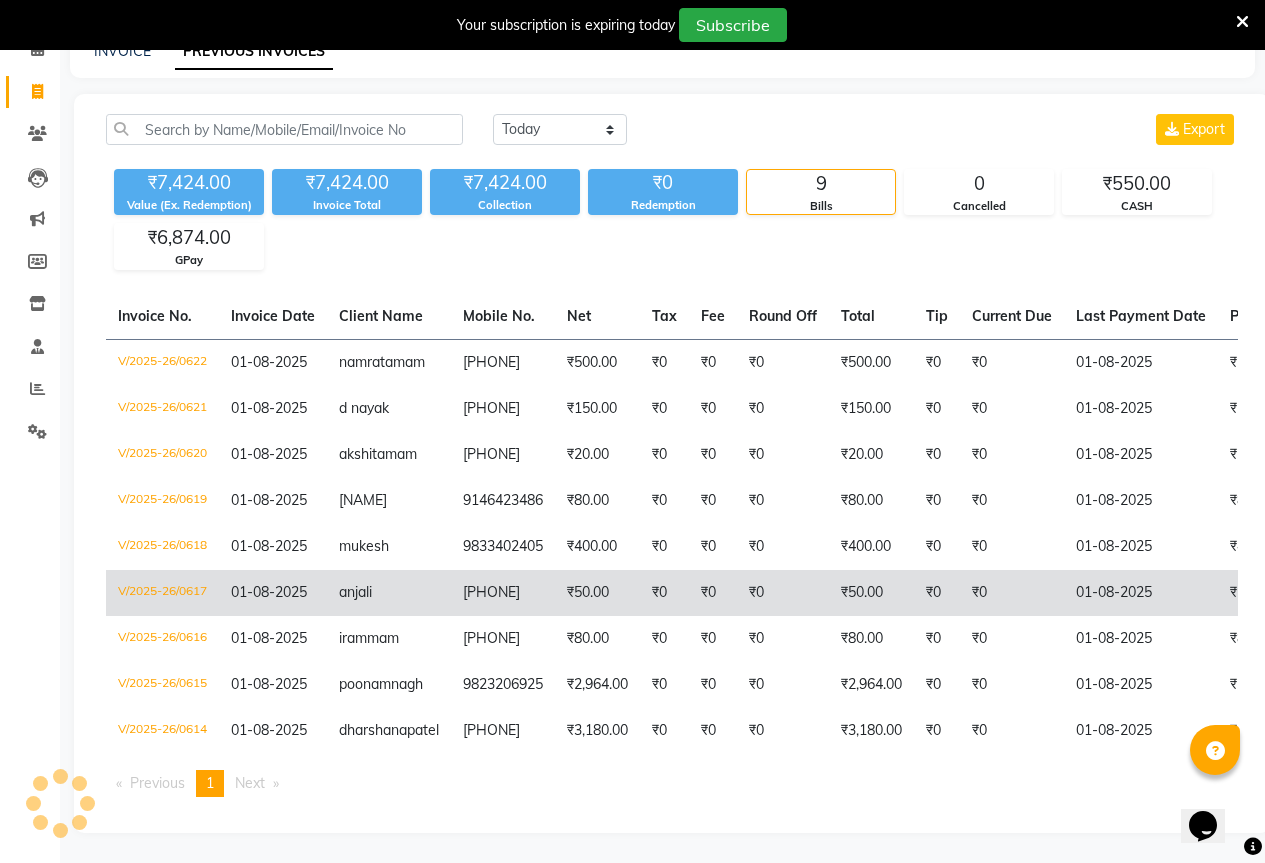 scroll, scrollTop: 199, scrollLeft: 0, axis: vertical 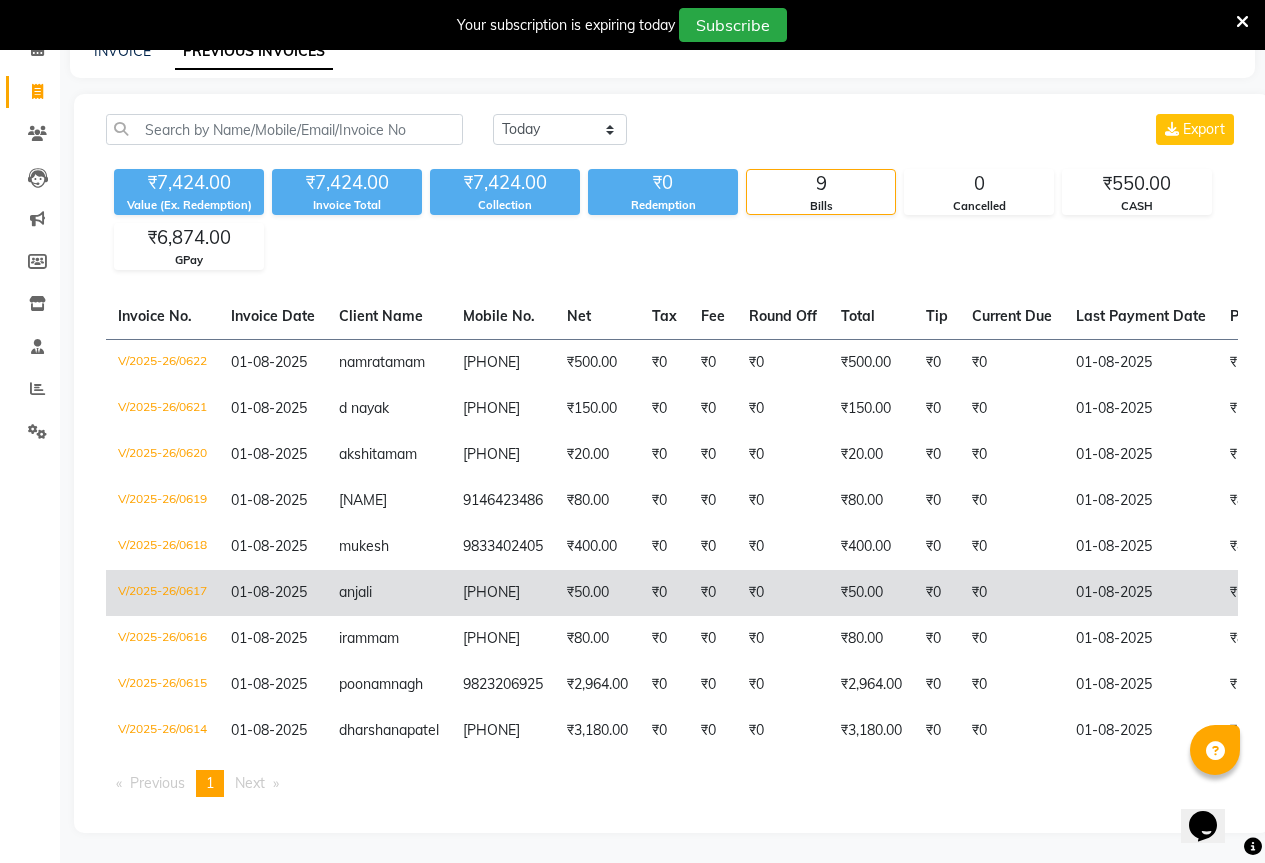 click on "[PHONE]" 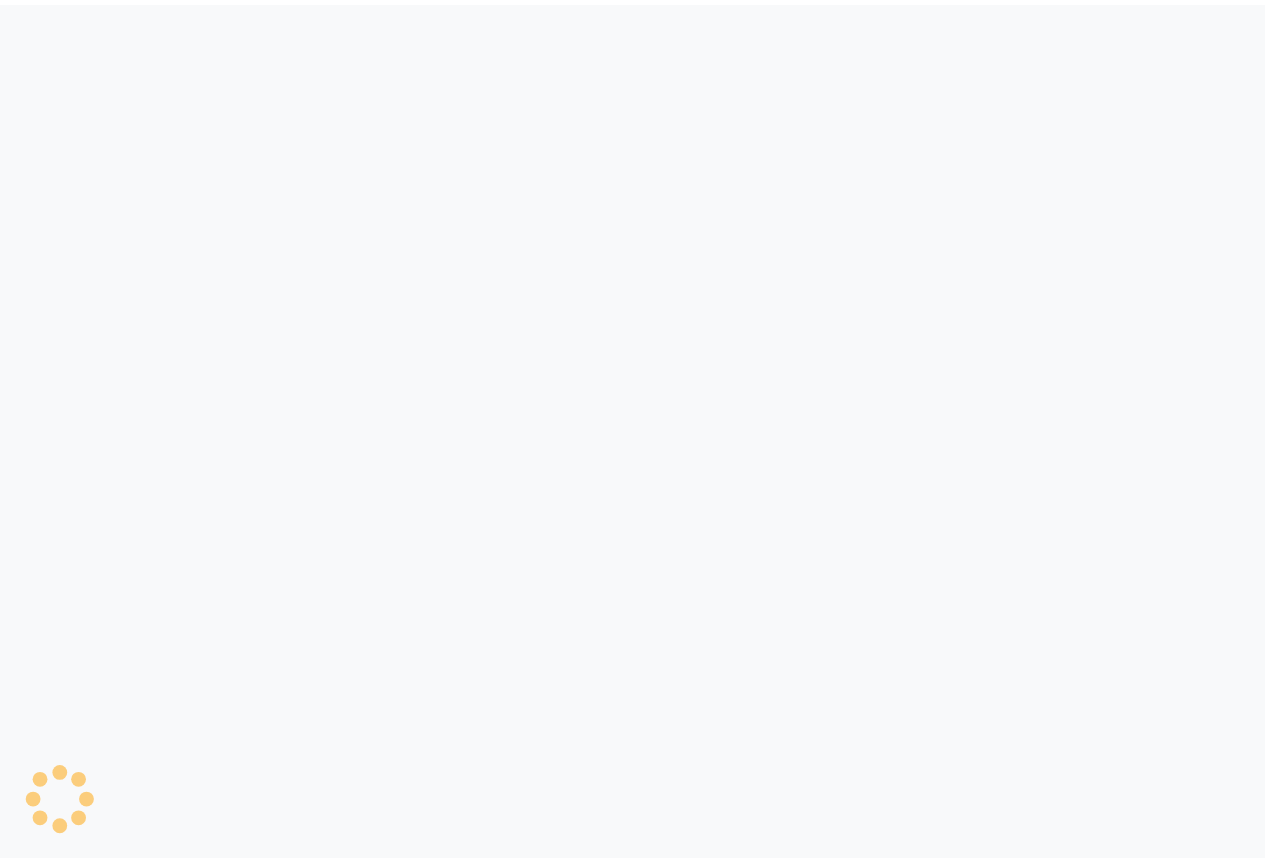 scroll, scrollTop: 0, scrollLeft: 0, axis: both 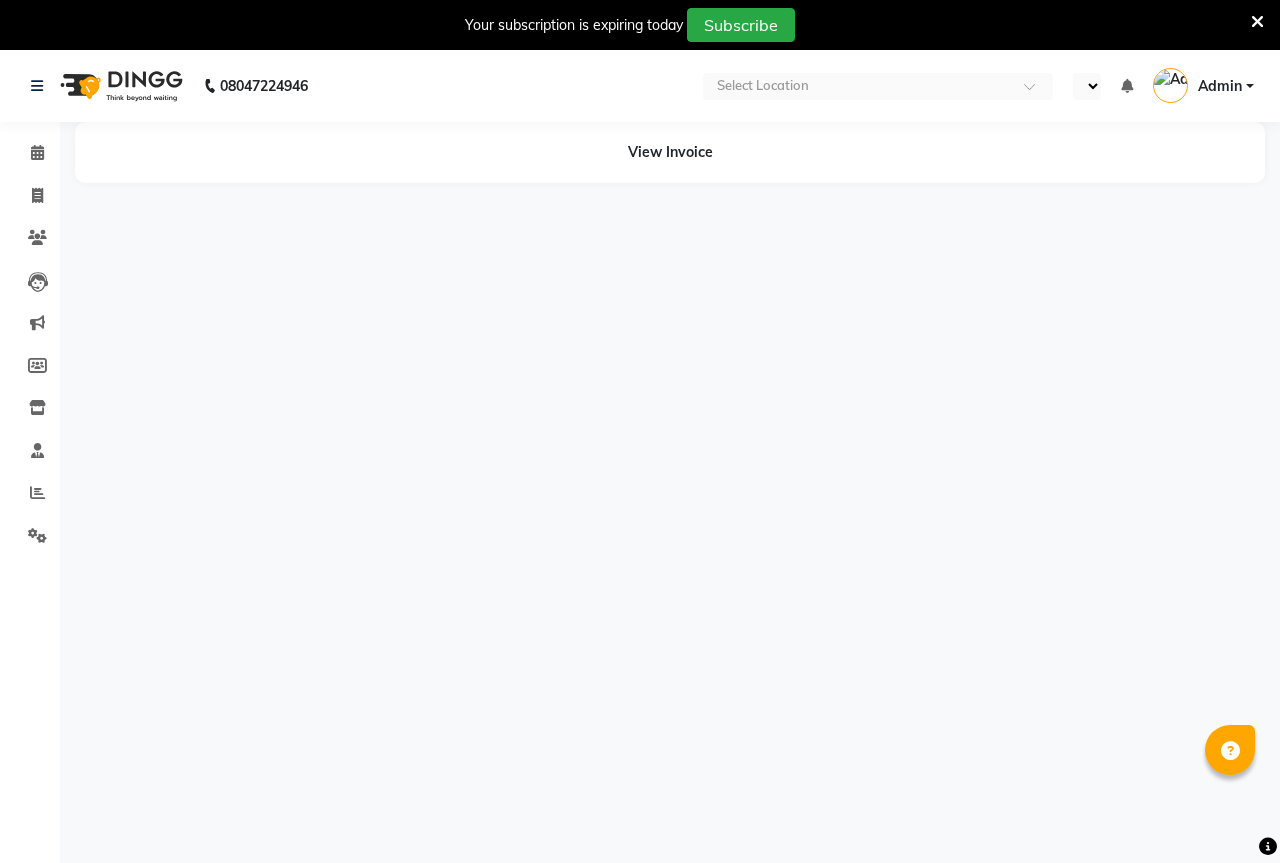 select on "en" 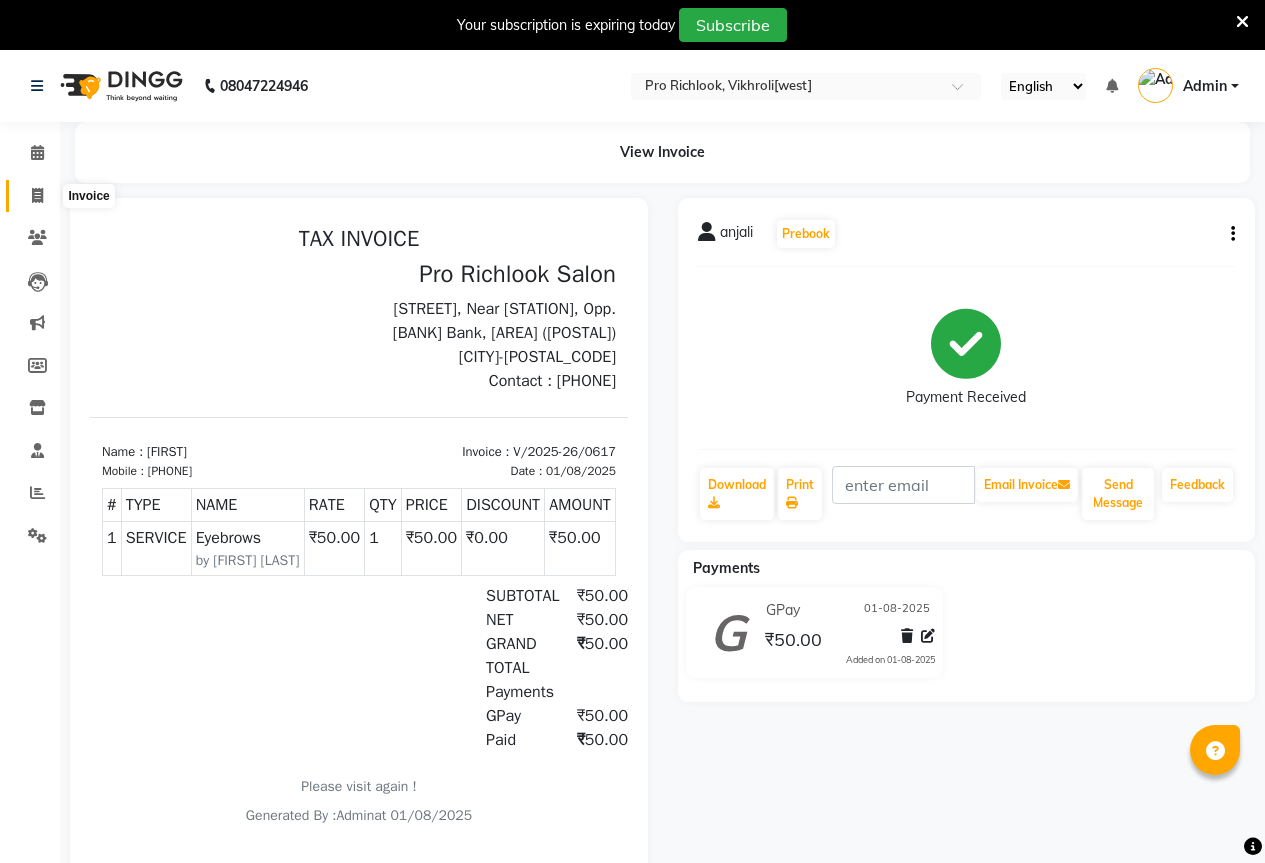 scroll, scrollTop: 0, scrollLeft: 0, axis: both 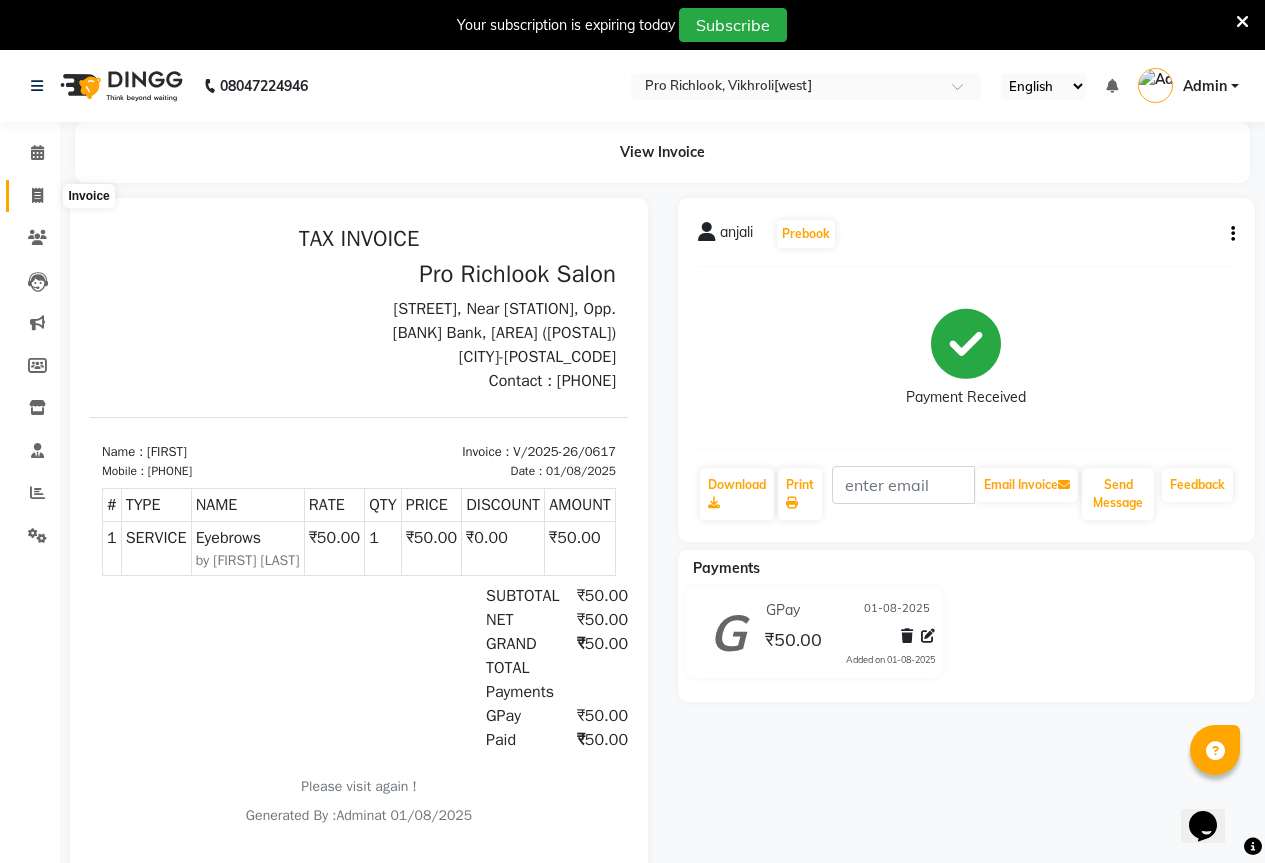 click 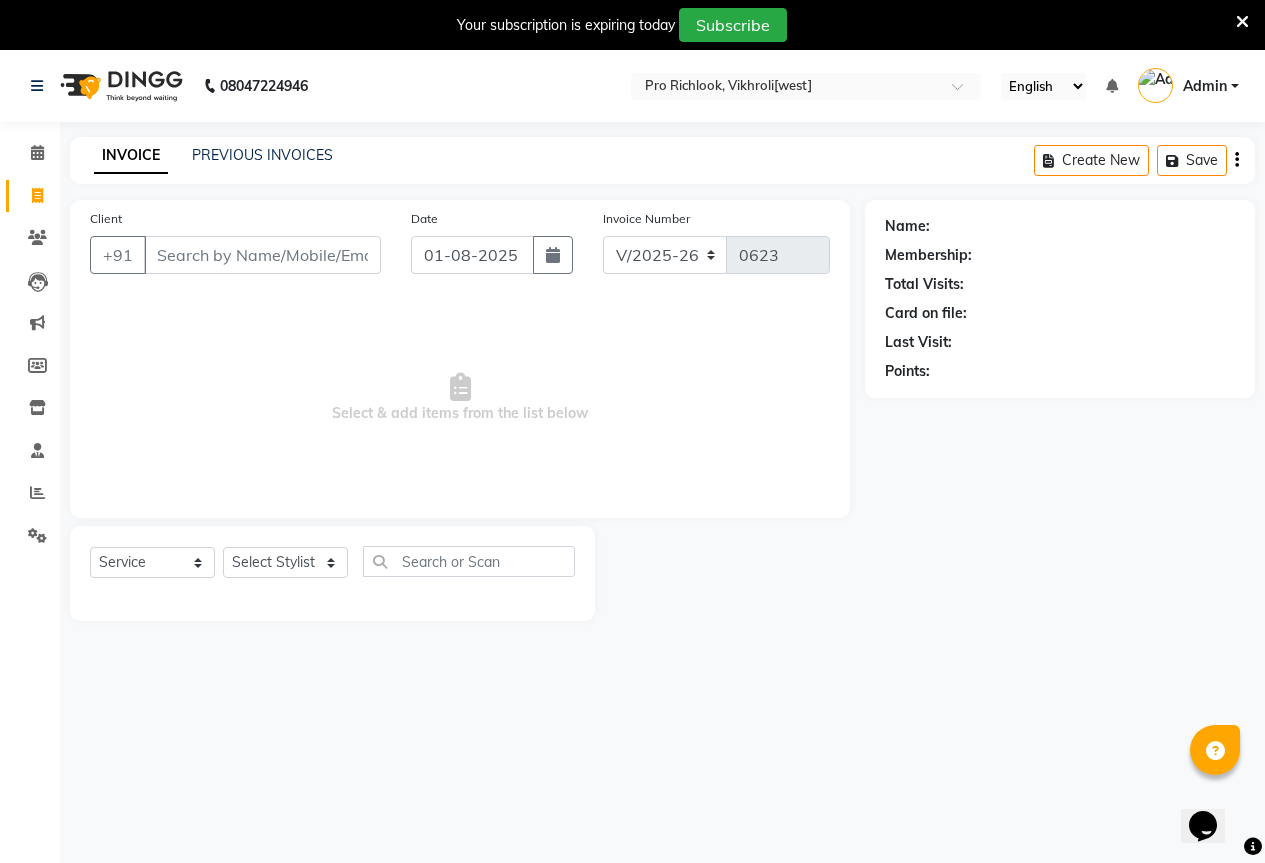 scroll, scrollTop: 50, scrollLeft: 0, axis: vertical 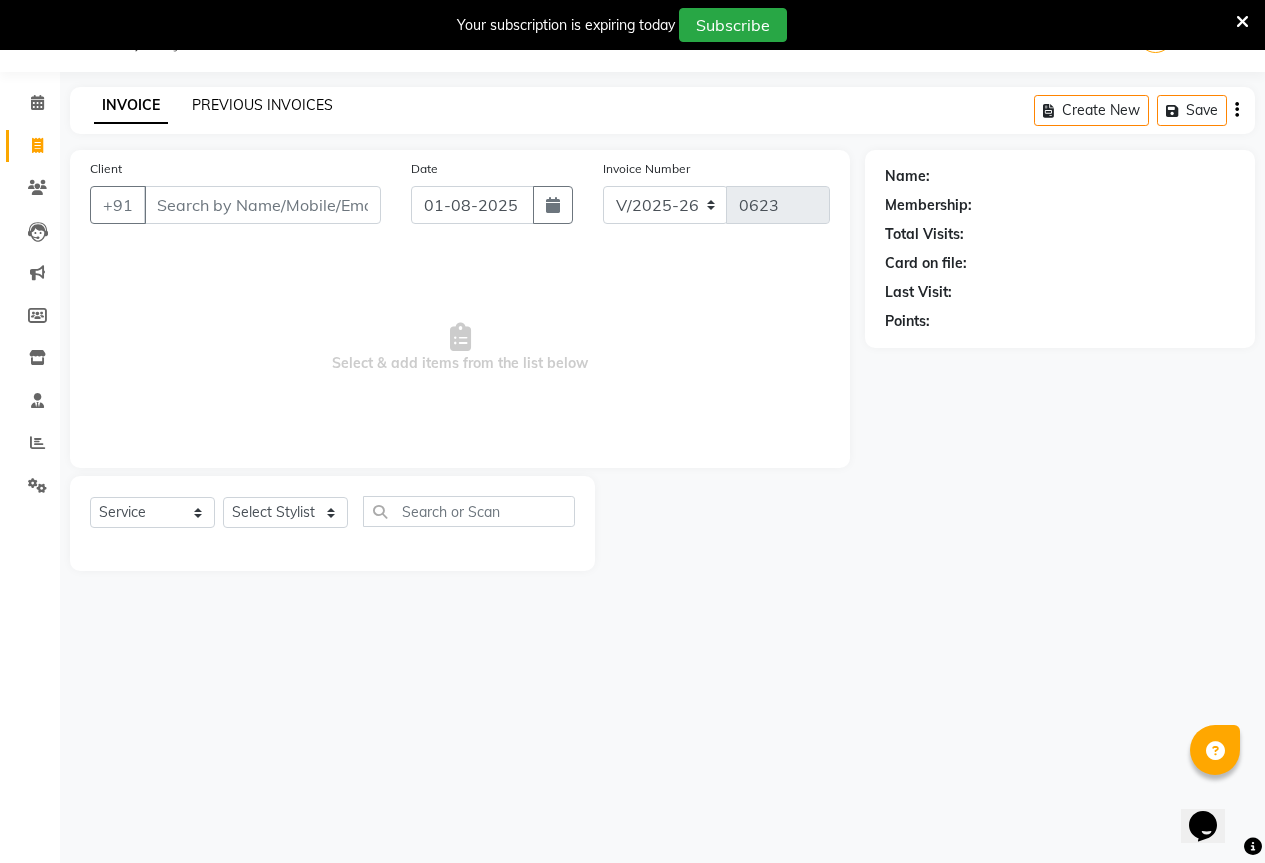 click on "PREVIOUS INVOICES" 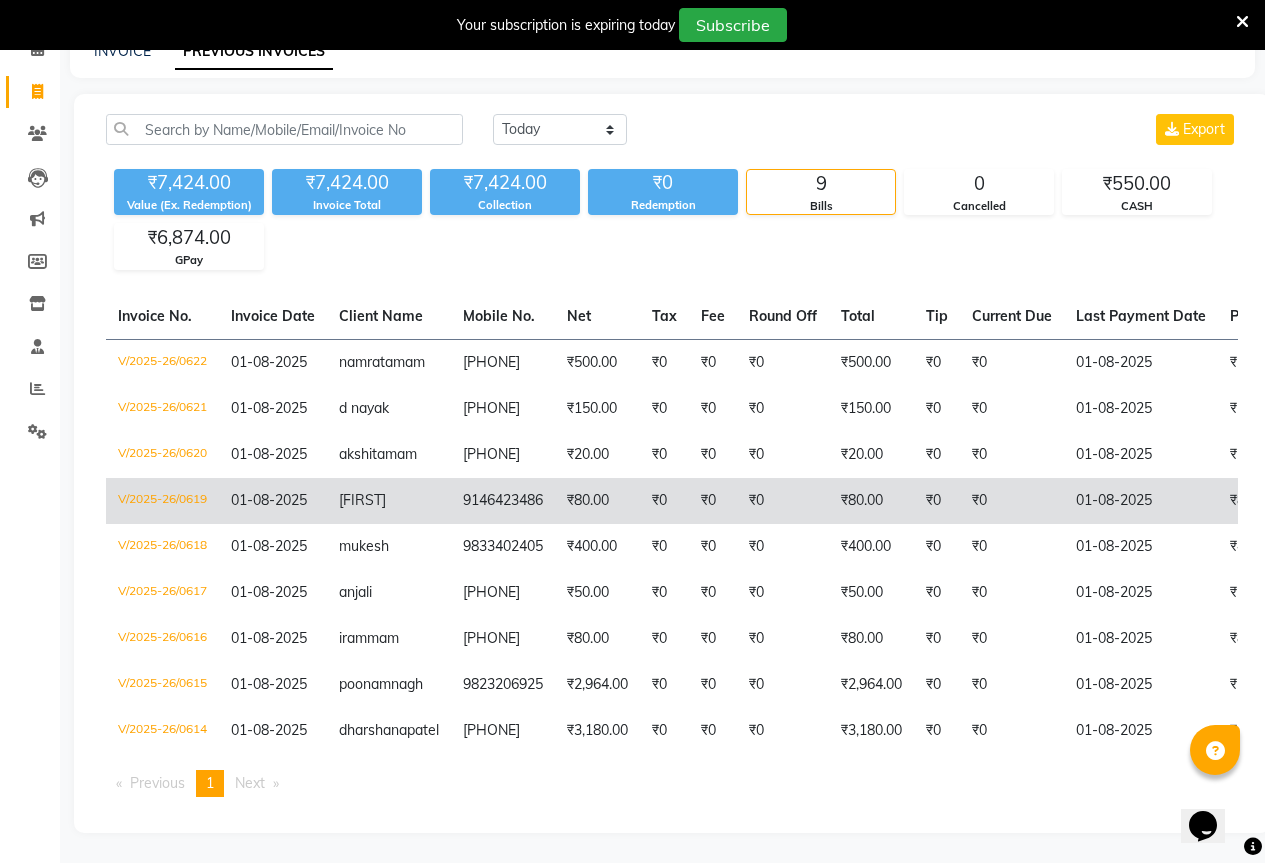 scroll, scrollTop: 199, scrollLeft: 0, axis: vertical 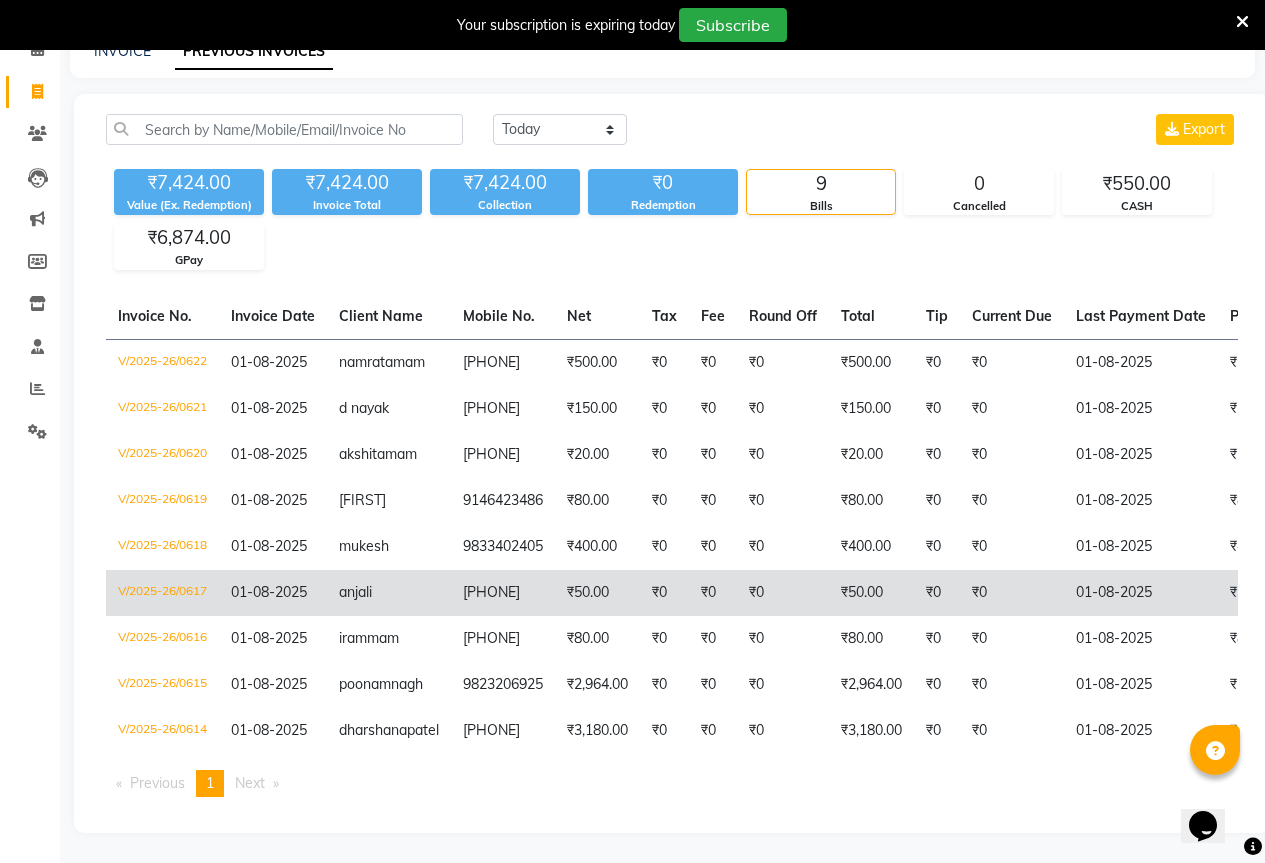 click on "anjali" 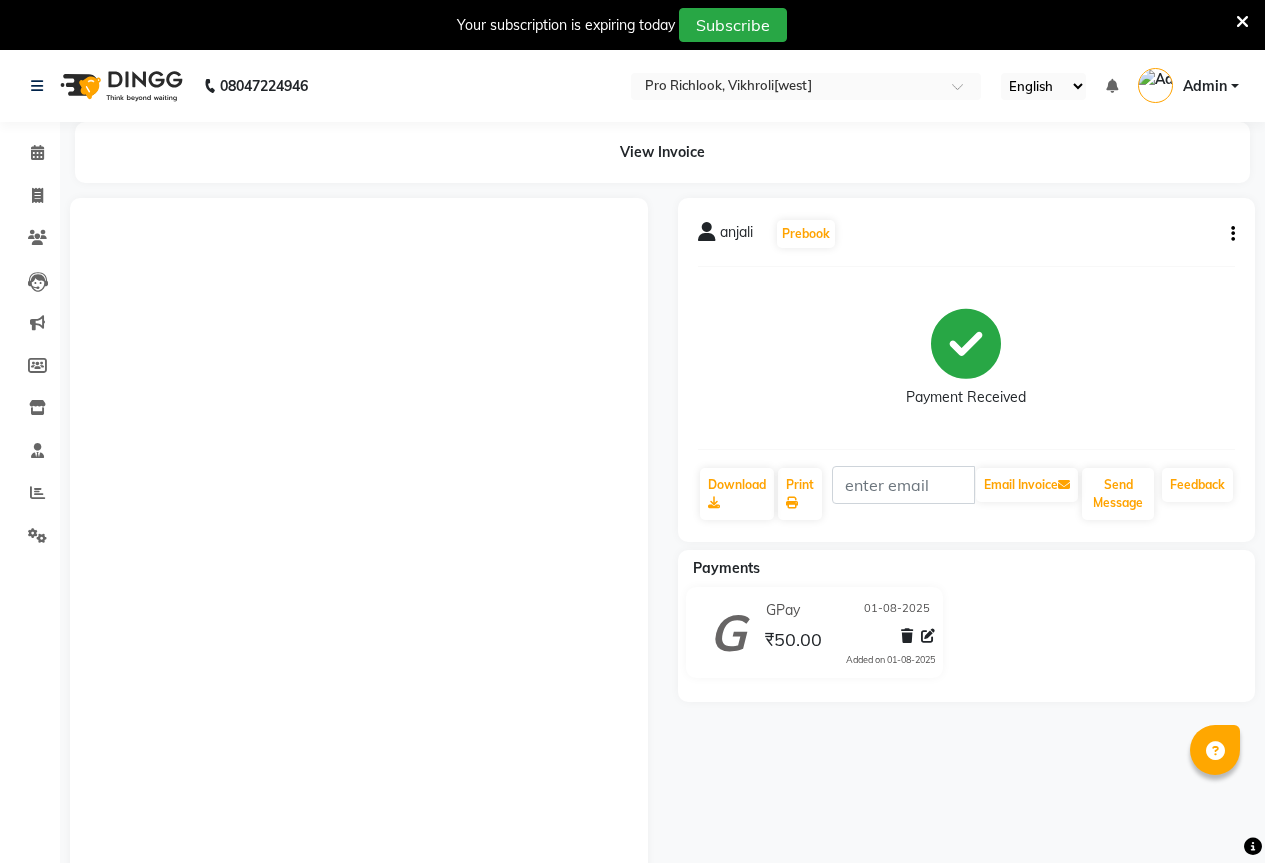 click on "Download" 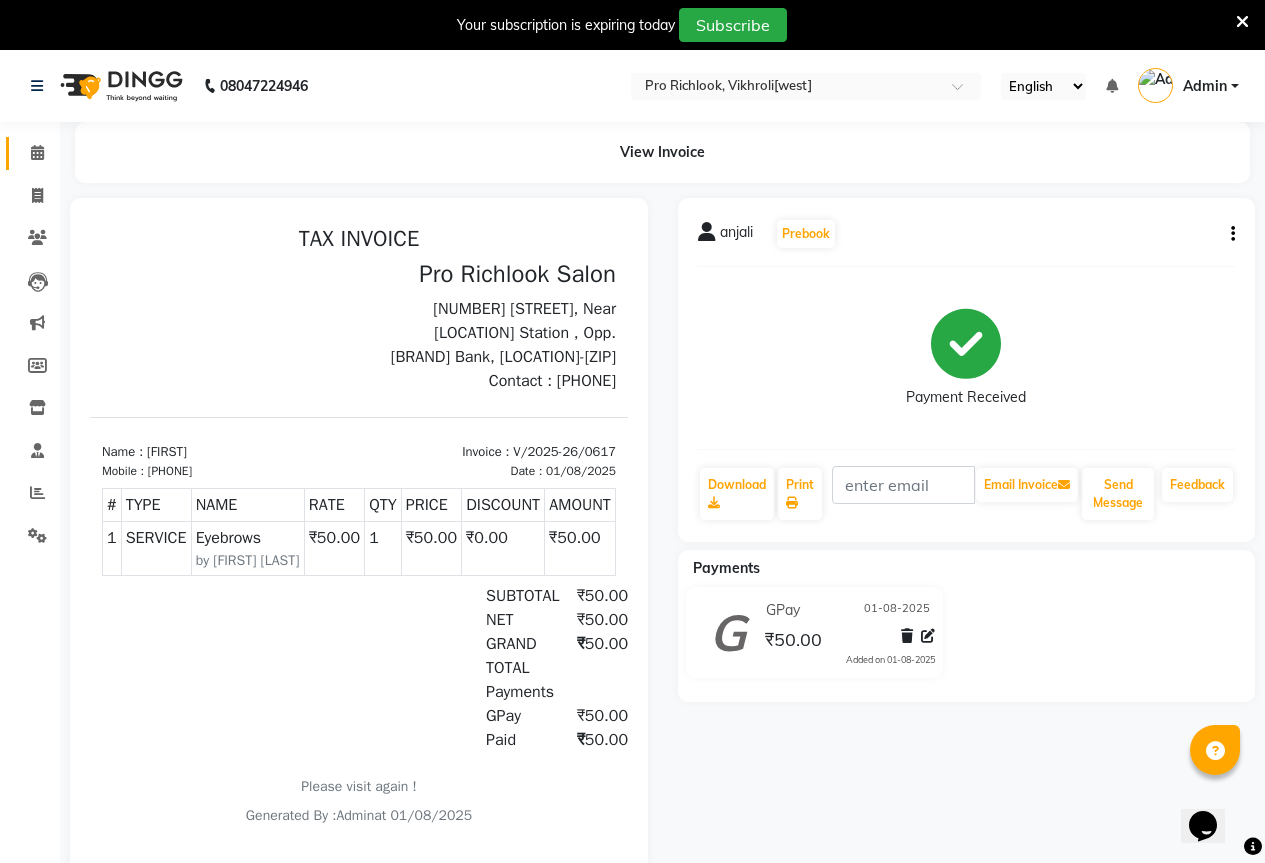 scroll, scrollTop: 0, scrollLeft: 0, axis: both 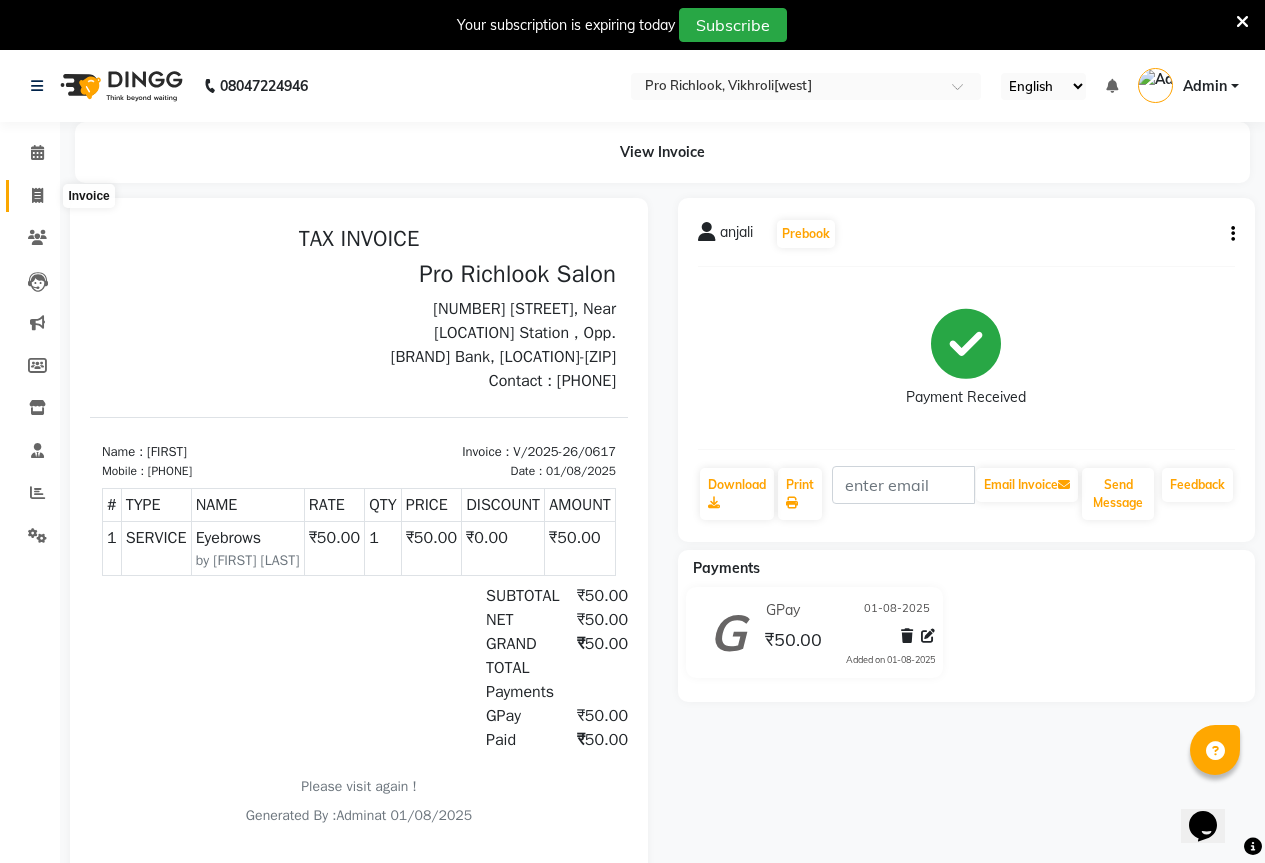 click 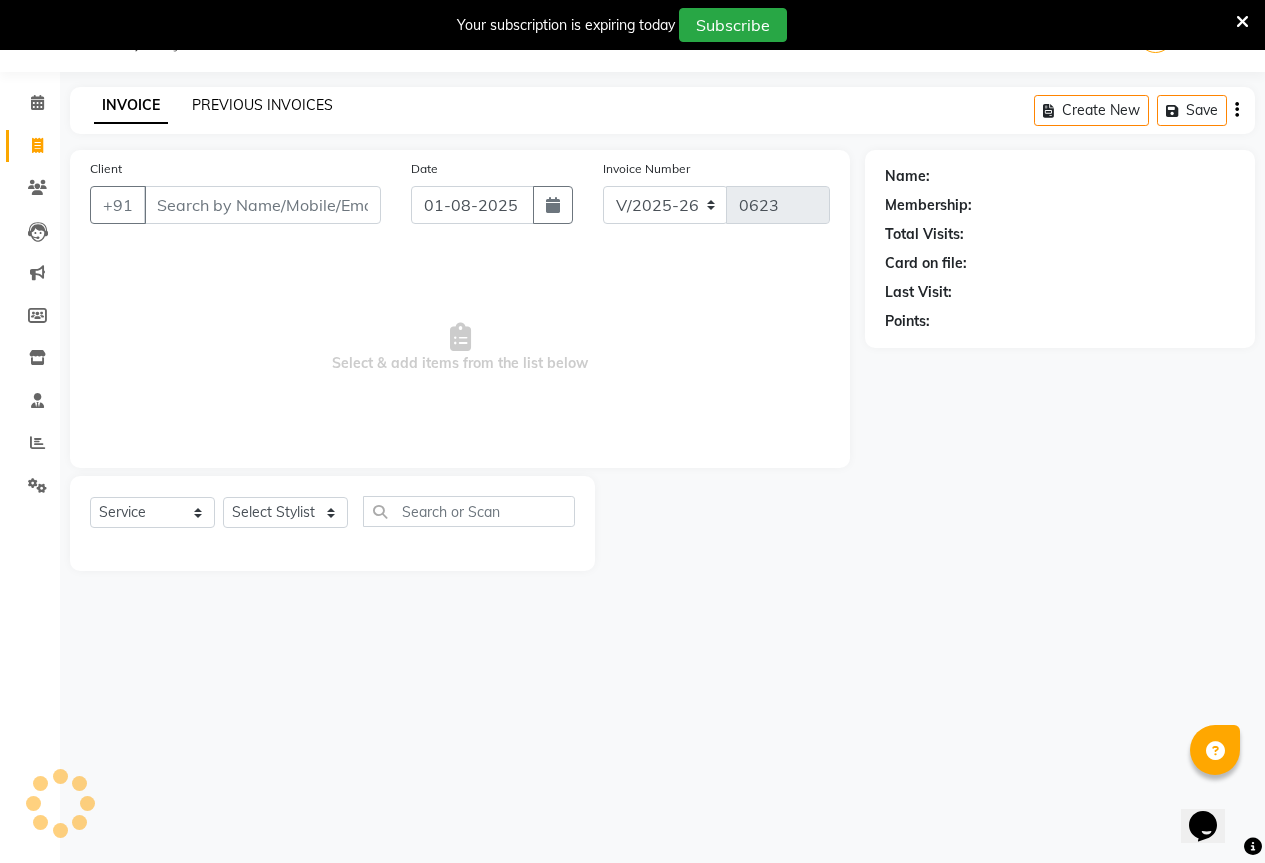 click on "PREVIOUS INVOICES" 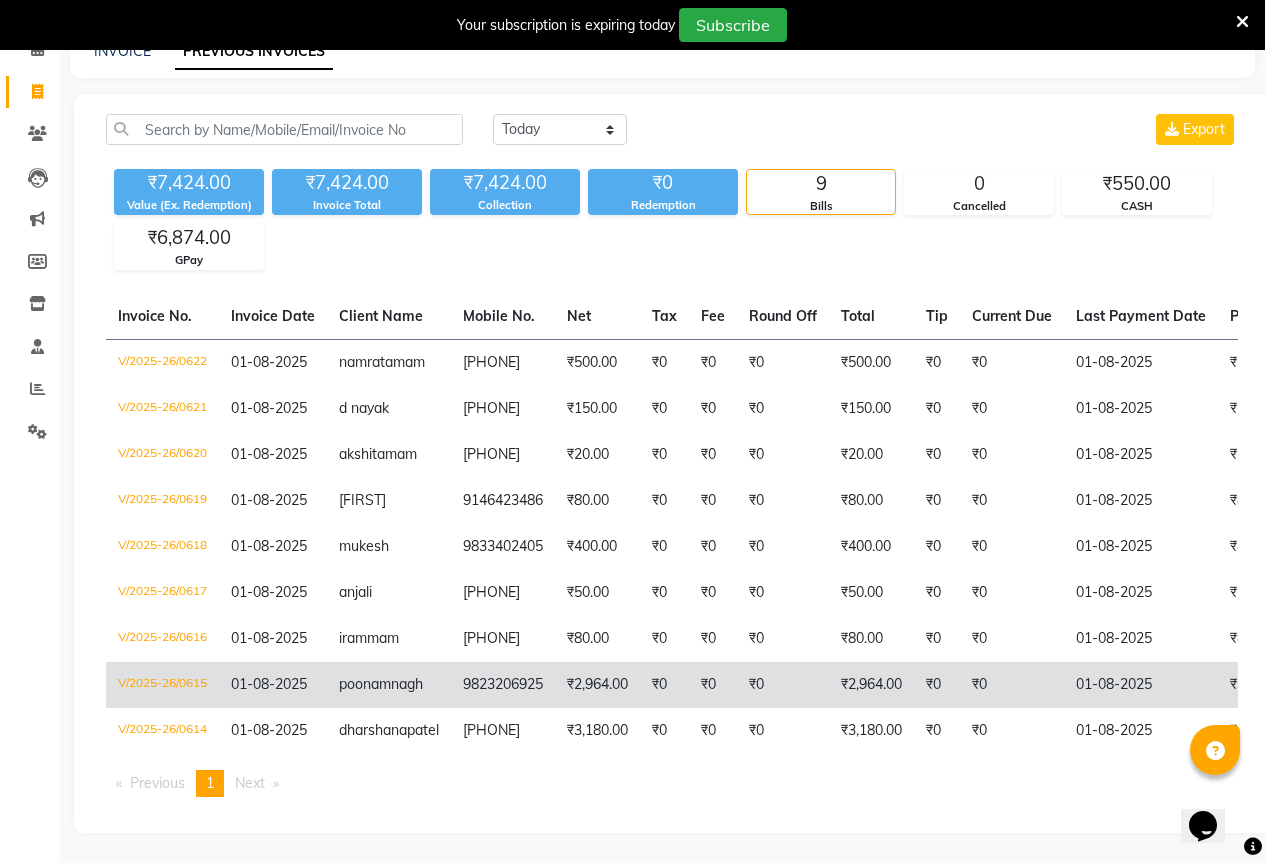 scroll, scrollTop: 199, scrollLeft: 0, axis: vertical 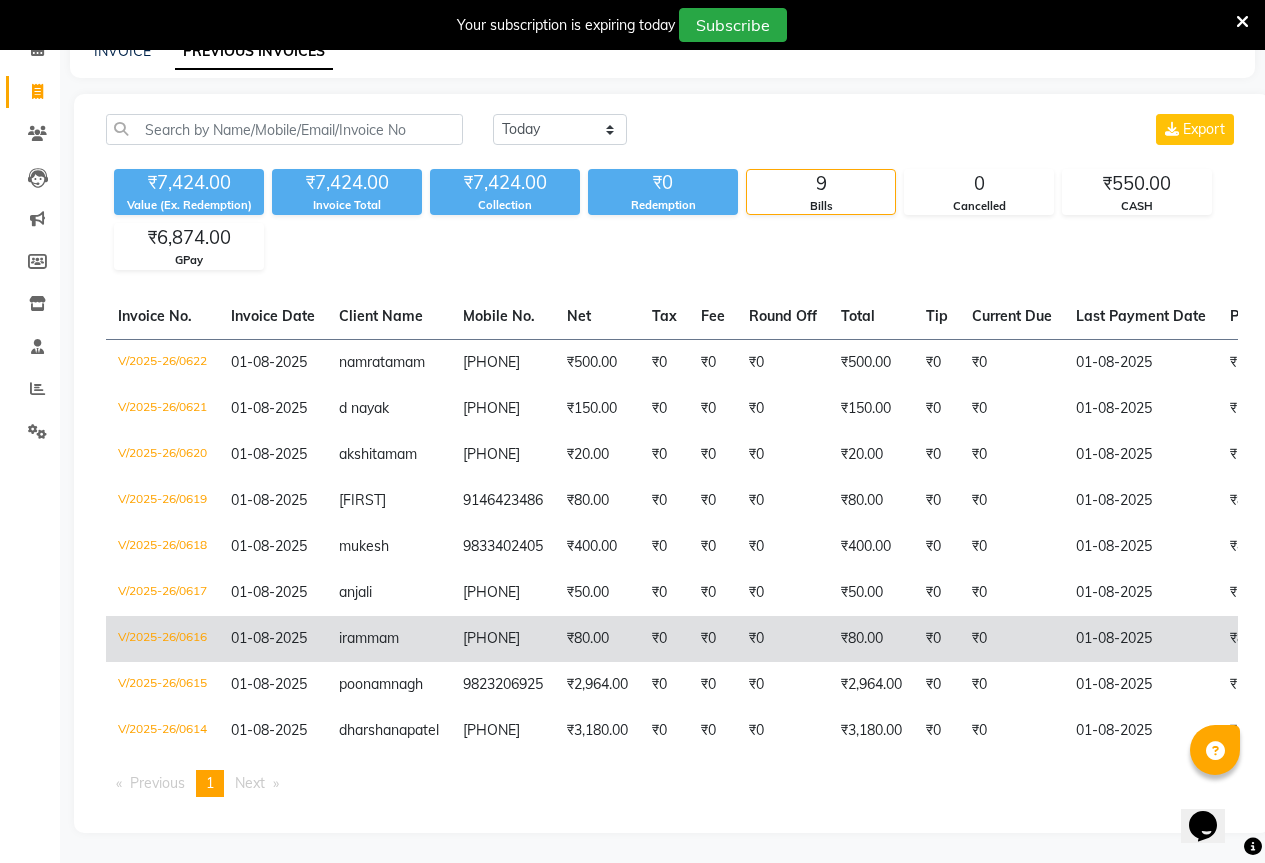 click on "01-08-2025" 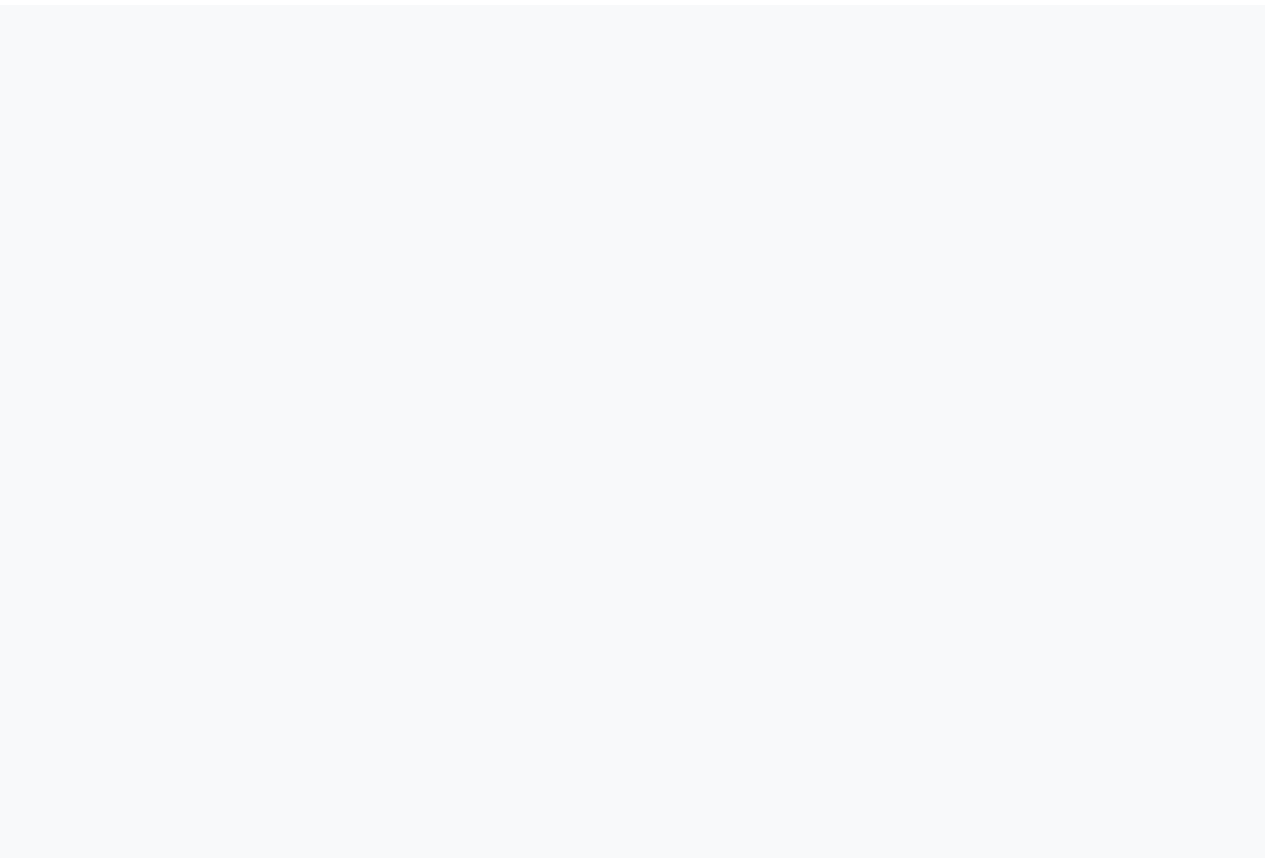 scroll, scrollTop: 0, scrollLeft: 0, axis: both 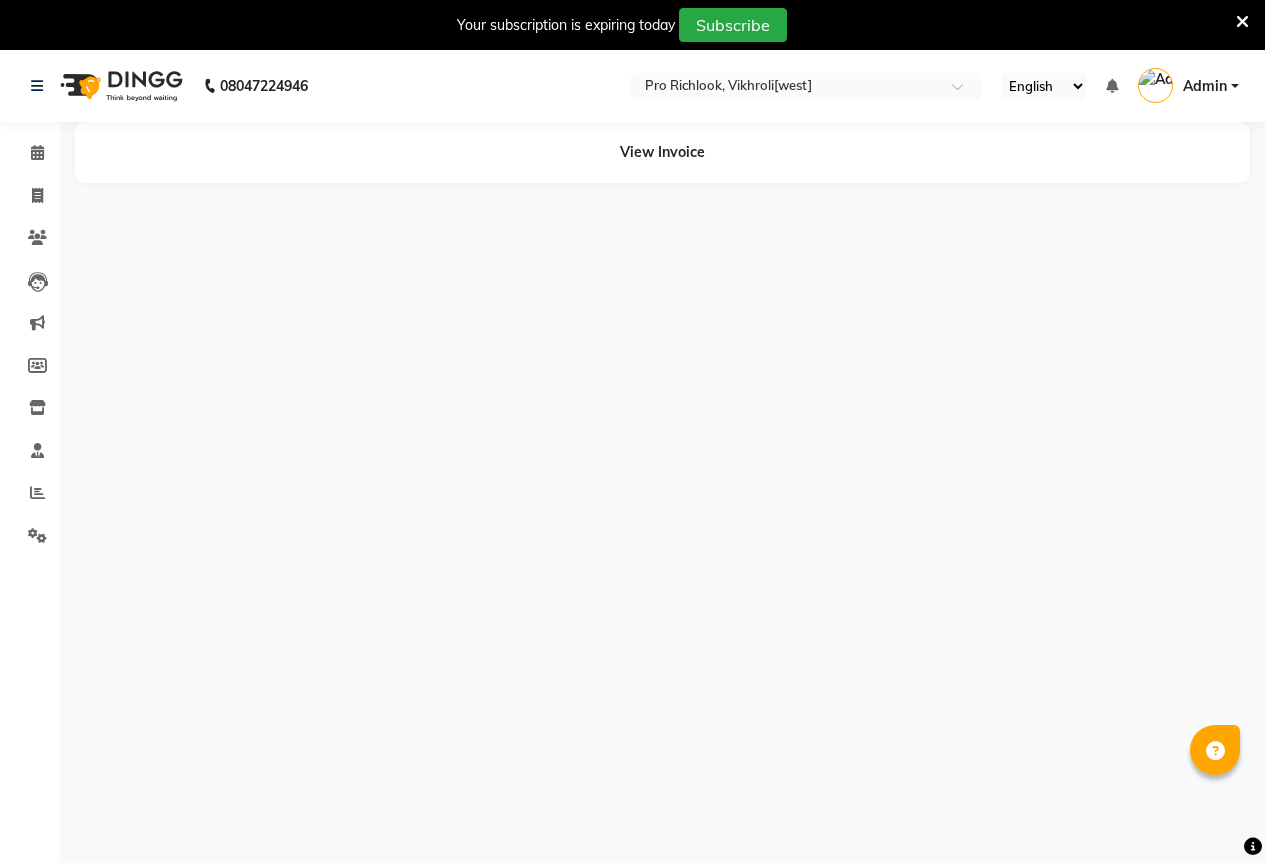 select on "en" 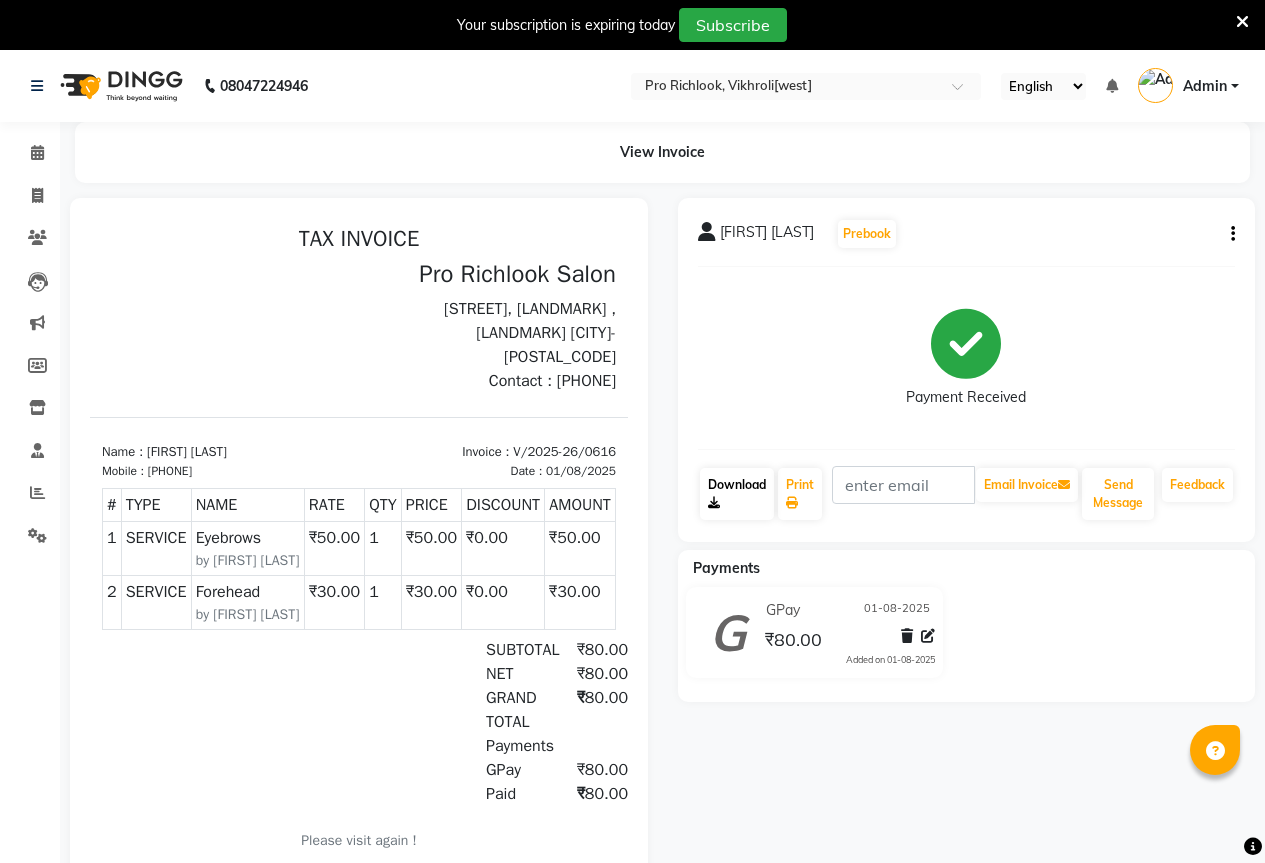 scroll, scrollTop: 0, scrollLeft: 0, axis: both 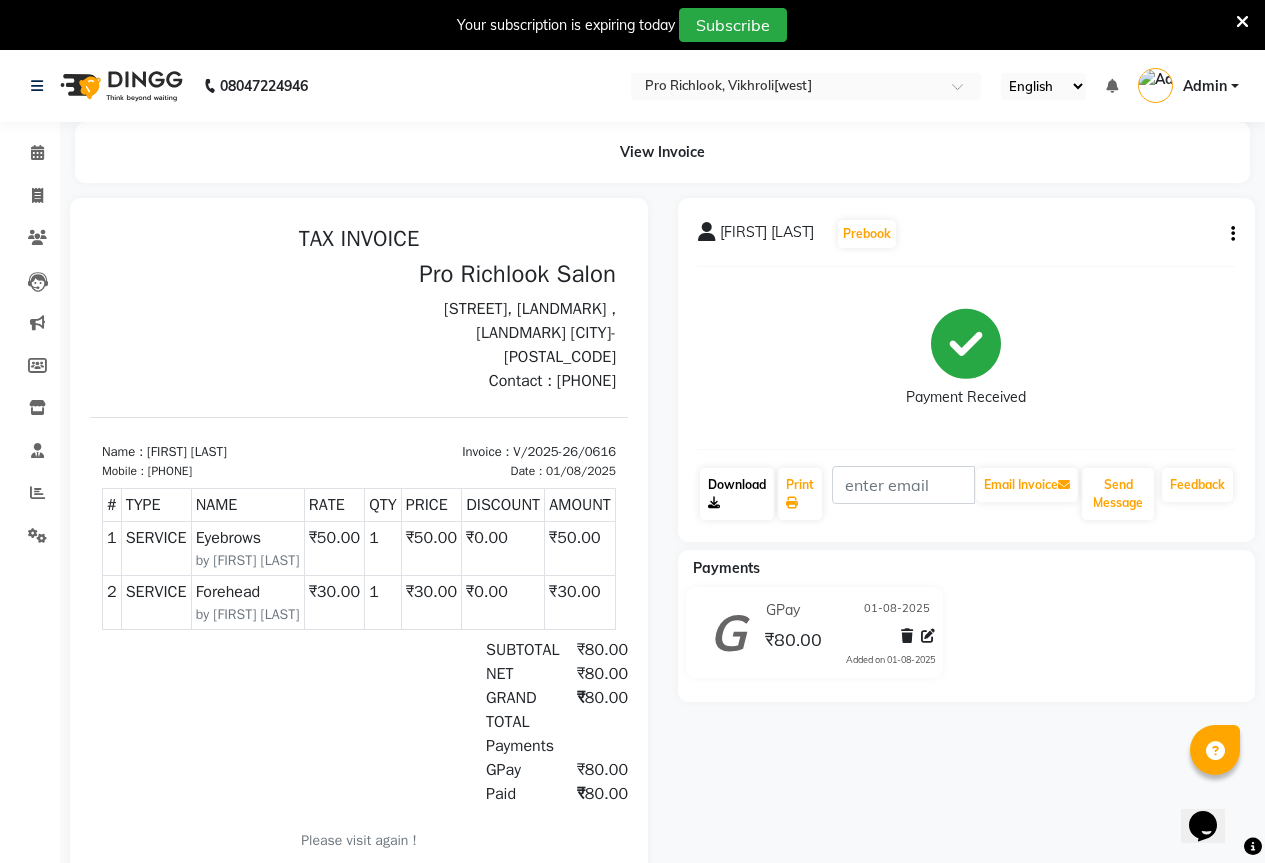 click on "Download" 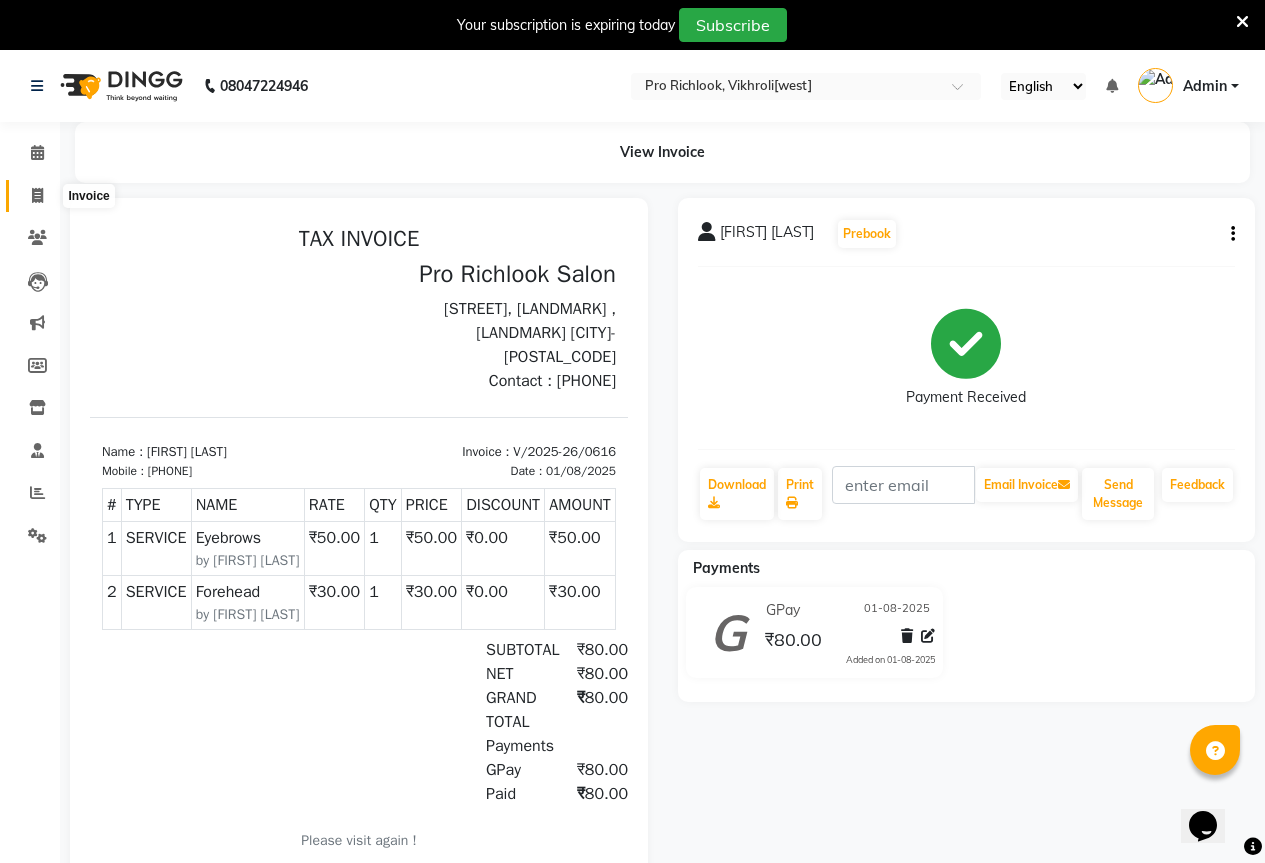 click 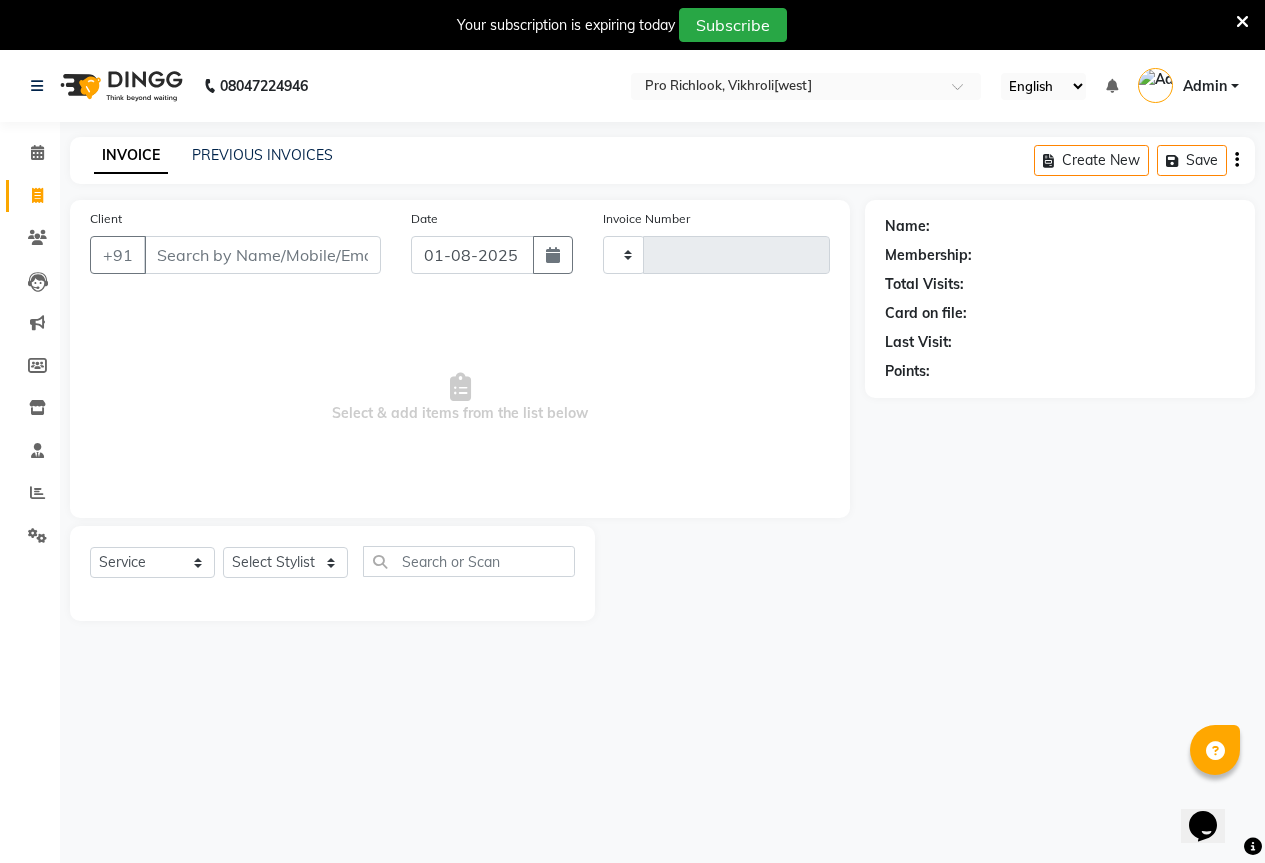 type on "0623" 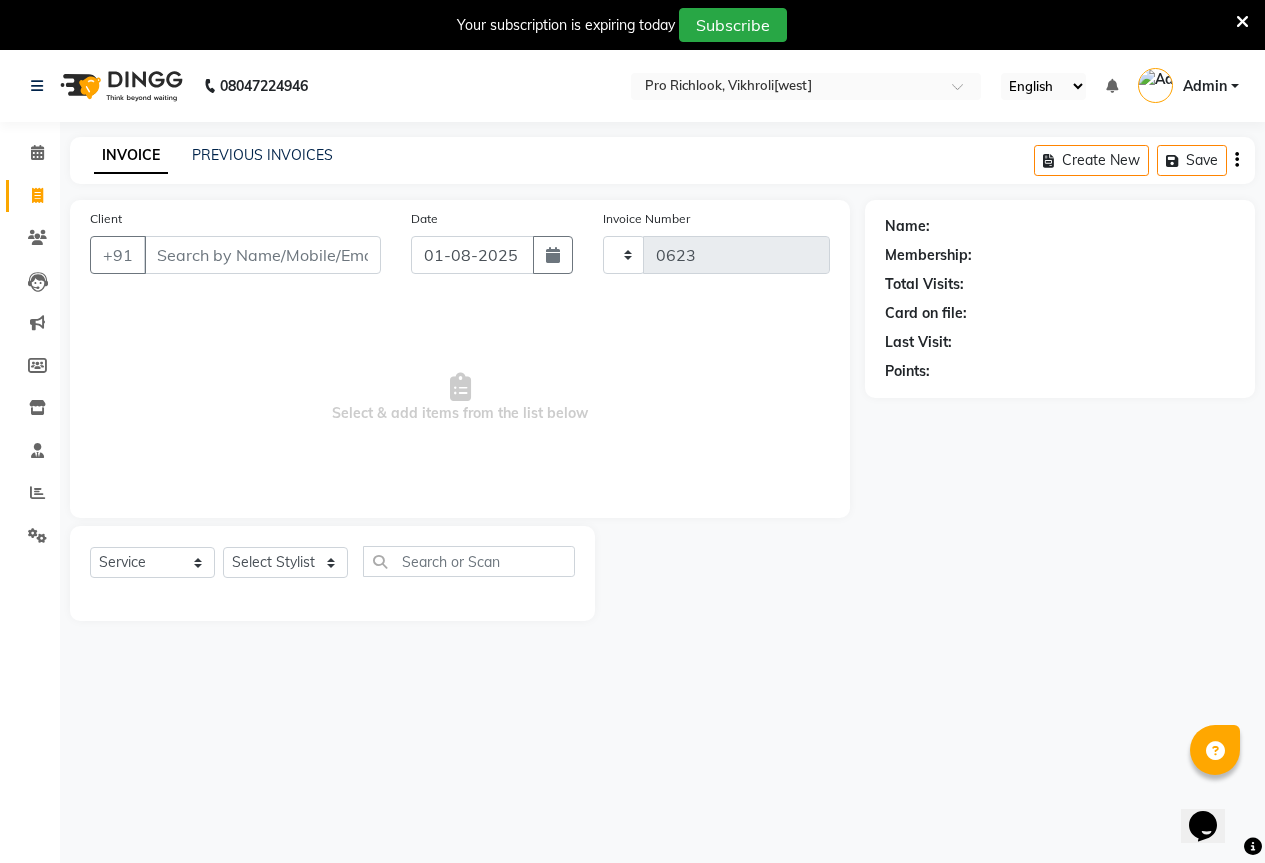 select on "6670" 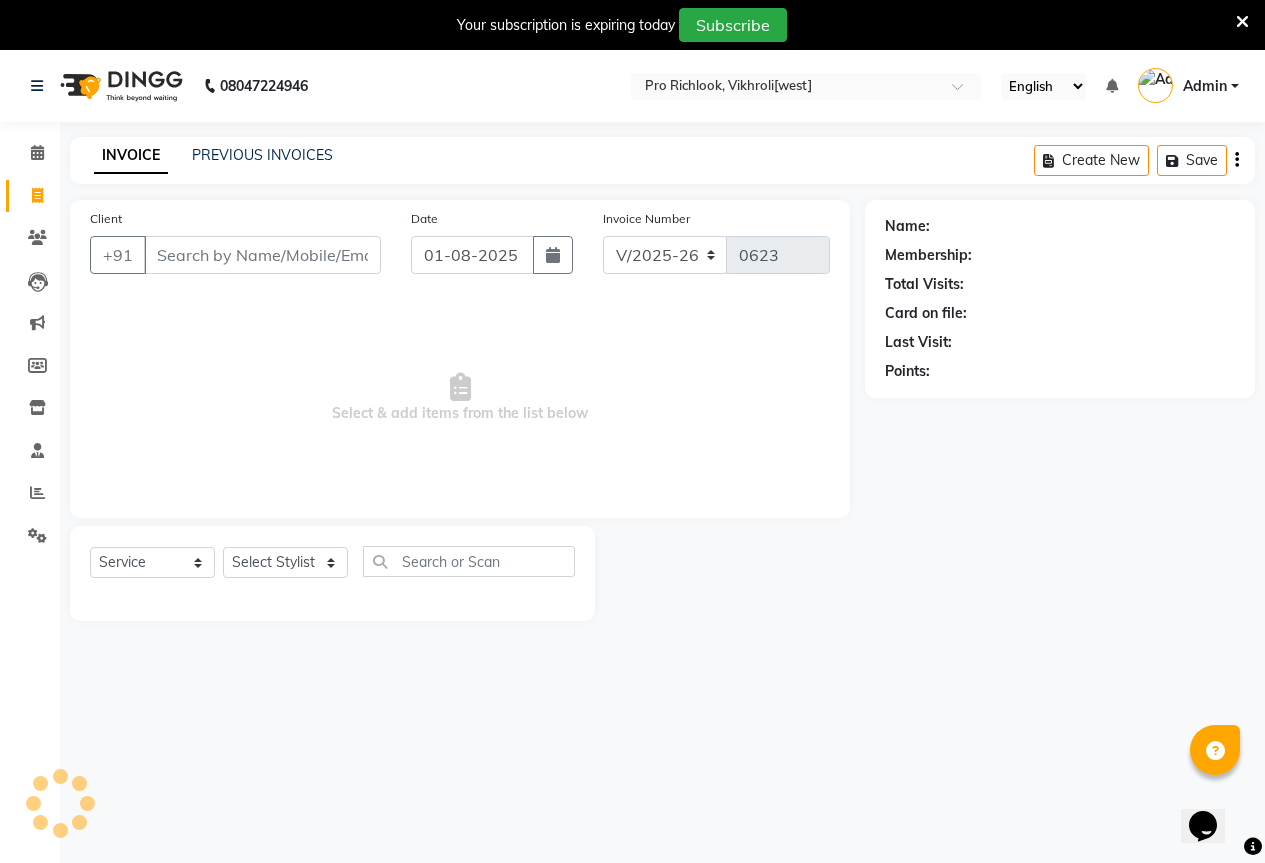 scroll, scrollTop: 50, scrollLeft: 0, axis: vertical 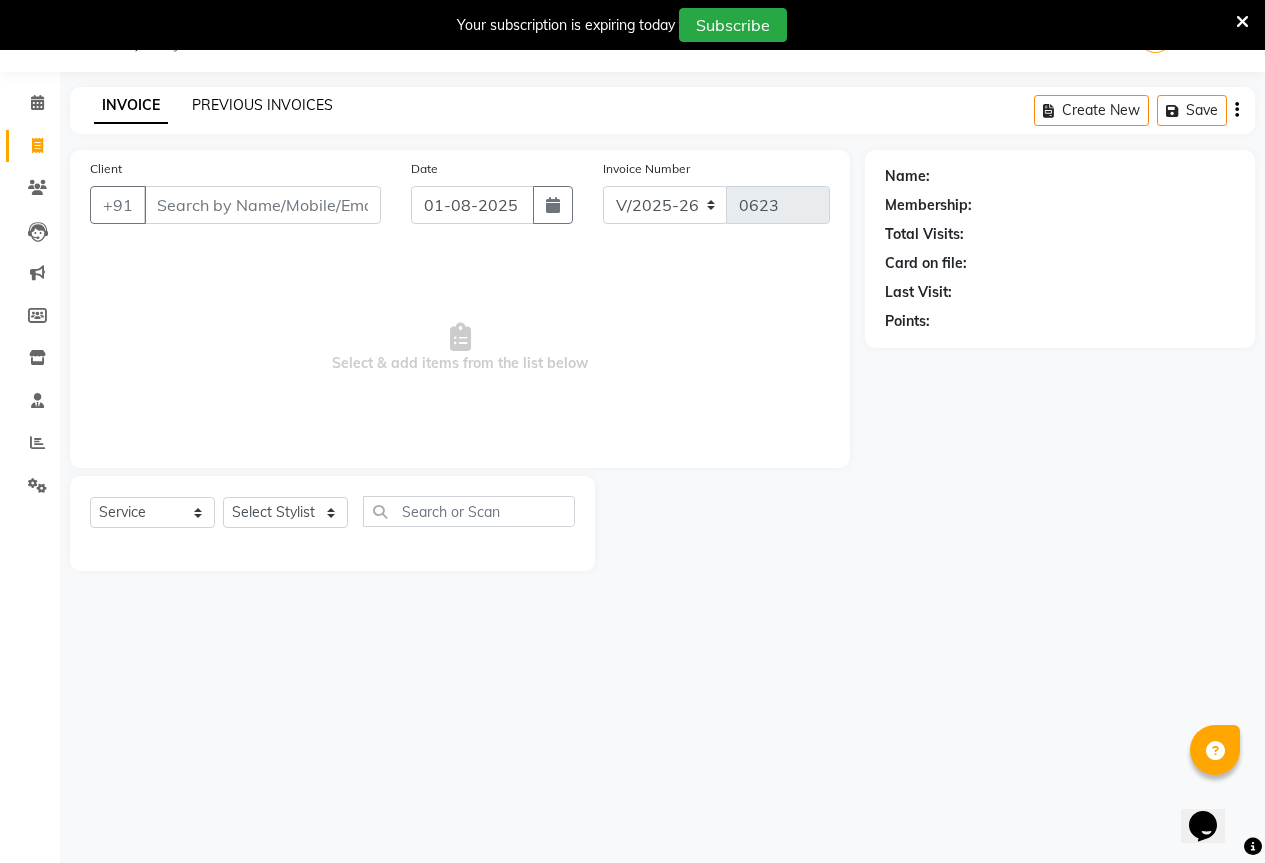 click on "PREVIOUS INVOICES" 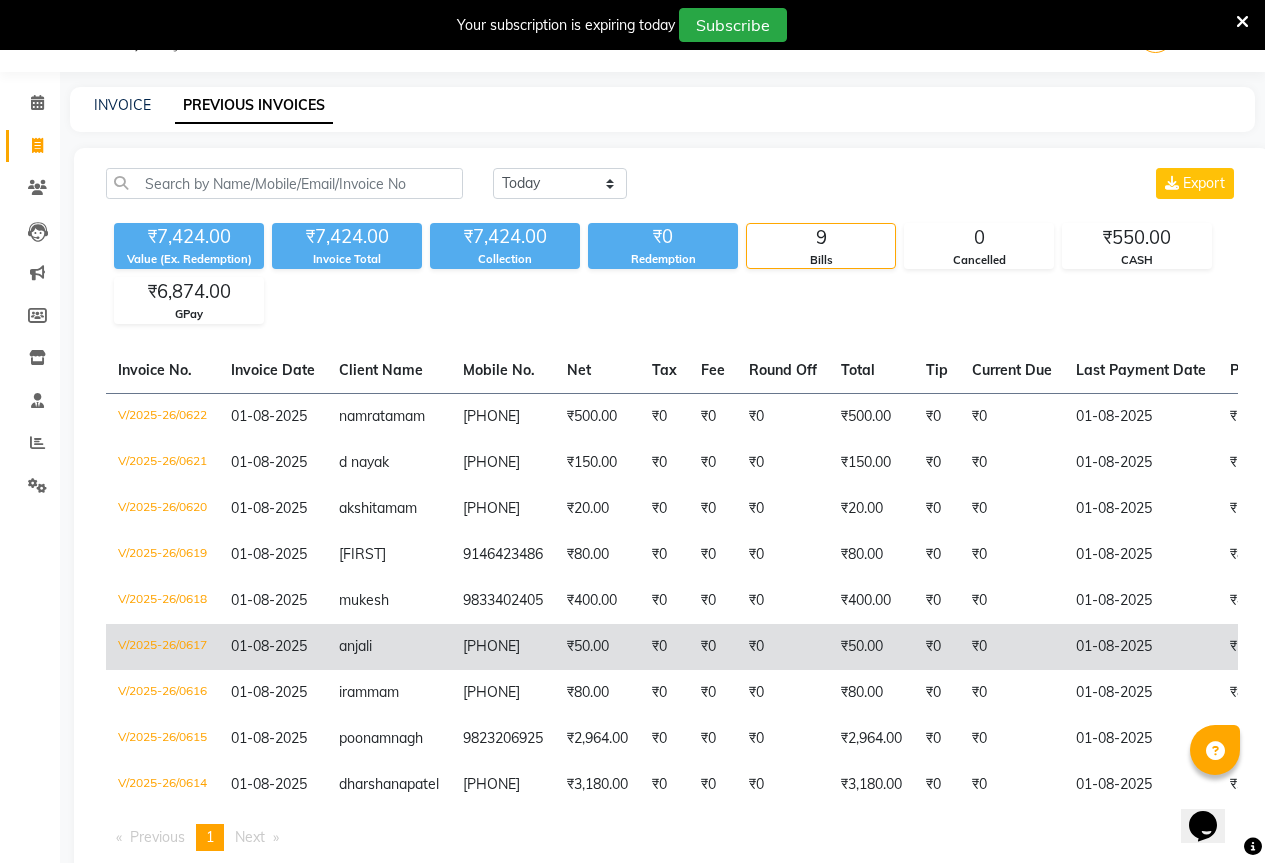 scroll, scrollTop: 199, scrollLeft: 0, axis: vertical 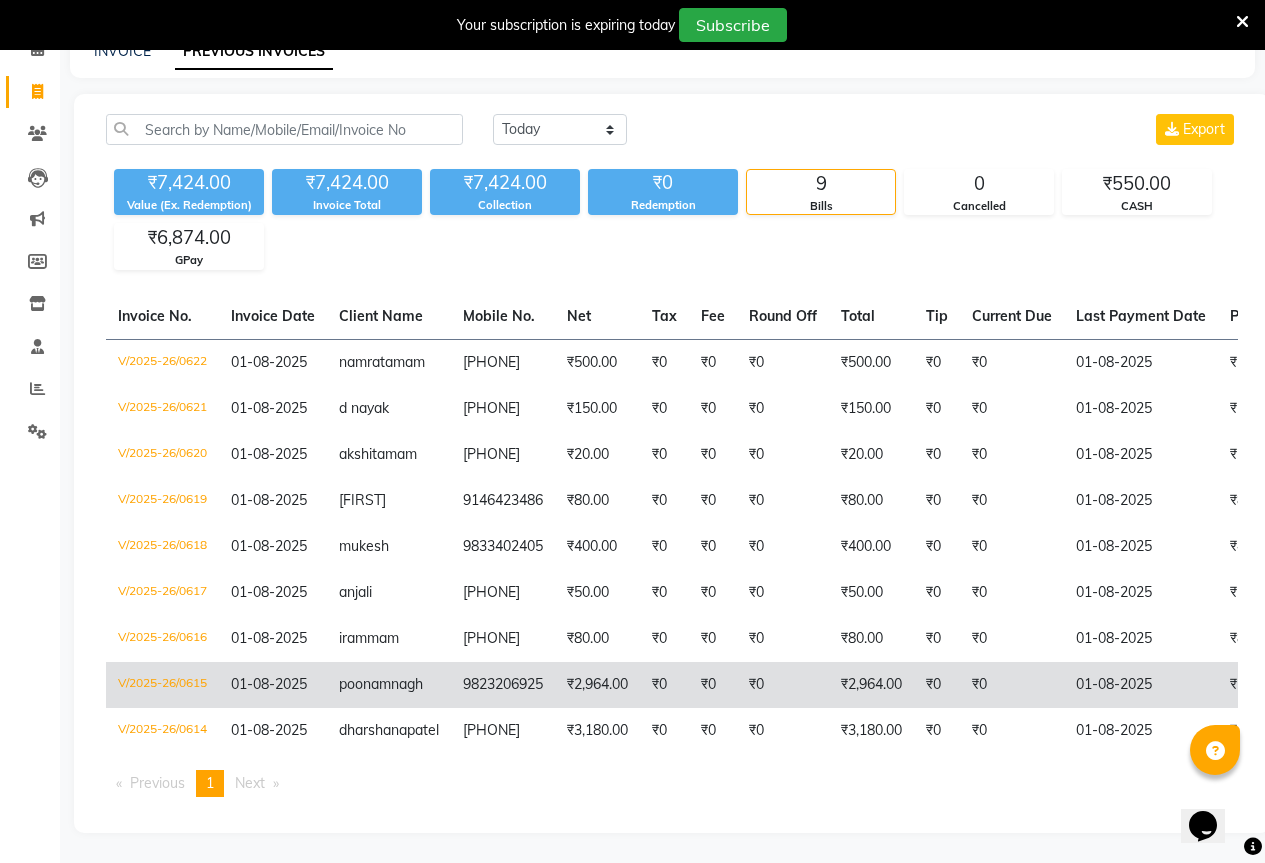 click on "nagh" 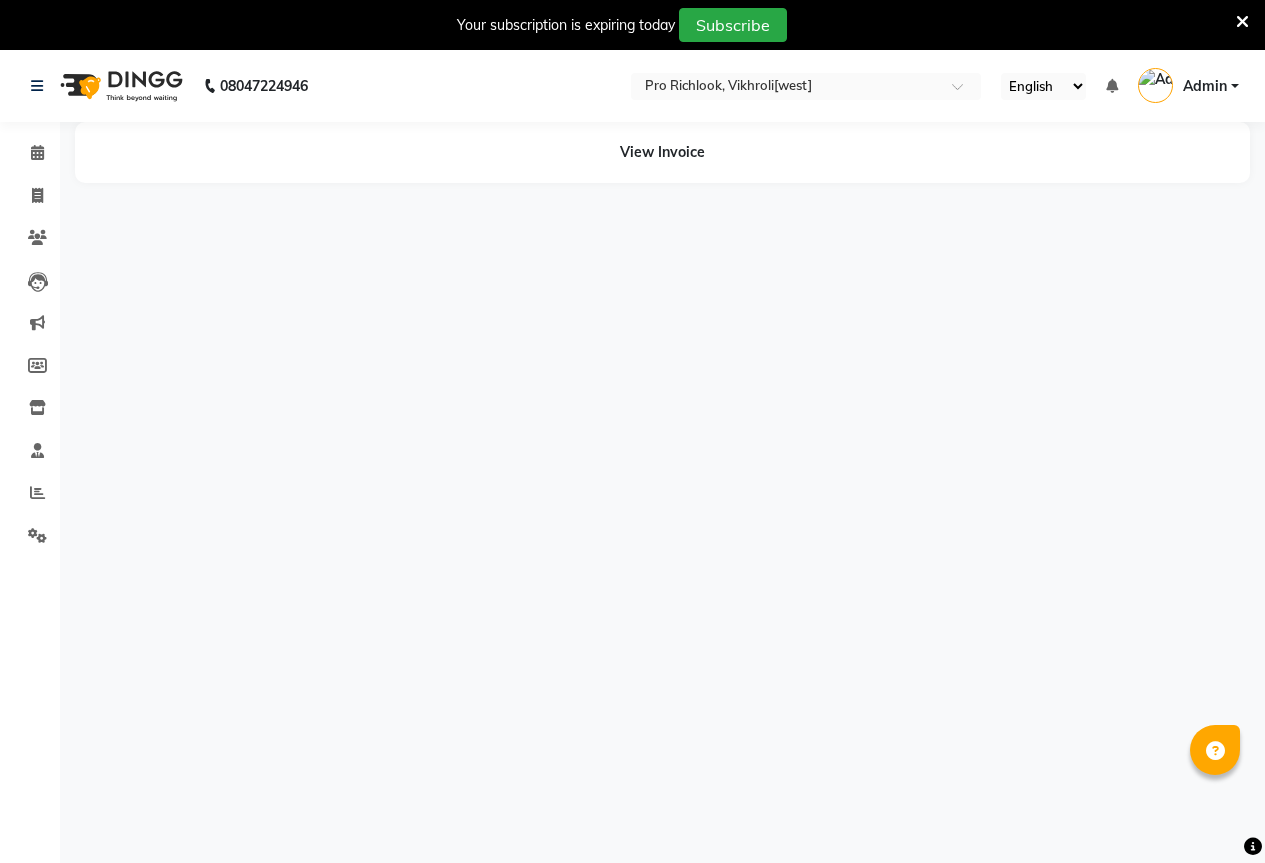 scroll, scrollTop: 0, scrollLeft: 0, axis: both 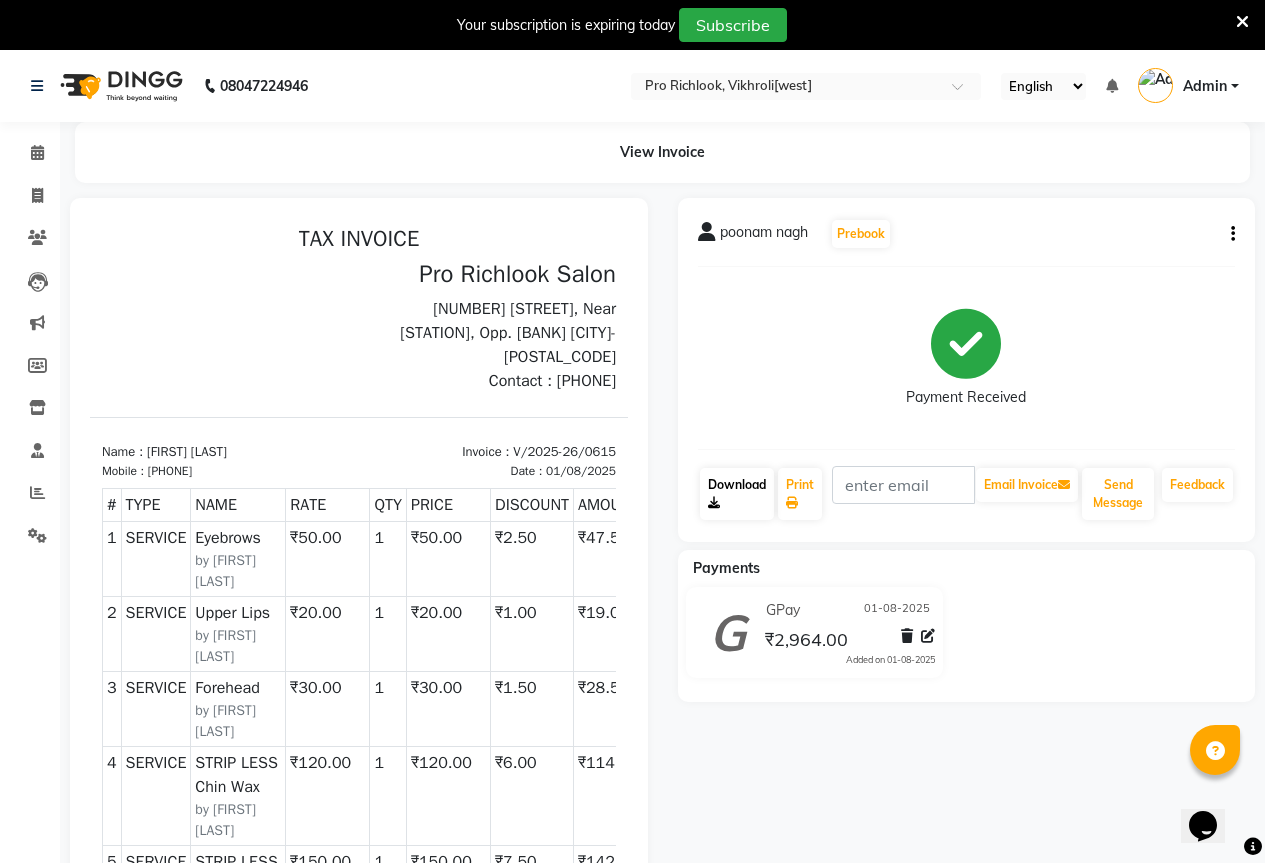 click on "Download" 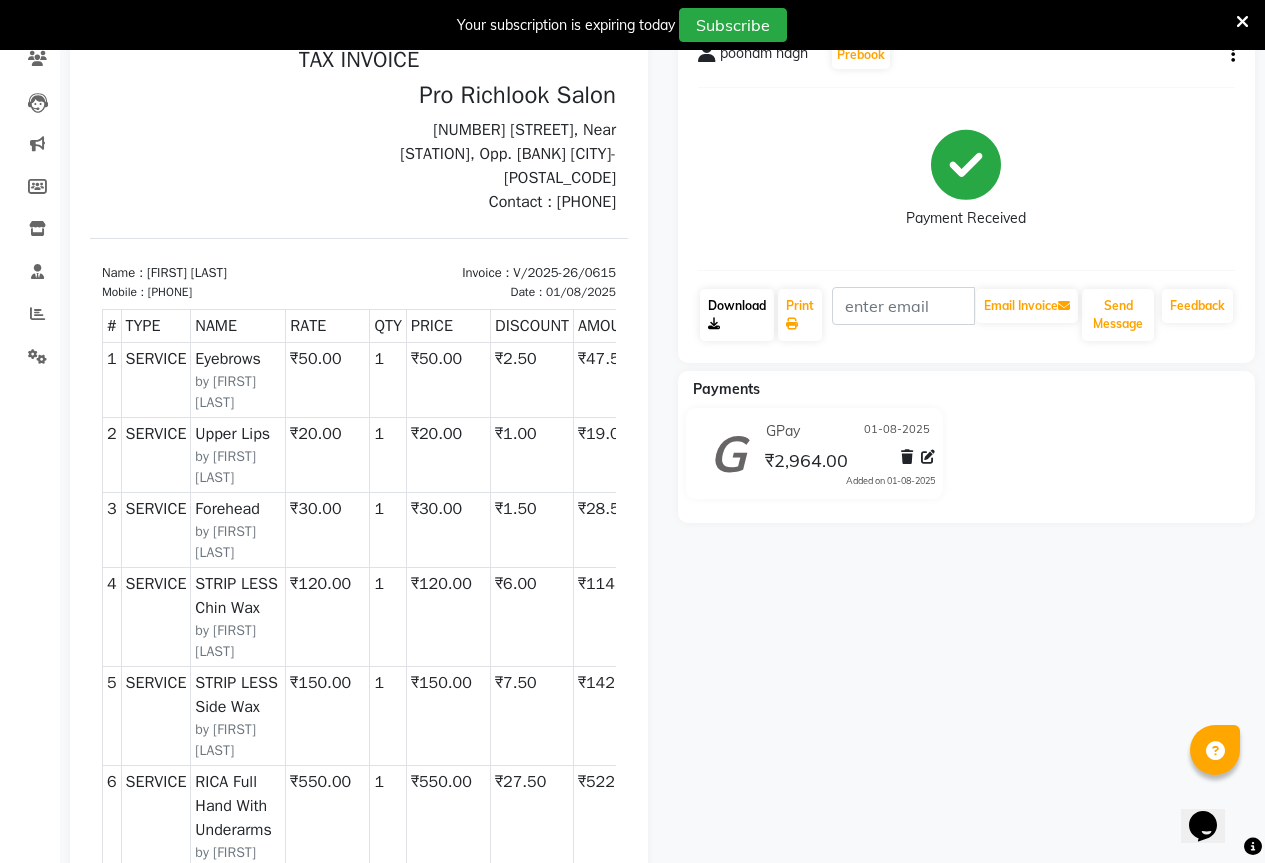 scroll, scrollTop: 0, scrollLeft: 0, axis: both 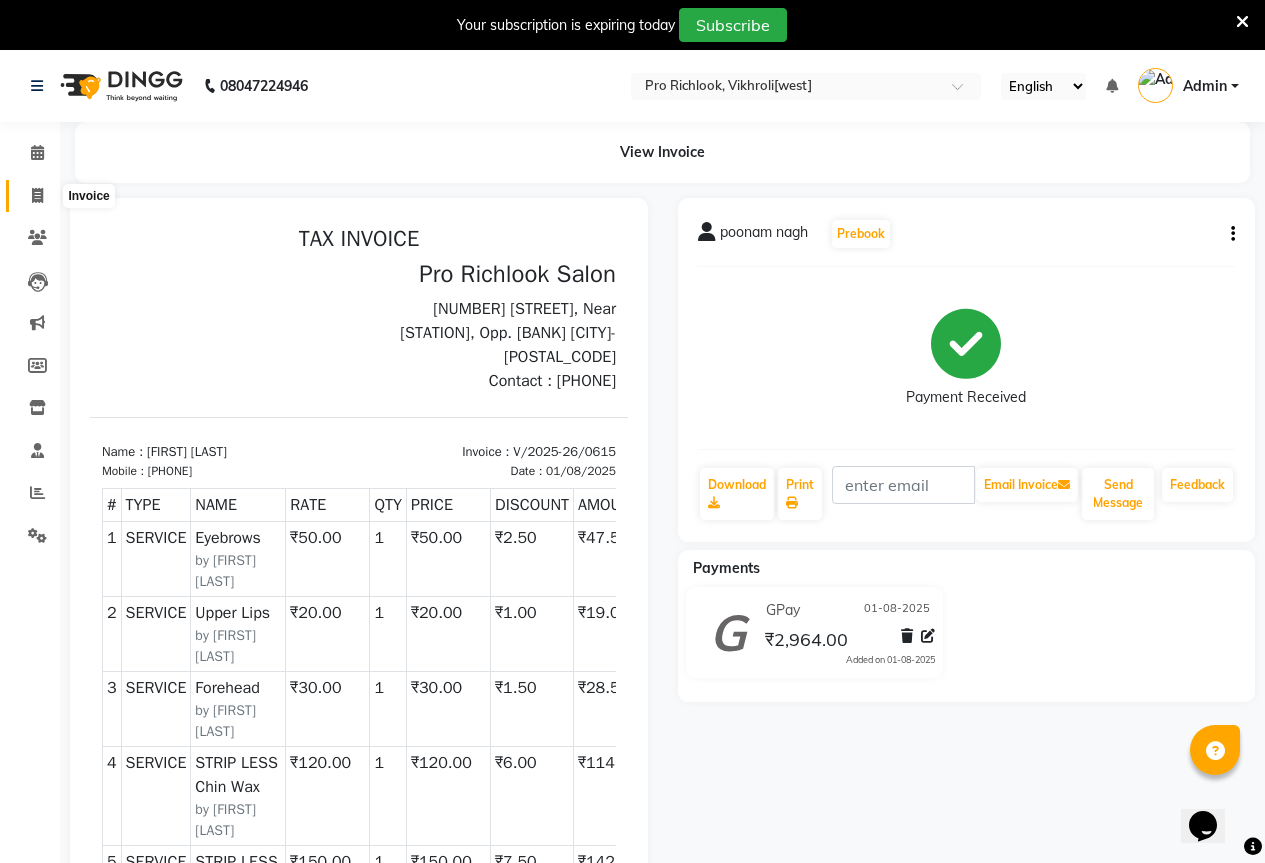 drag, startPoint x: 40, startPoint y: 198, endPoint x: 81, endPoint y: 188, distance: 42.201897 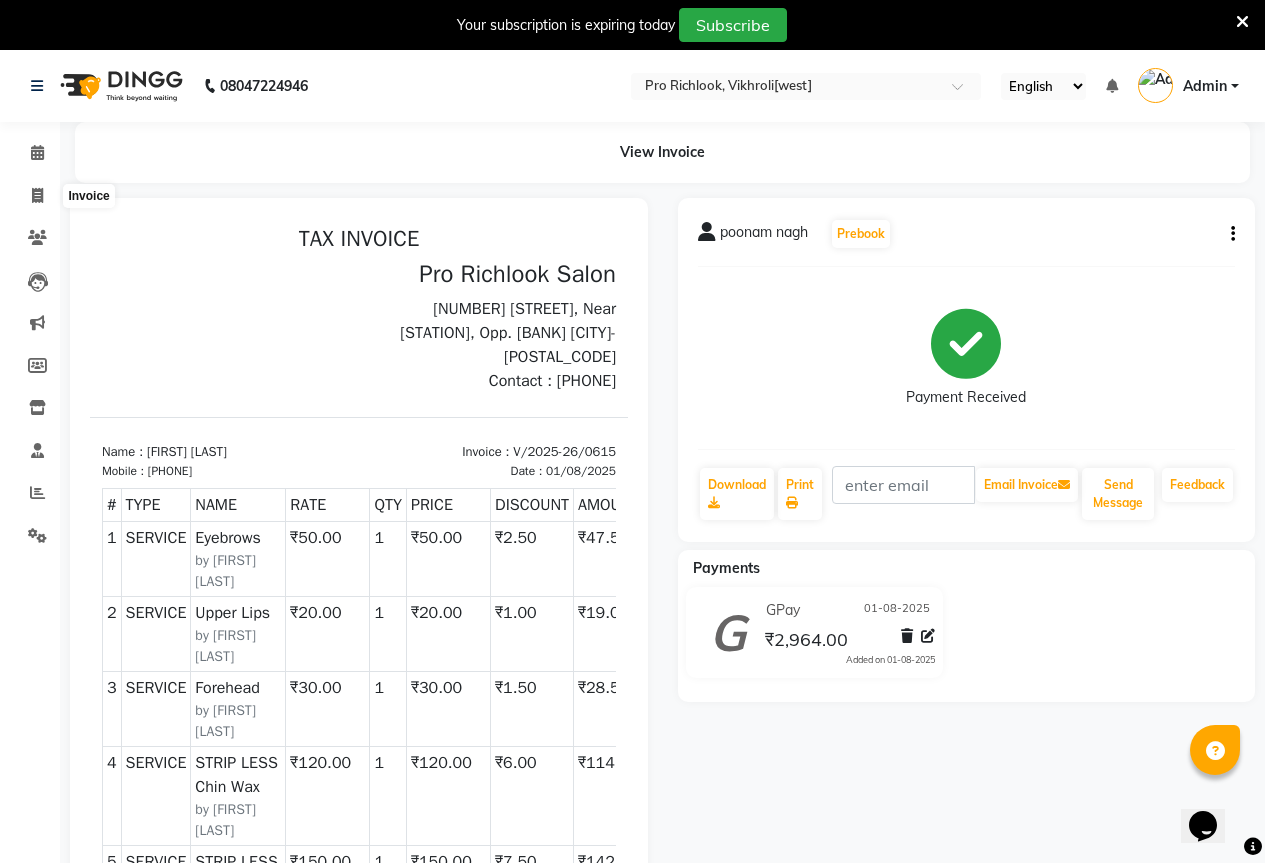 select on "6670" 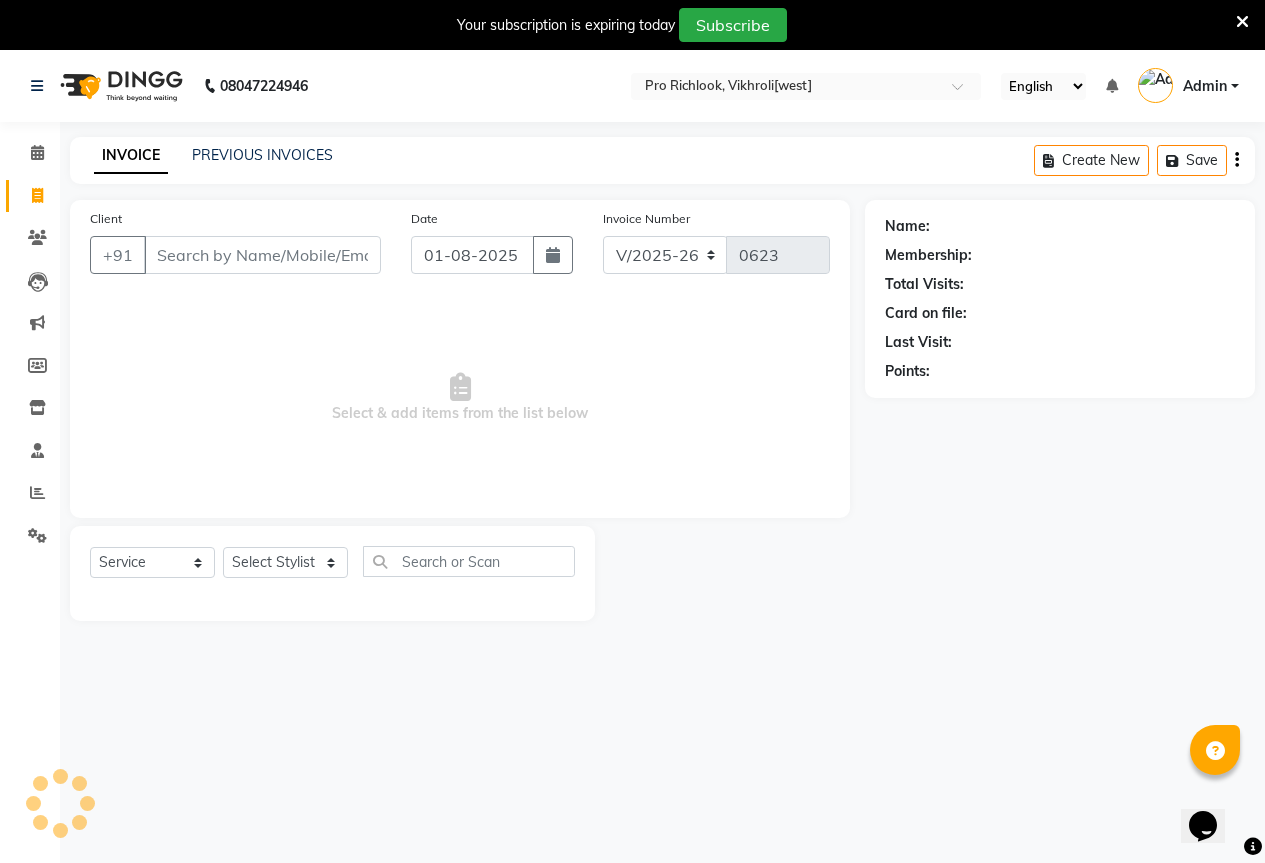 scroll, scrollTop: 50, scrollLeft: 0, axis: vertical 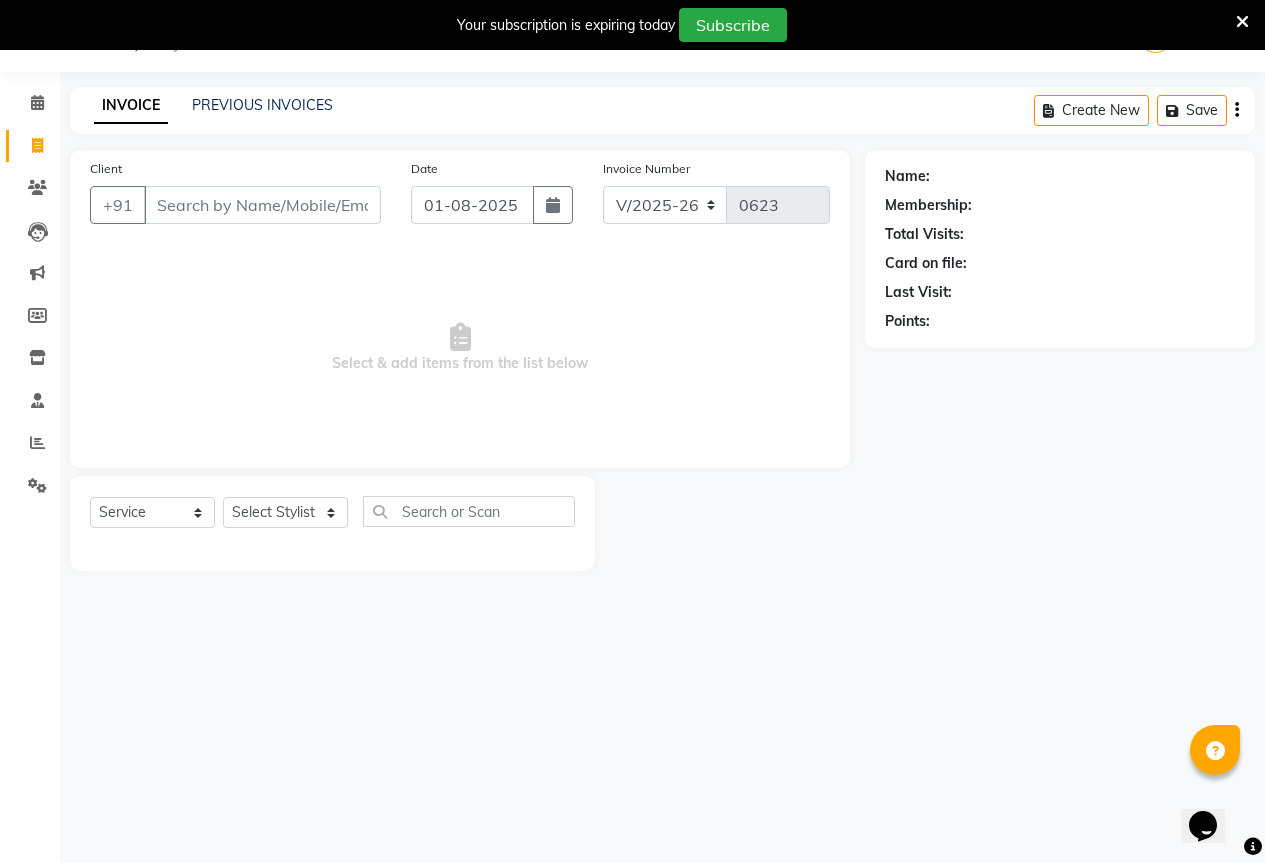 click on "PREVIOUS INVOICES" 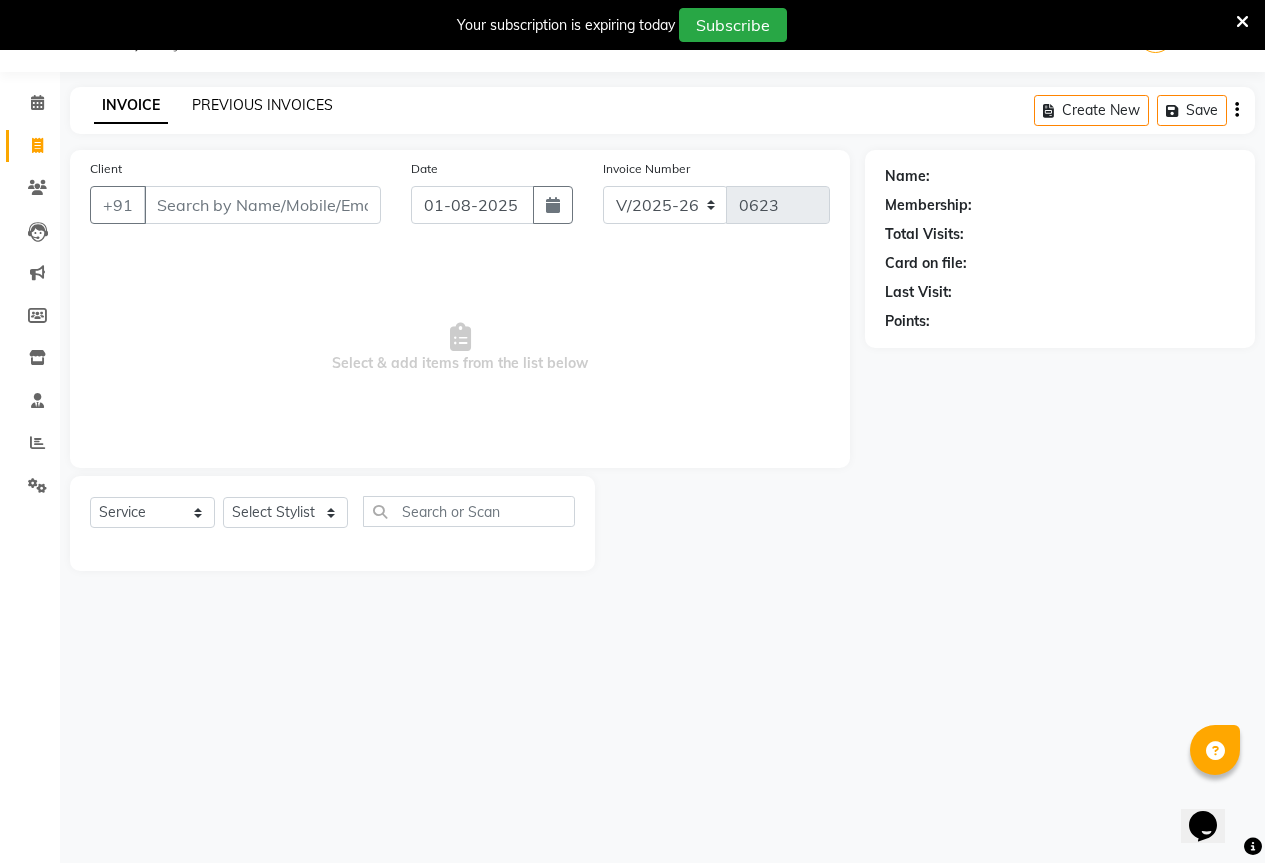 click on "PREVIOUS INVOICES" 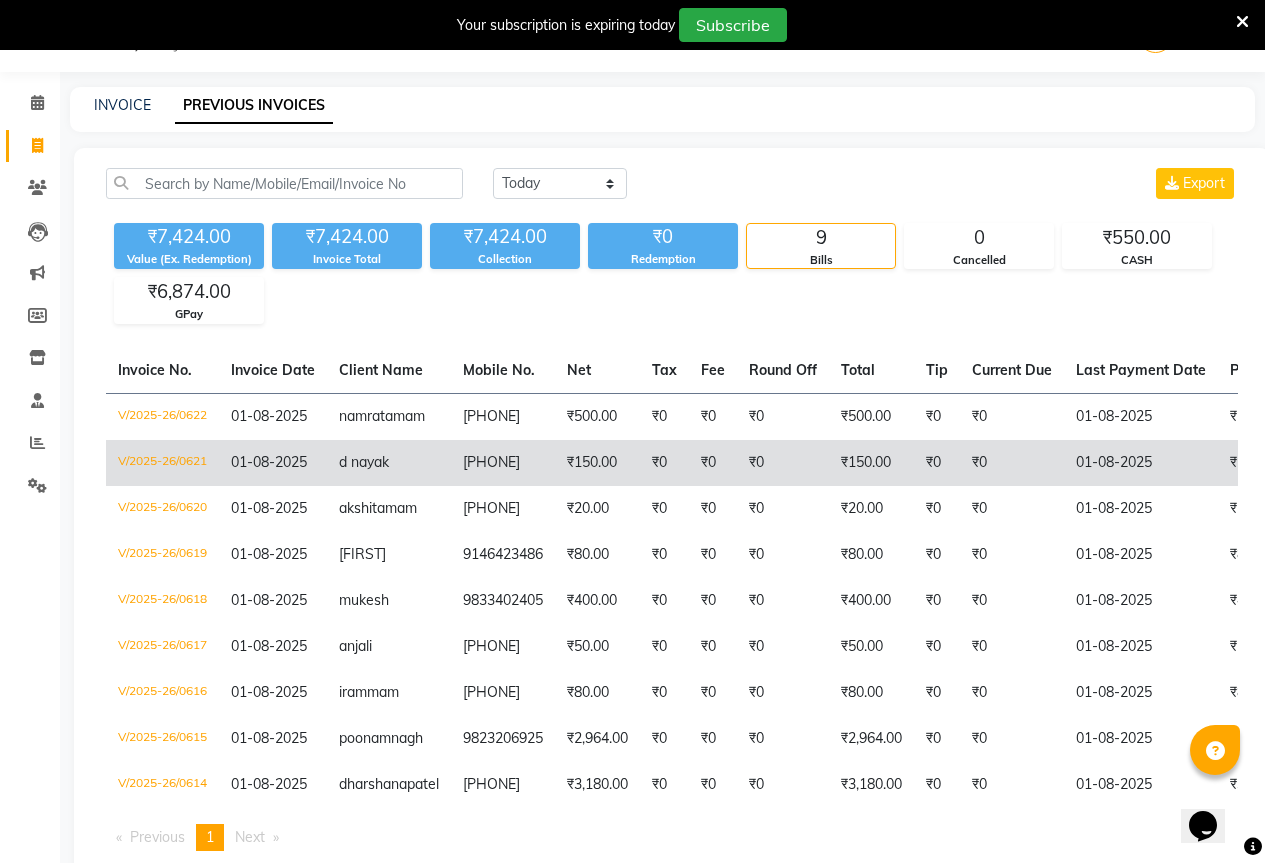 scroll, scrollTop: 199, scrollLeft: 0, axis: vertical 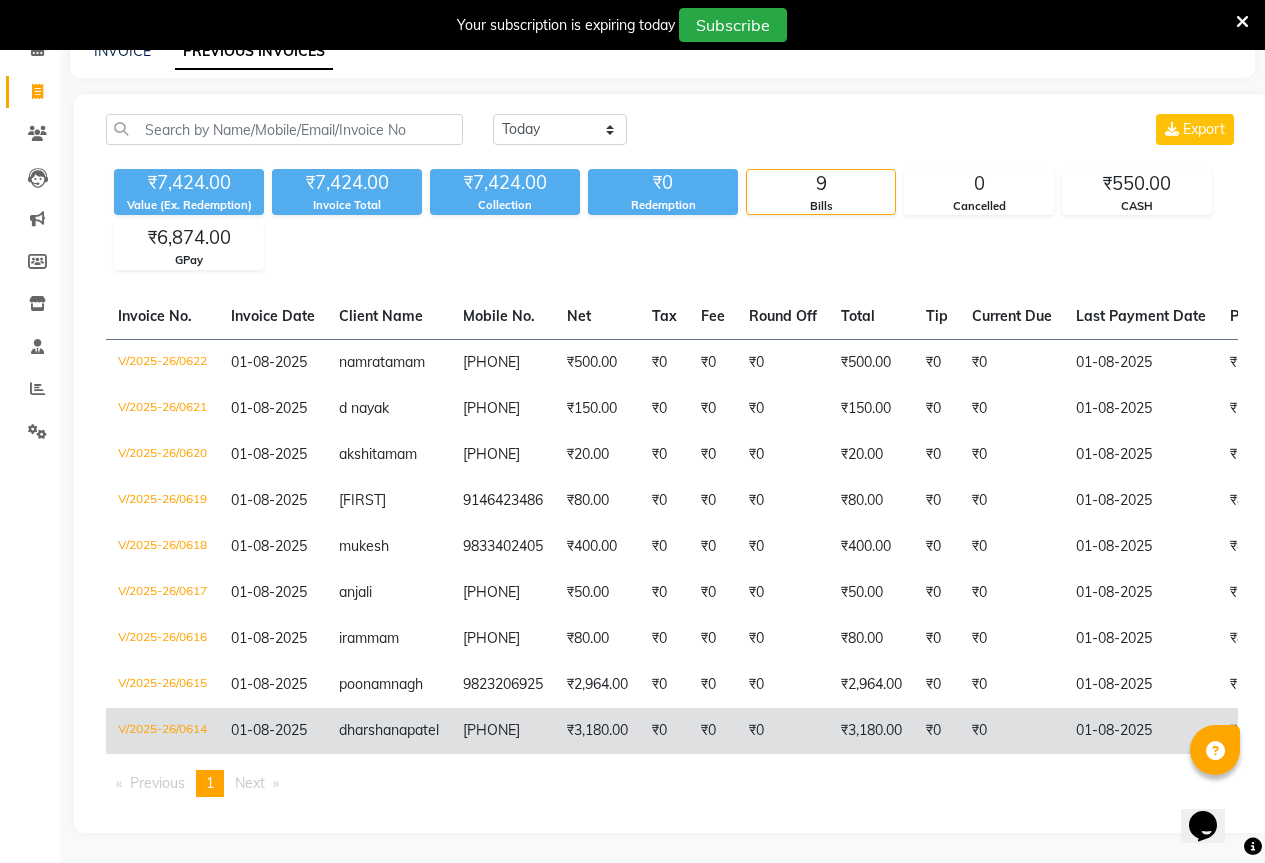 click on "dharshana  patel" 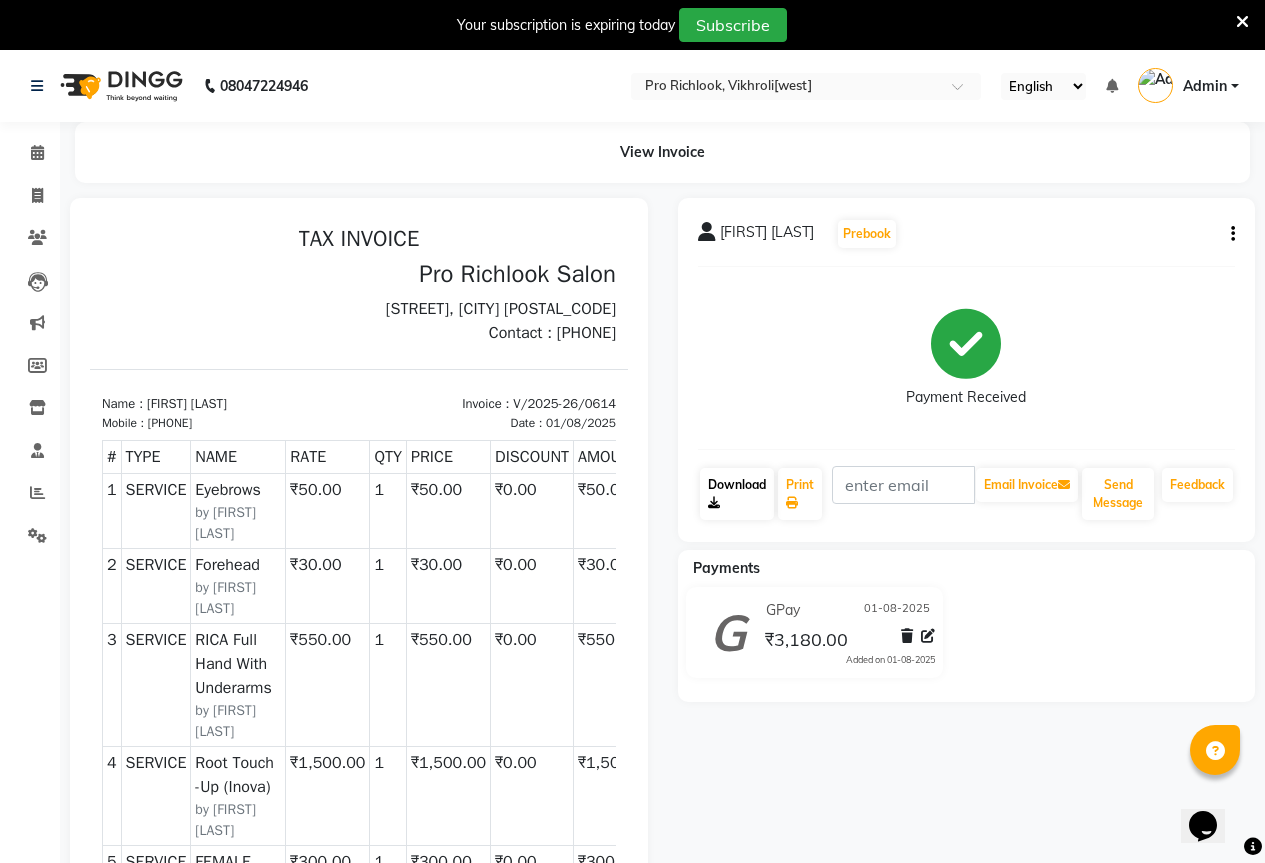 scroll, scrollTop: 0, scrollLeft: 0, axis: both 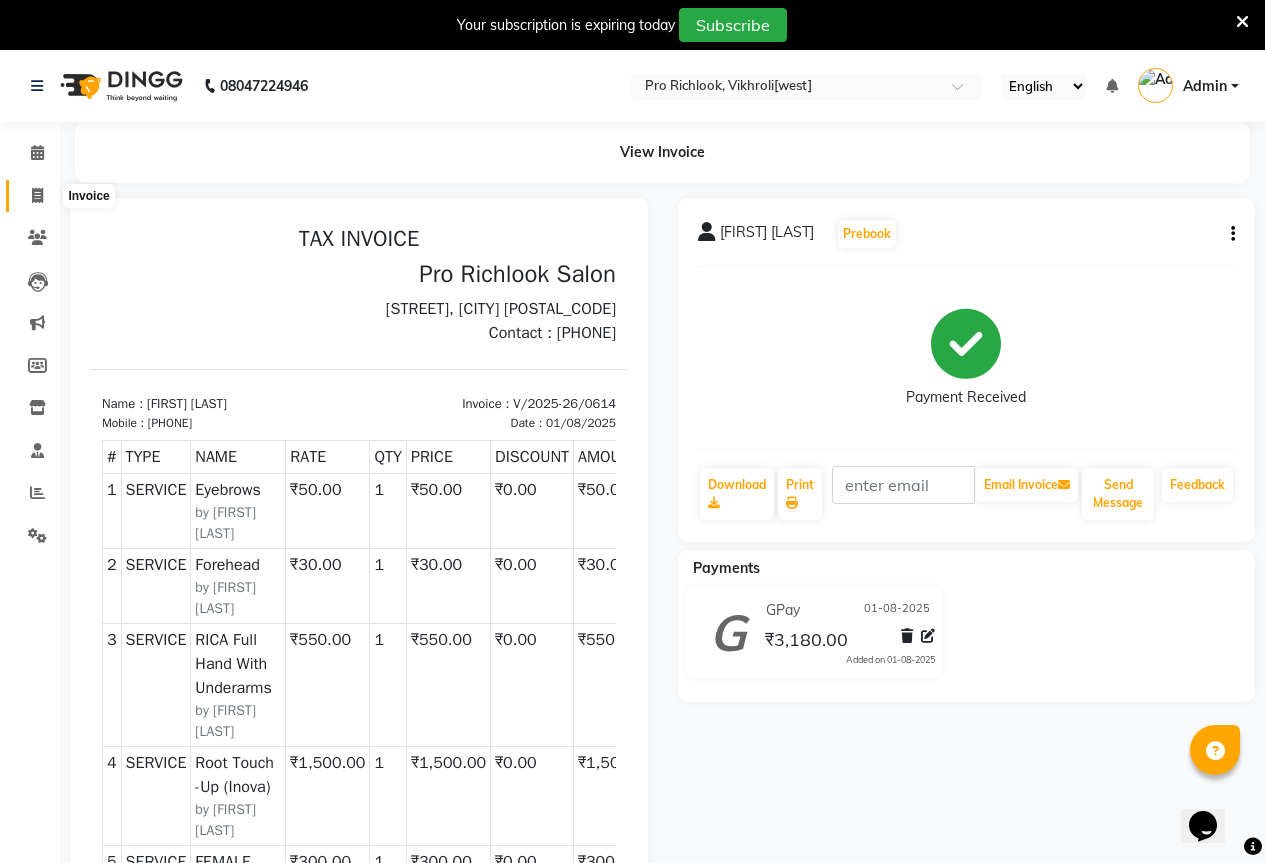 click 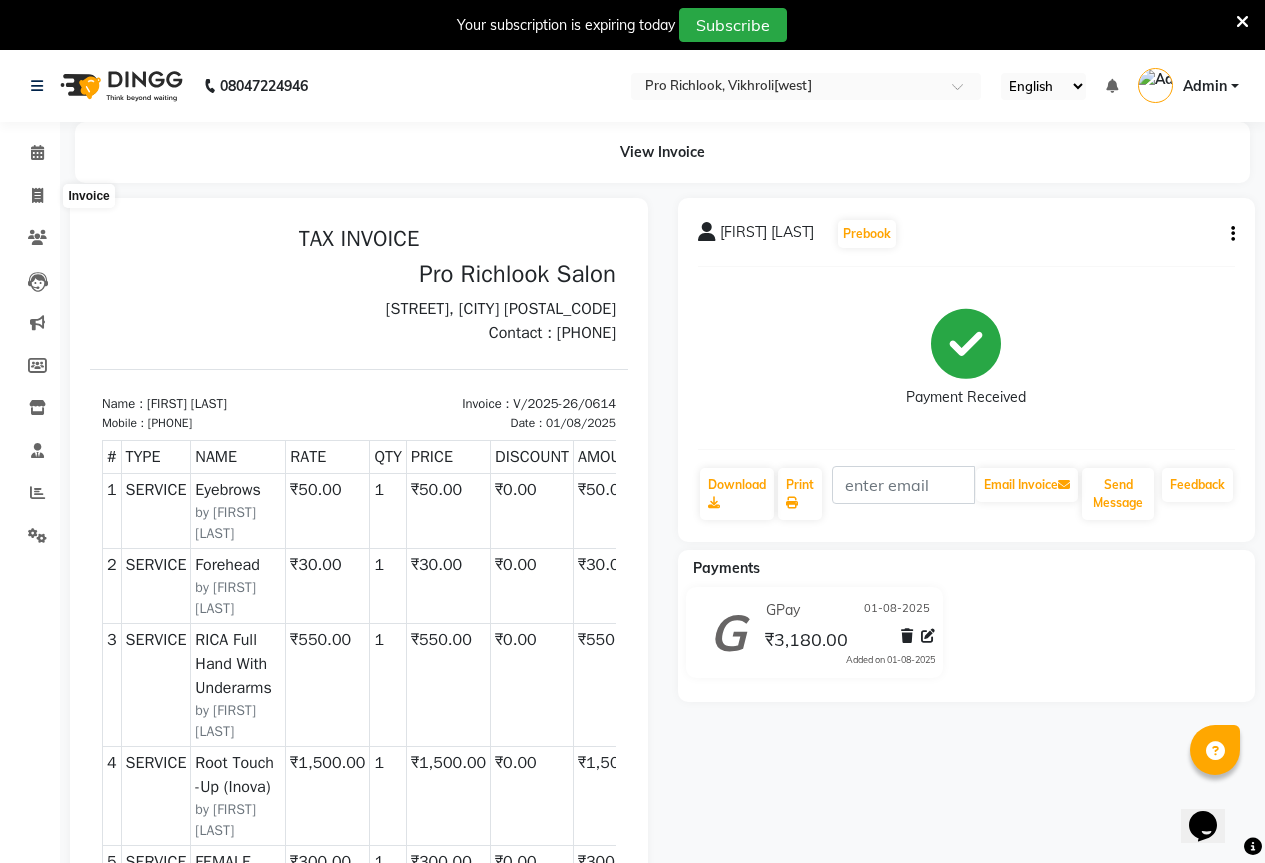 select on "service" 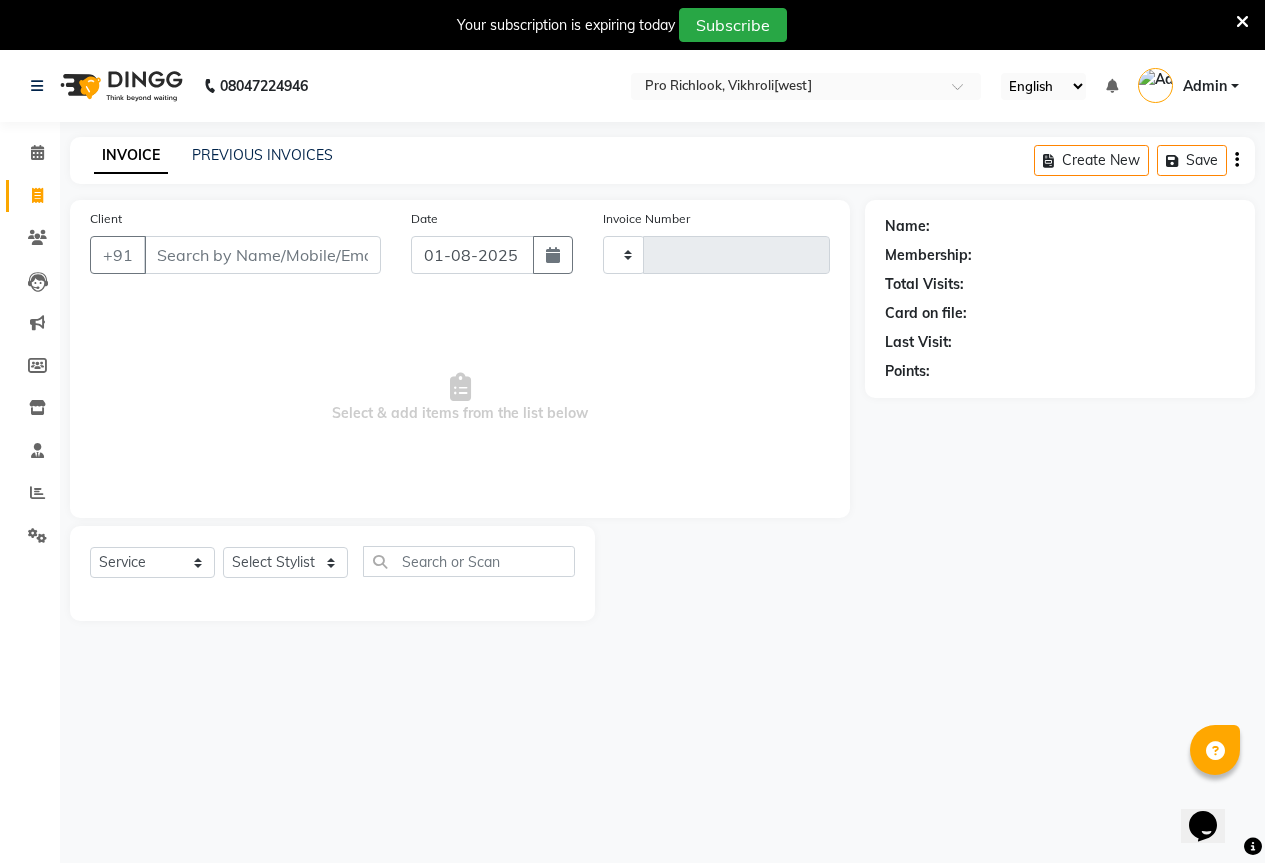 scroll, scrollTop: 50, scrollLeft: 0, axis: vertical 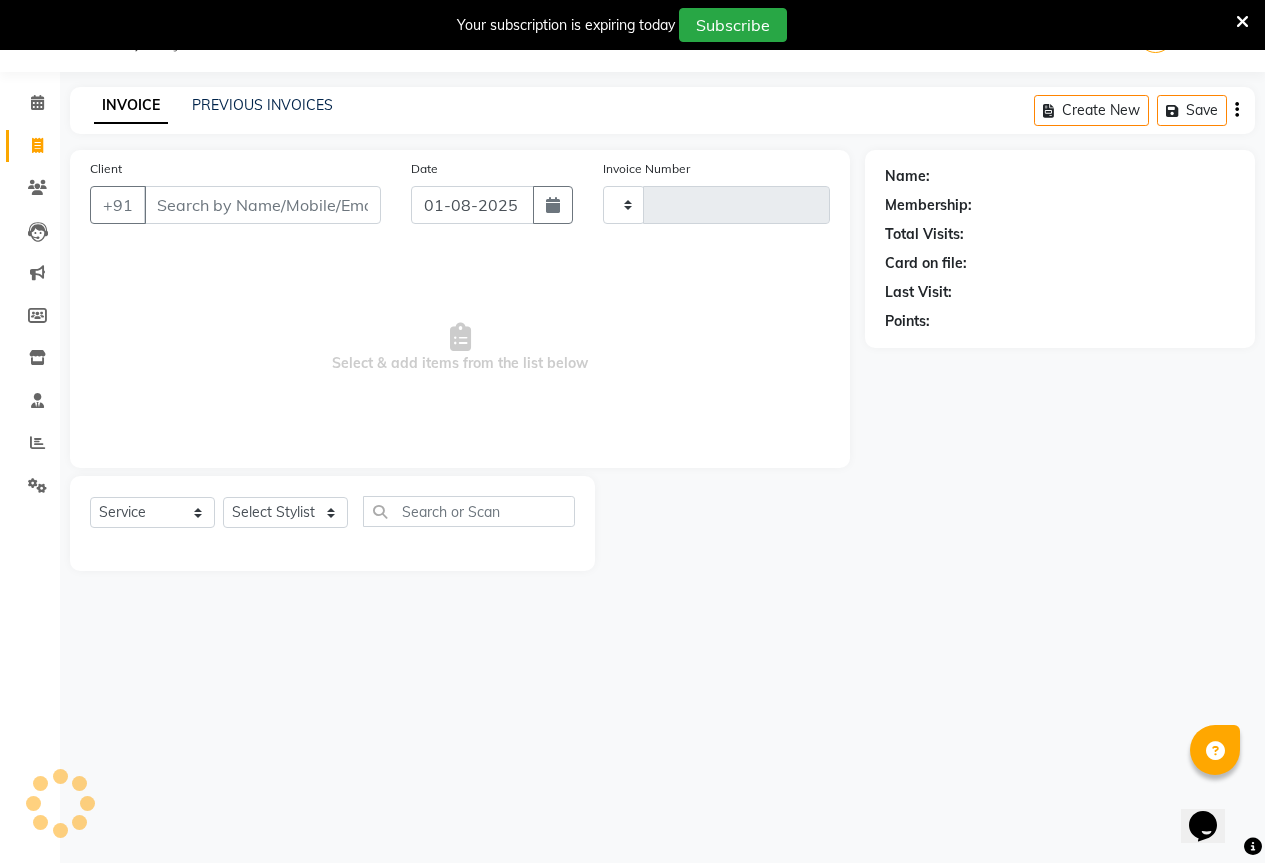type on "0623" 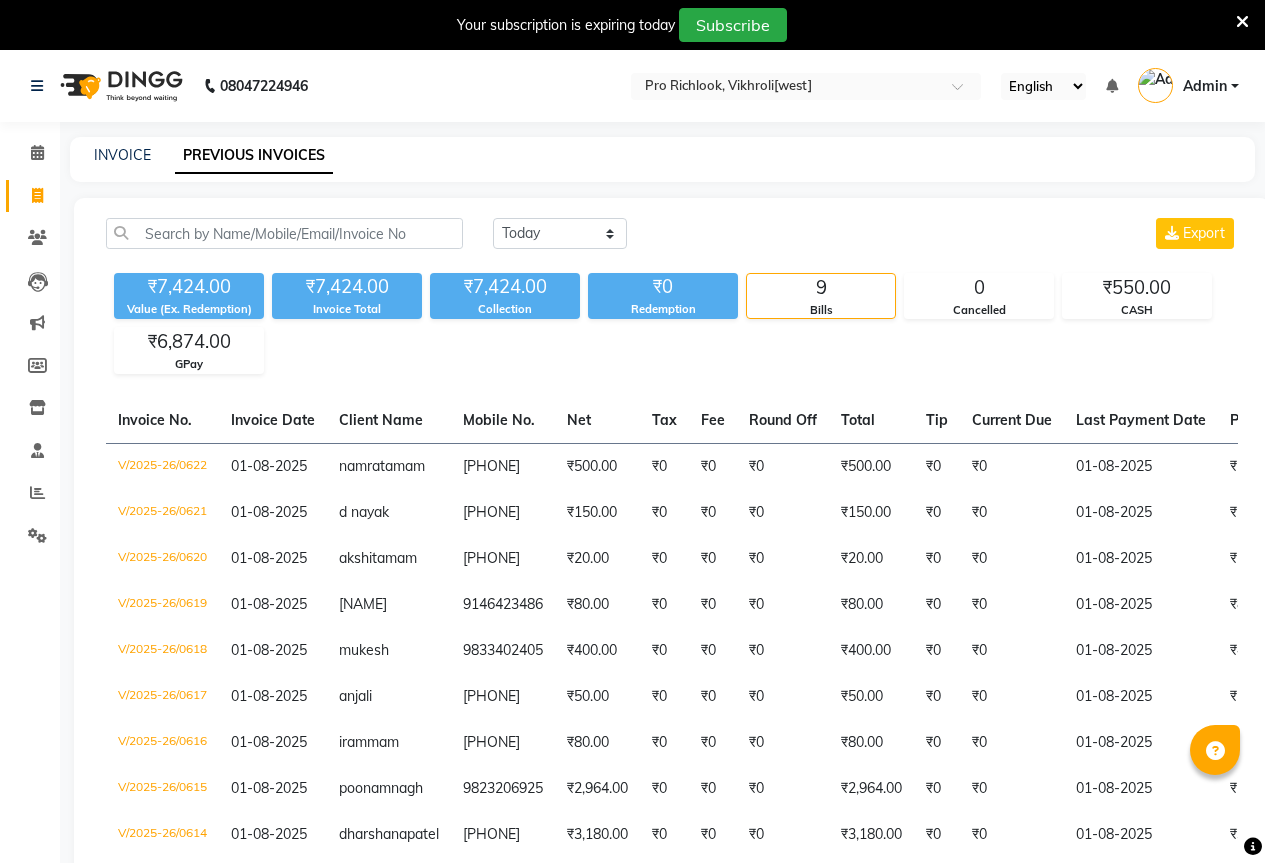 scroll, scrollTop: 0, scrollLeft: 0, axis: both 